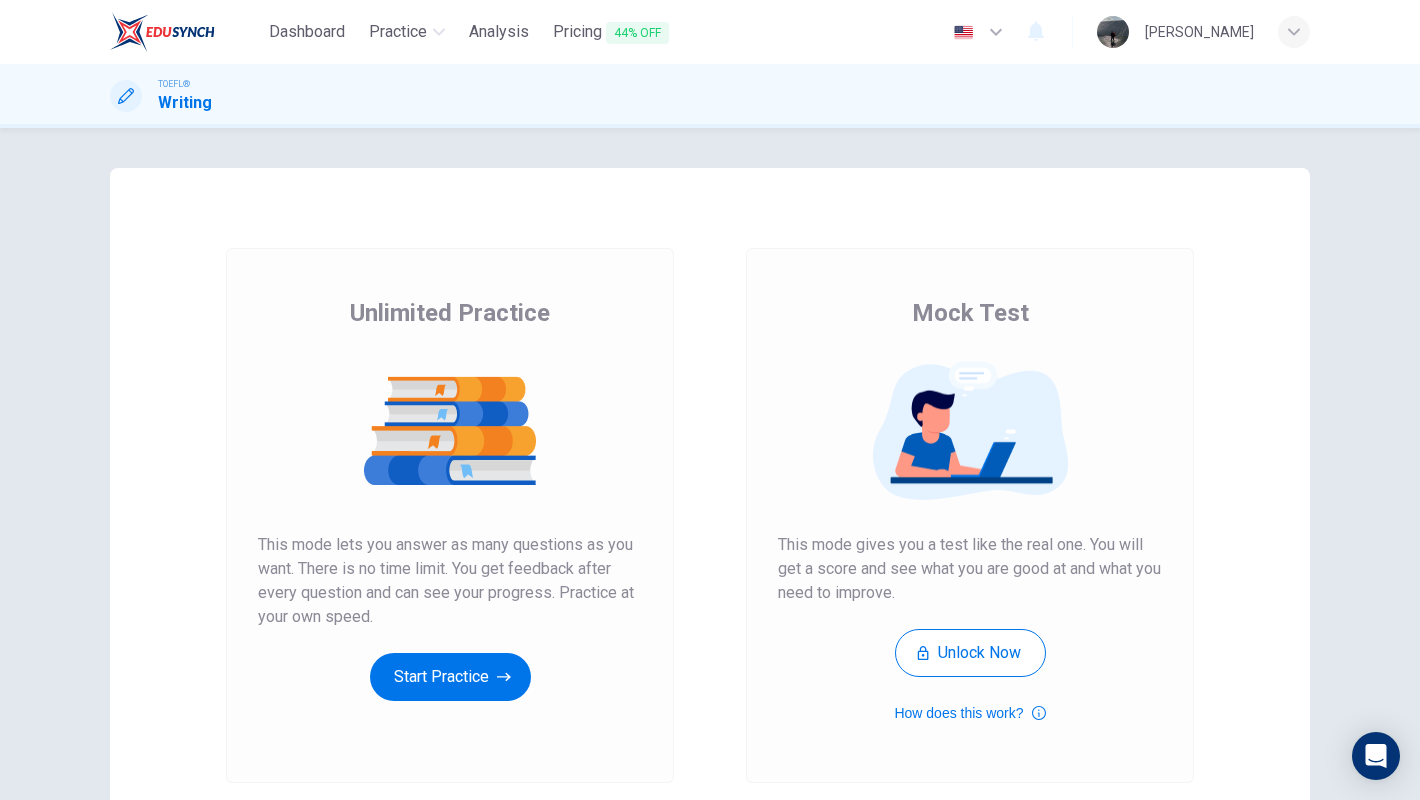 scroll, scrollTop: 0, scrollLeft: 0, axis: both 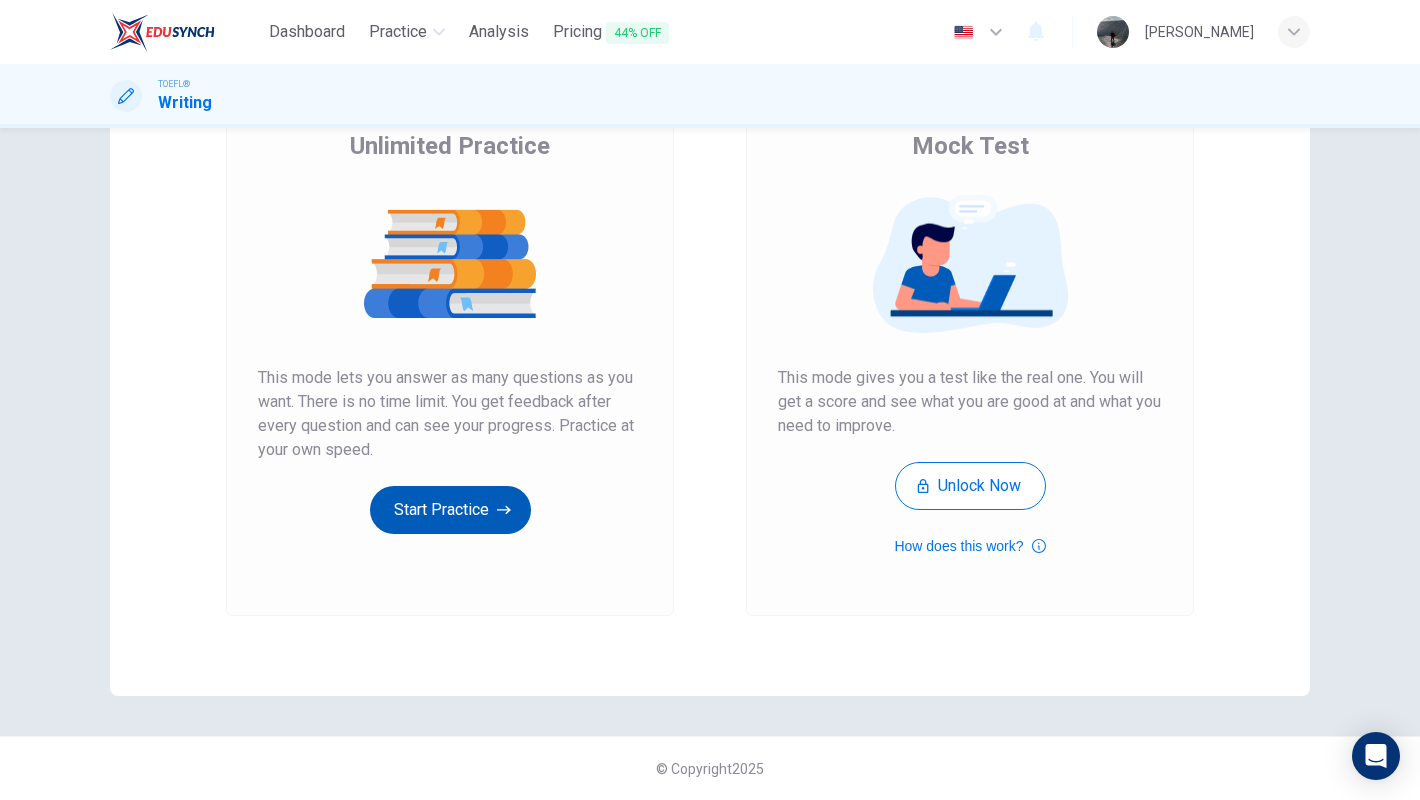 click on "Start Practice" at bounding box center (450, 510) 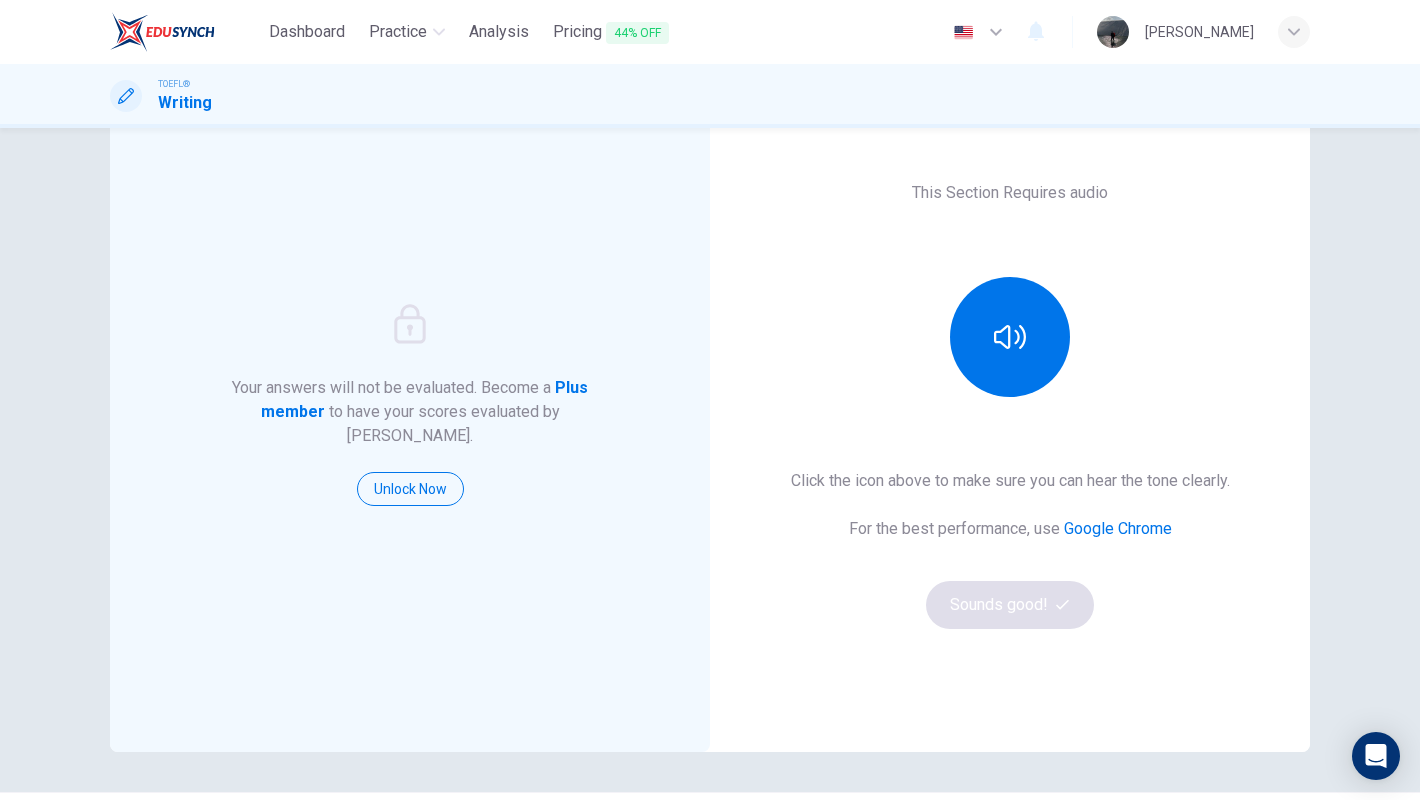 scroll, scrollTop: 129, scrollLeft: 0, axis: vertical 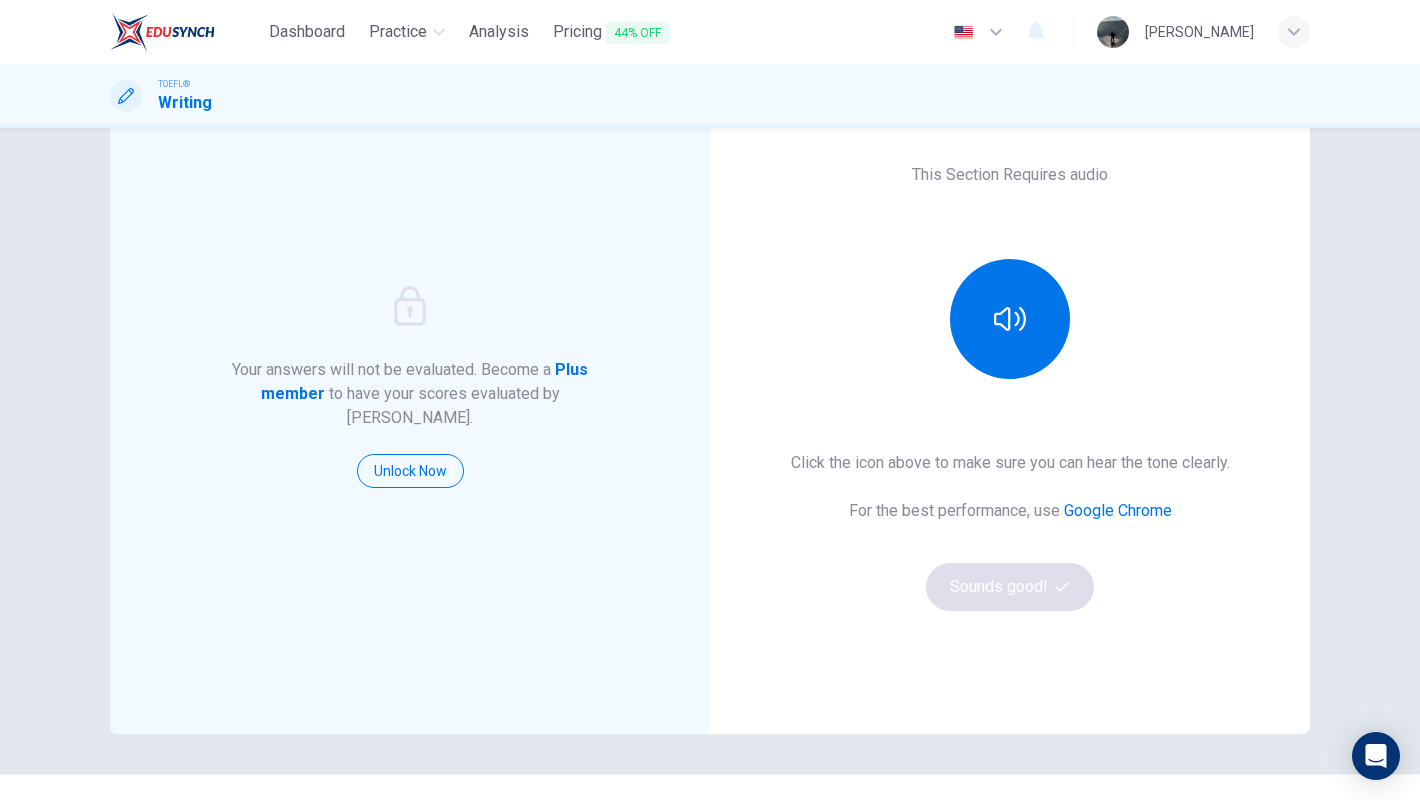 click on "Your answers will not be evaluated.   Become a   Plus member   to have your scores evaluated by AI." at bounding box center (410, 394) 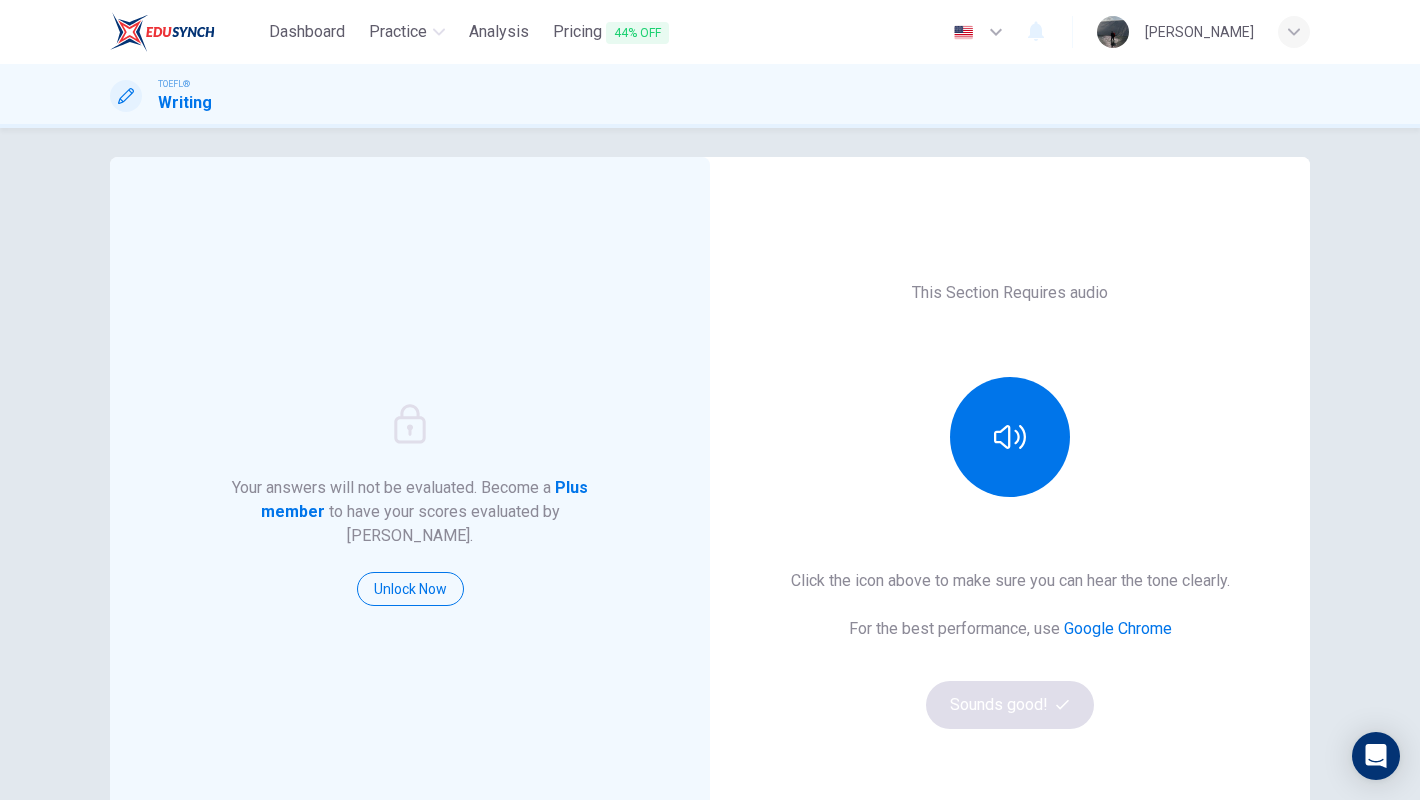 scroll, scrollTop: 0, scrollLeft: 0, axis: both 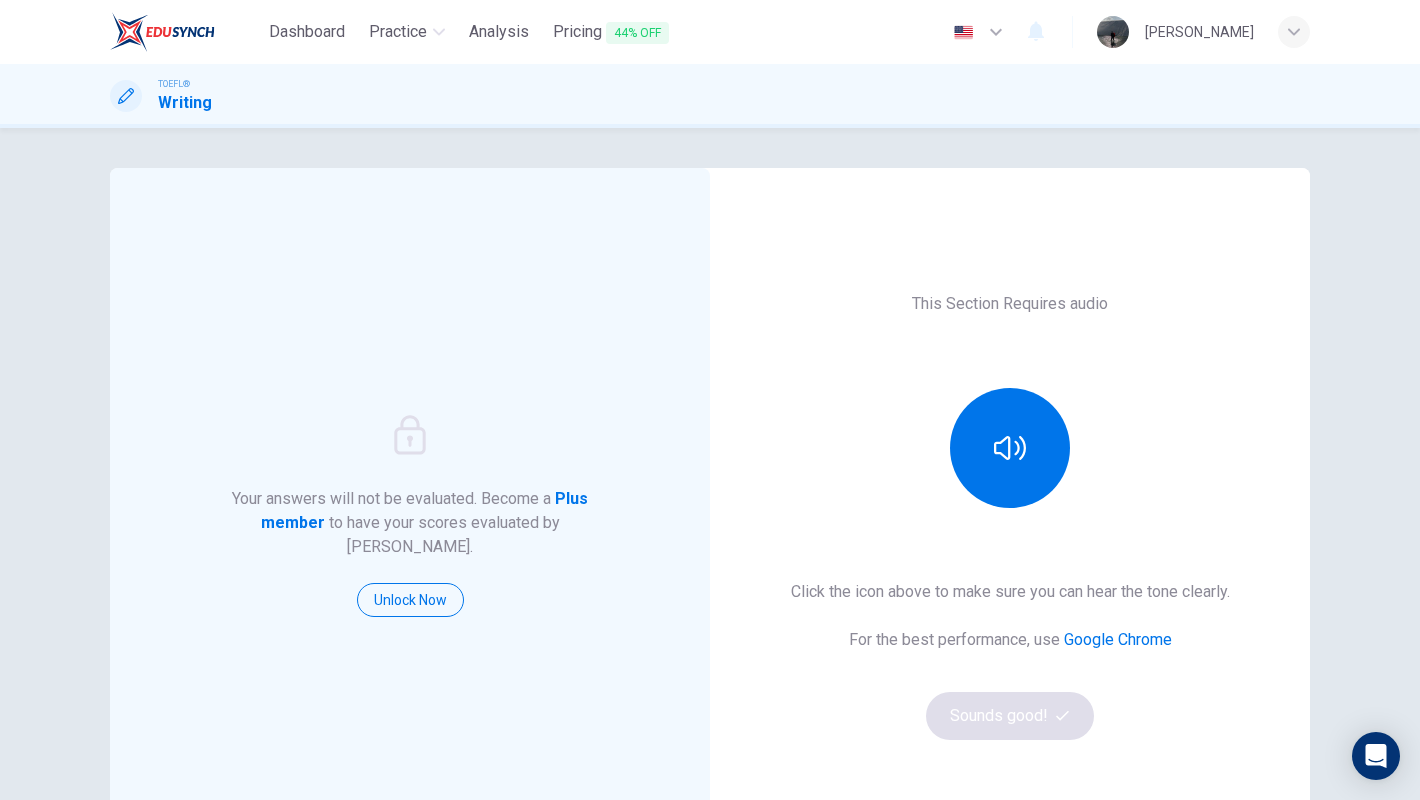click on "TOEFL® Writing" at bounding box center (710, 96) 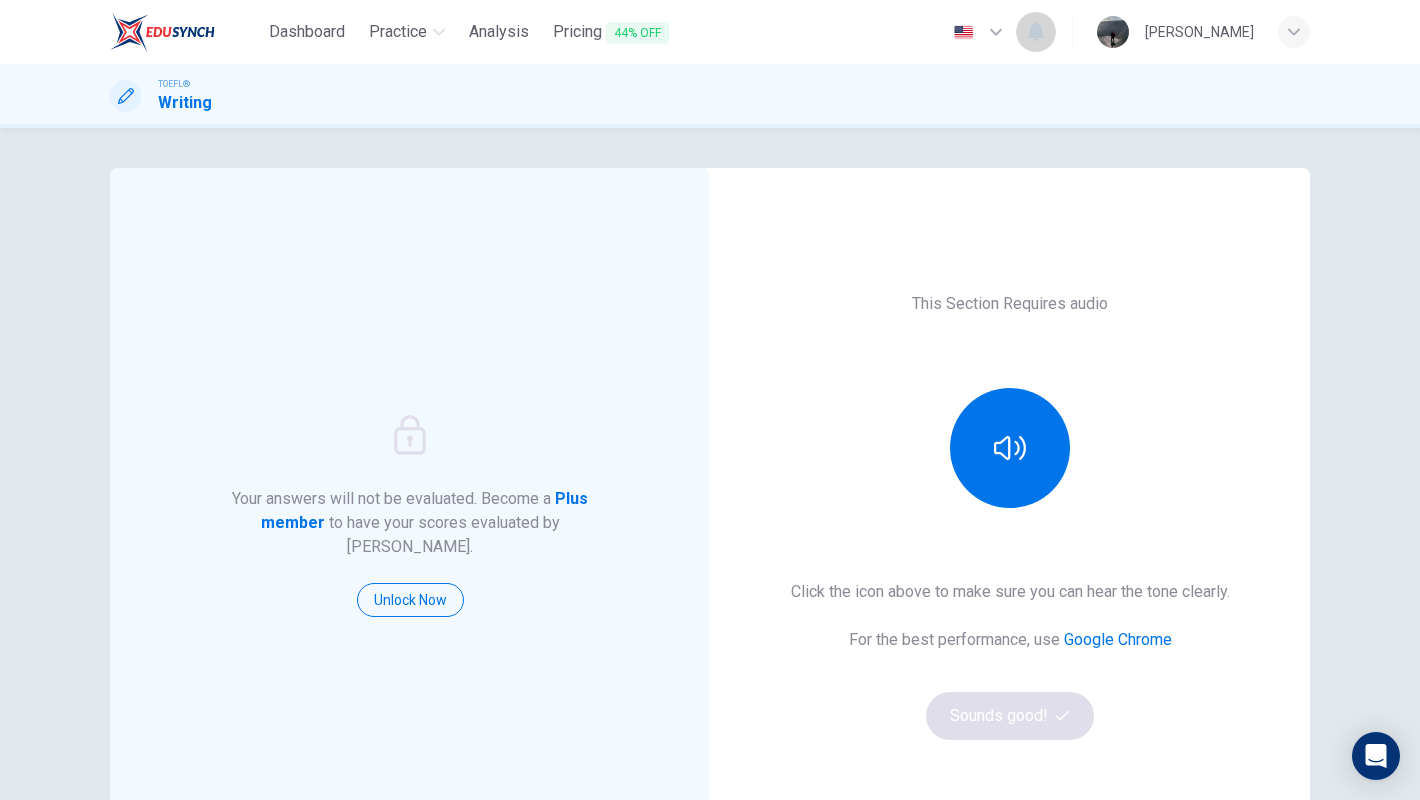 click at bounding box center [1036, 32] 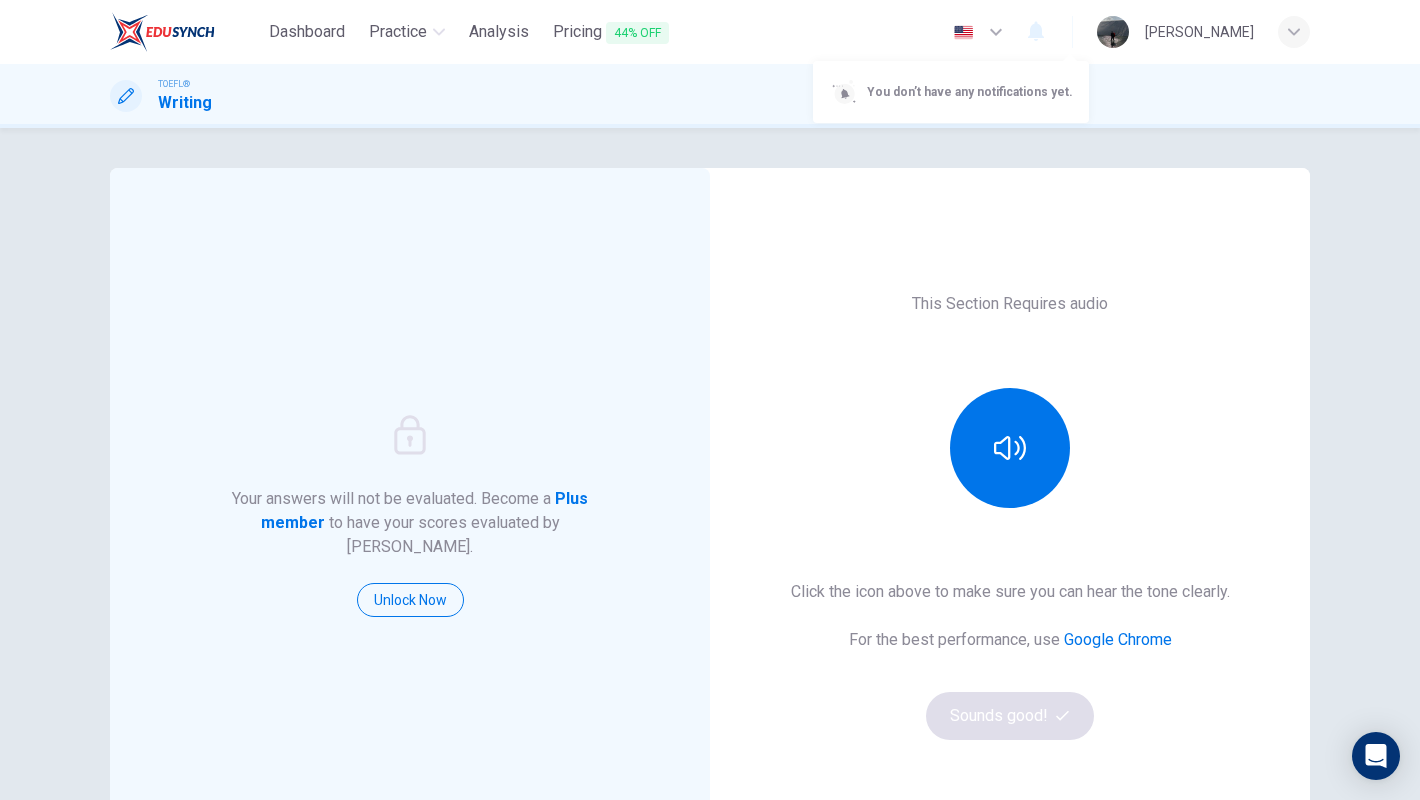 click at bounding box center [710, 400] 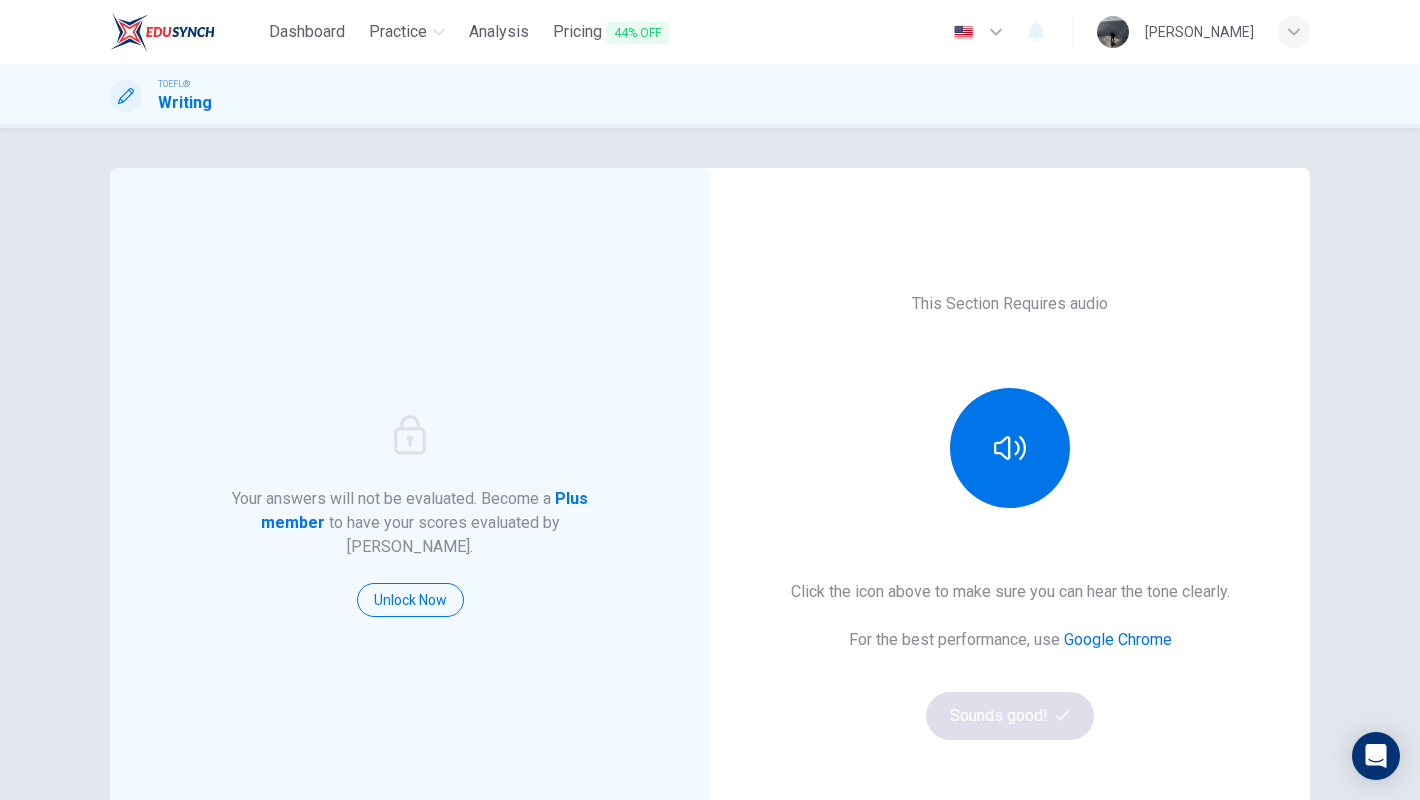 click on "Click the icon above to make sure you can hear the tone clearly. For the best performance, use   Google Chrome Sounds good!" at bounding box center (1010, 660) 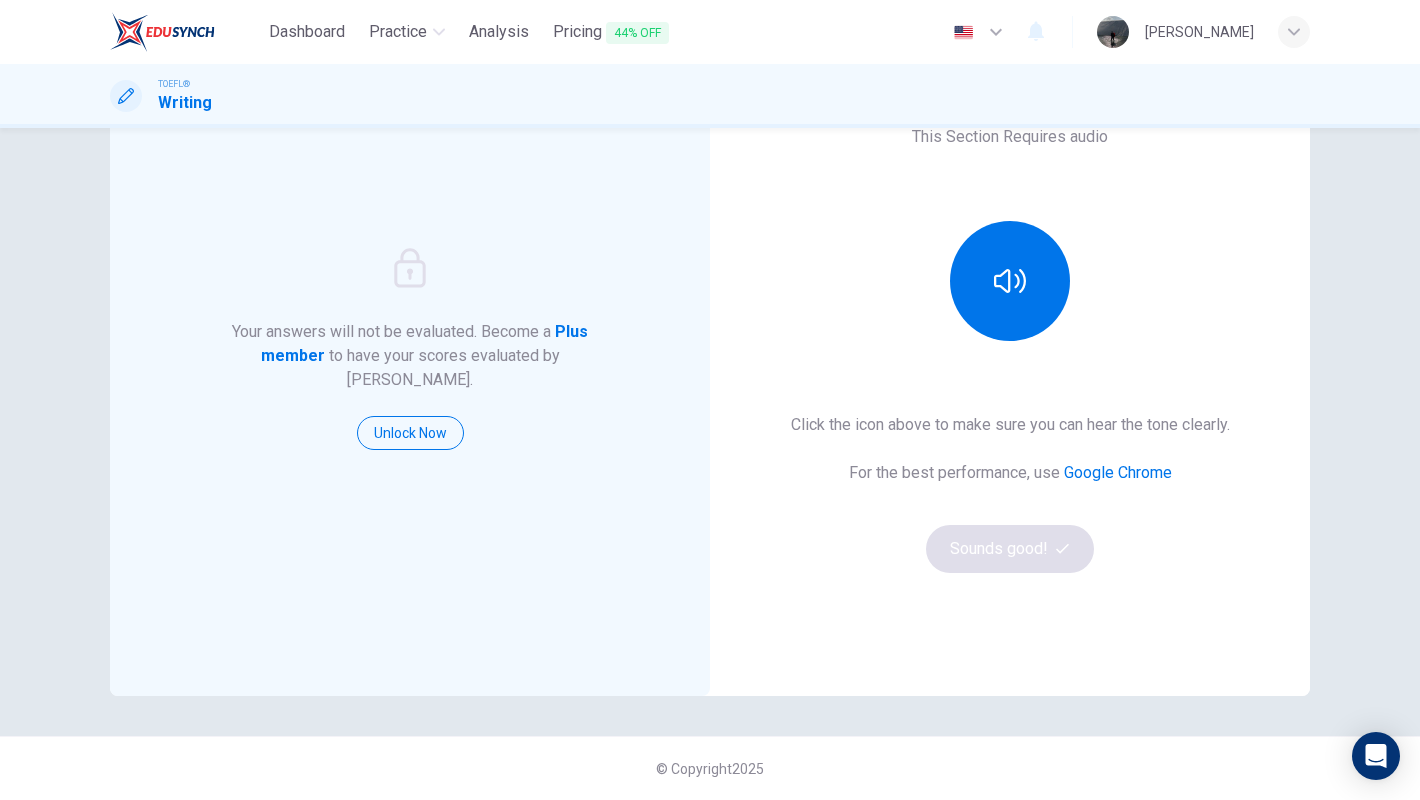 click on "Click the icon above to make sure you can hear the tone clearly." at bounding box center (1010, 425) 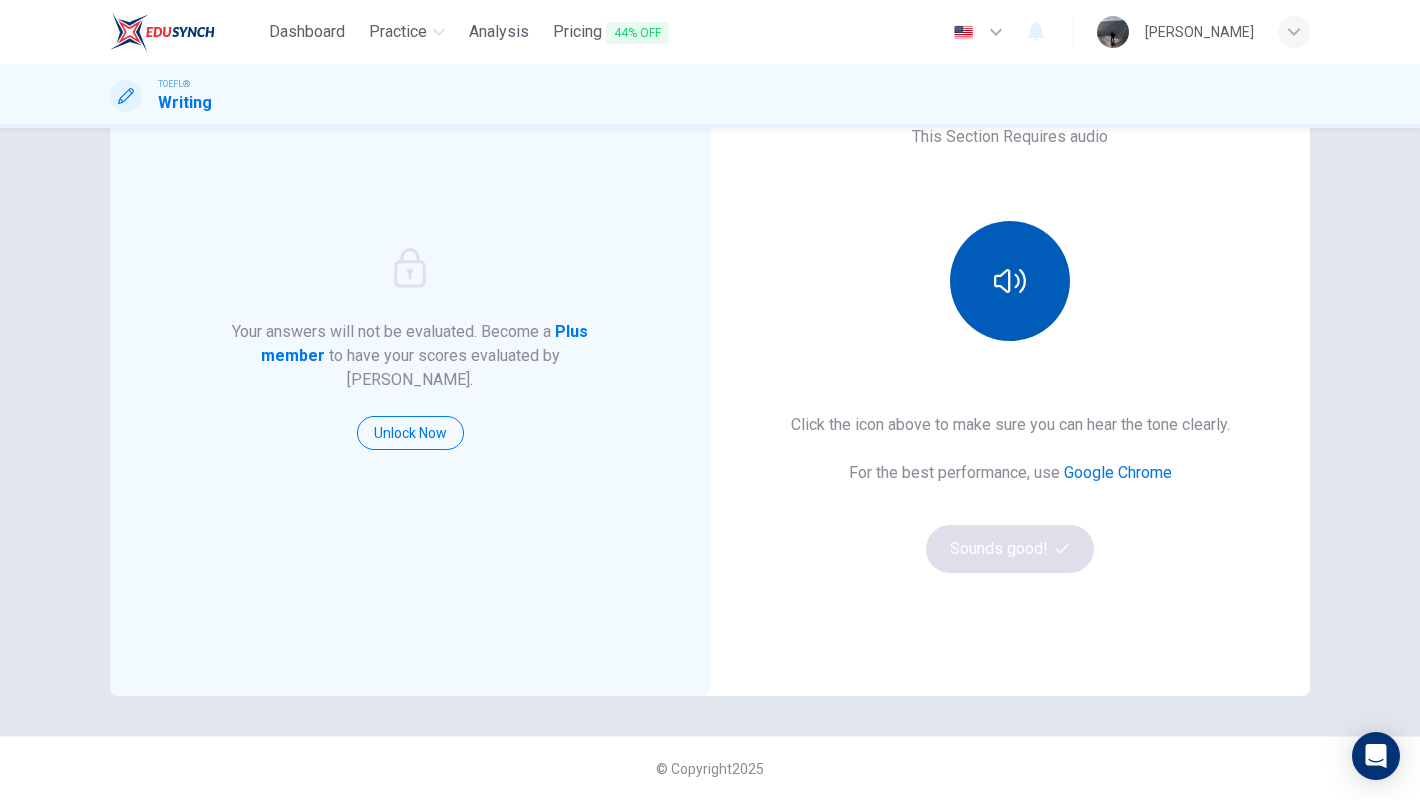 click 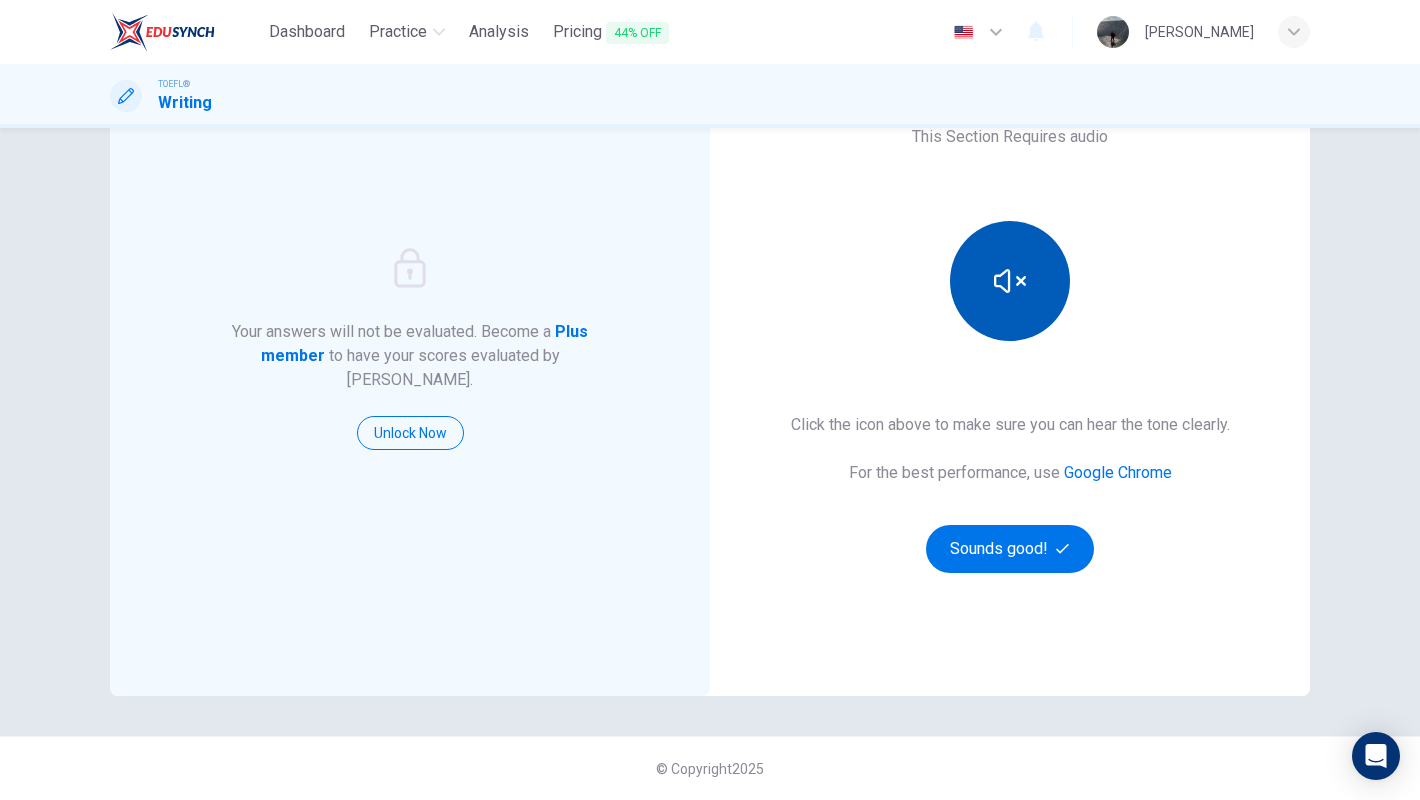 click at bounding box center (1010, 281) 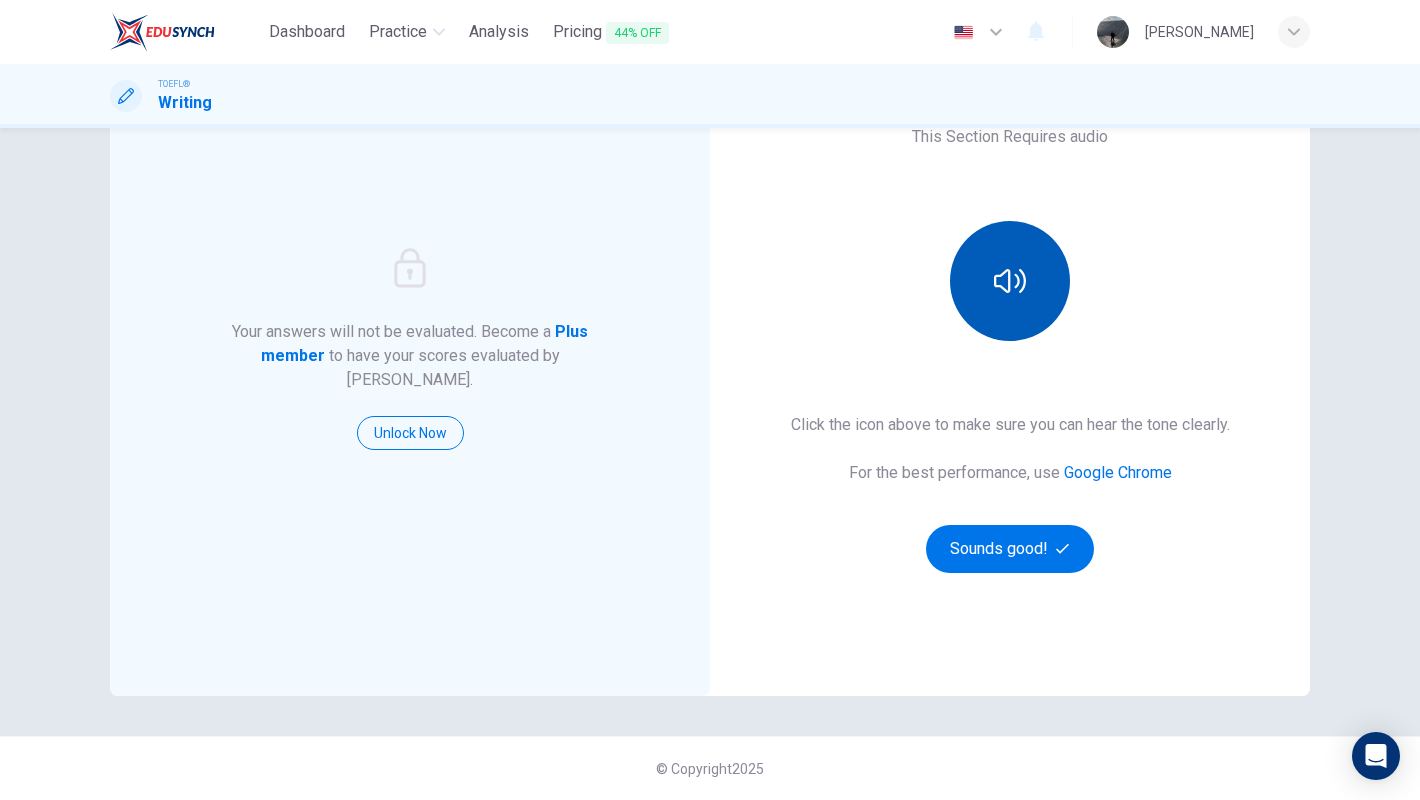 click at bounding box center (1010, 281) 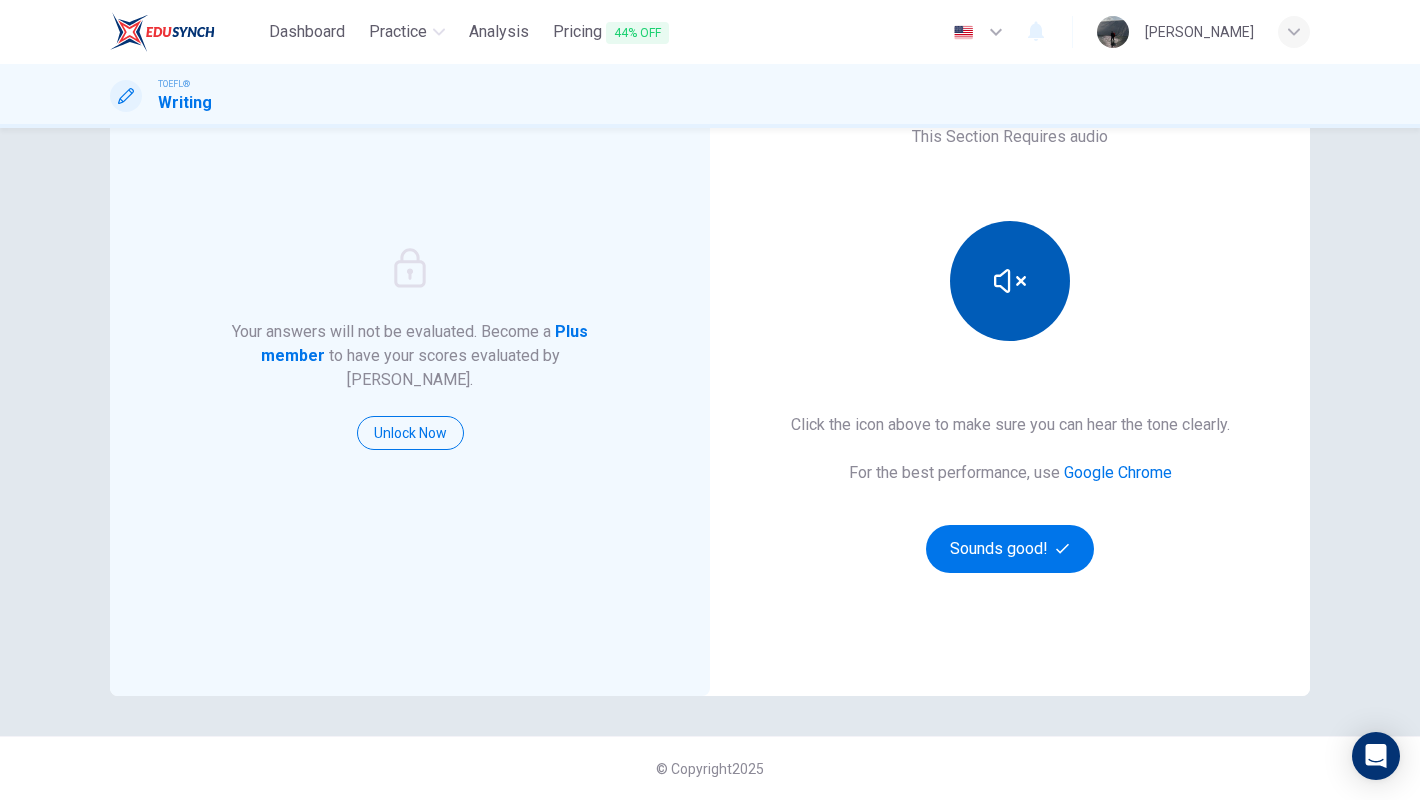 click at bounding box center [1010, 281] 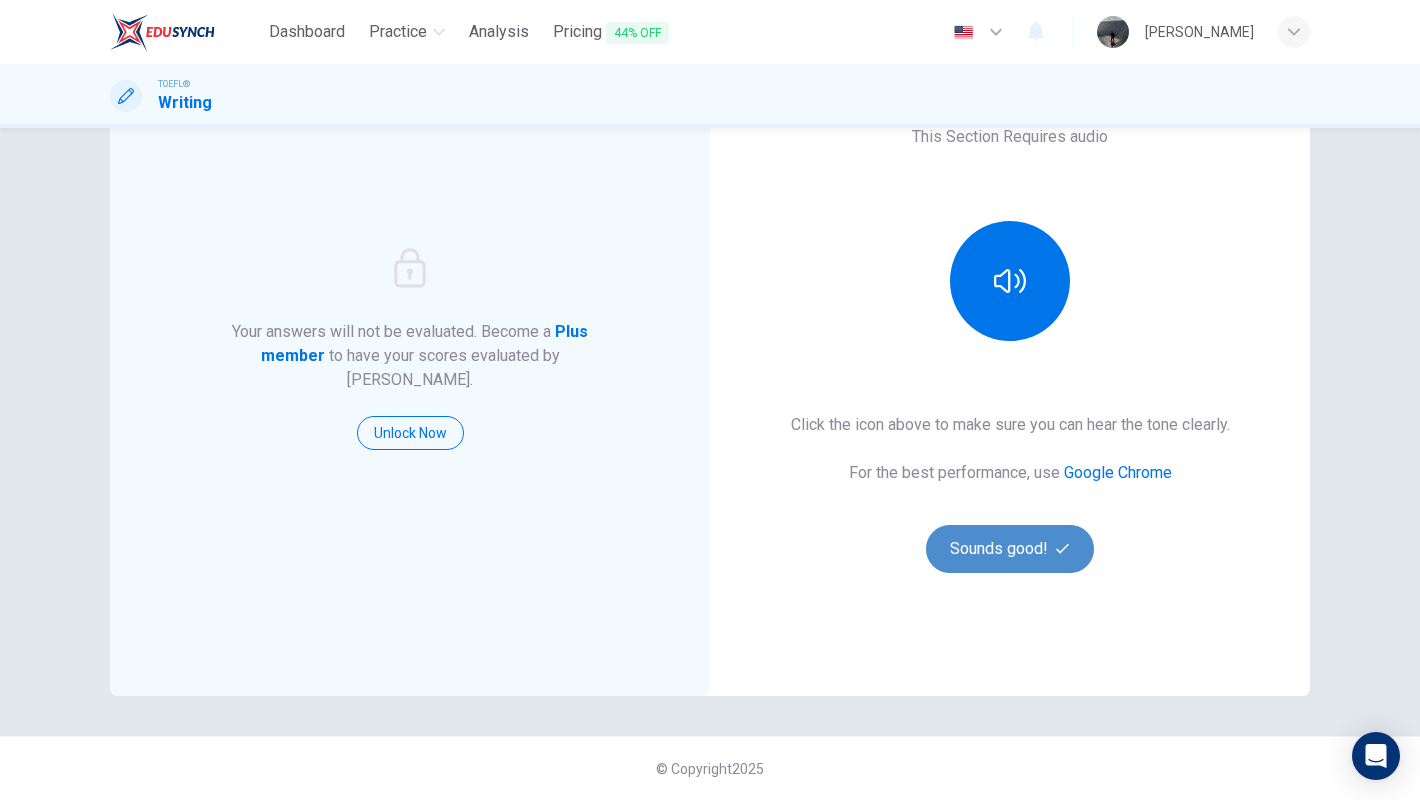 click on "Sounds good!" at bounding box center (1010, 549) 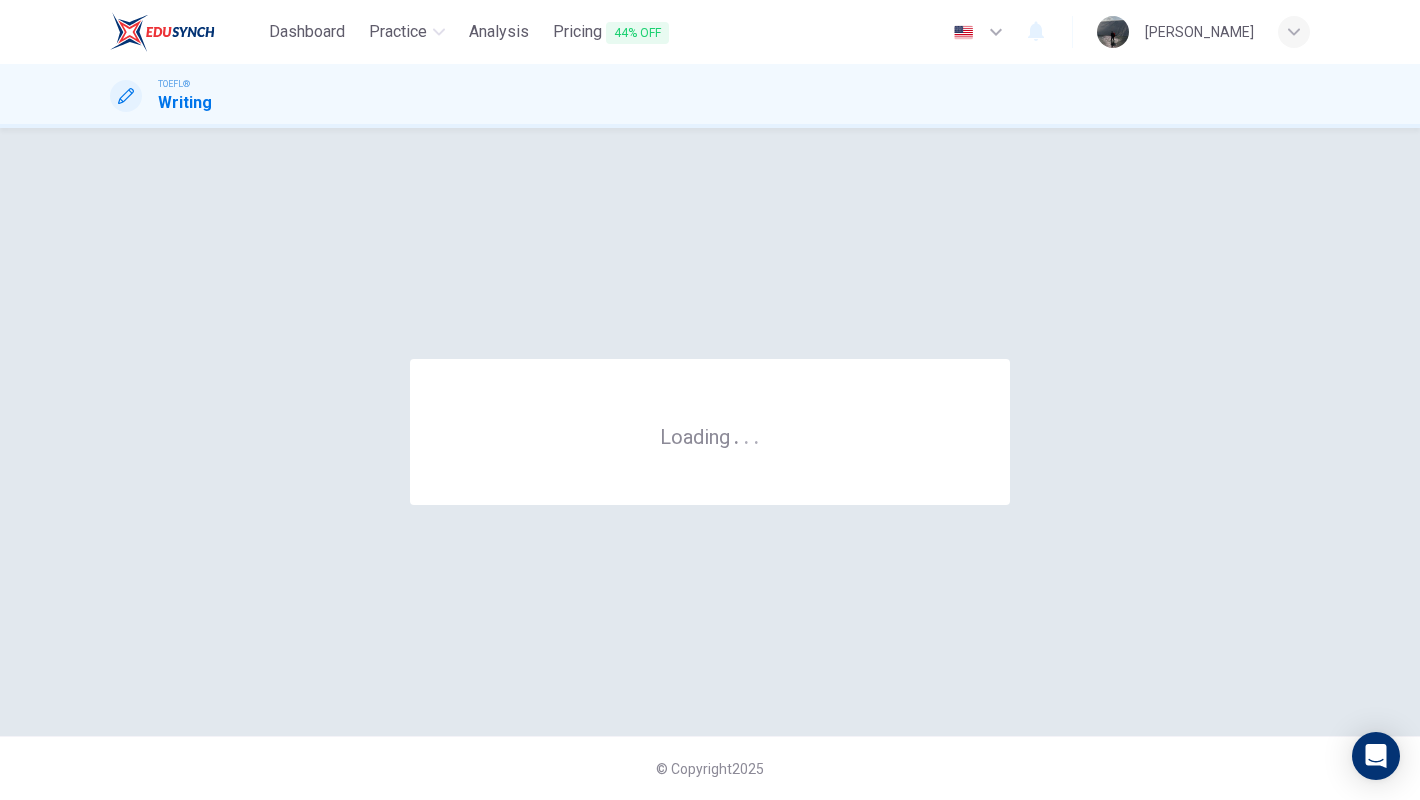 scroll, scrollTop: 0, scrollLeft: 0, axis: both 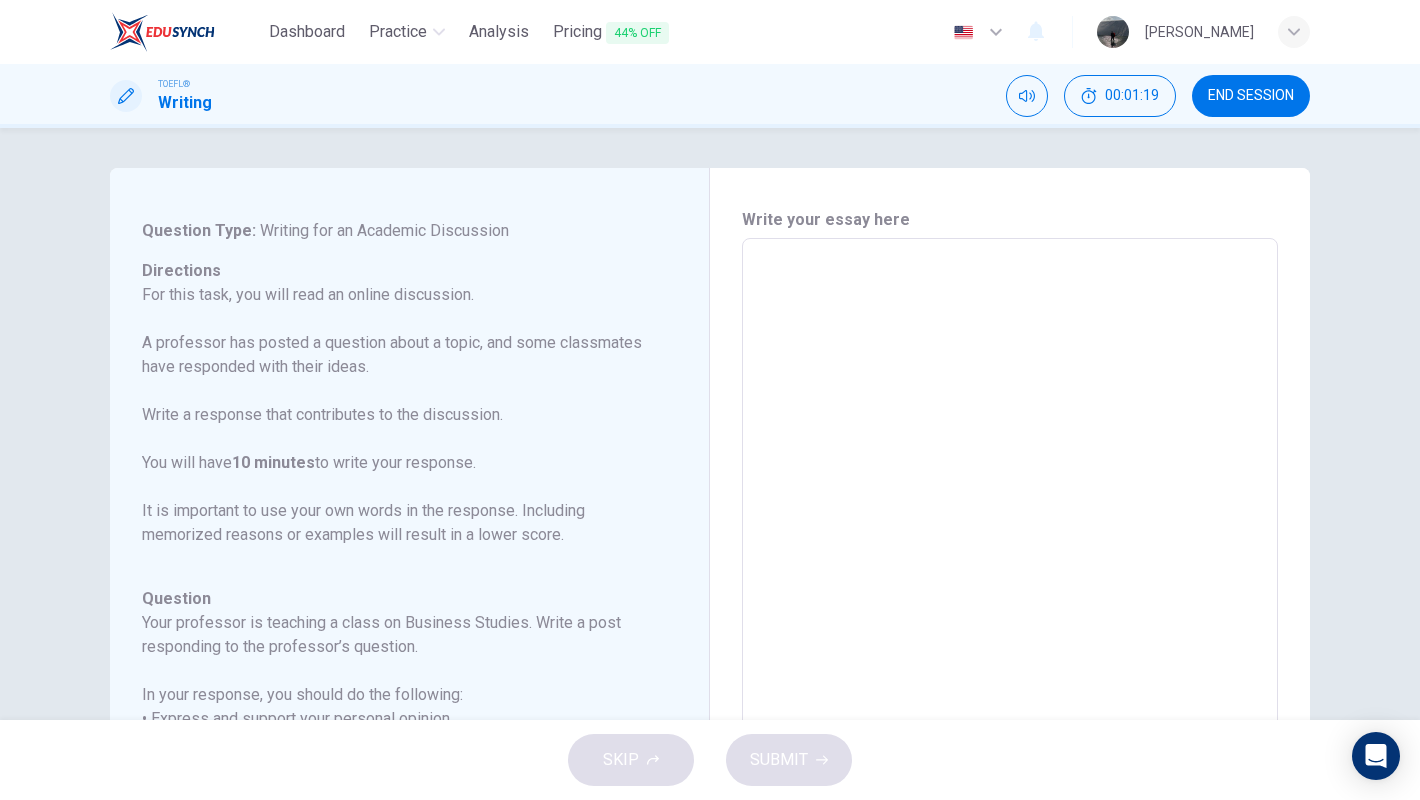 click at bounding box center (1010, 572) 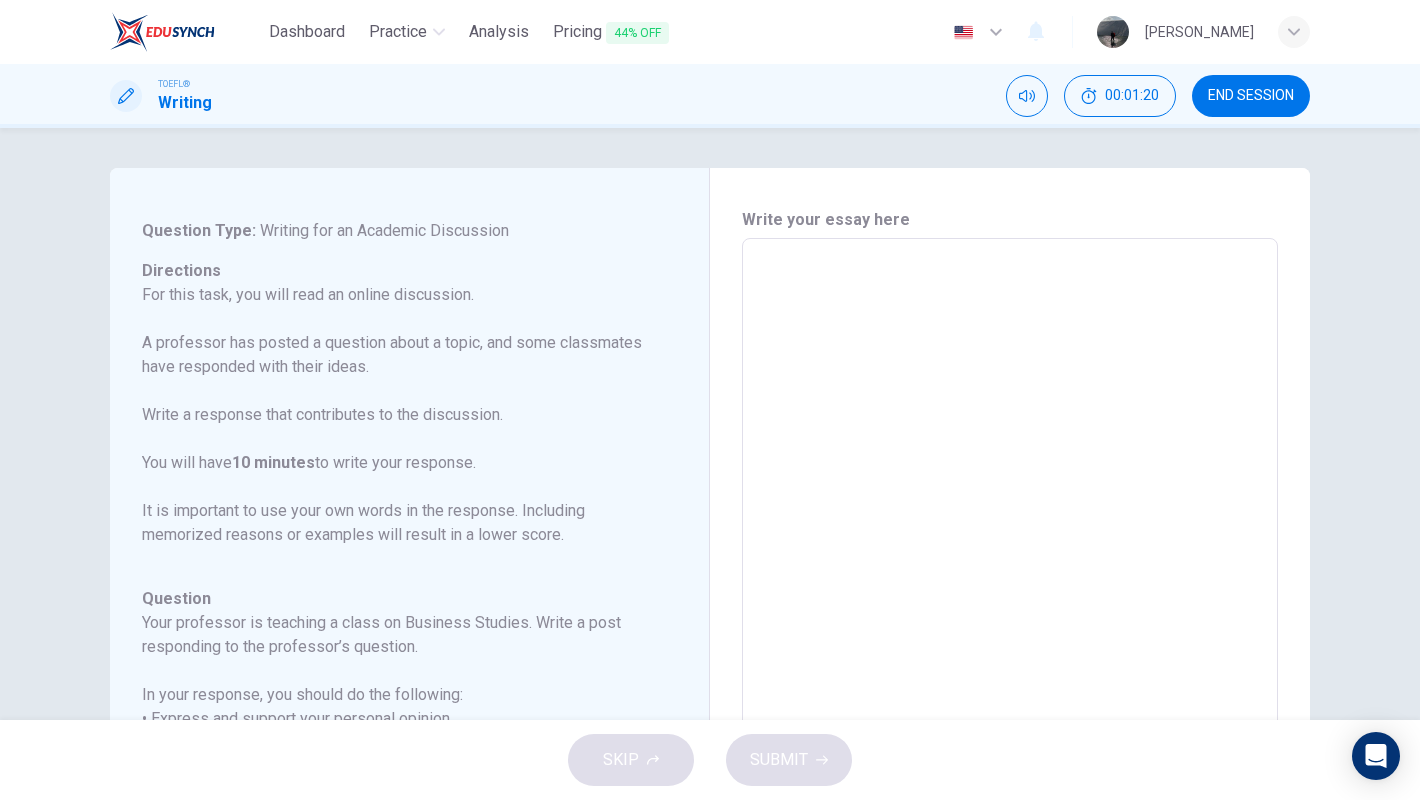 type on "I" 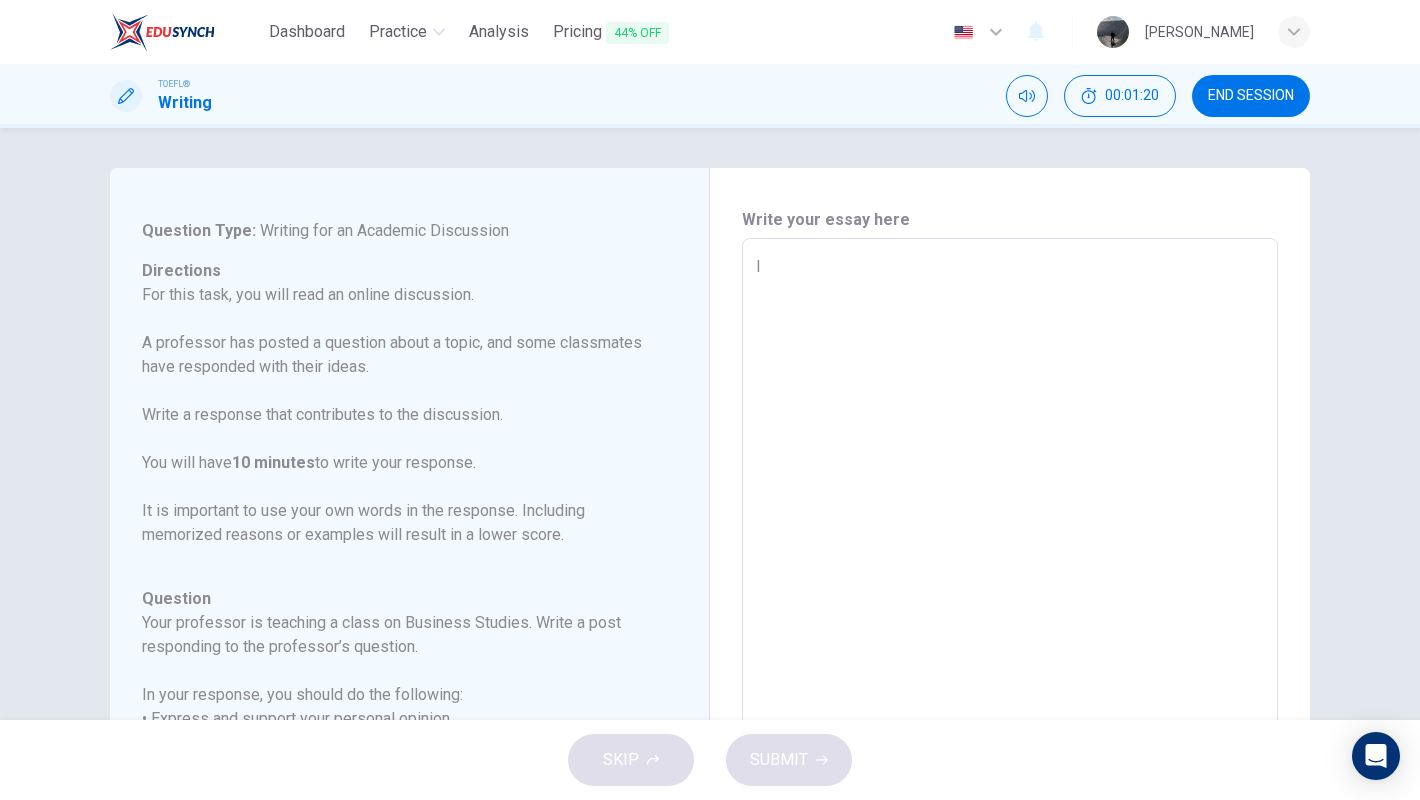 type on "x" 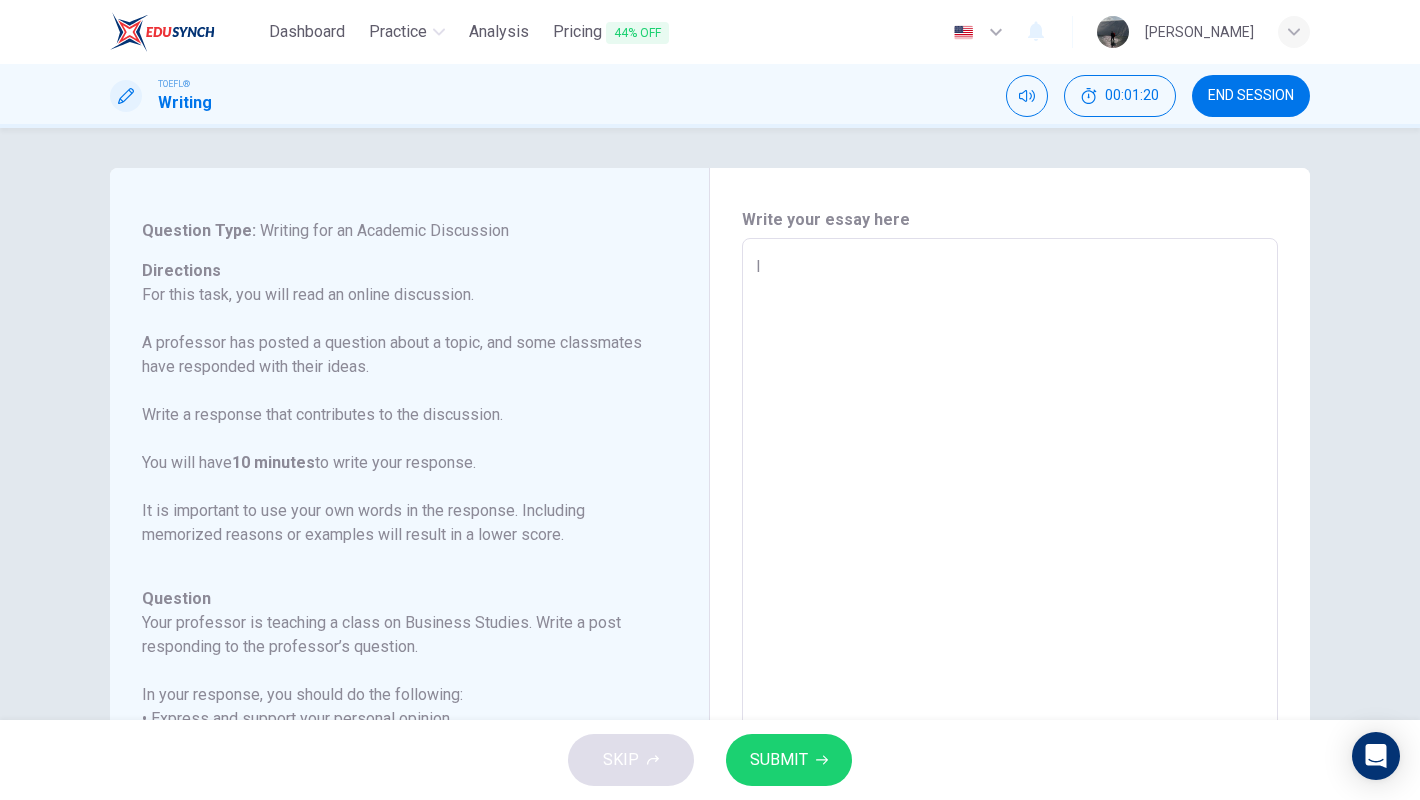 type on "I" 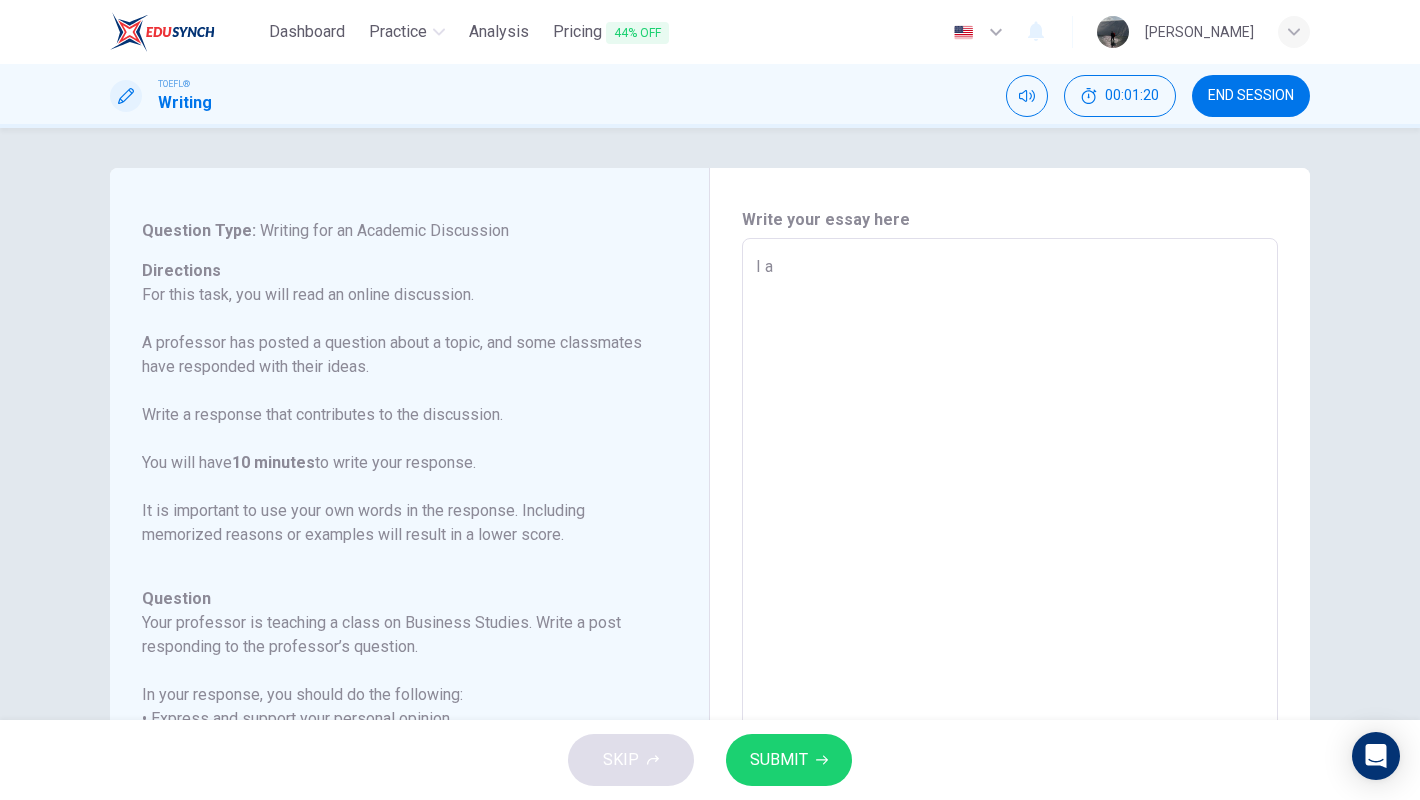 type on "x" 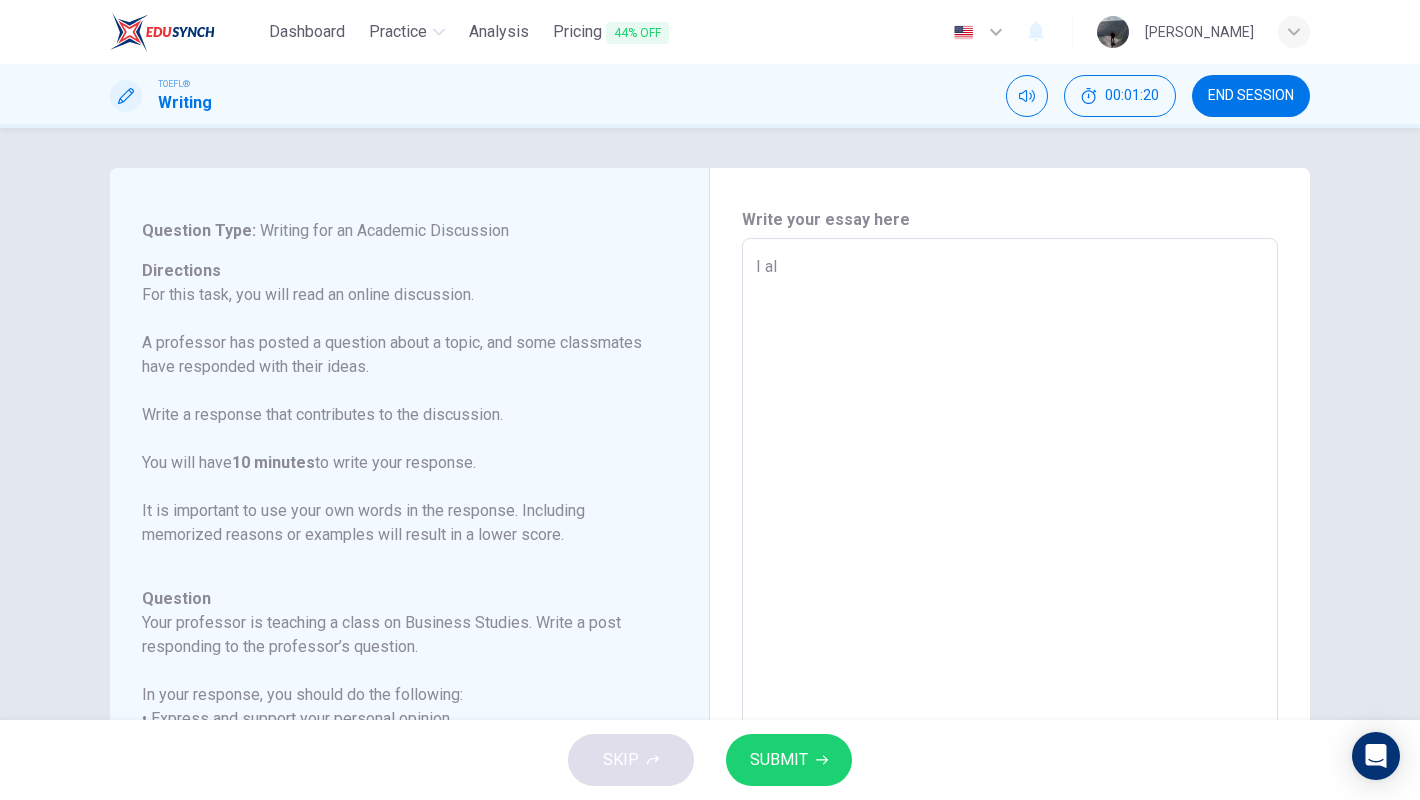 type on "I als" 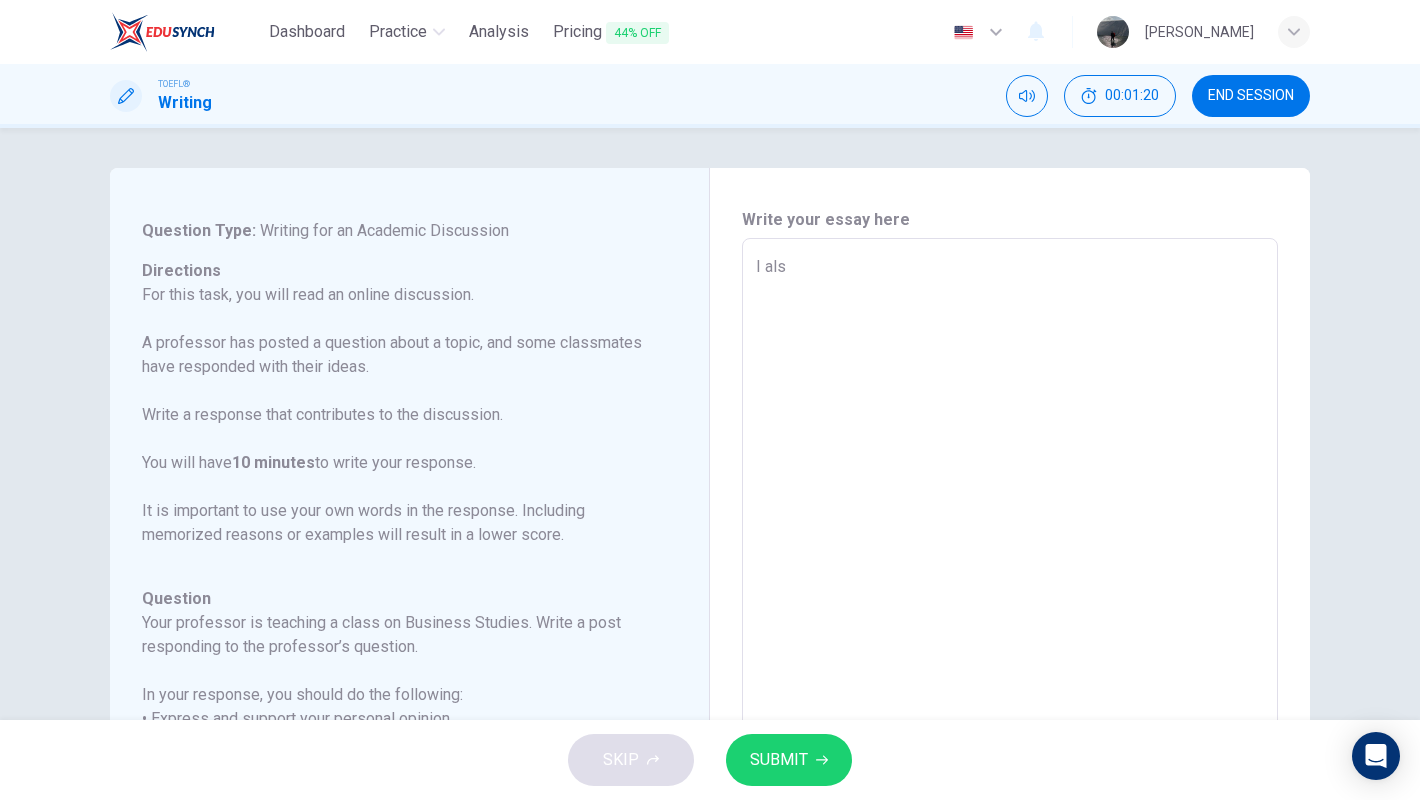 type on "x" 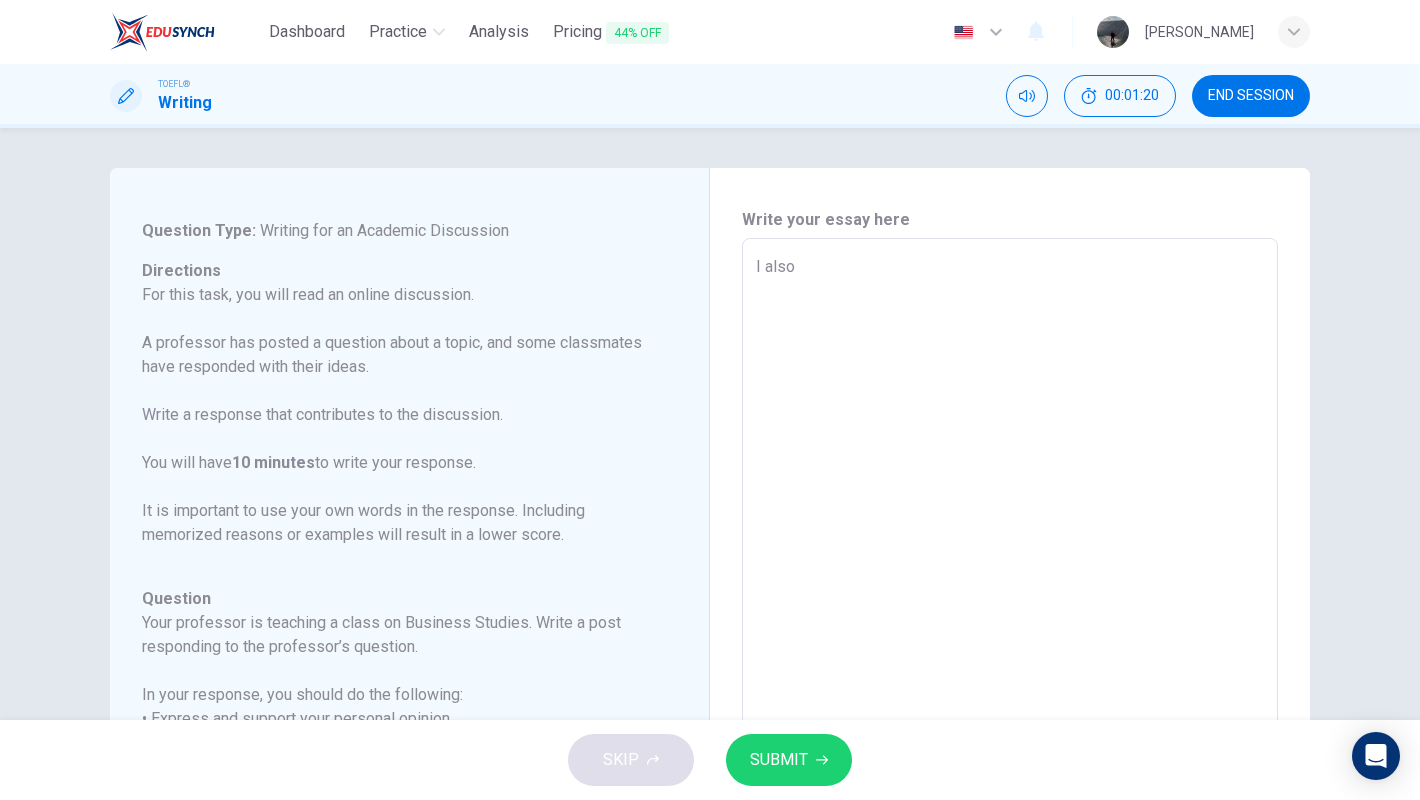 type on "x" 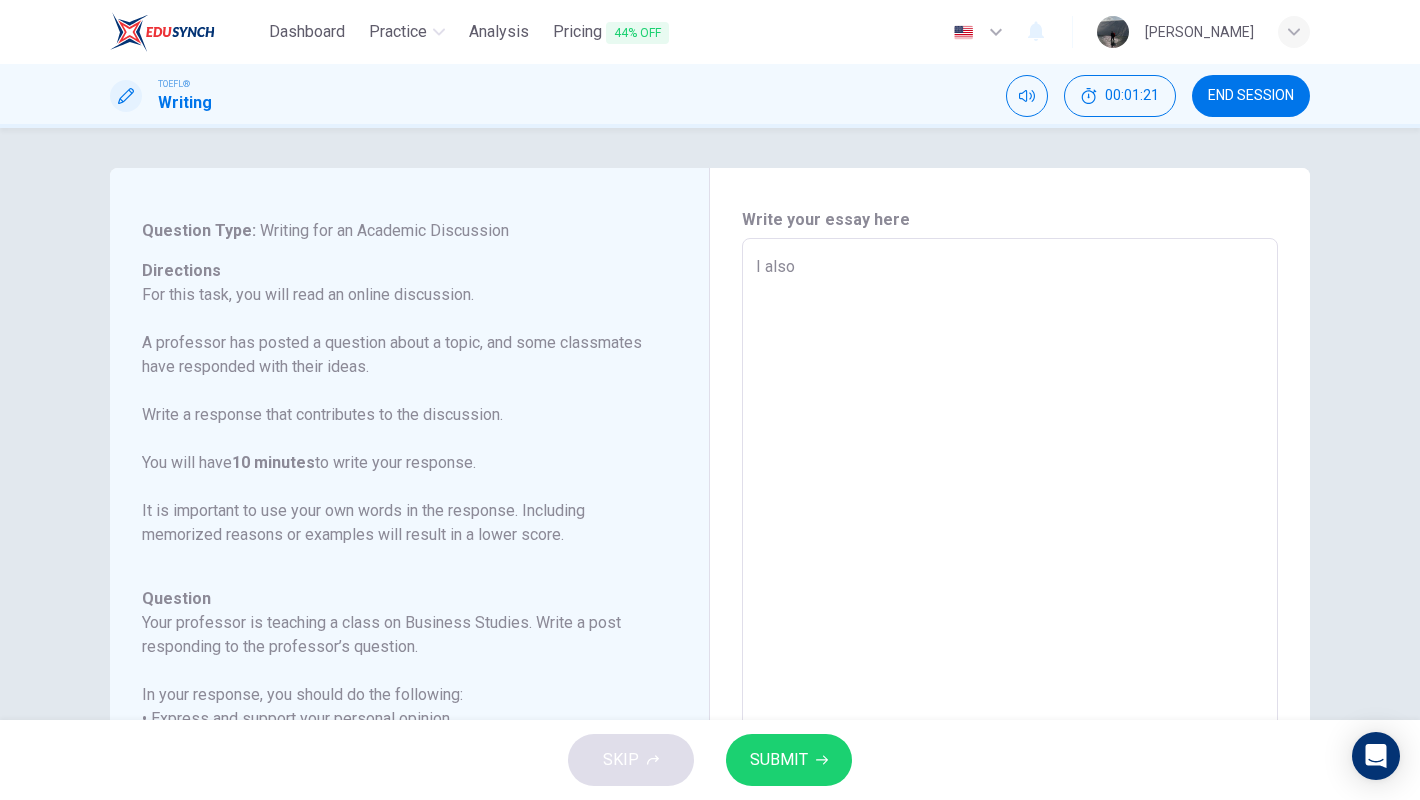 type on "I also" 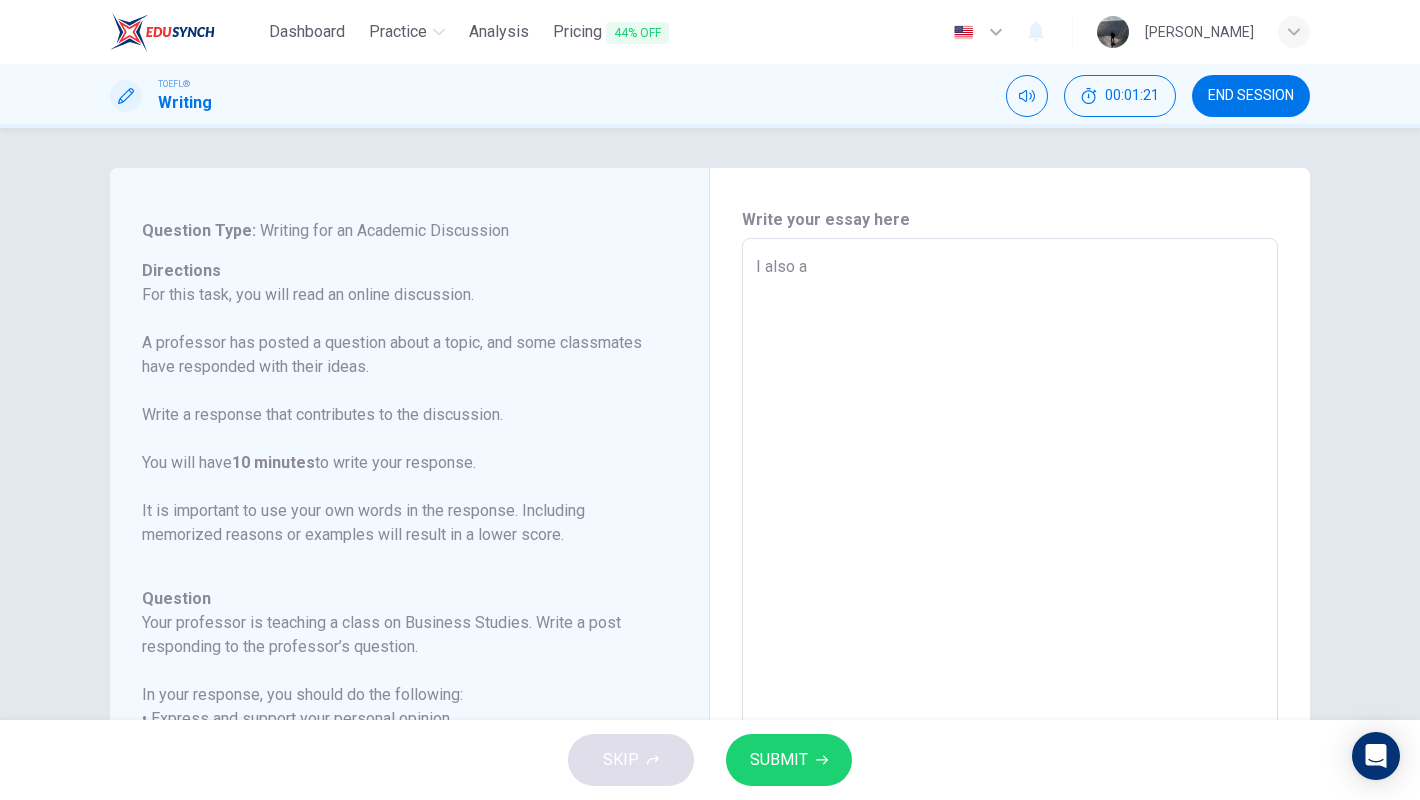 type on "x" 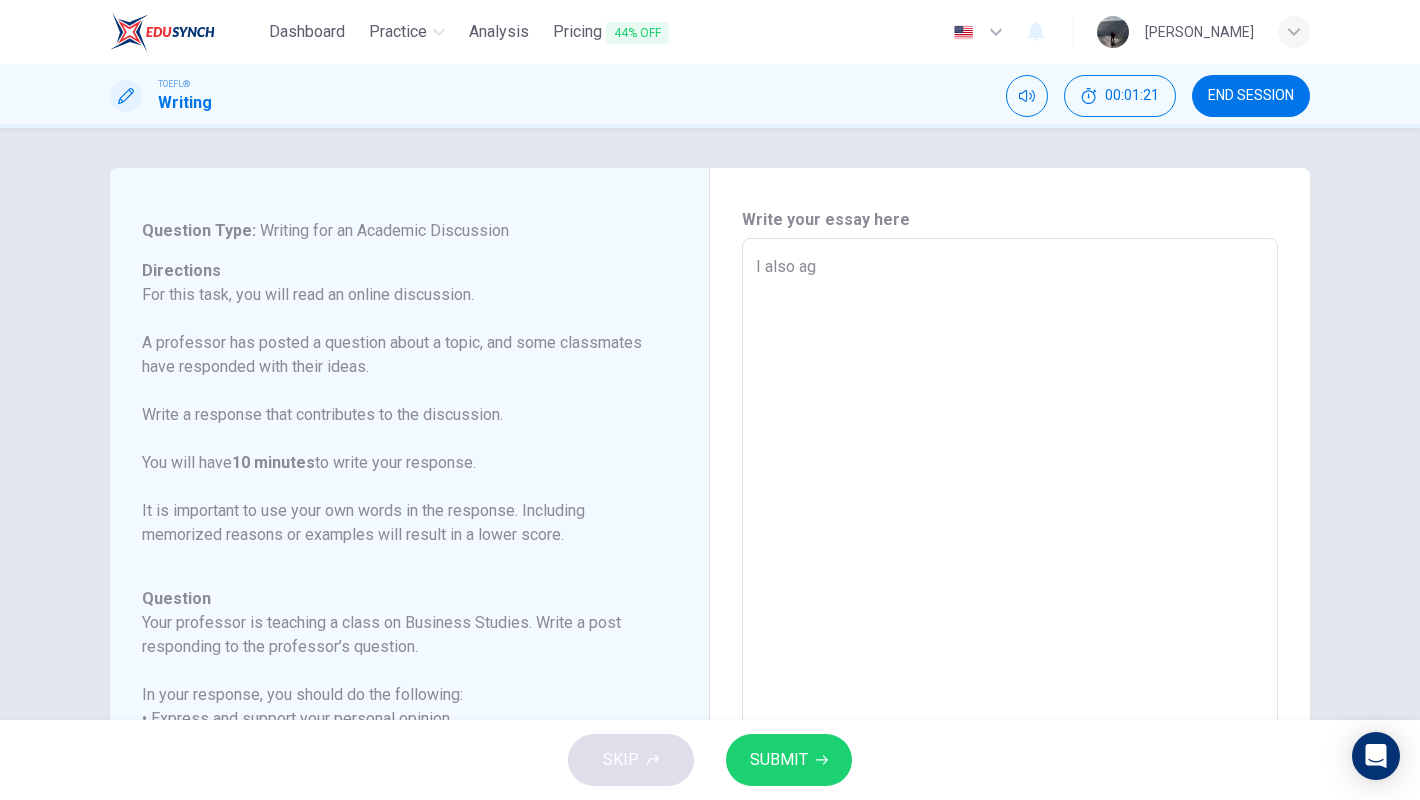 type on "x" 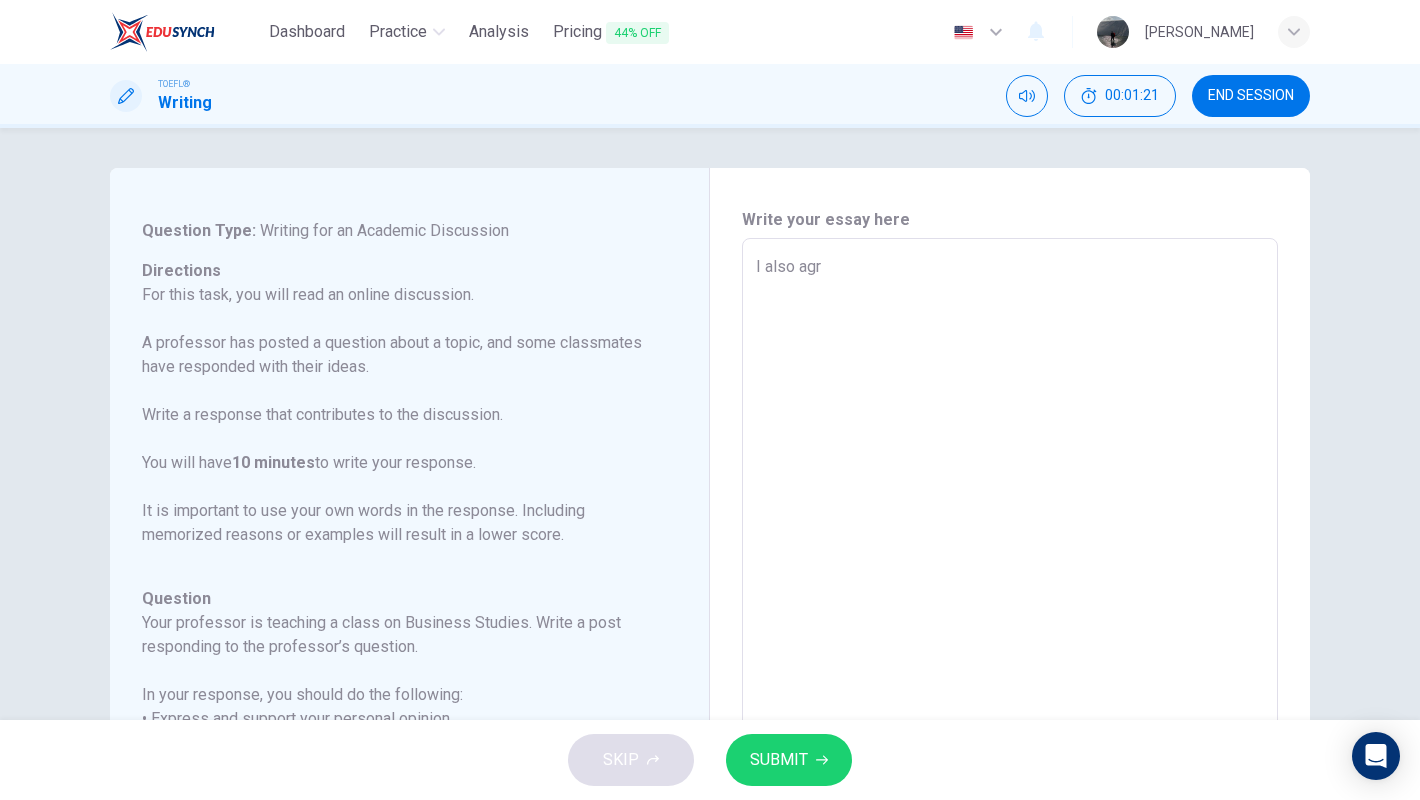 type on "x" 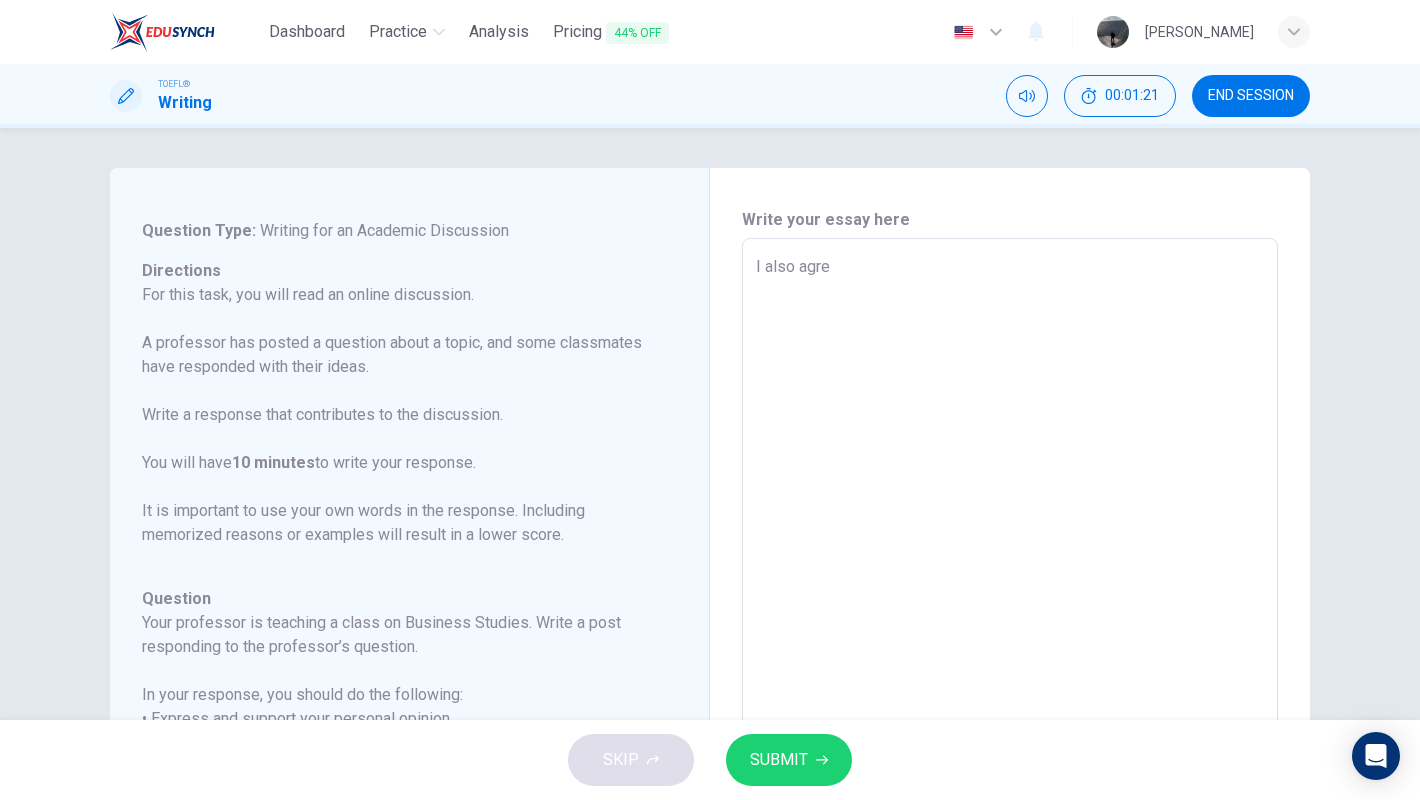 type on "I also agree" 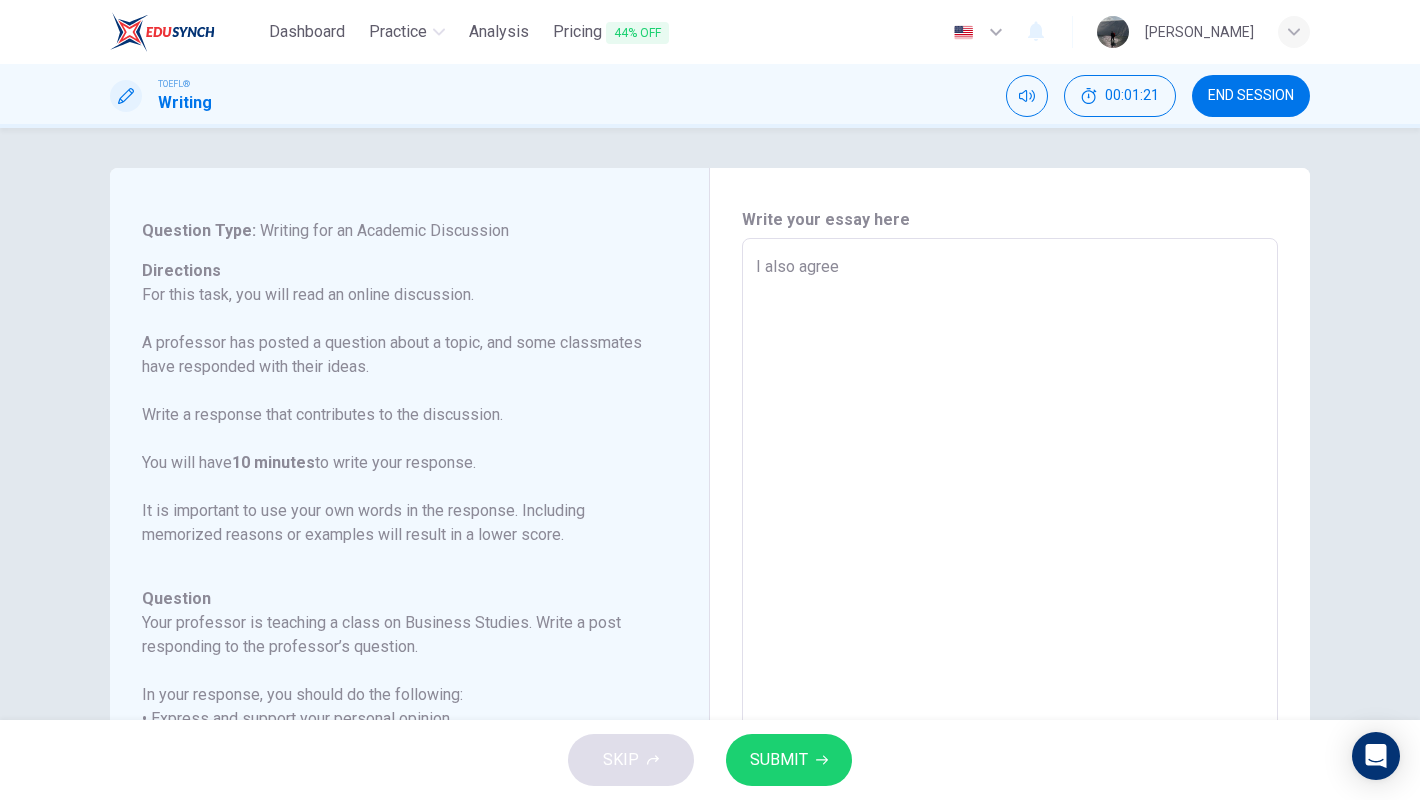 type on "x" 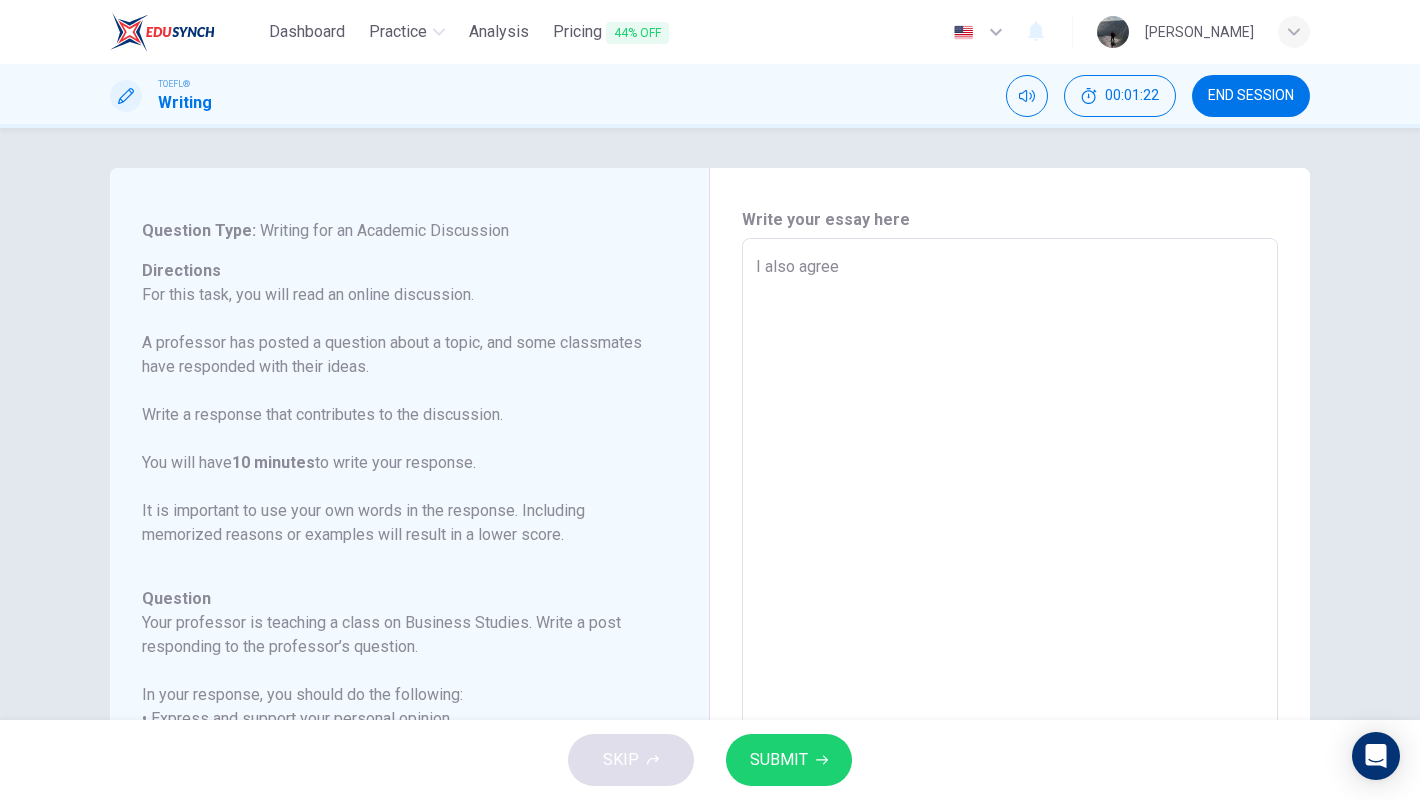 type on "I also agree" 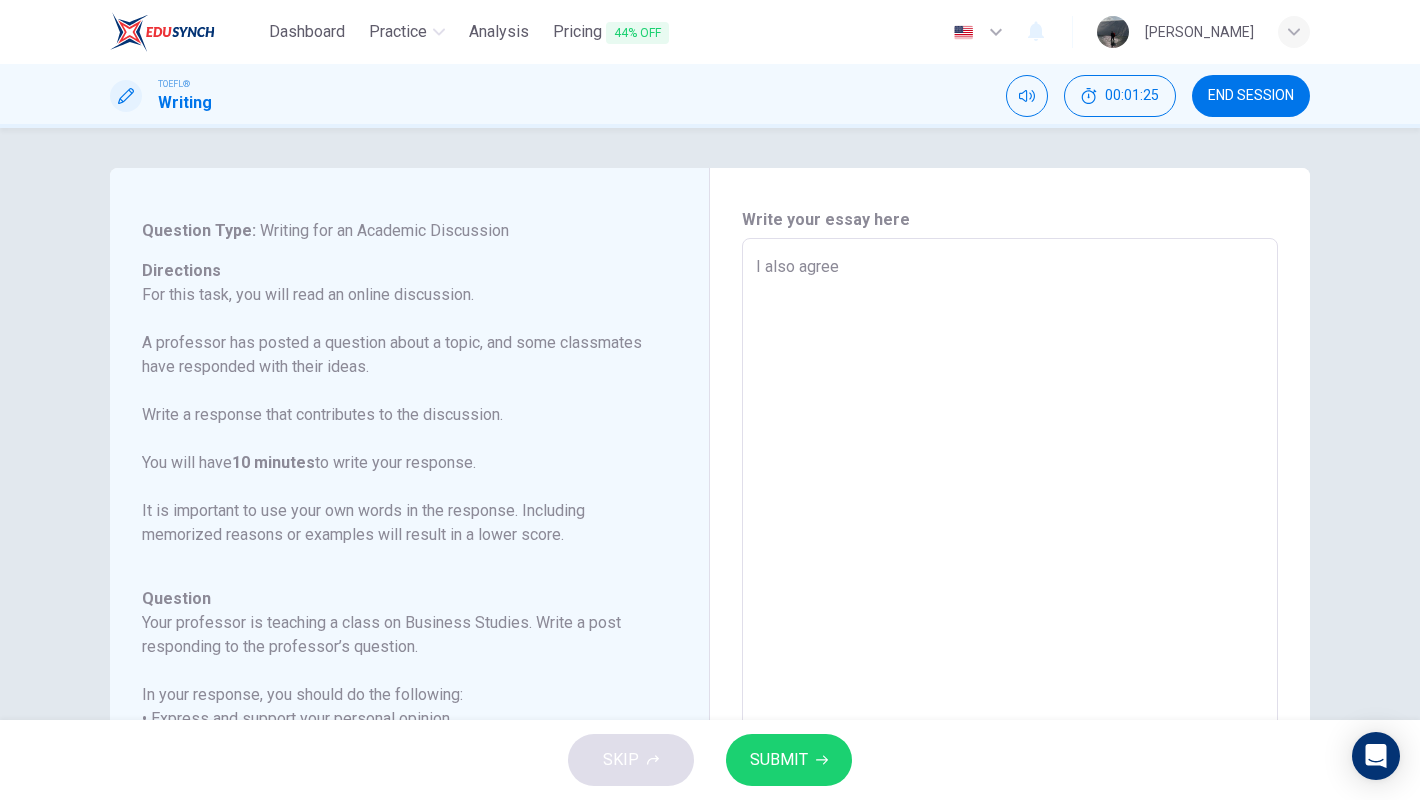 type on "I also agree w" 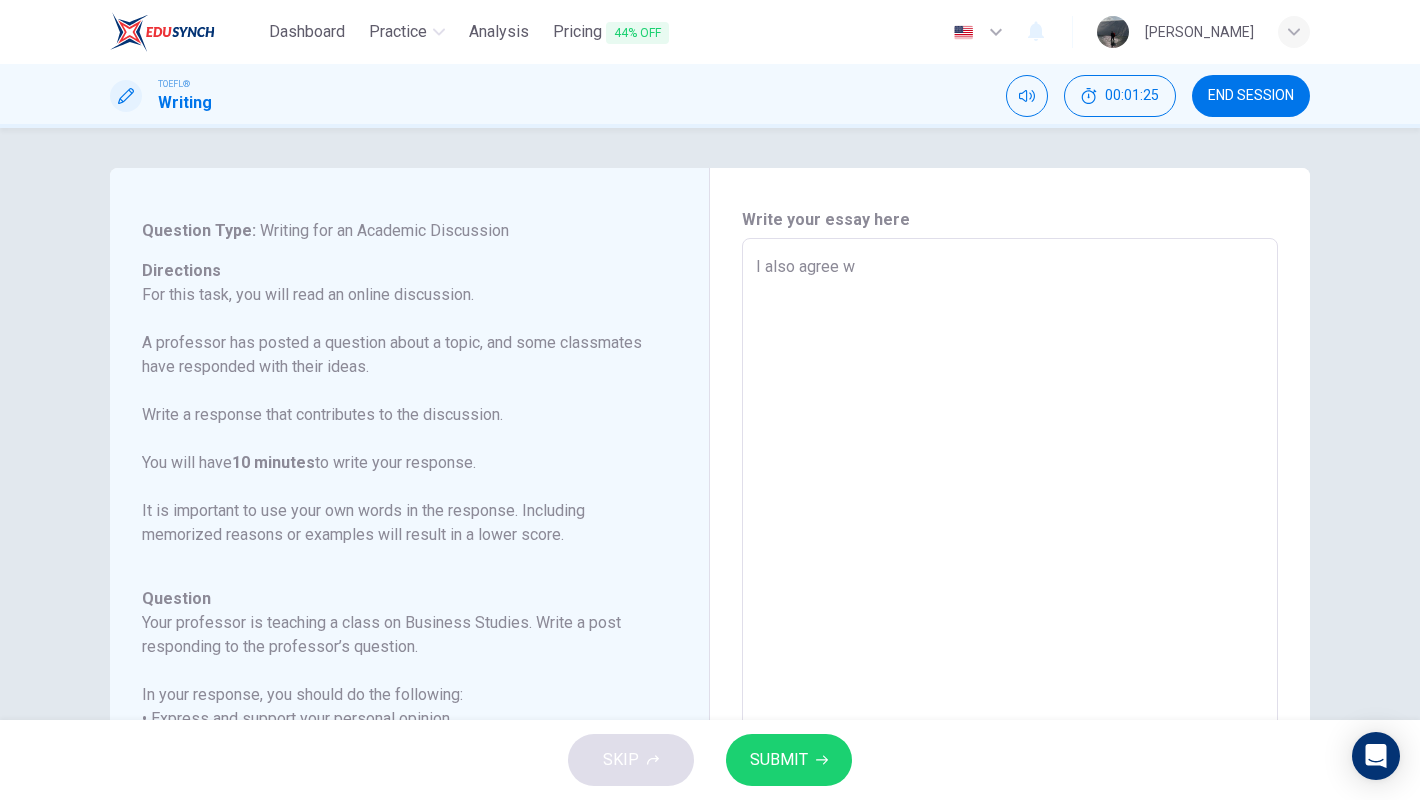 type on "I also agree wi" 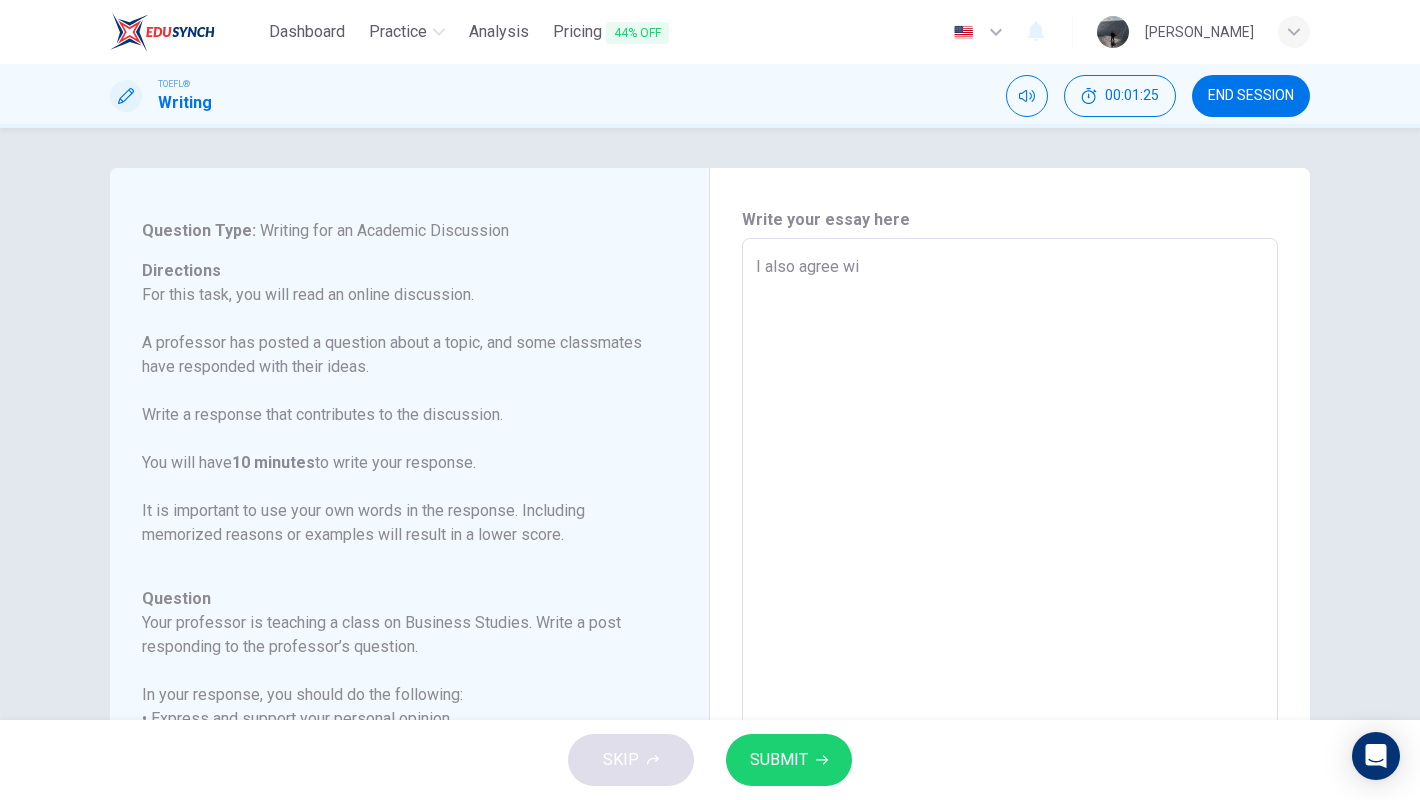 type on "x" 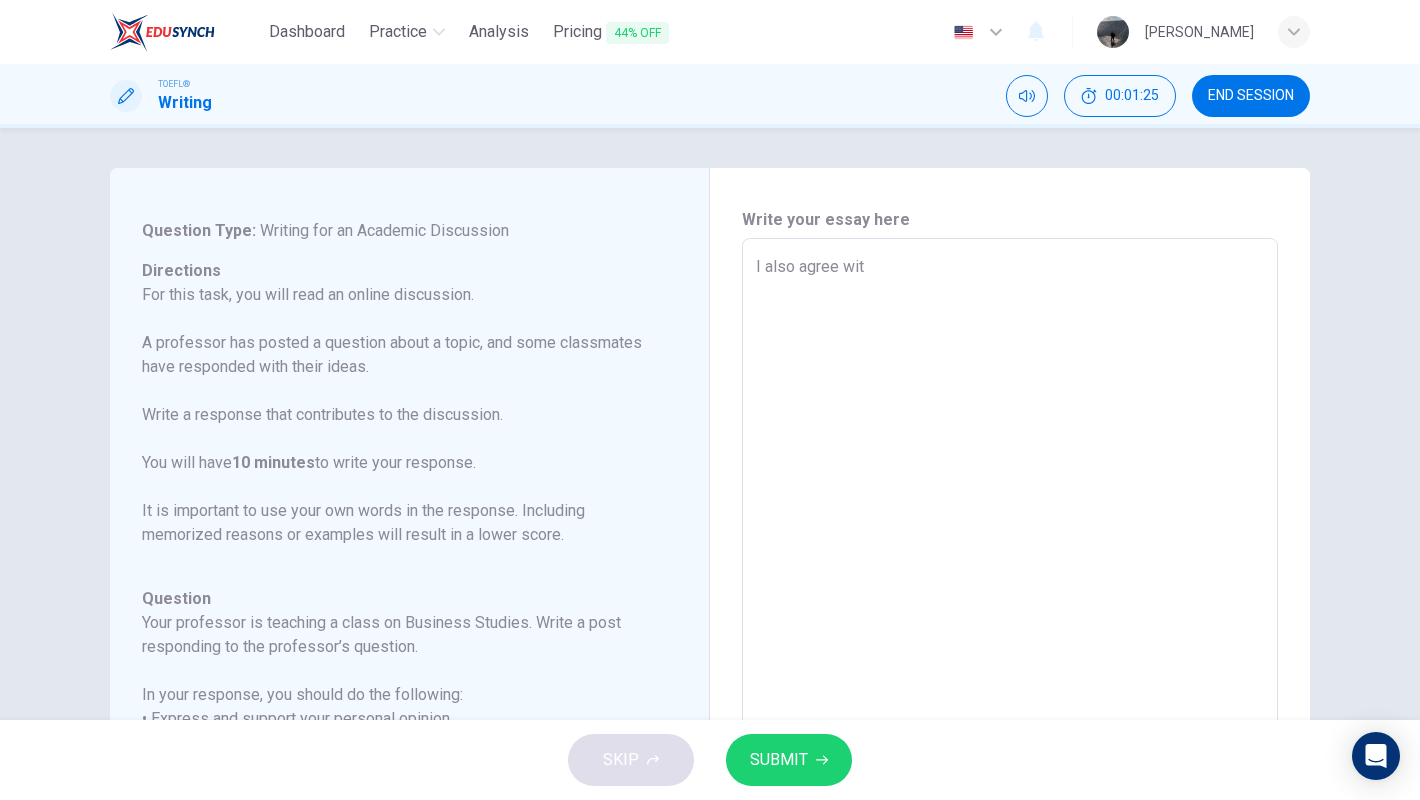 type on "x" 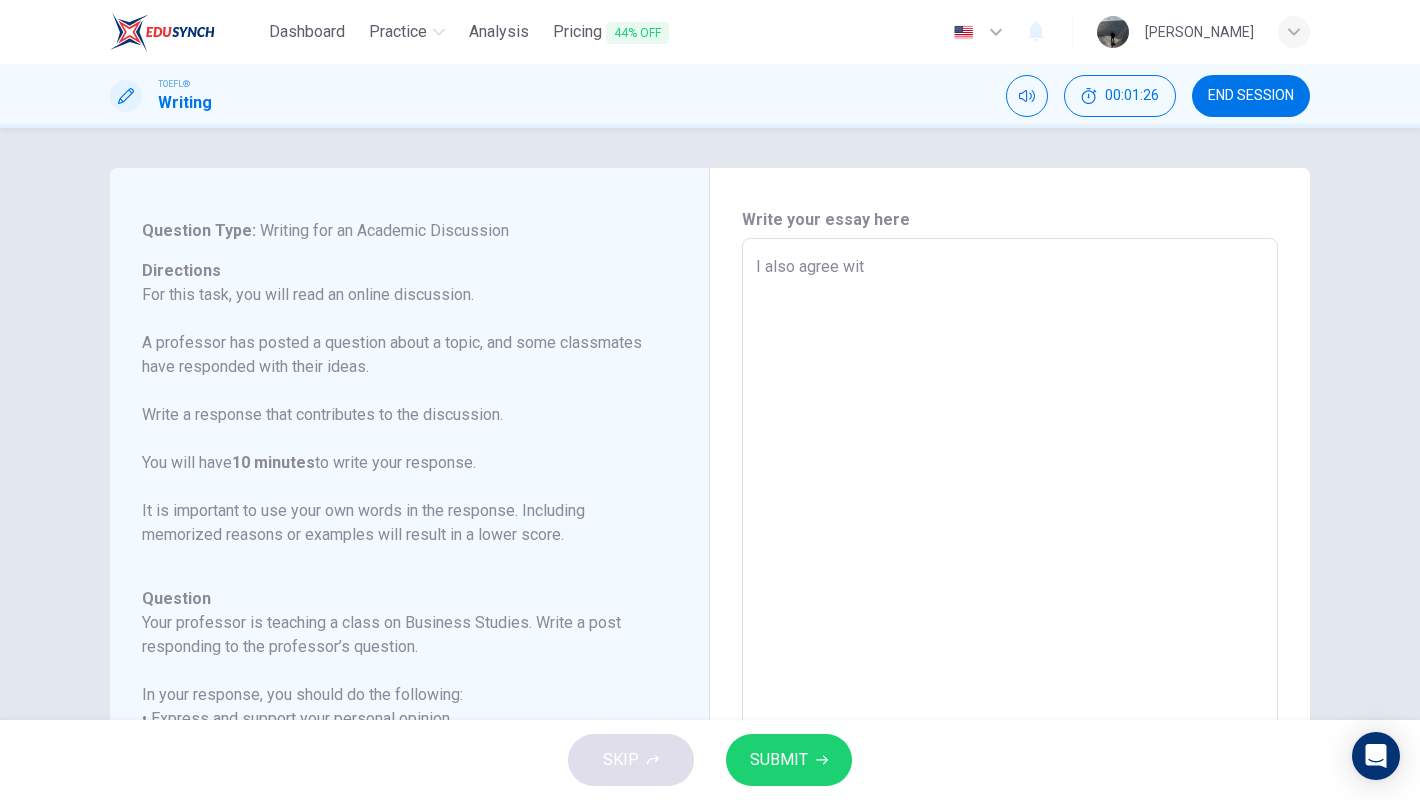 type on "I also agree" 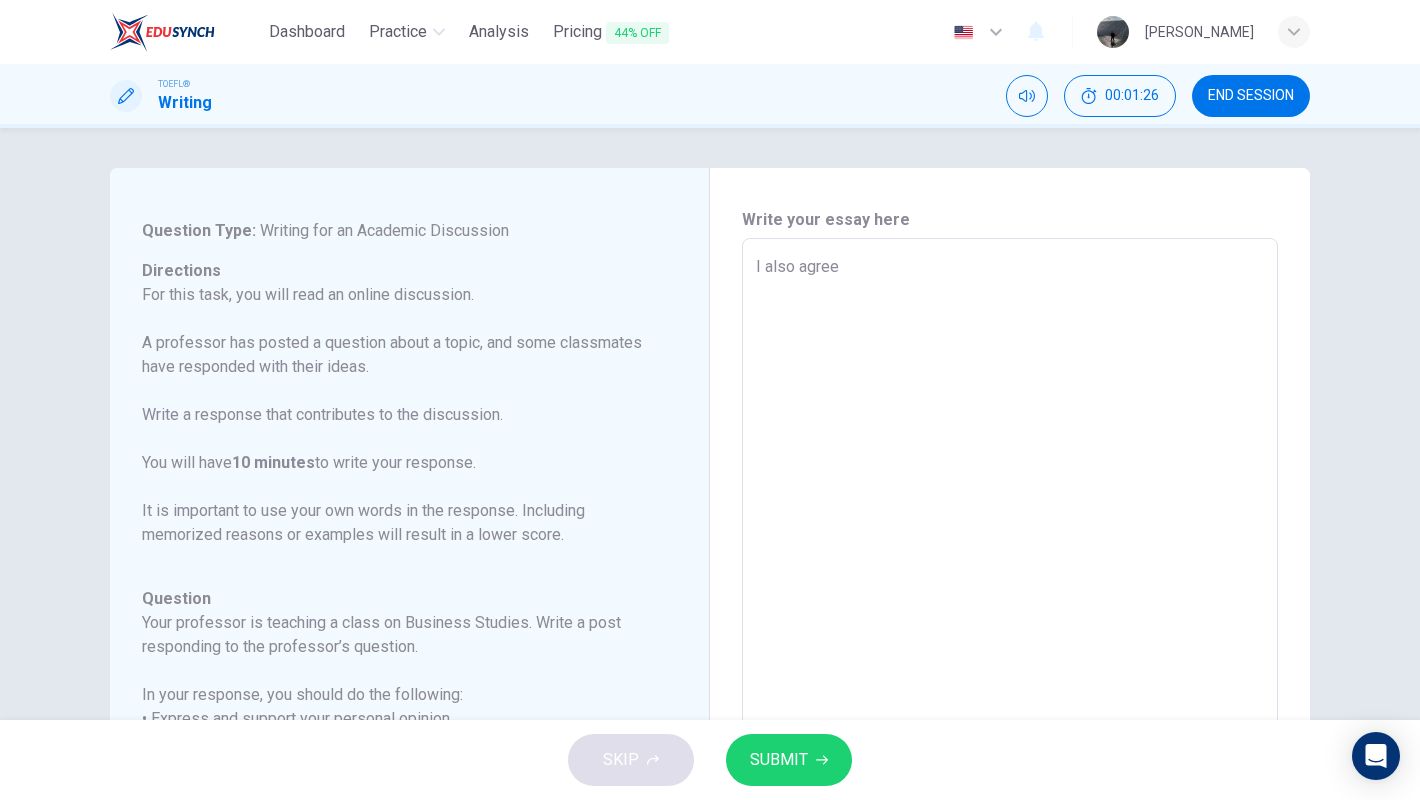 type on "x" 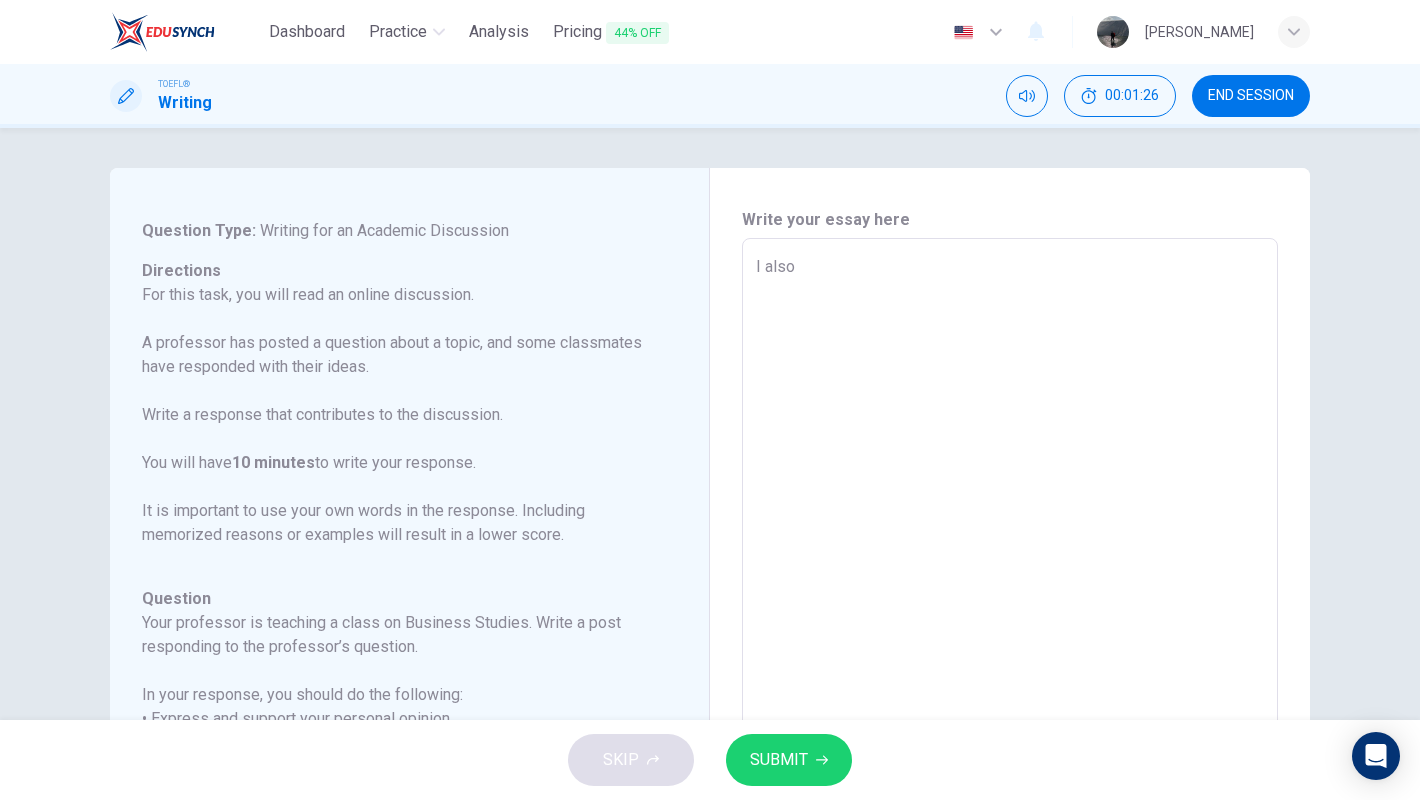 type on "x" 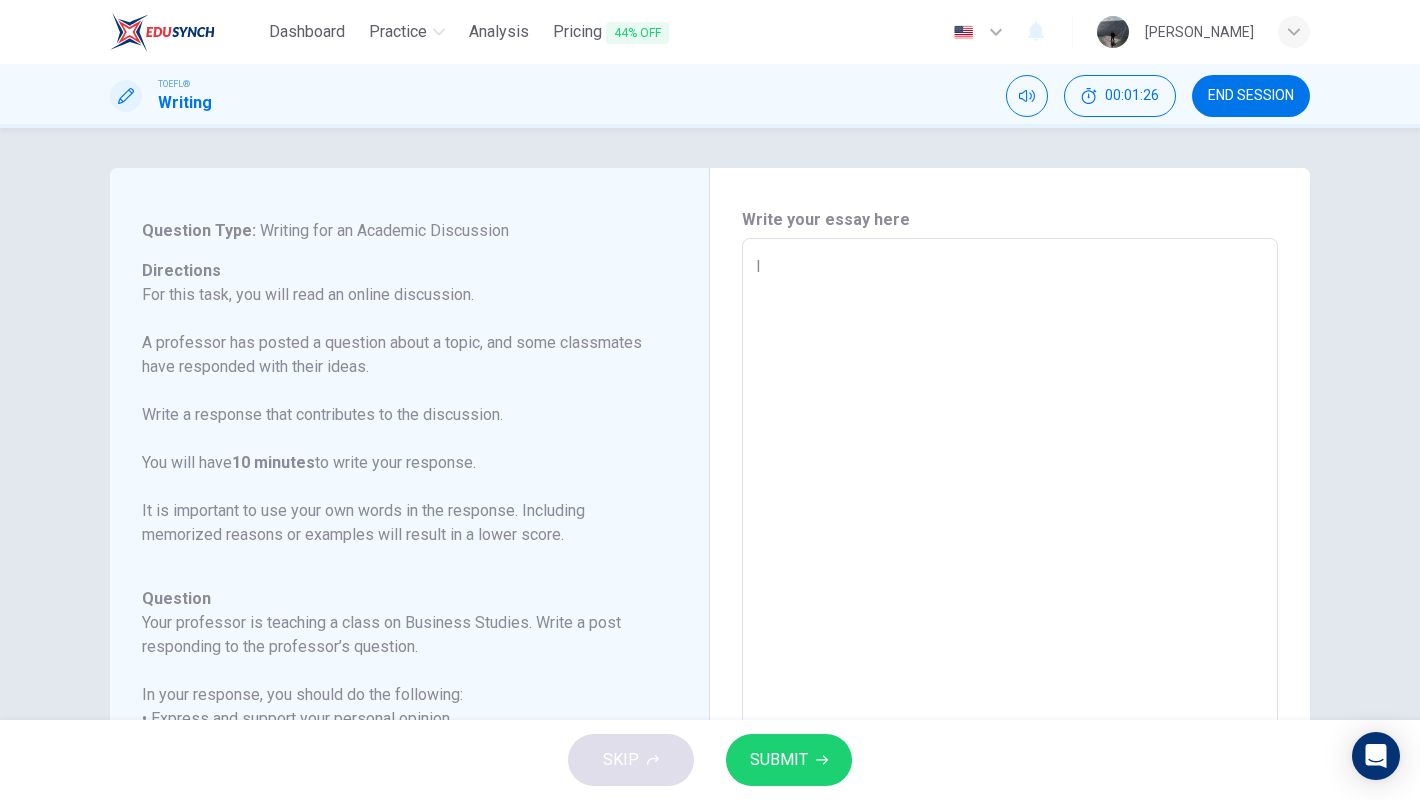 type on "x" 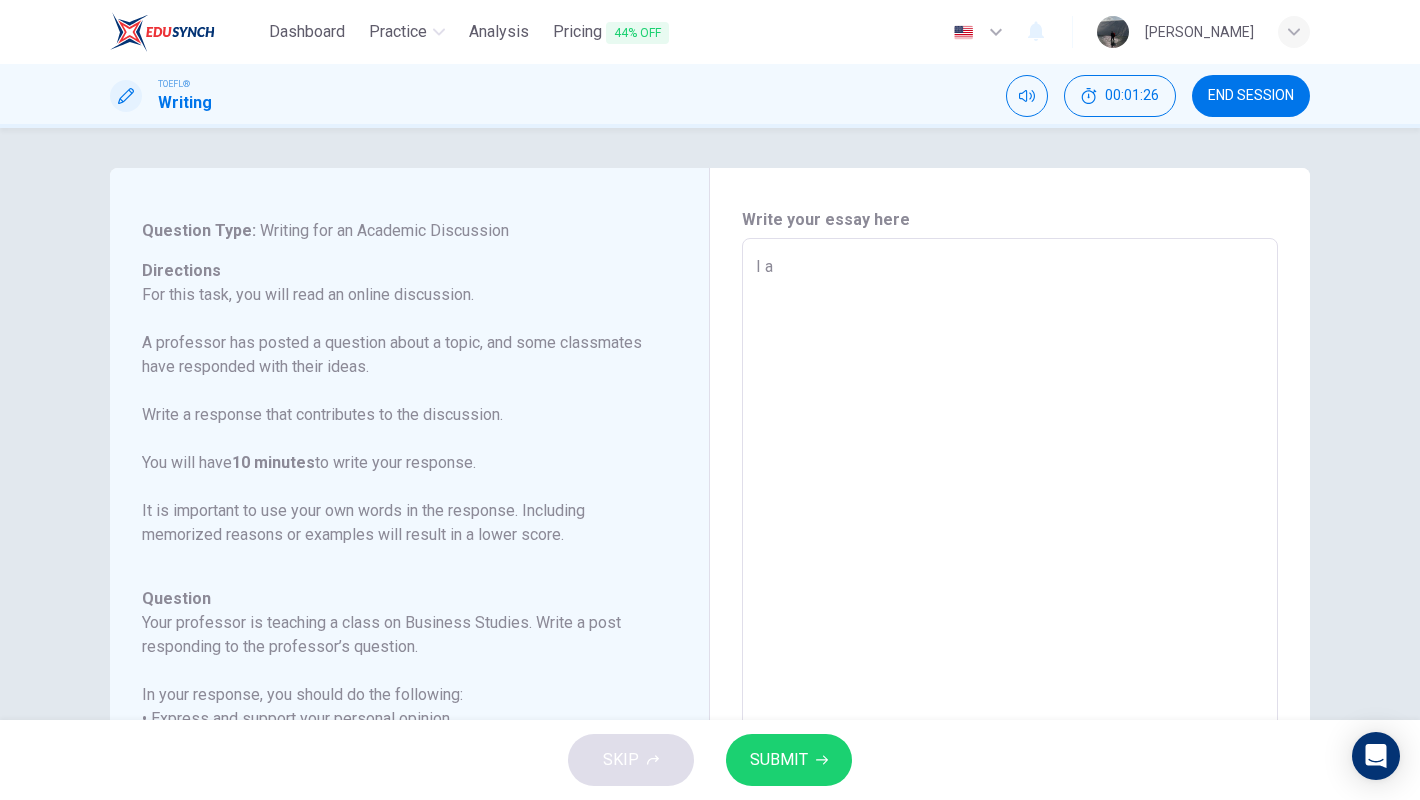 type on "x" 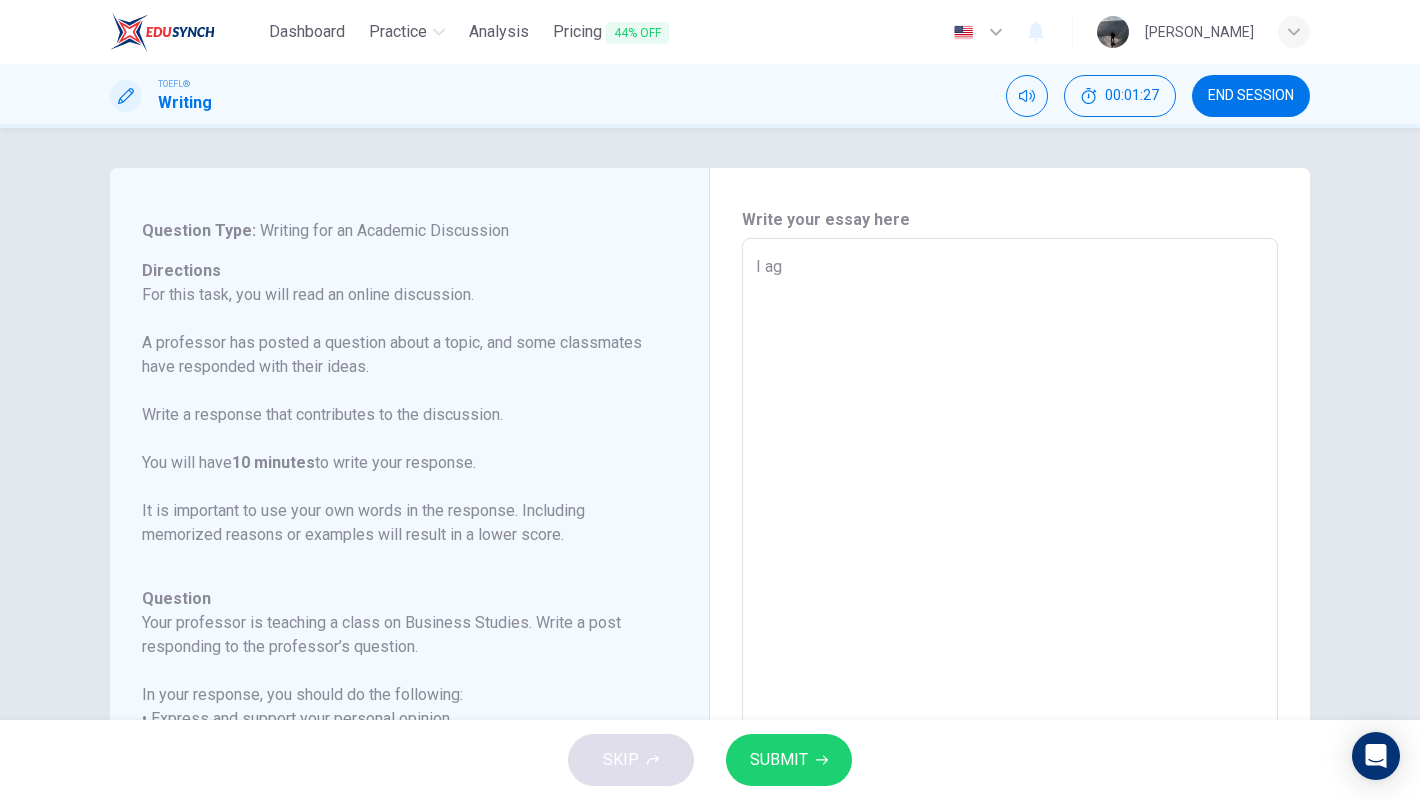 type on "I agr" 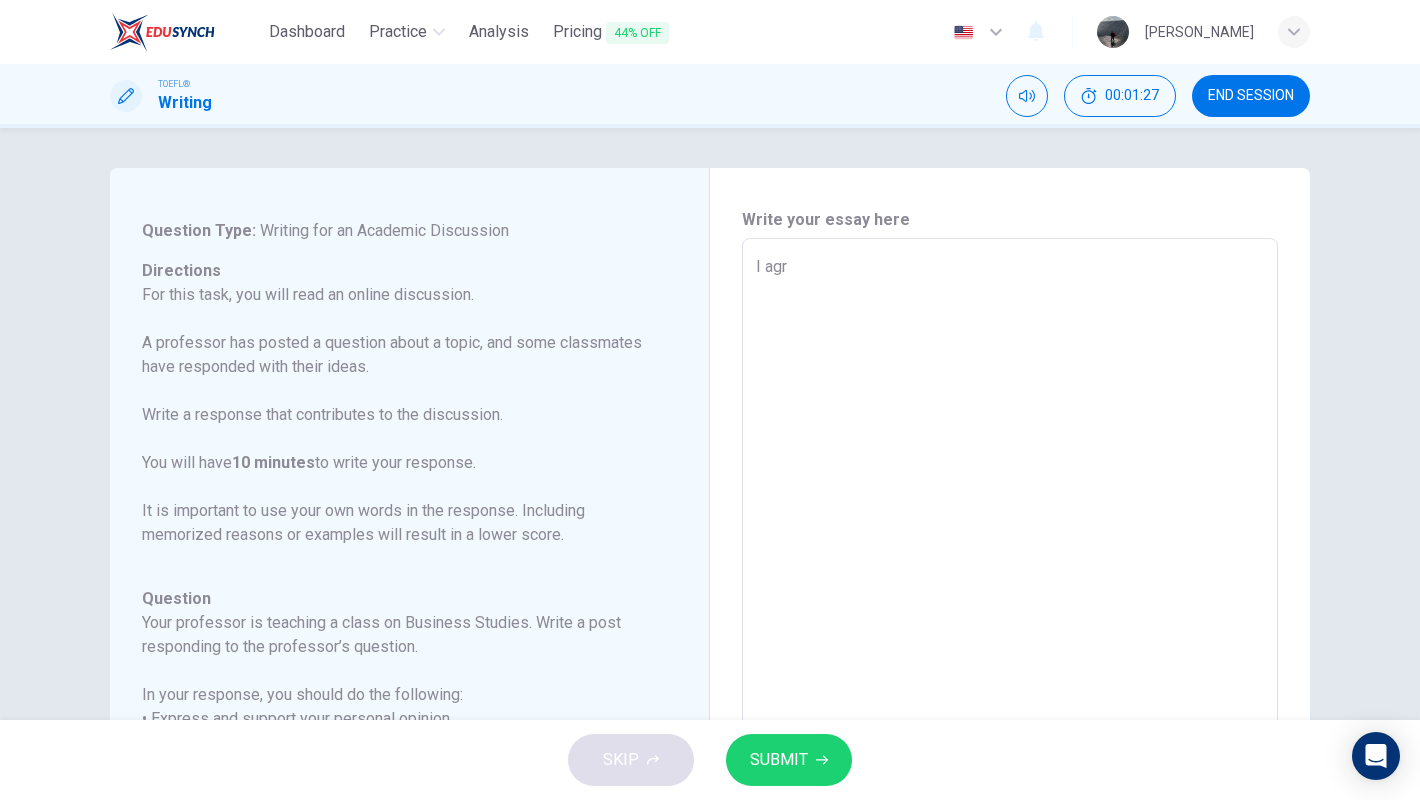 type on "x" 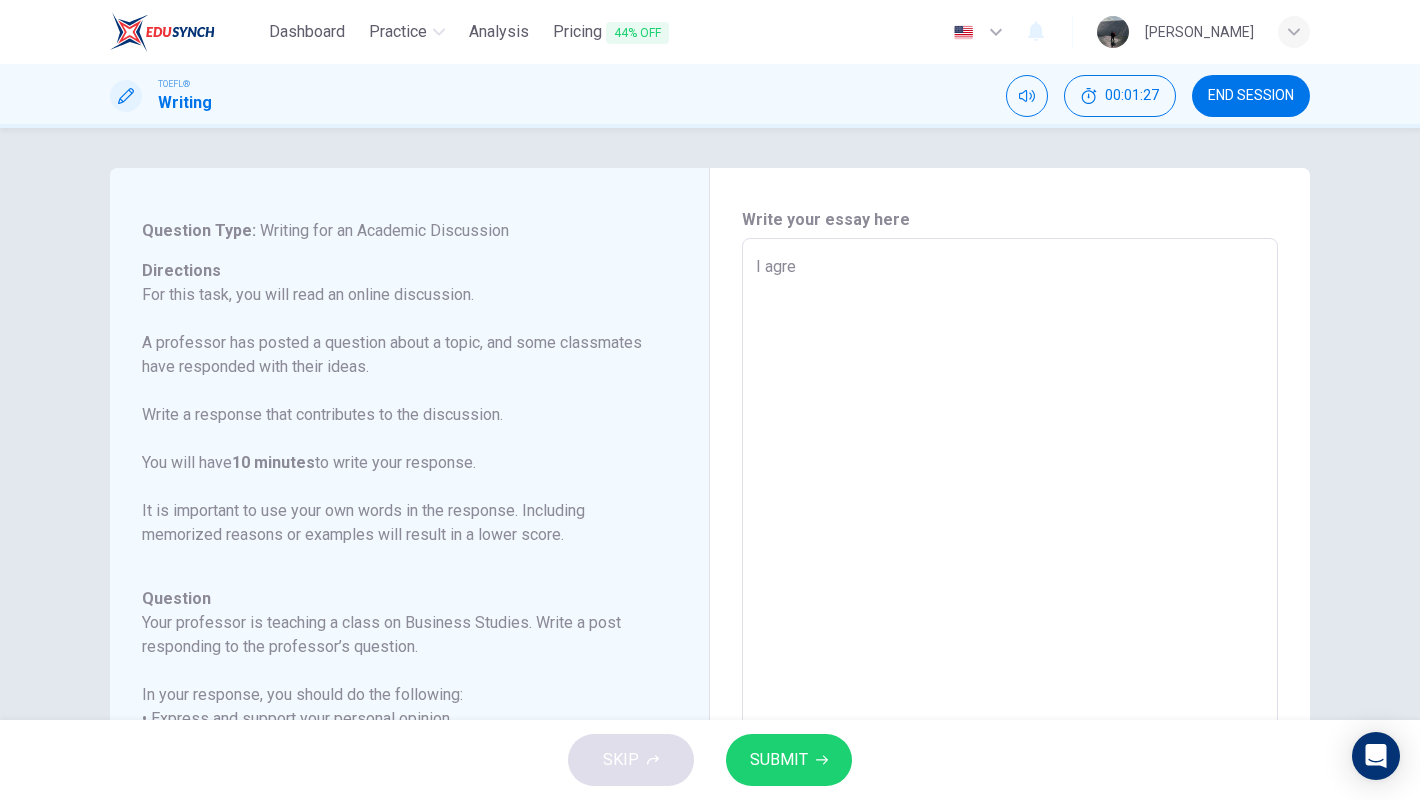 type on "x" 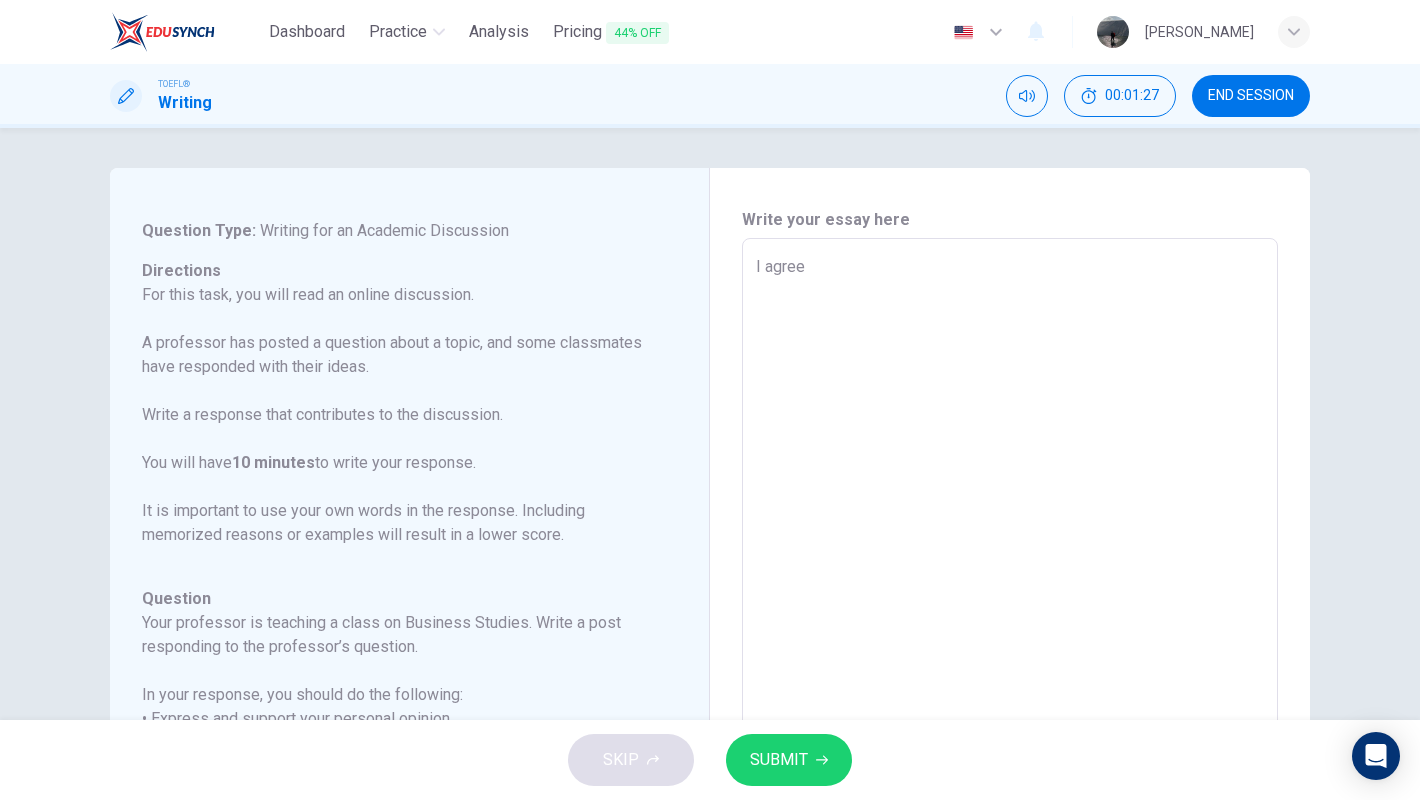 type on "x" 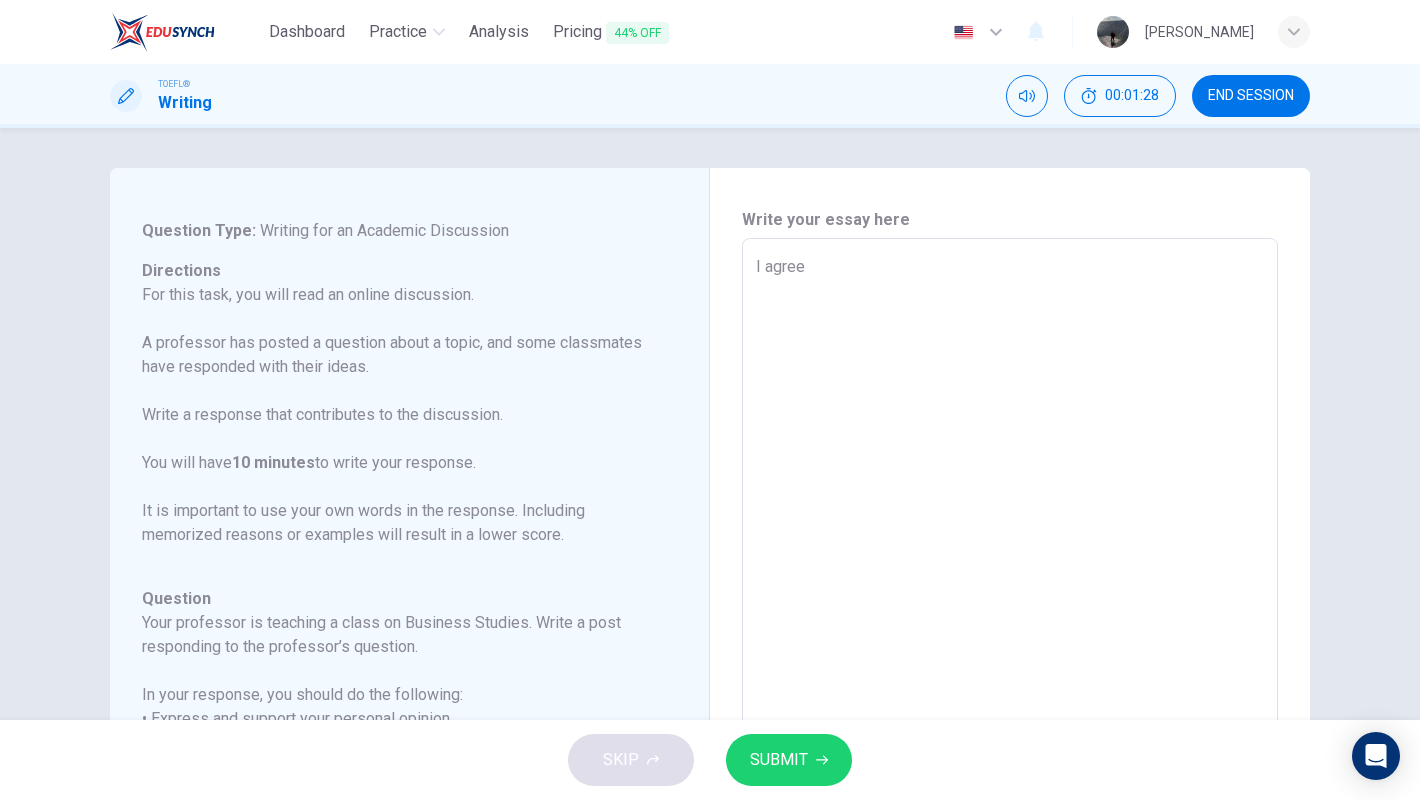 scroll, scrollTop: 246, scrollLeft: 0, axis: vertical 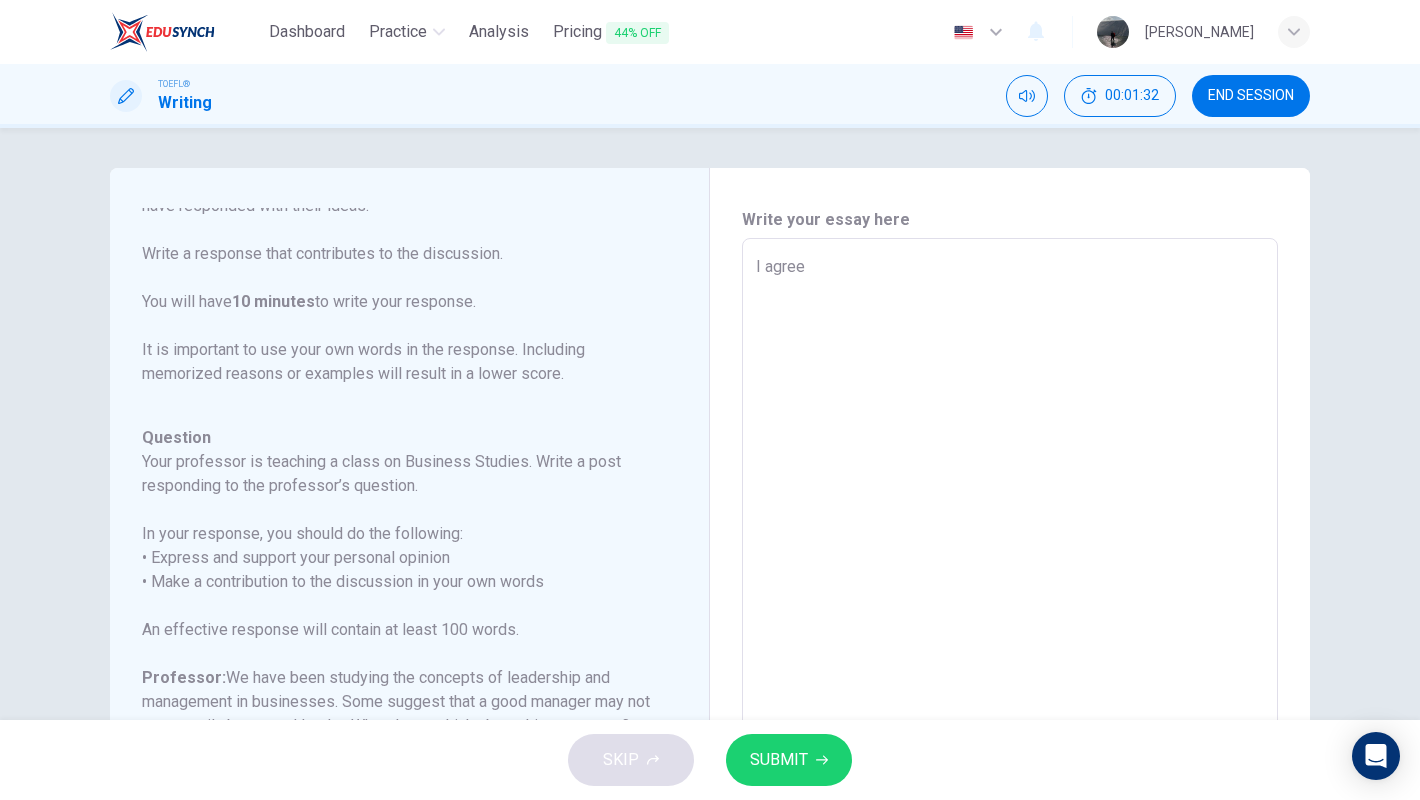 type on "I agree w" 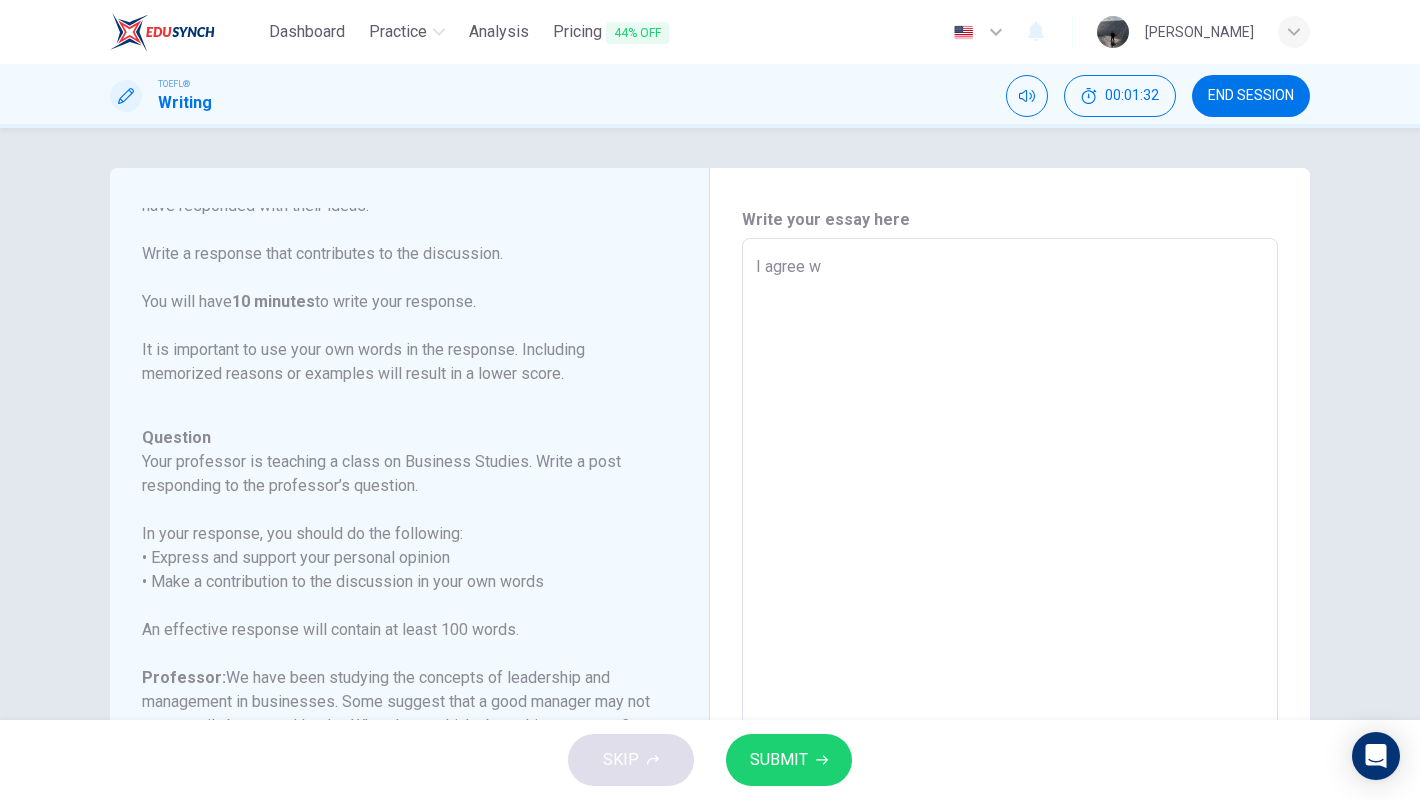 type on "I agree wi" 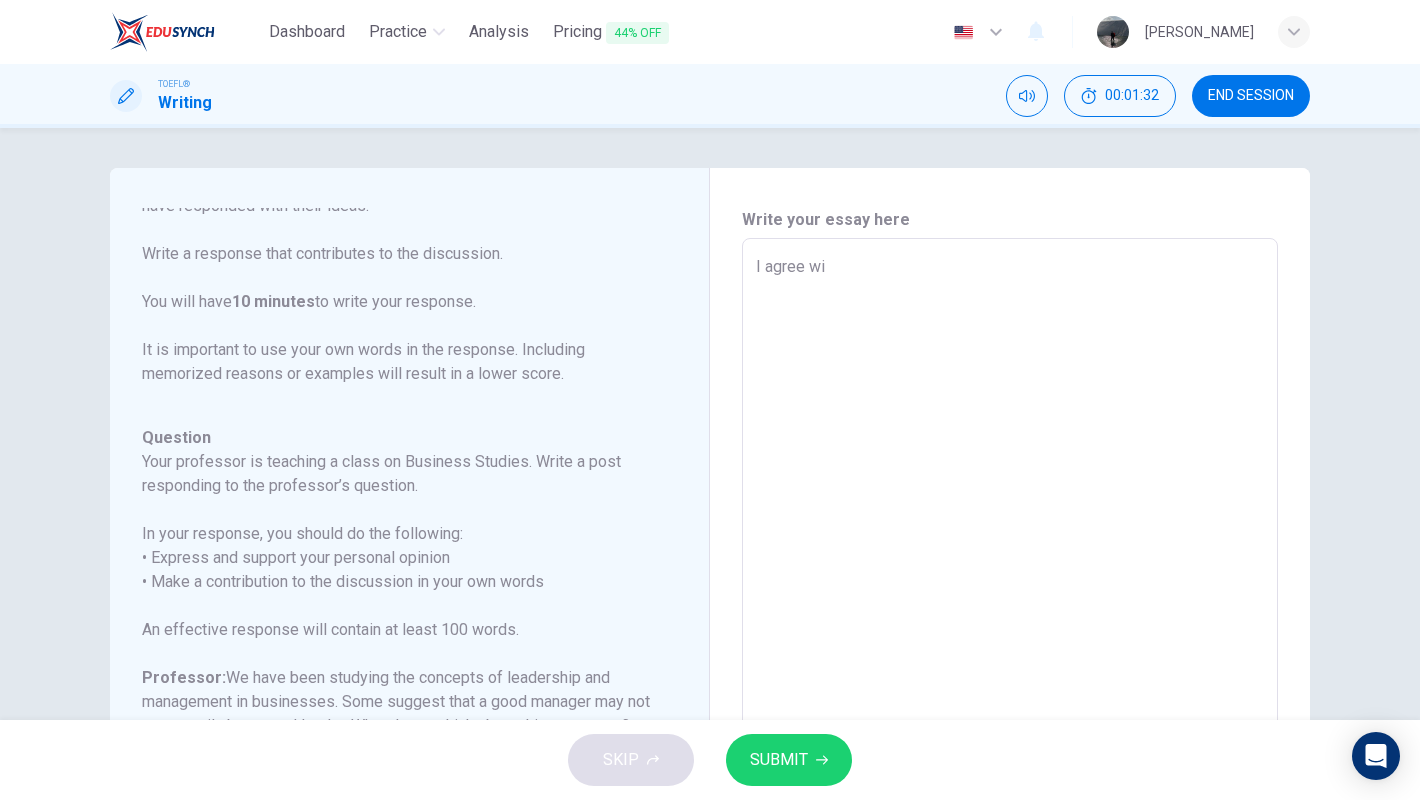 type on "I agree wit" 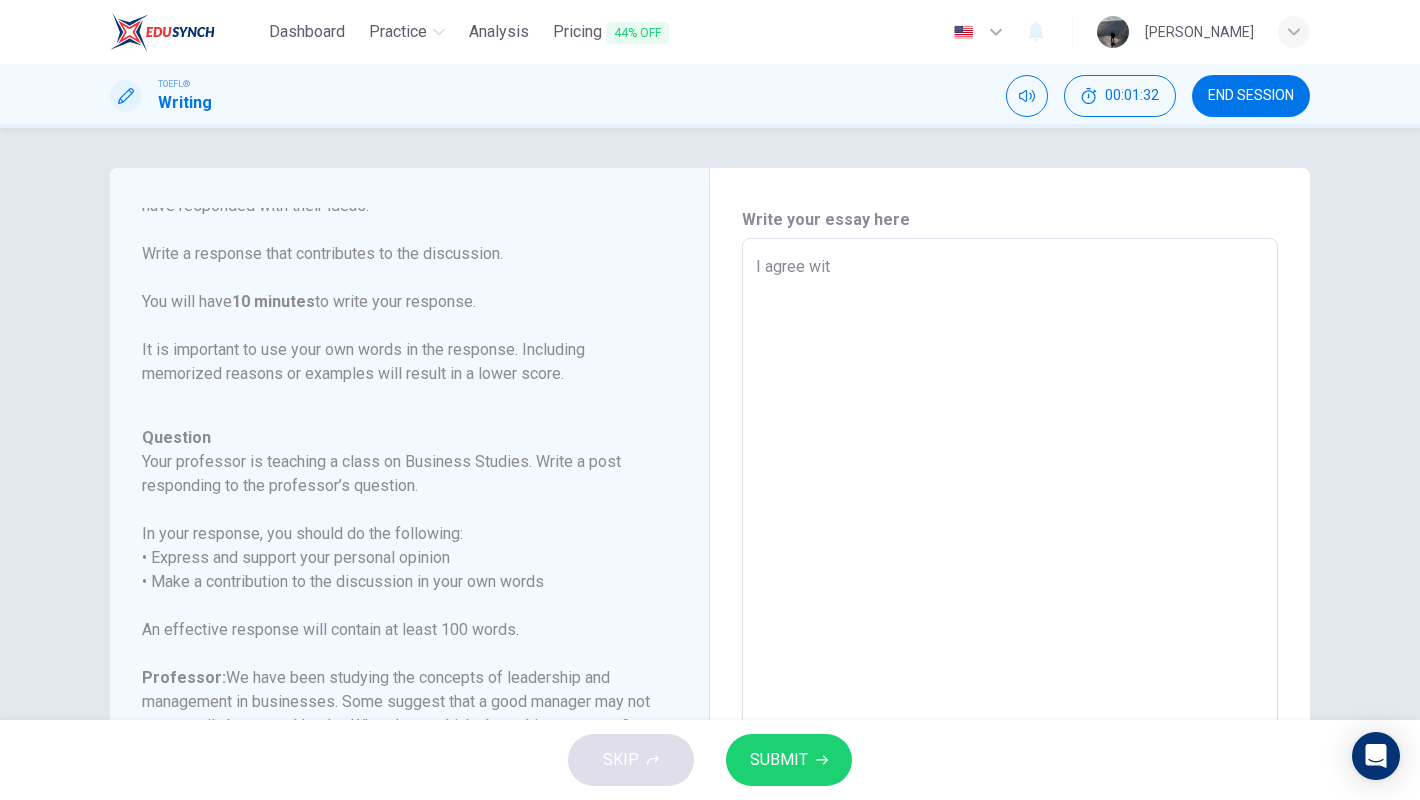 type on "x" 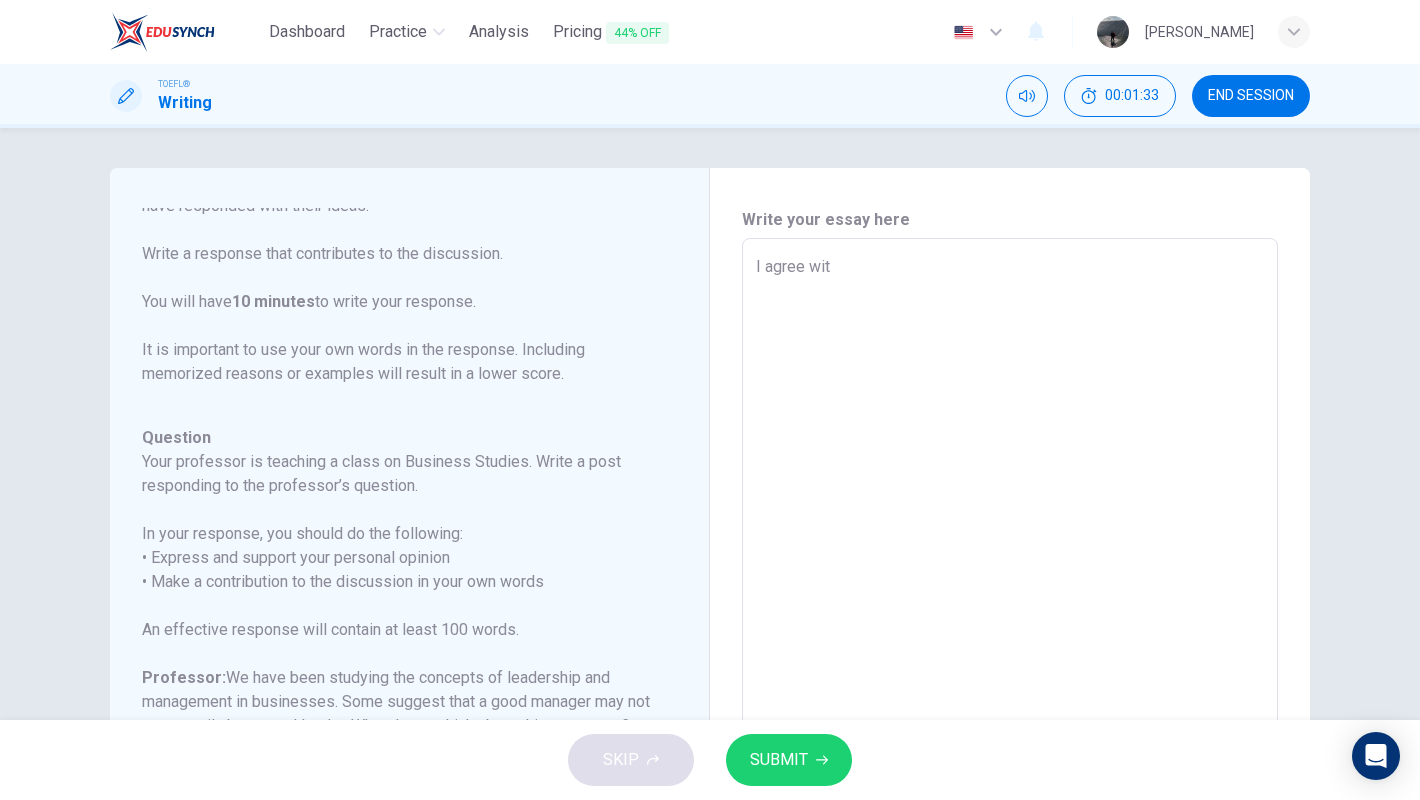 type on "I agree with" 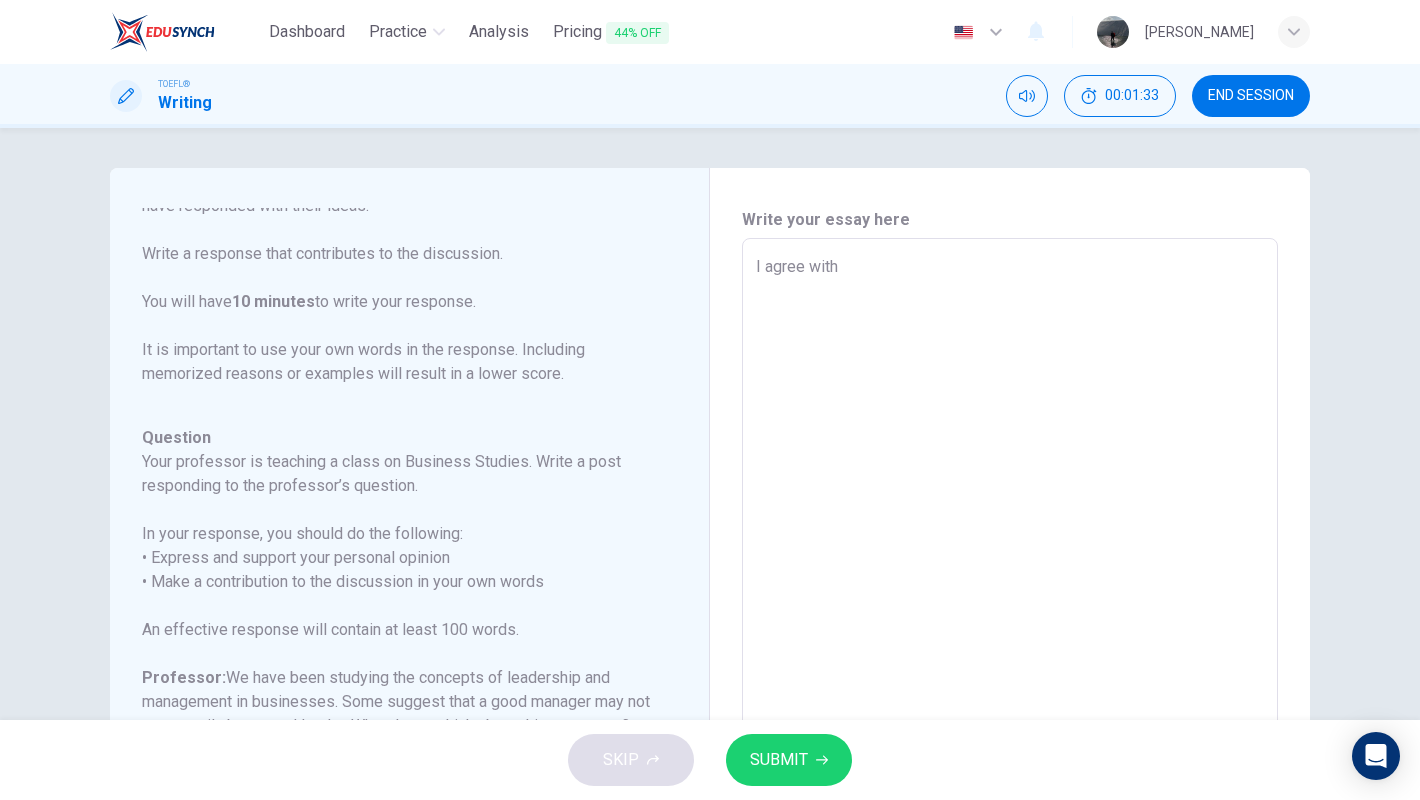 type on "x" 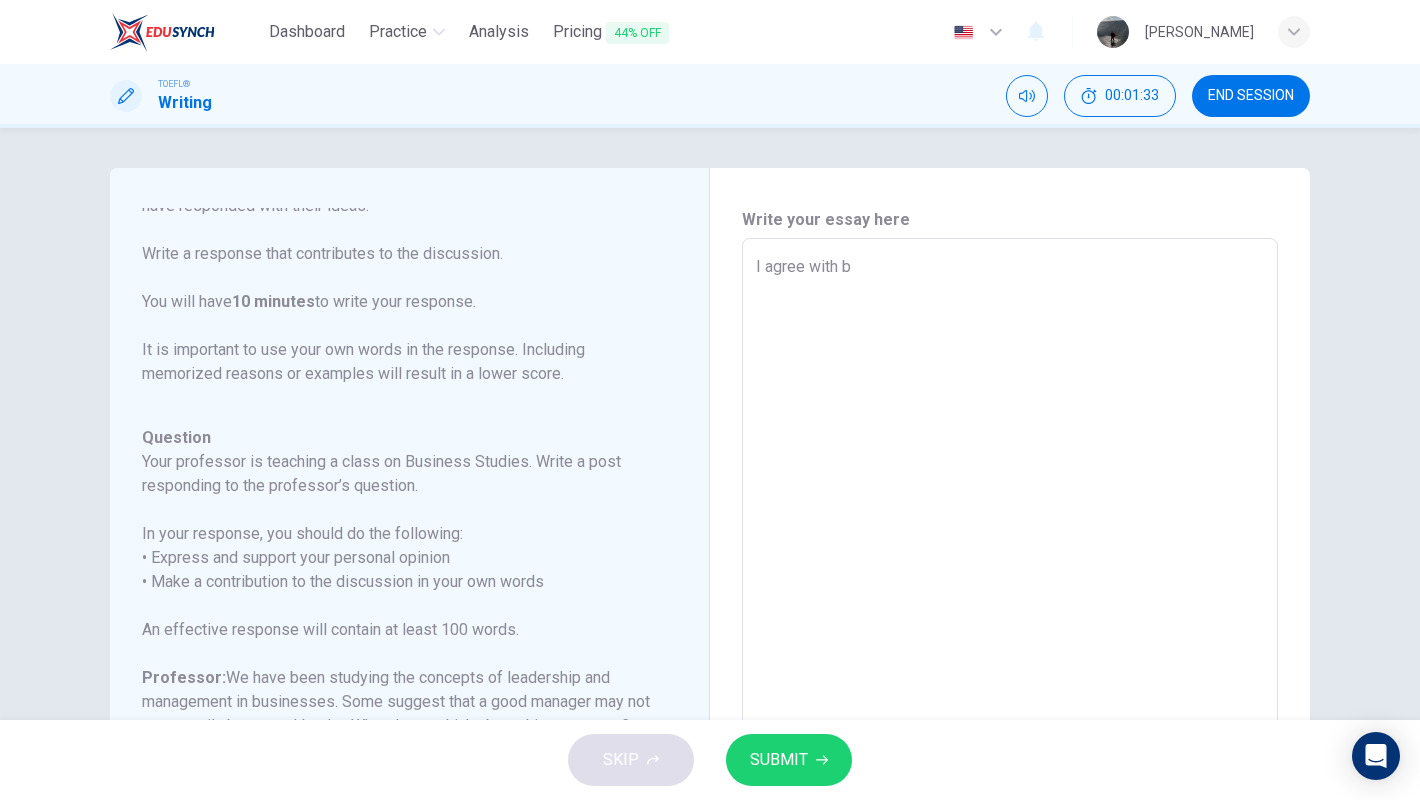 type on "I agree with [PERSON_NAME]" 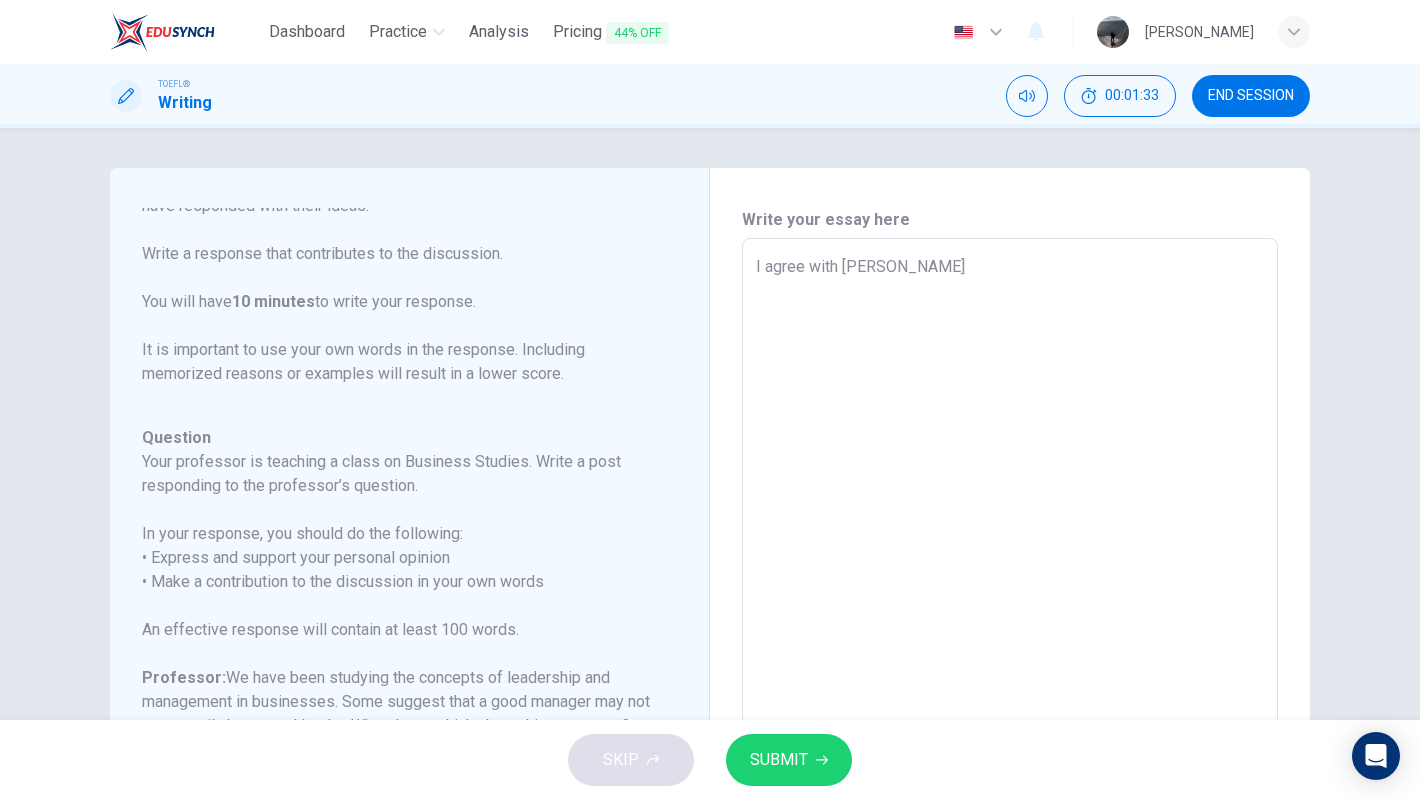 type on "x" 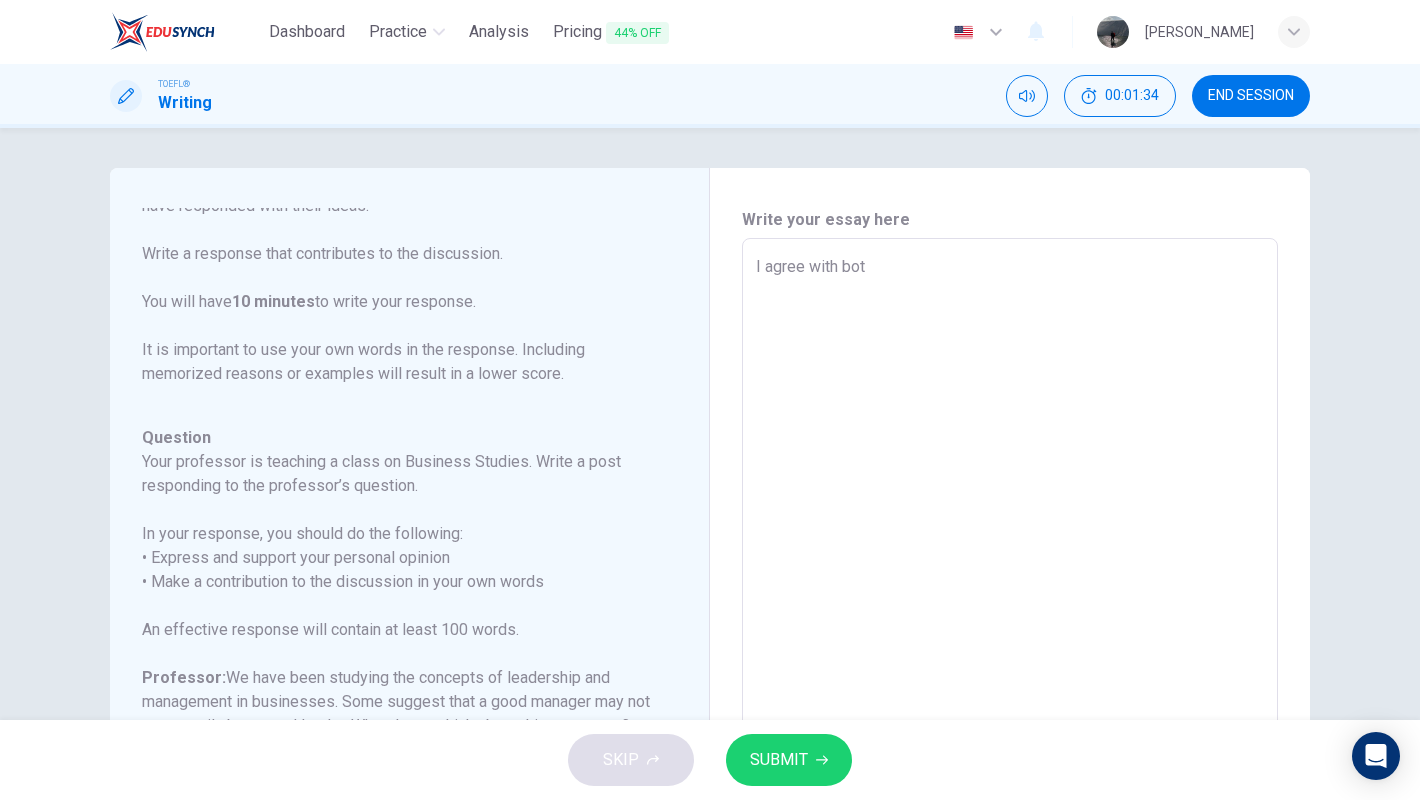type on "I agree with both" 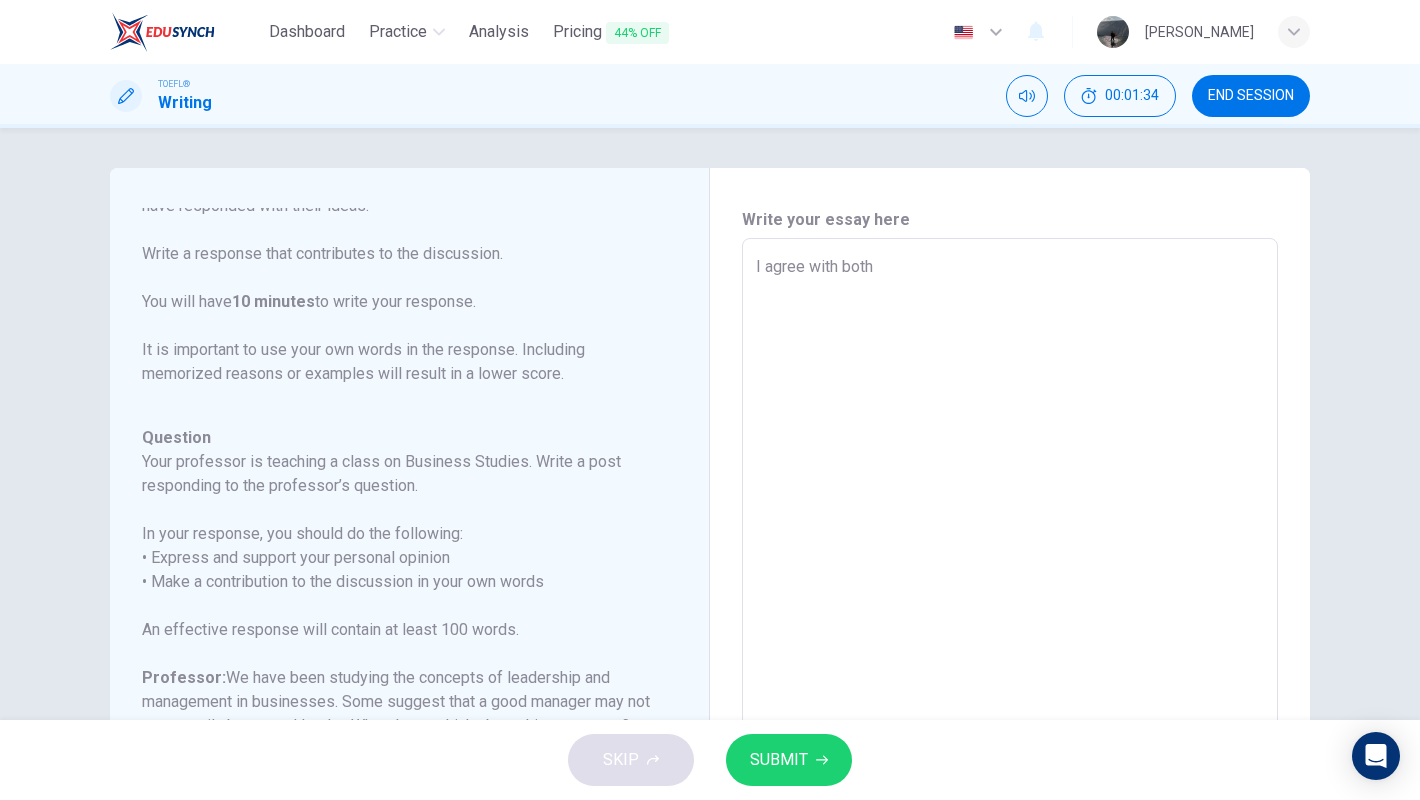 type on "x" 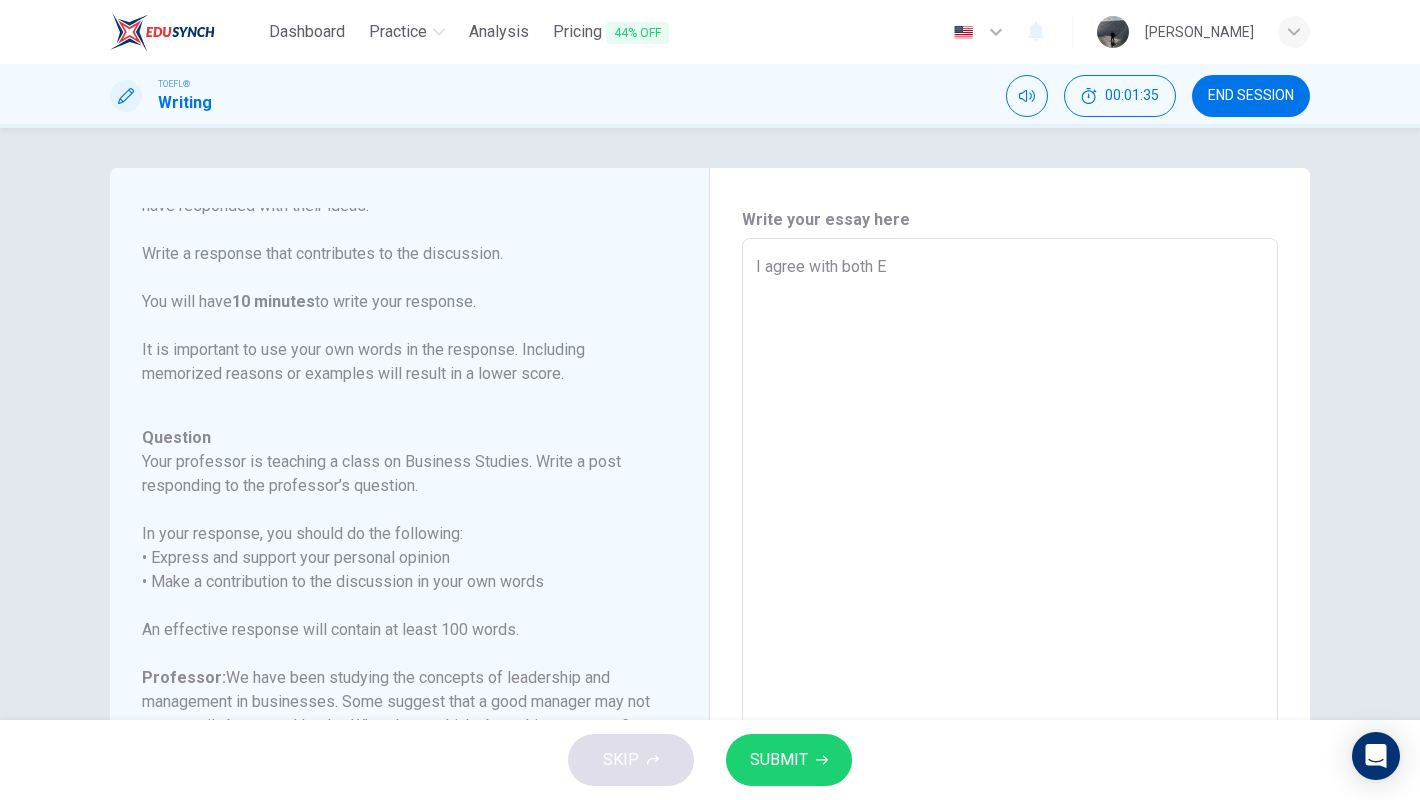 type on "I agree with both Et" 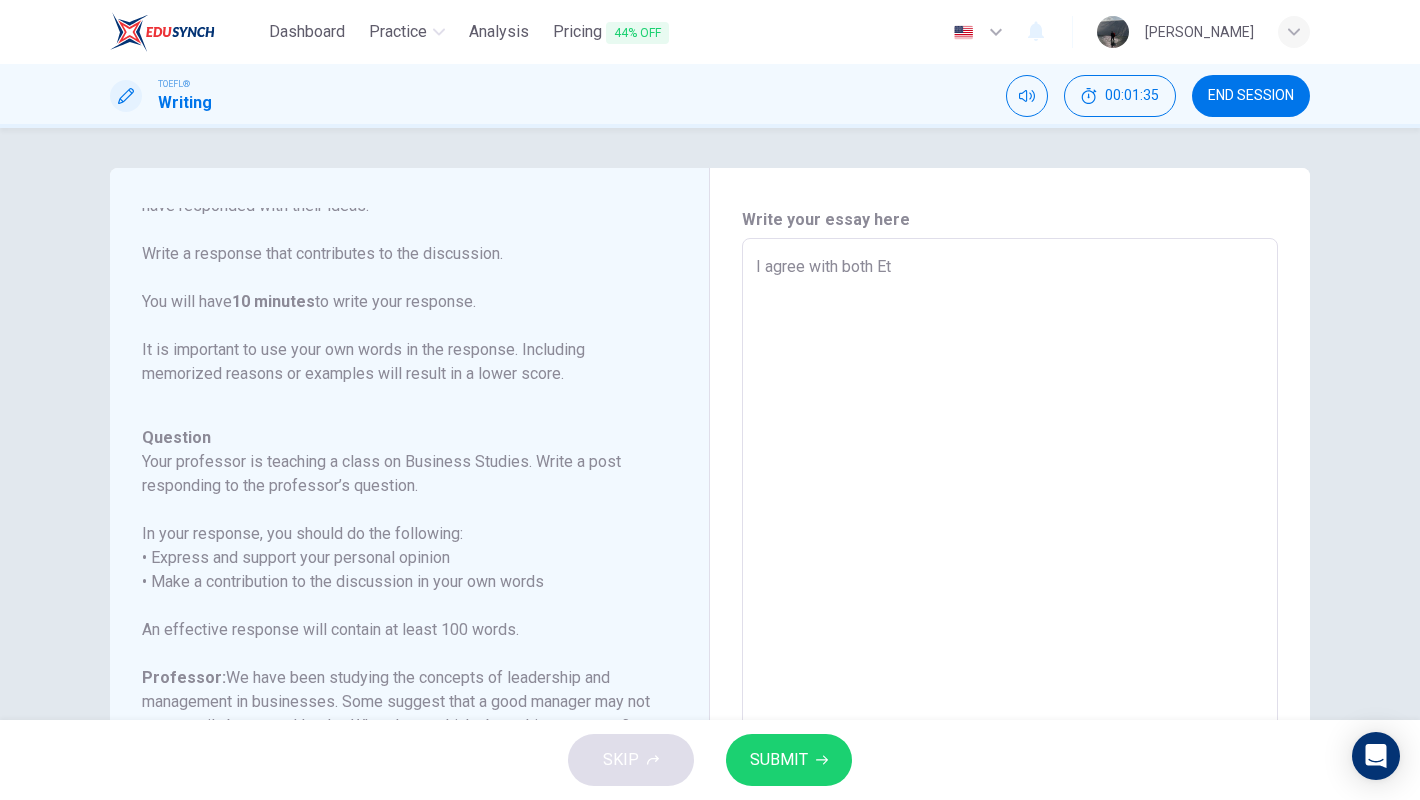 type on "x" 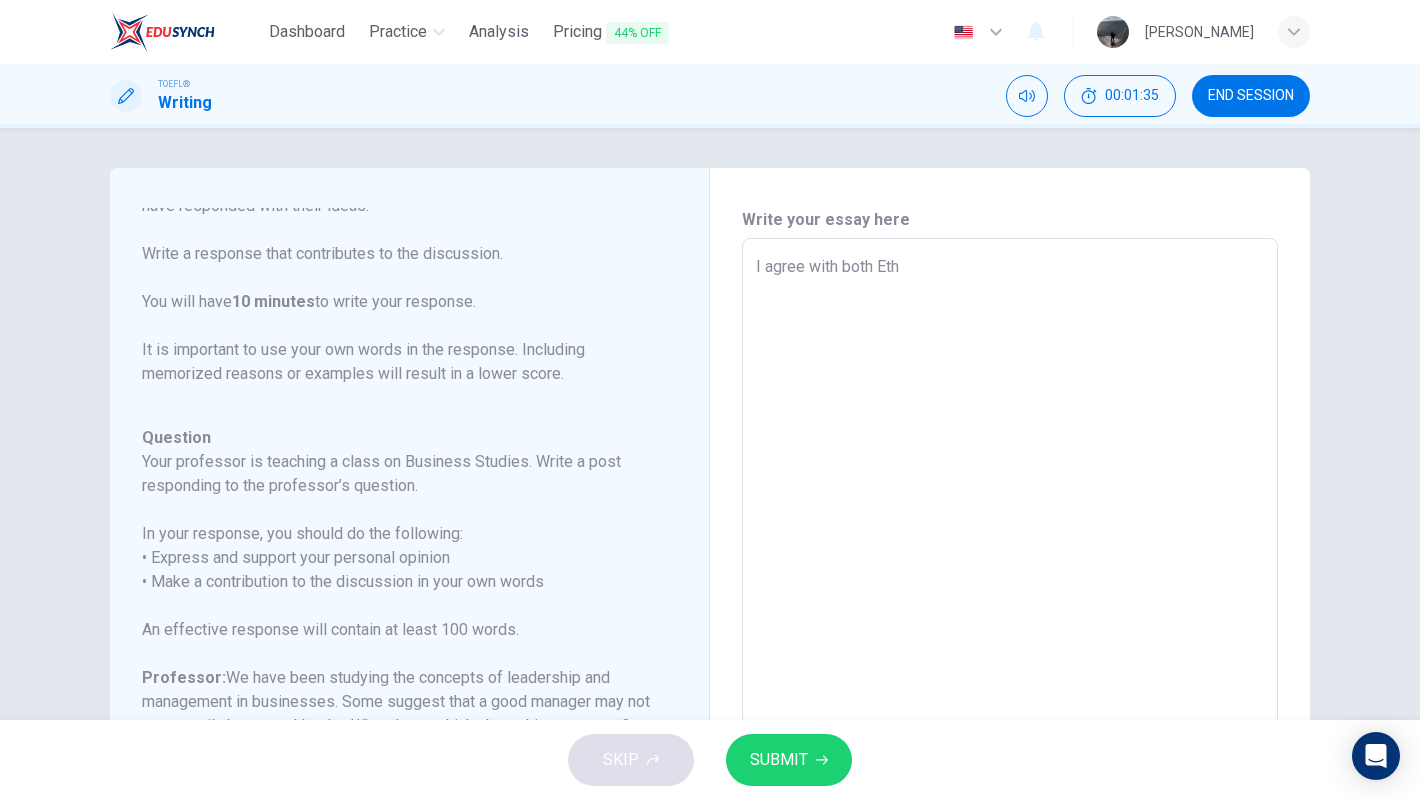 type on "x" 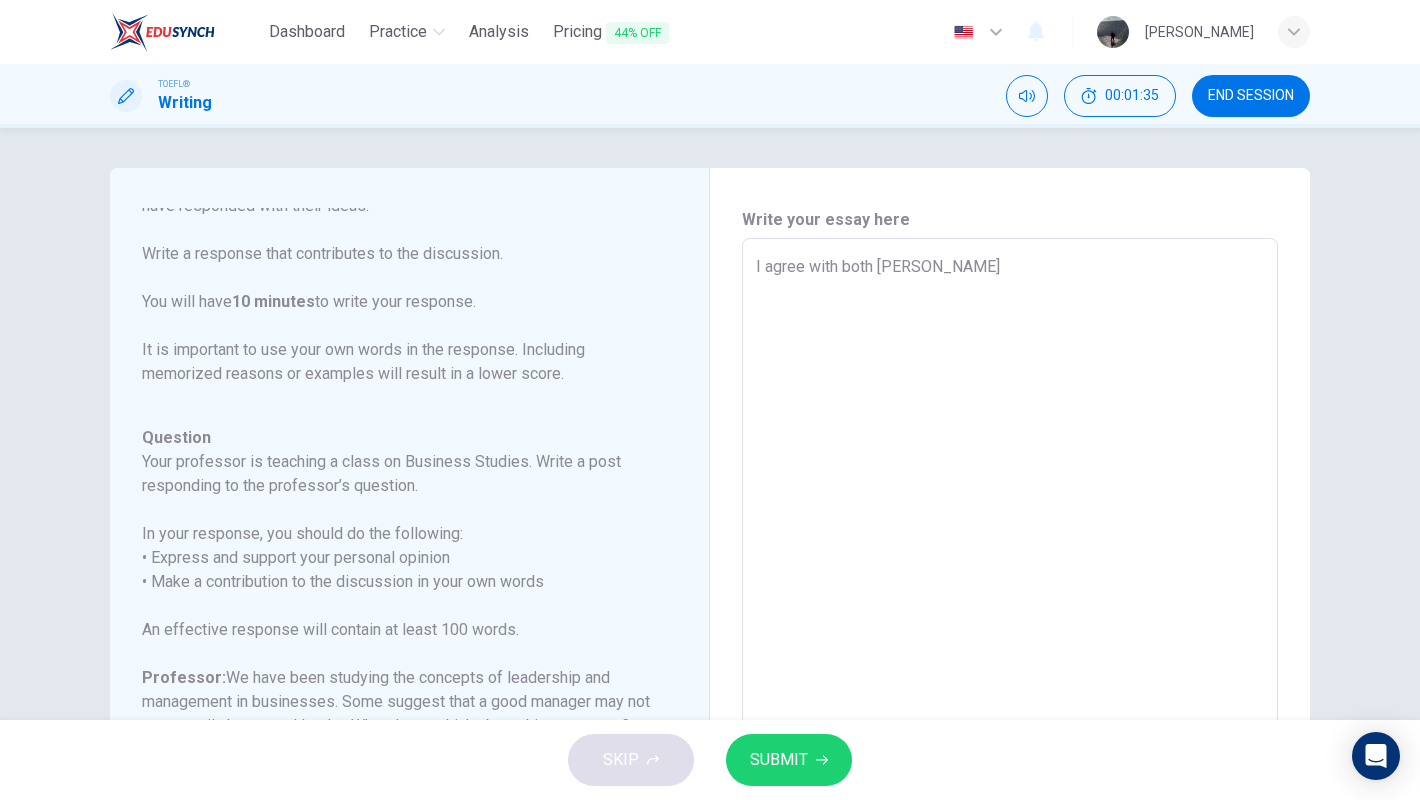 type on "x" 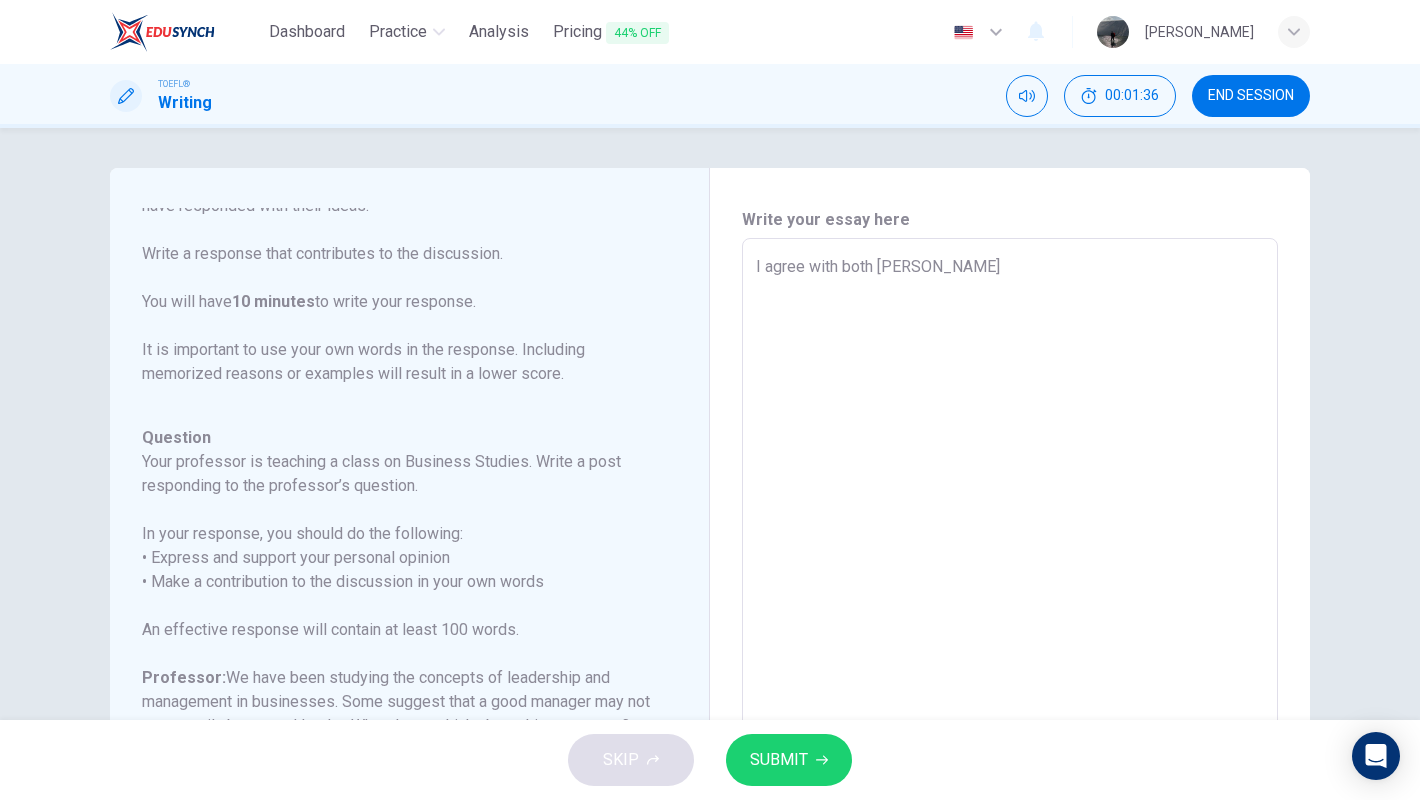 scroll, scrollTop: 246, scrollLeft: 0, axis: vertical 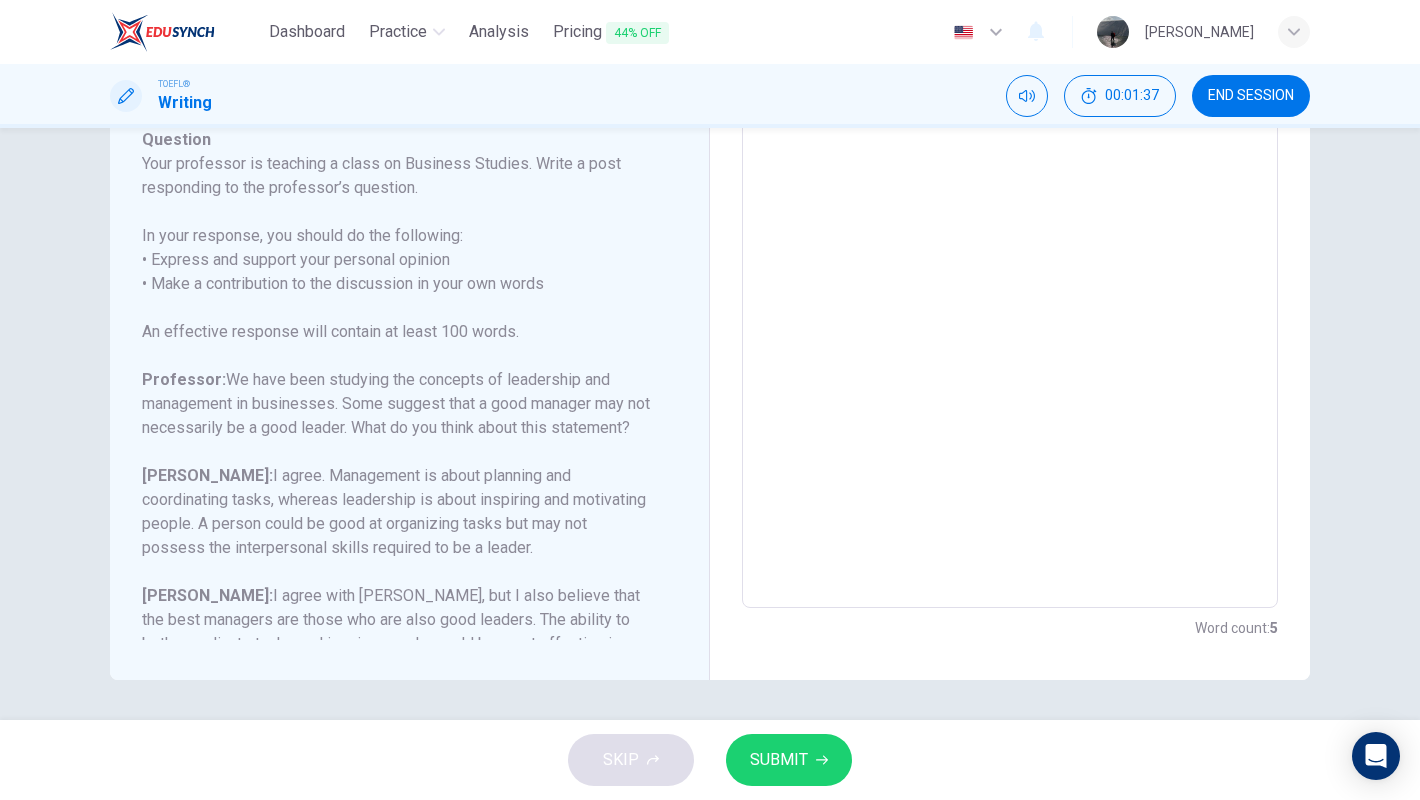 type on "I agree with both [PERSON_NAME]" 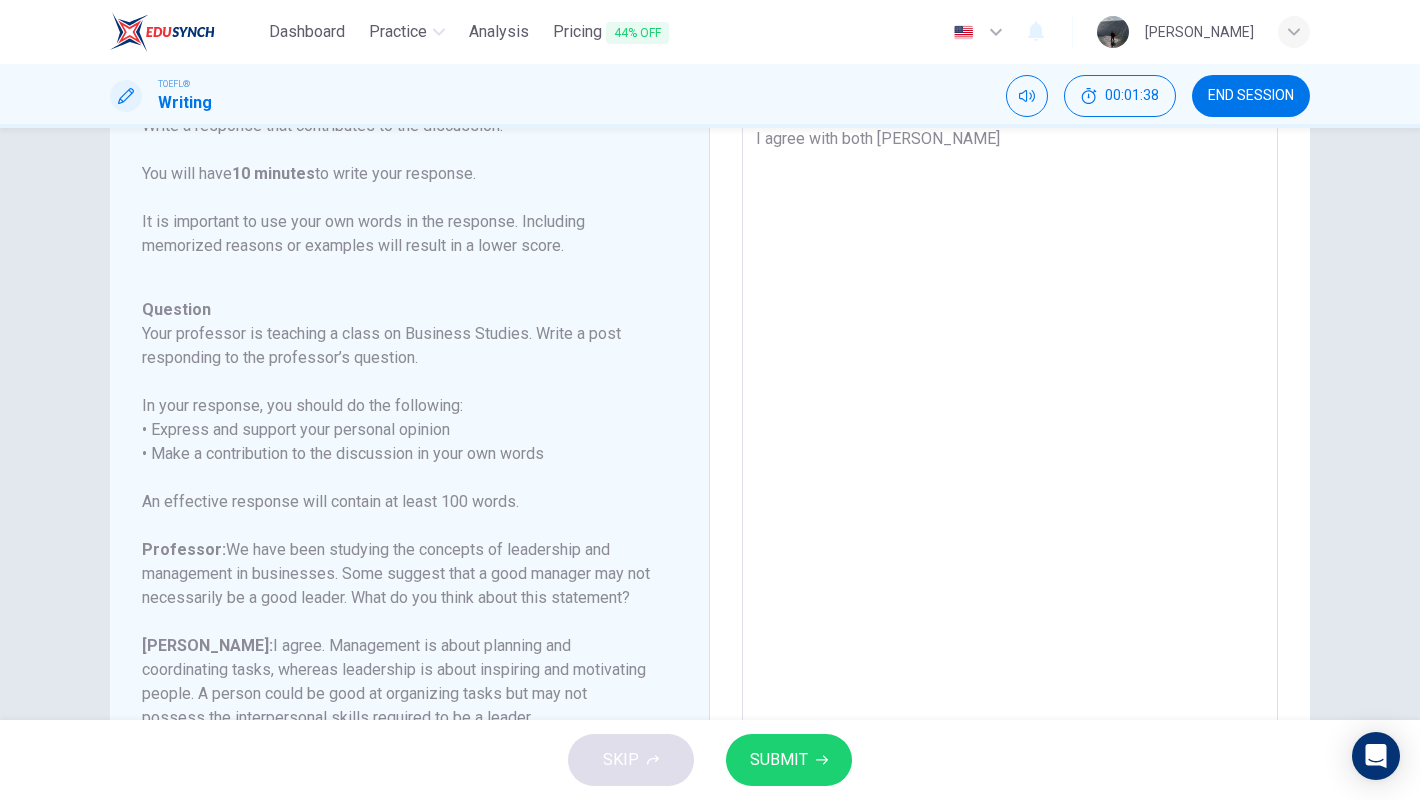 type on "I agree with both [PERSON_NAME]" 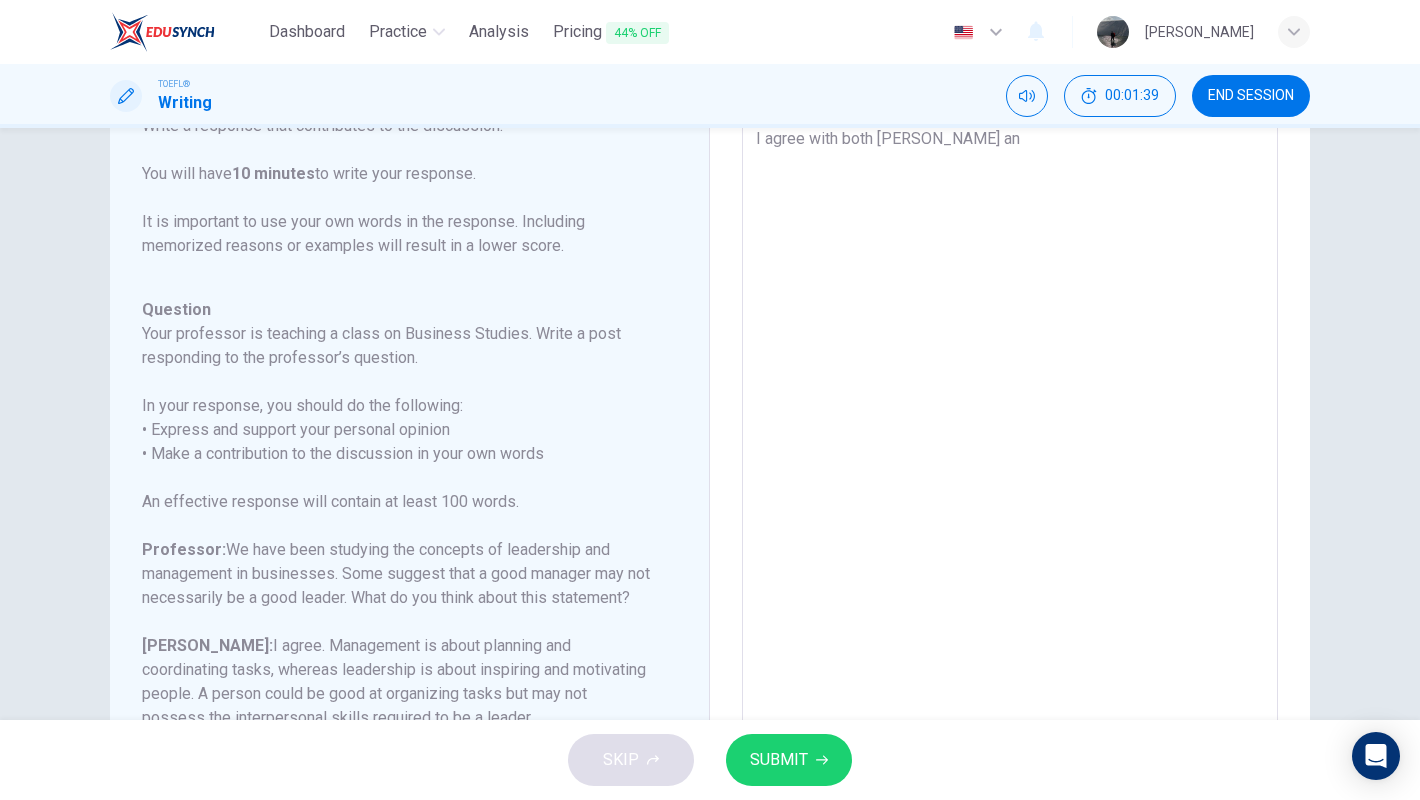 type on "I agree with both [PERSON_NAME] and" 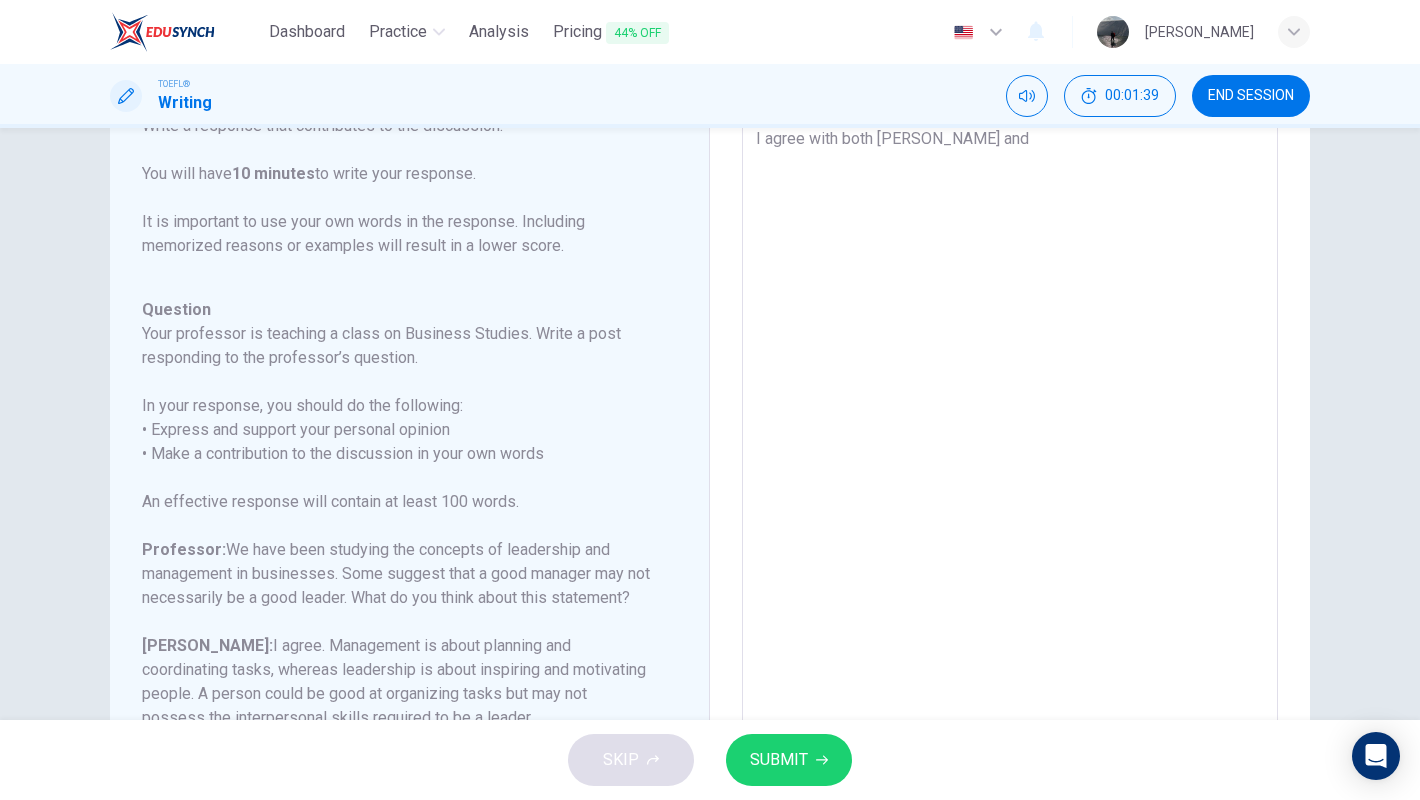 type on "x" 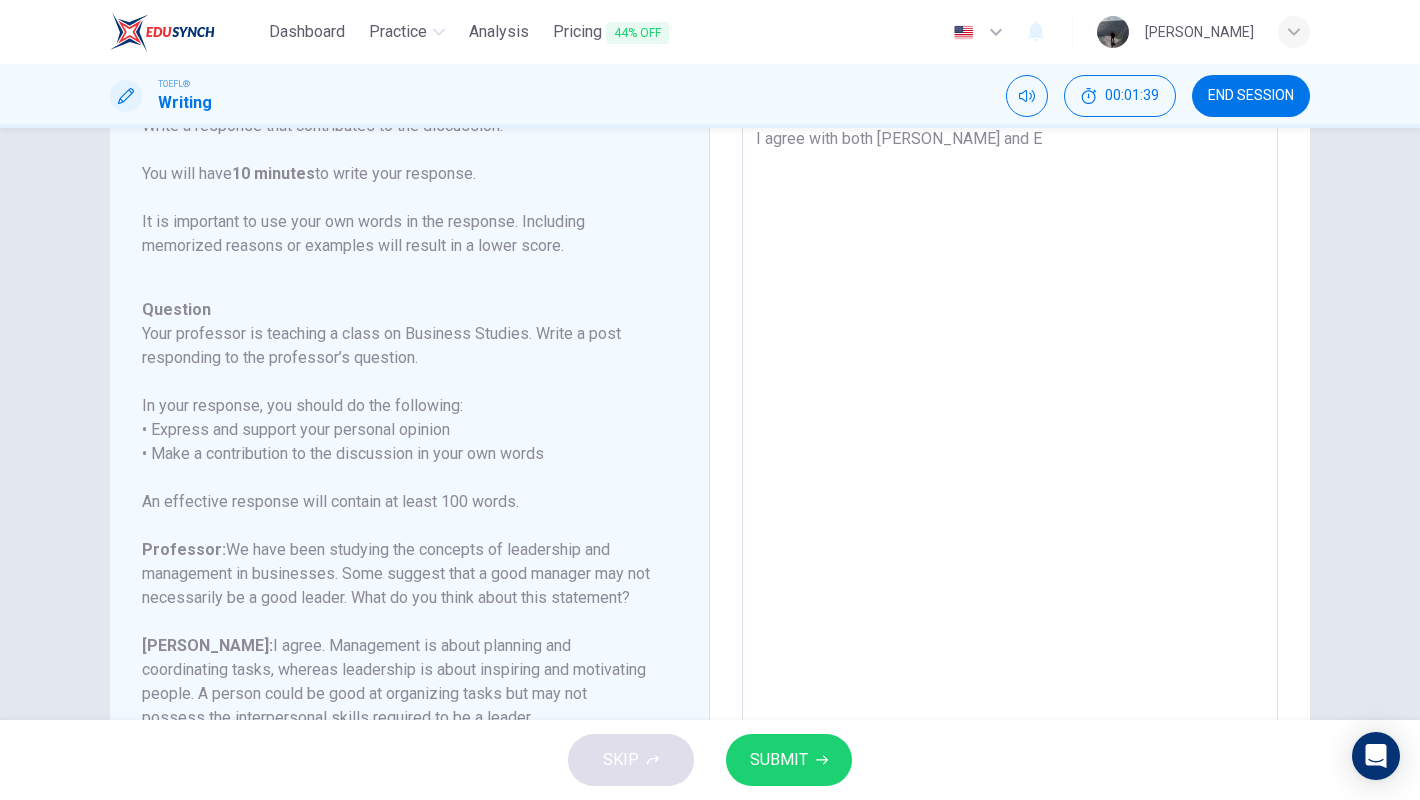 type on "x" 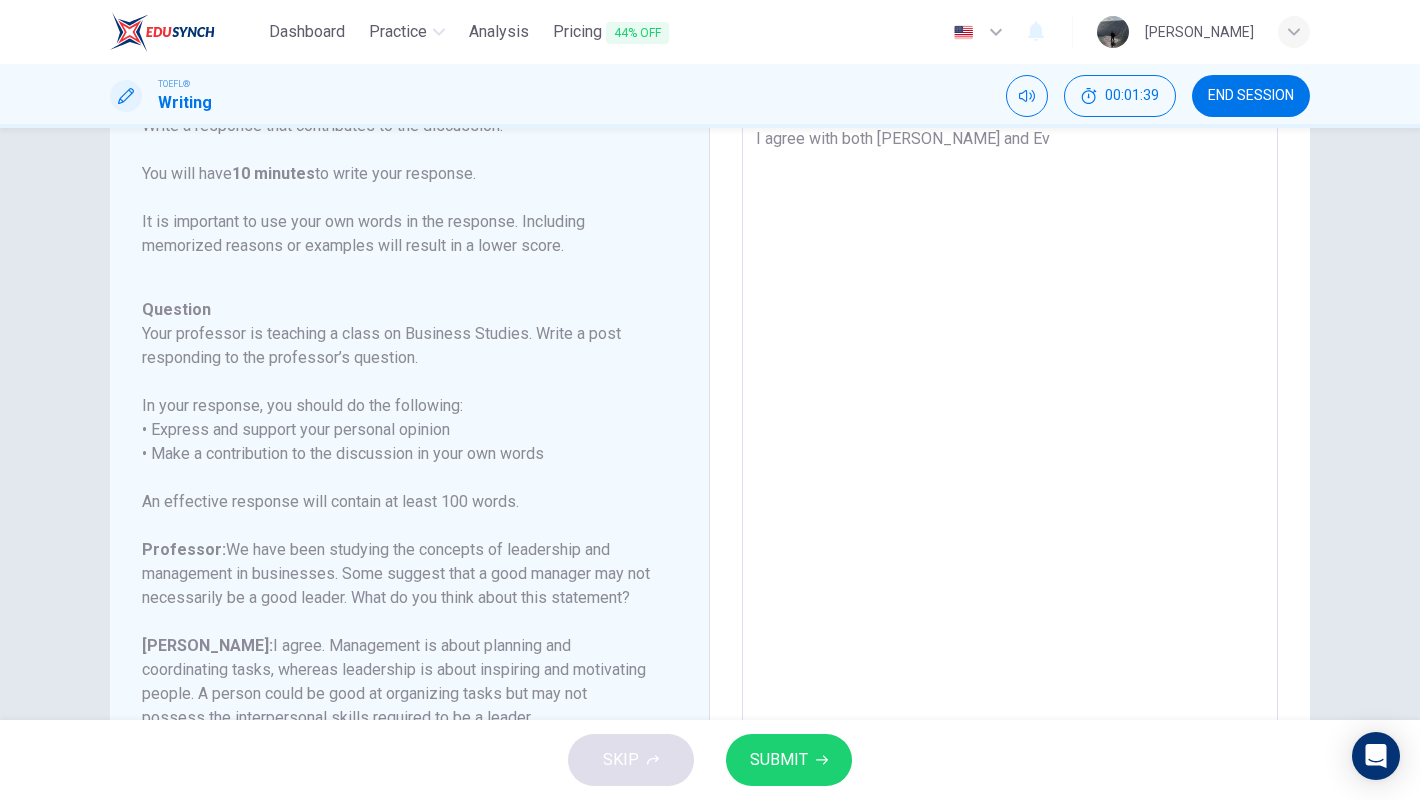 type on "I agree with both [PERSON_NAME] and [PERSON_NAME]" 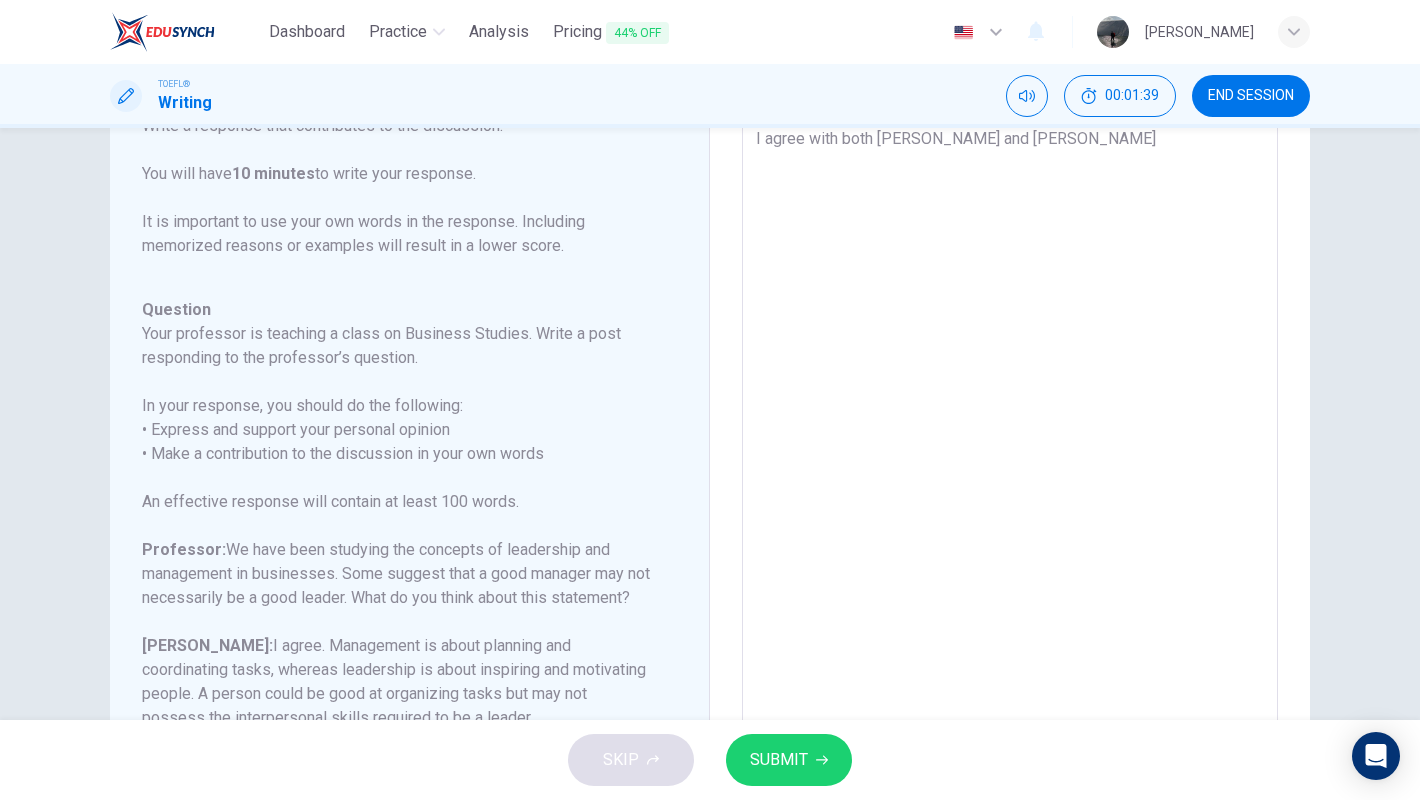 type on "x" 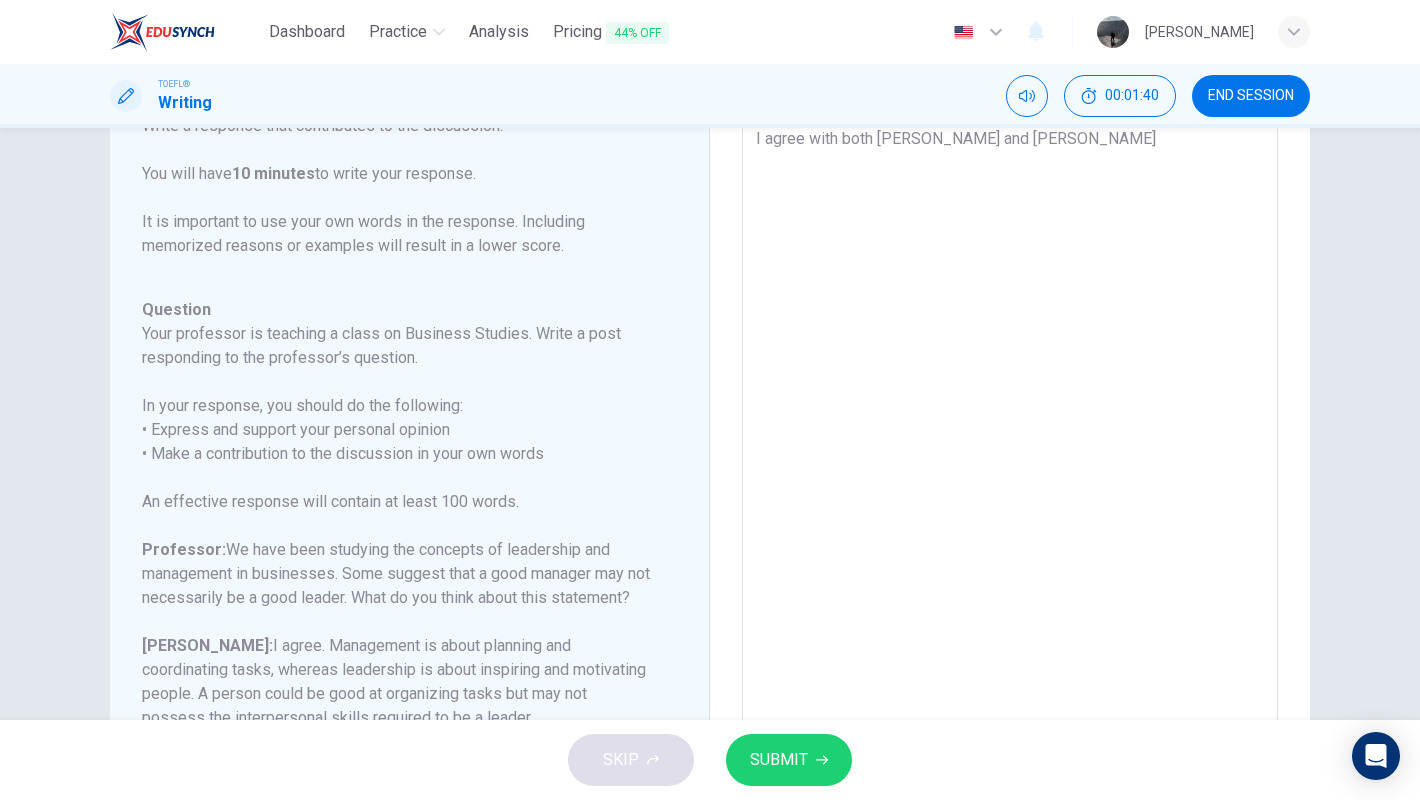 type on "I agree with both [PERSON_NAME] and [PERSON_NAME]" 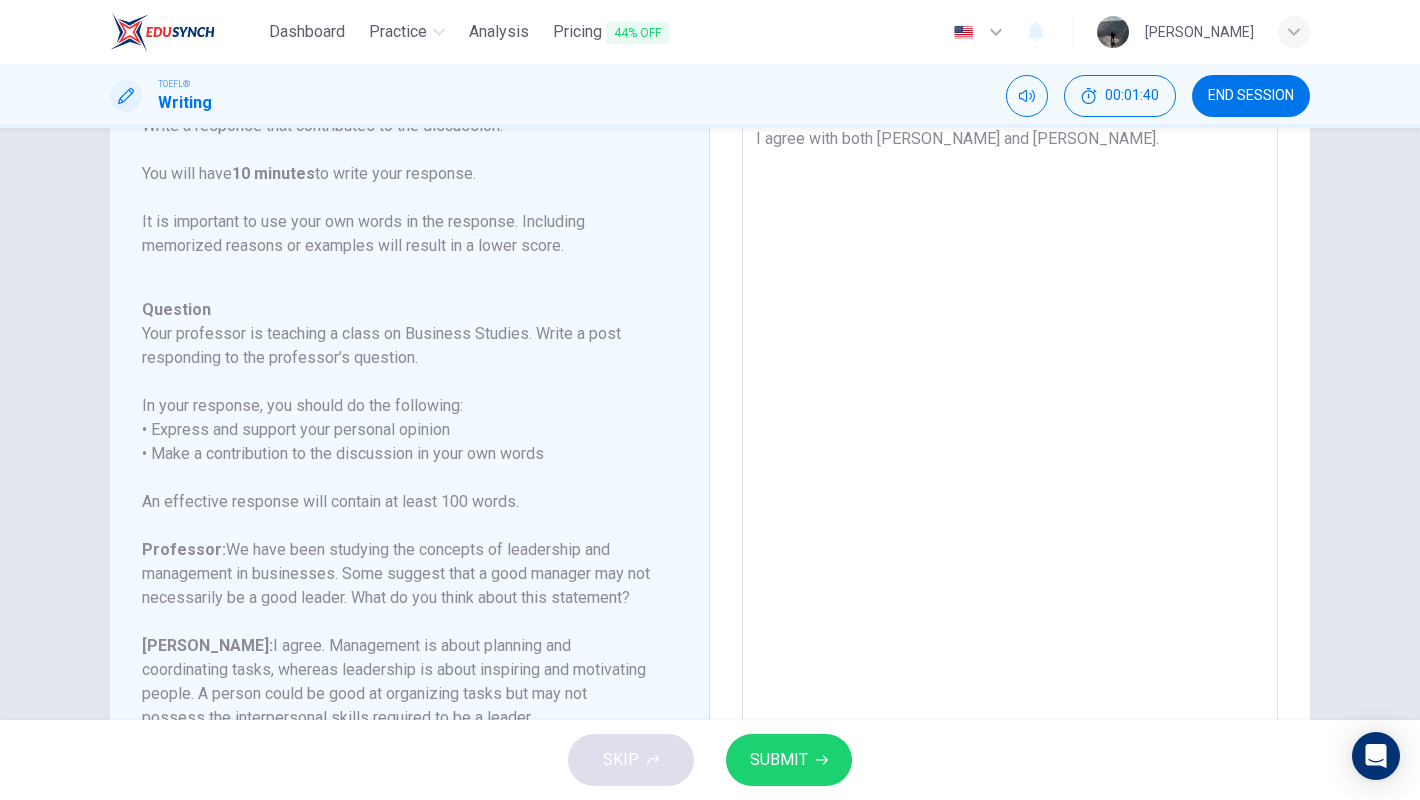 type on "x" 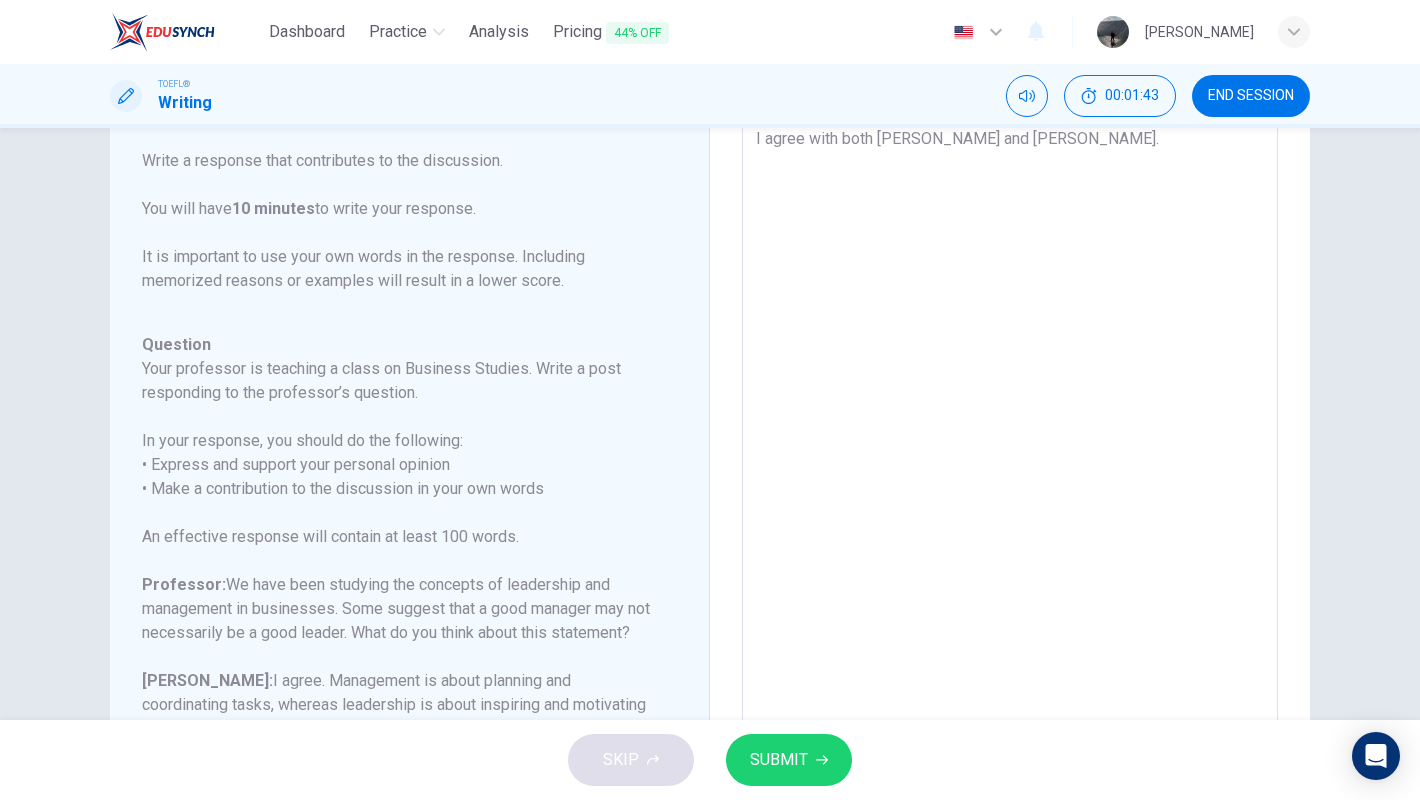scroll, scrollTop: 128, scrollLeft: 0, axis: vertical 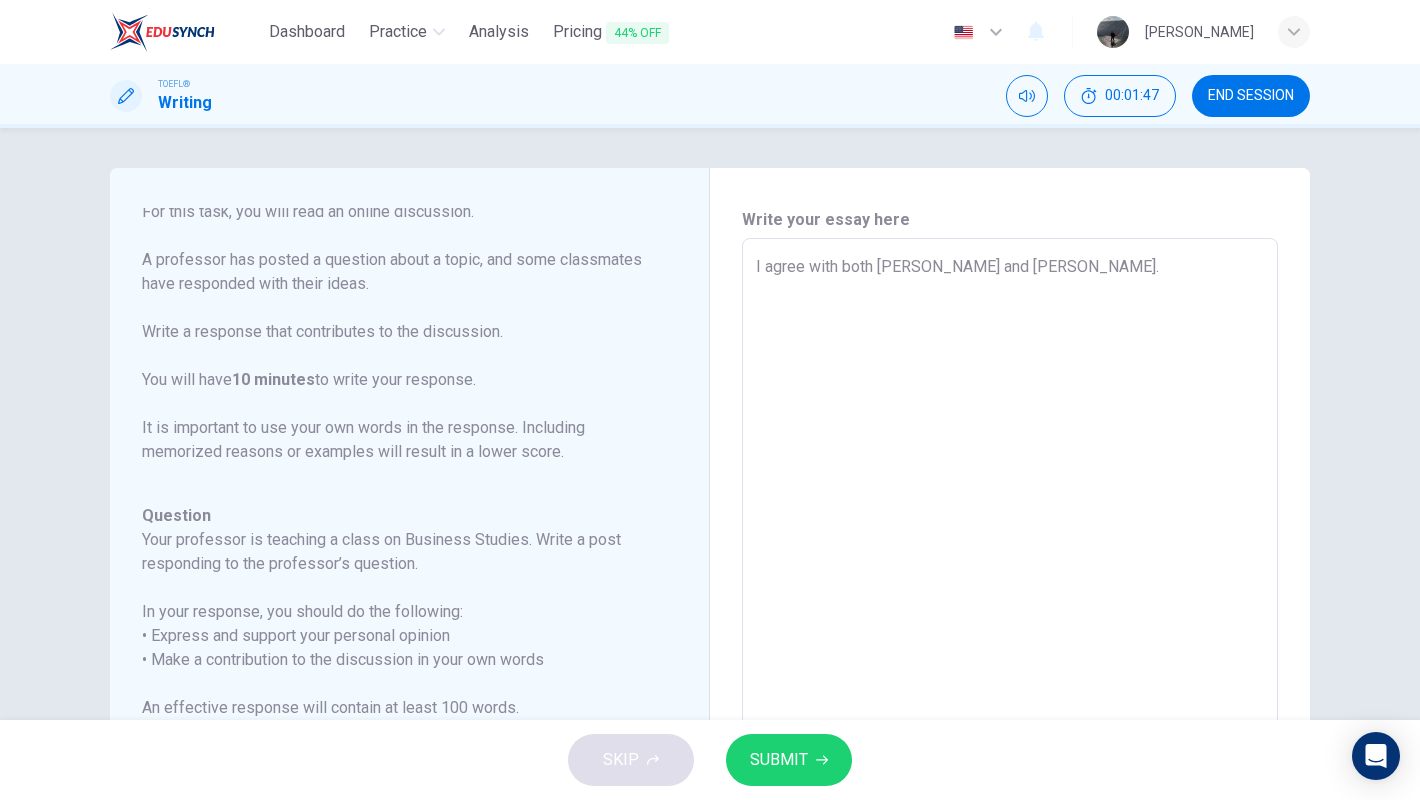type on "I agree with both [PERSON_NAME] and [PERSON_NAME]. I" 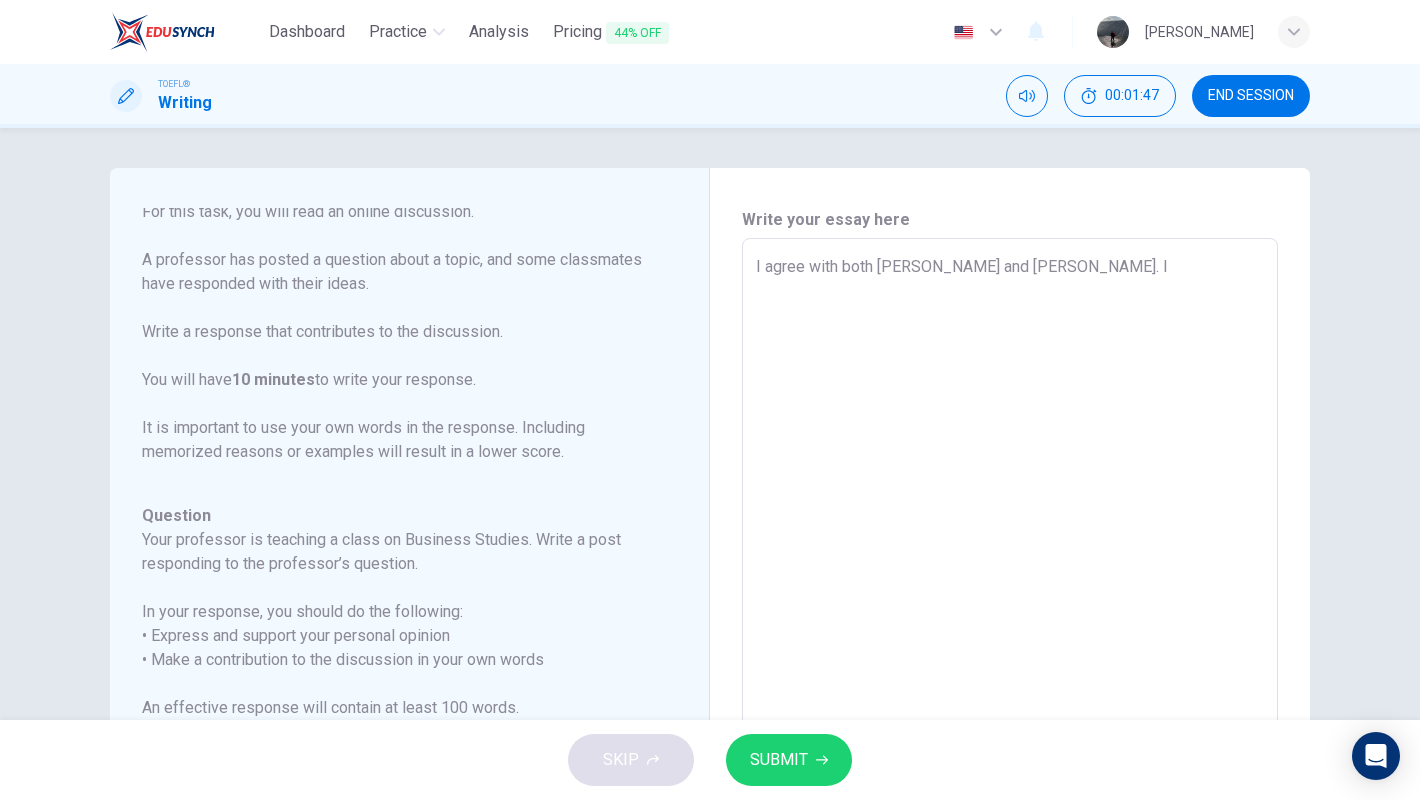 type on "I agree with both [PERSON_NAME] and [PERSON_NAME]. I" 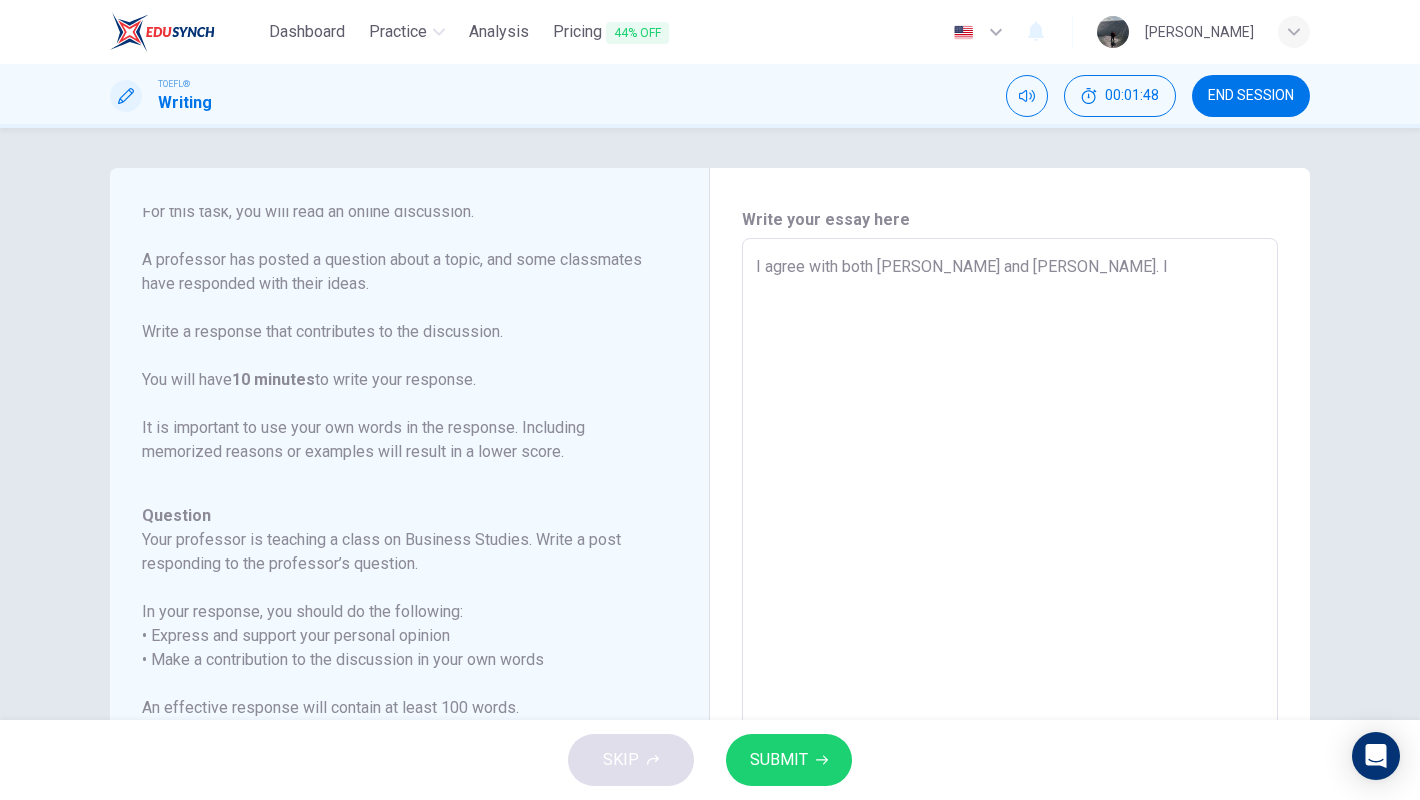 type on "I agree with both [PERSON_NAME] and [PERSON_NAME]. I" 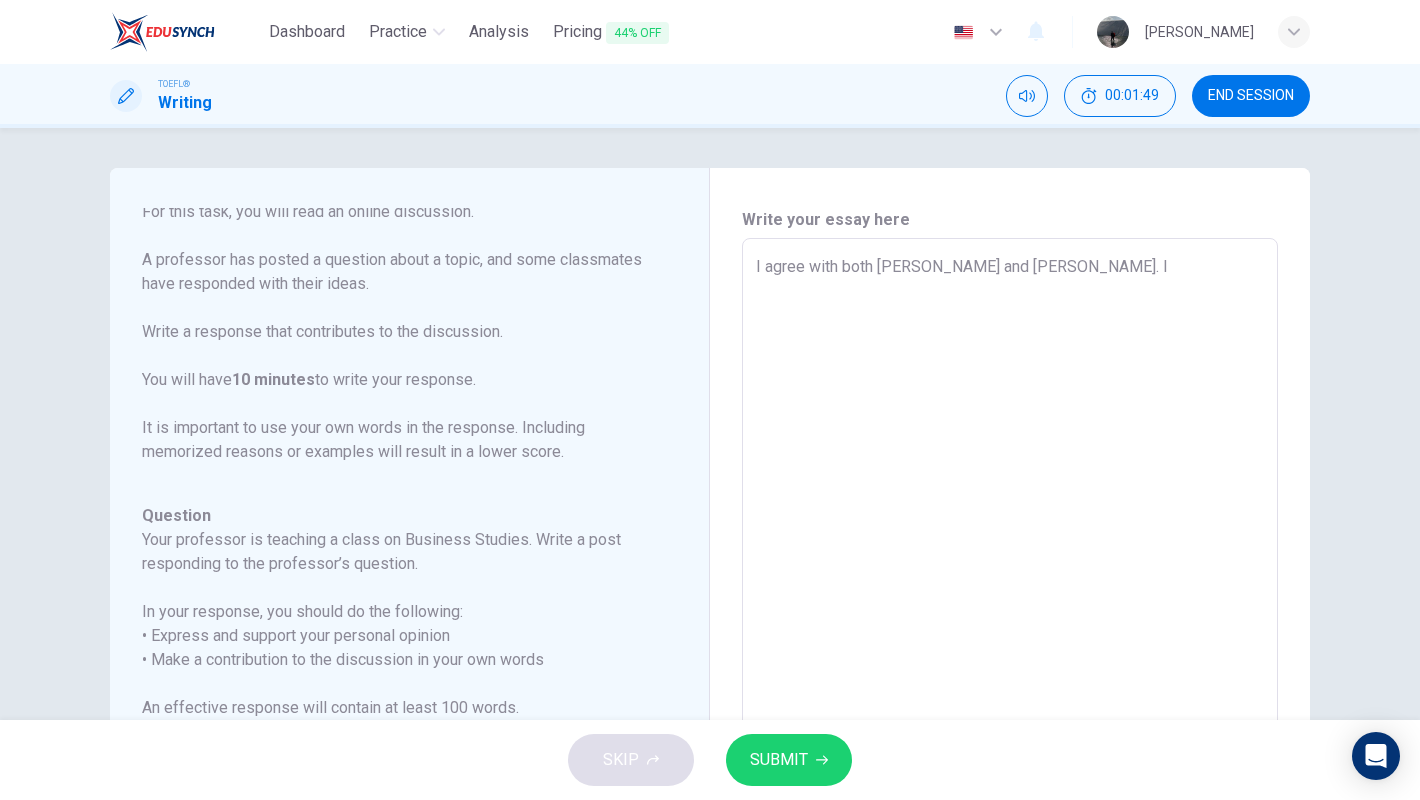 type on "I agree with both [PERSON_NAME] and [PERSON_NAME]." 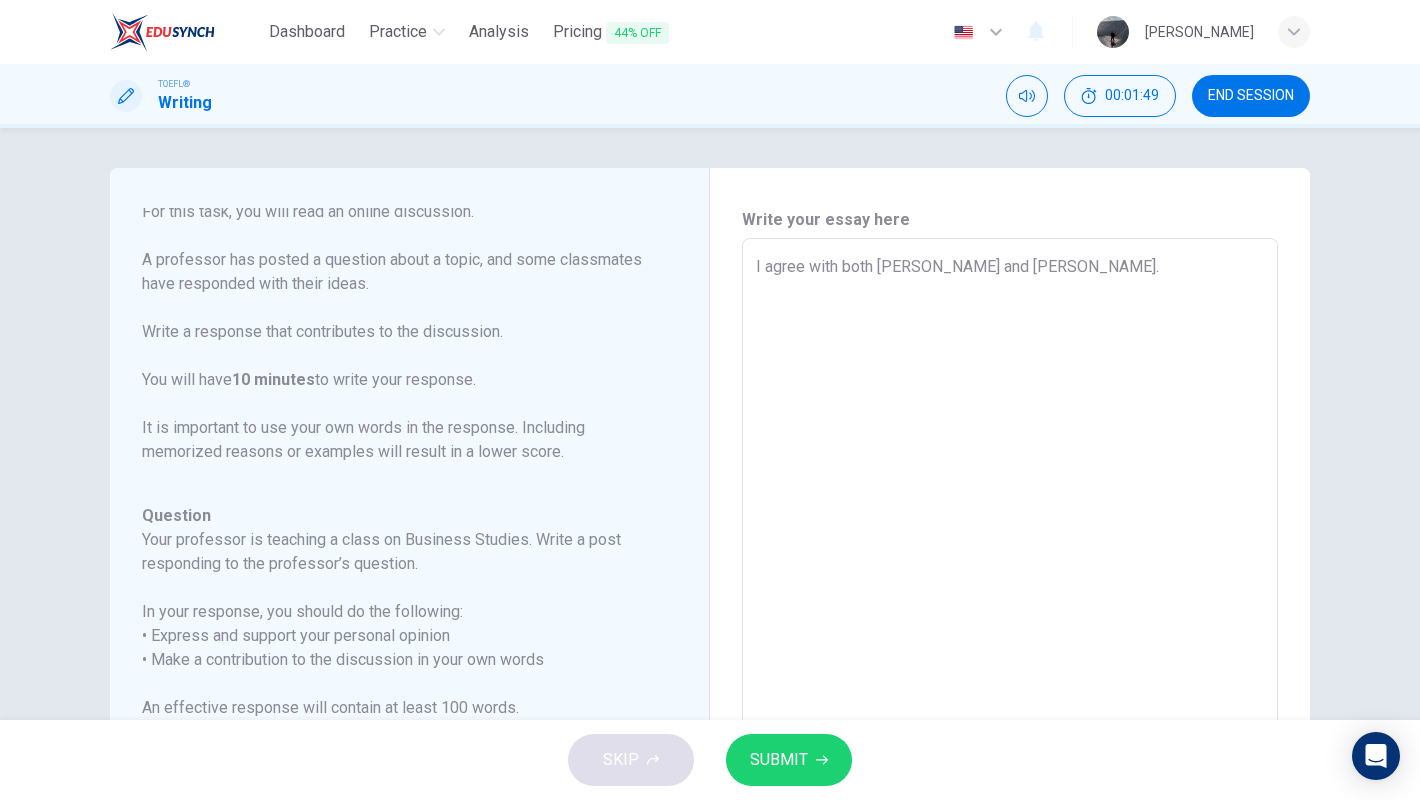 type on "x" 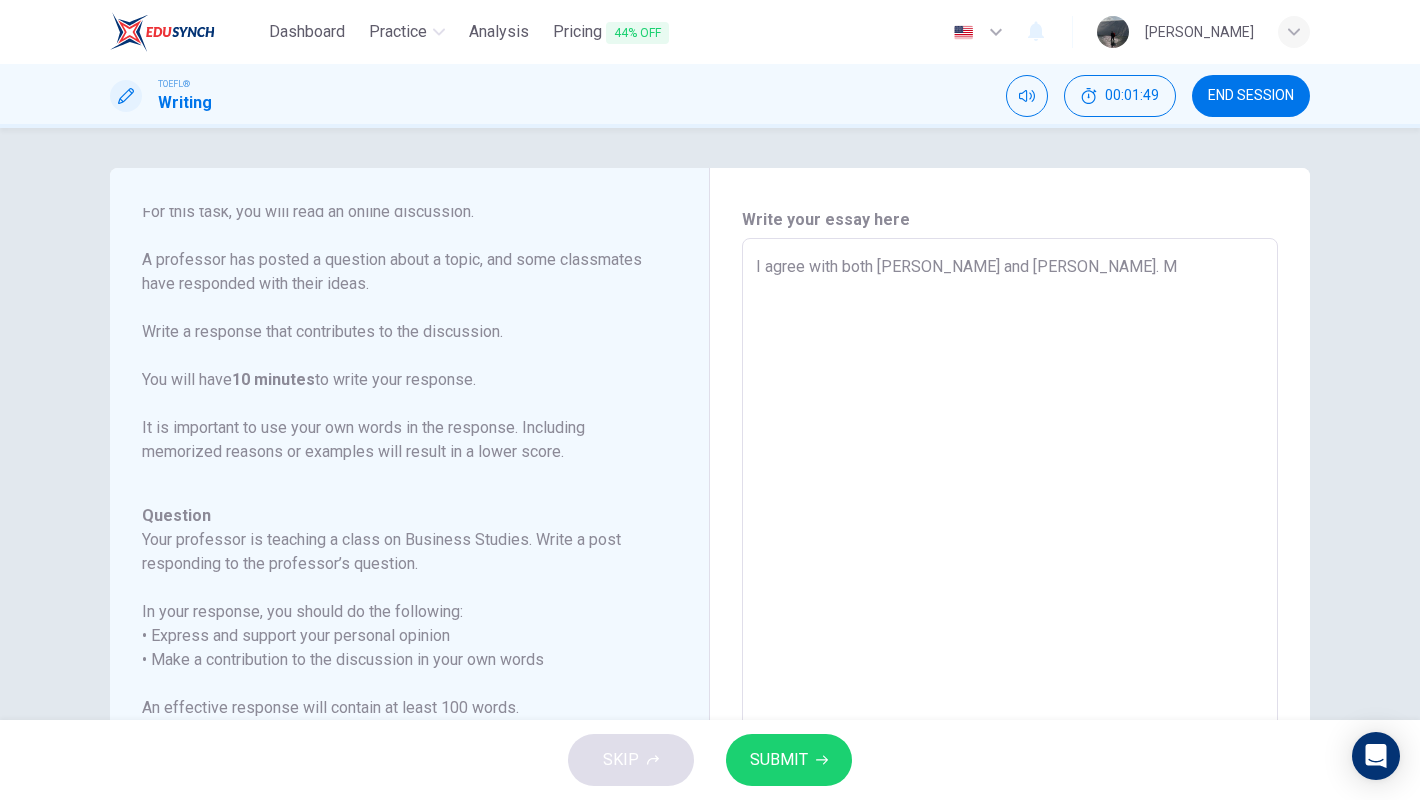 type on "x" 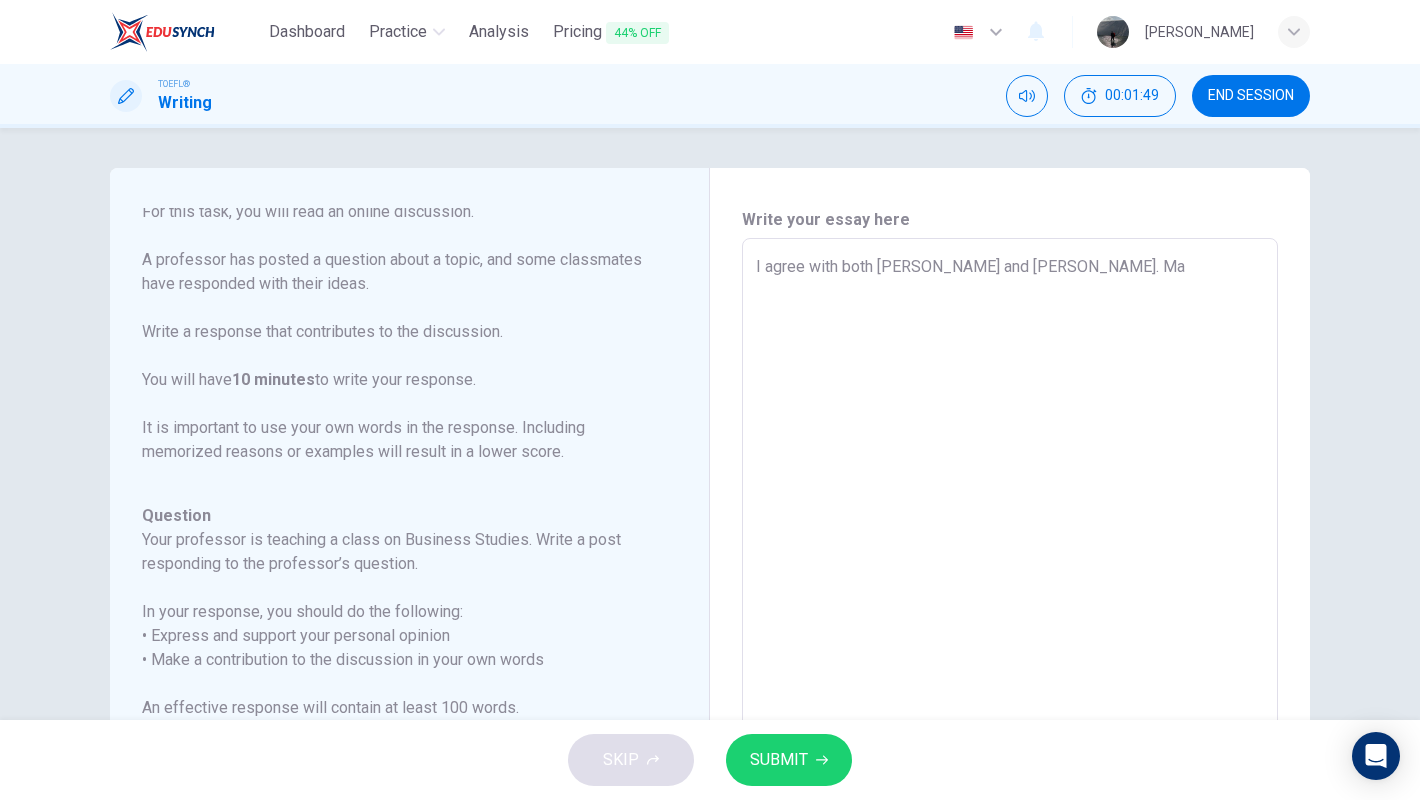 type on "I agree with both [PERSON_NAME] and [PERSON_NAME]. Man" 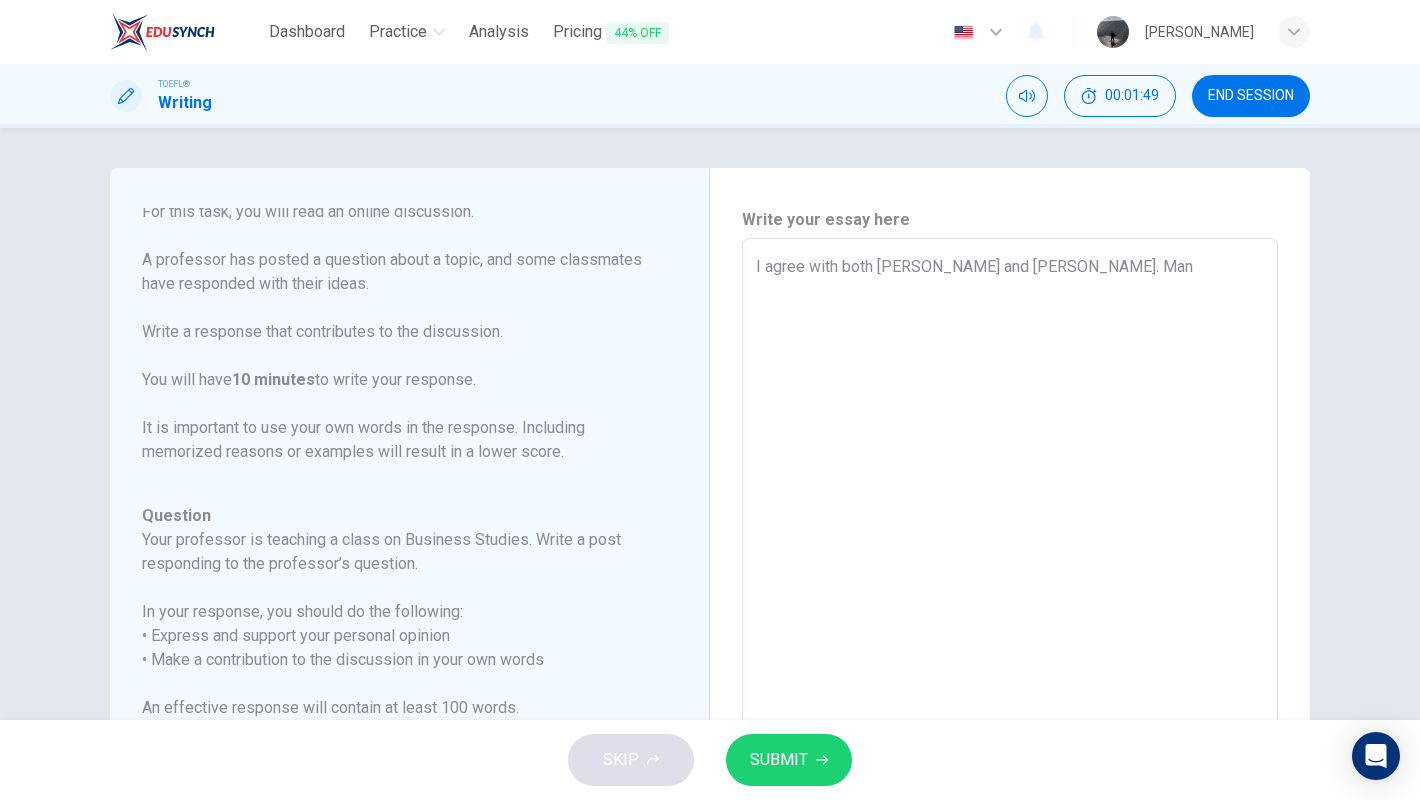 type on "x" 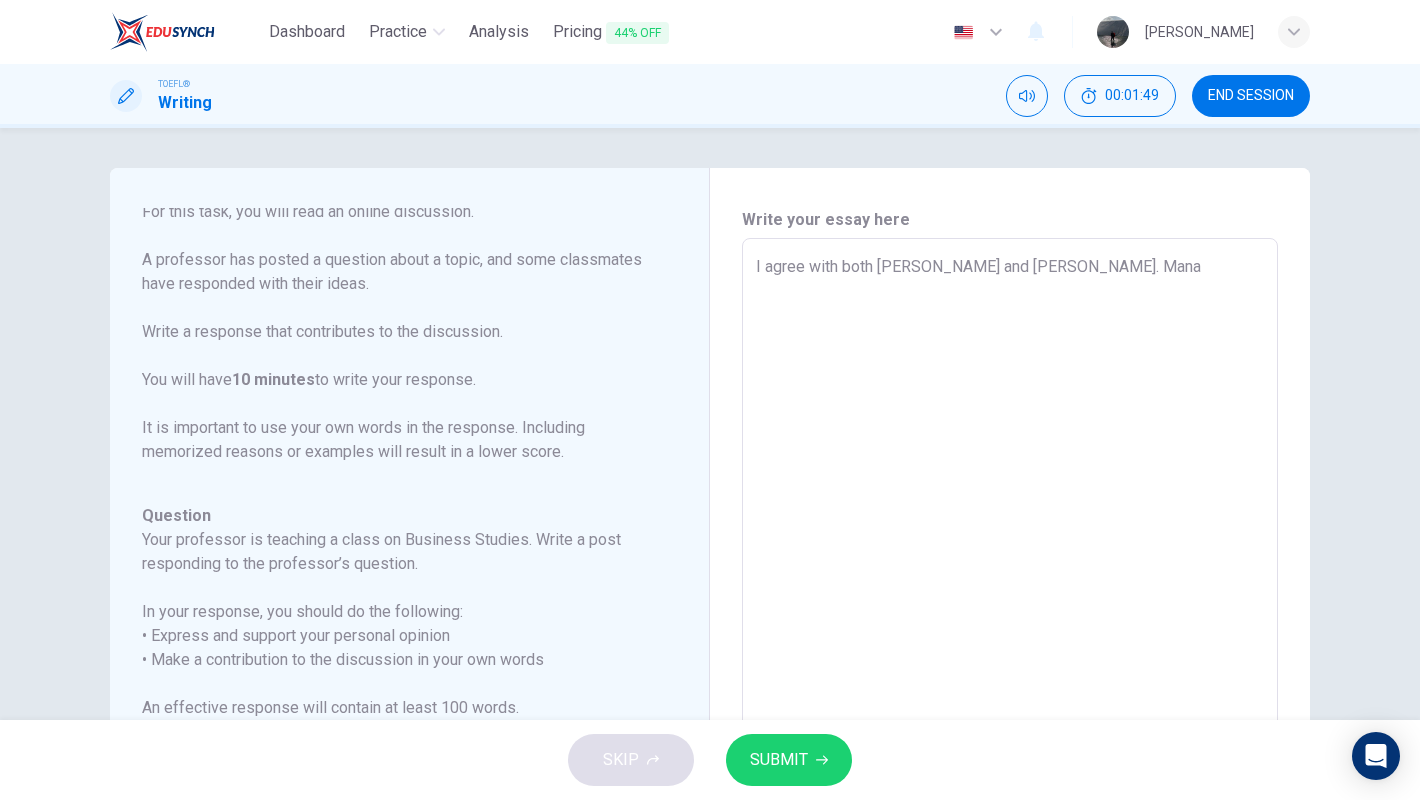 type on "x" 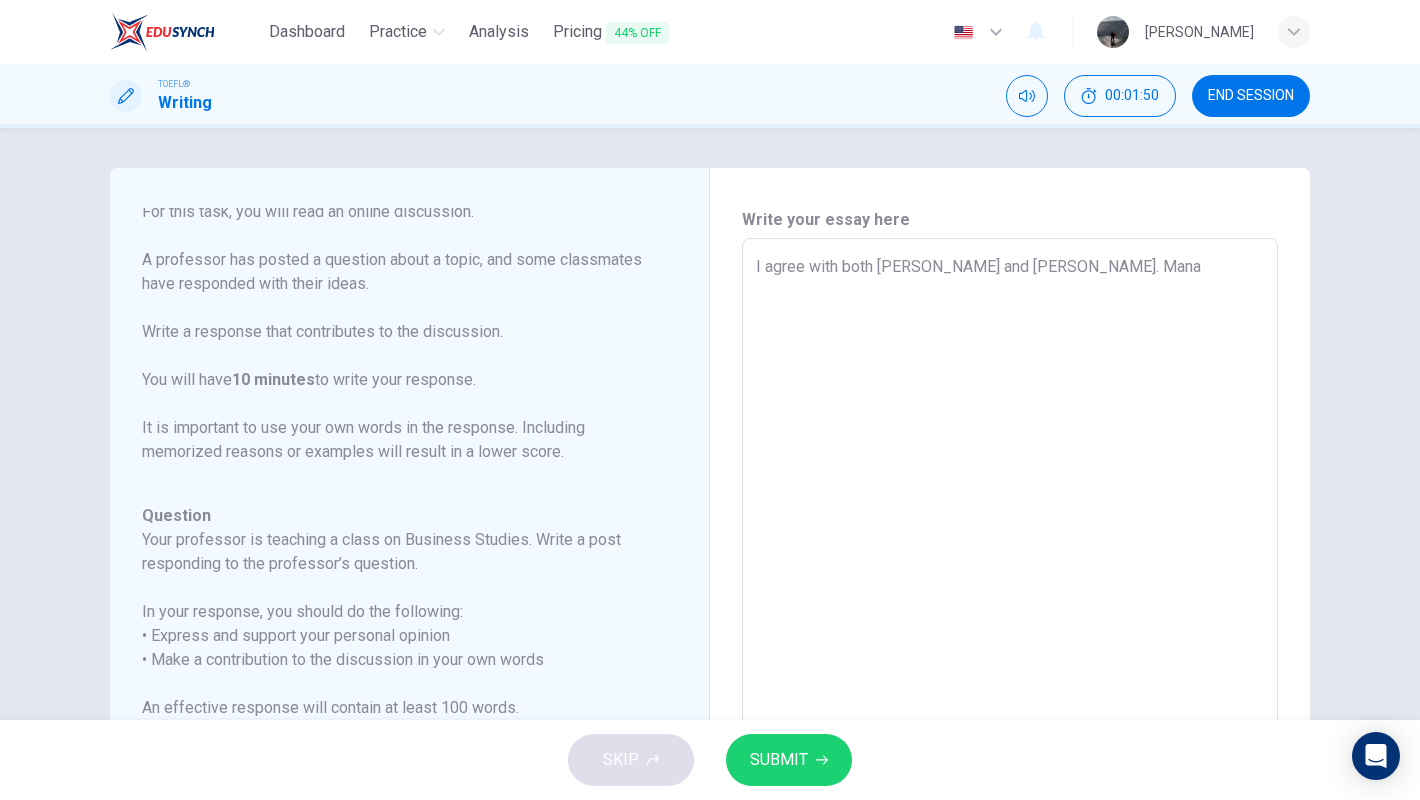 type on "I agree with both [PERSON_NAME] and [PERSON_NAME]. [GEOGRAPHIC_DATA]" 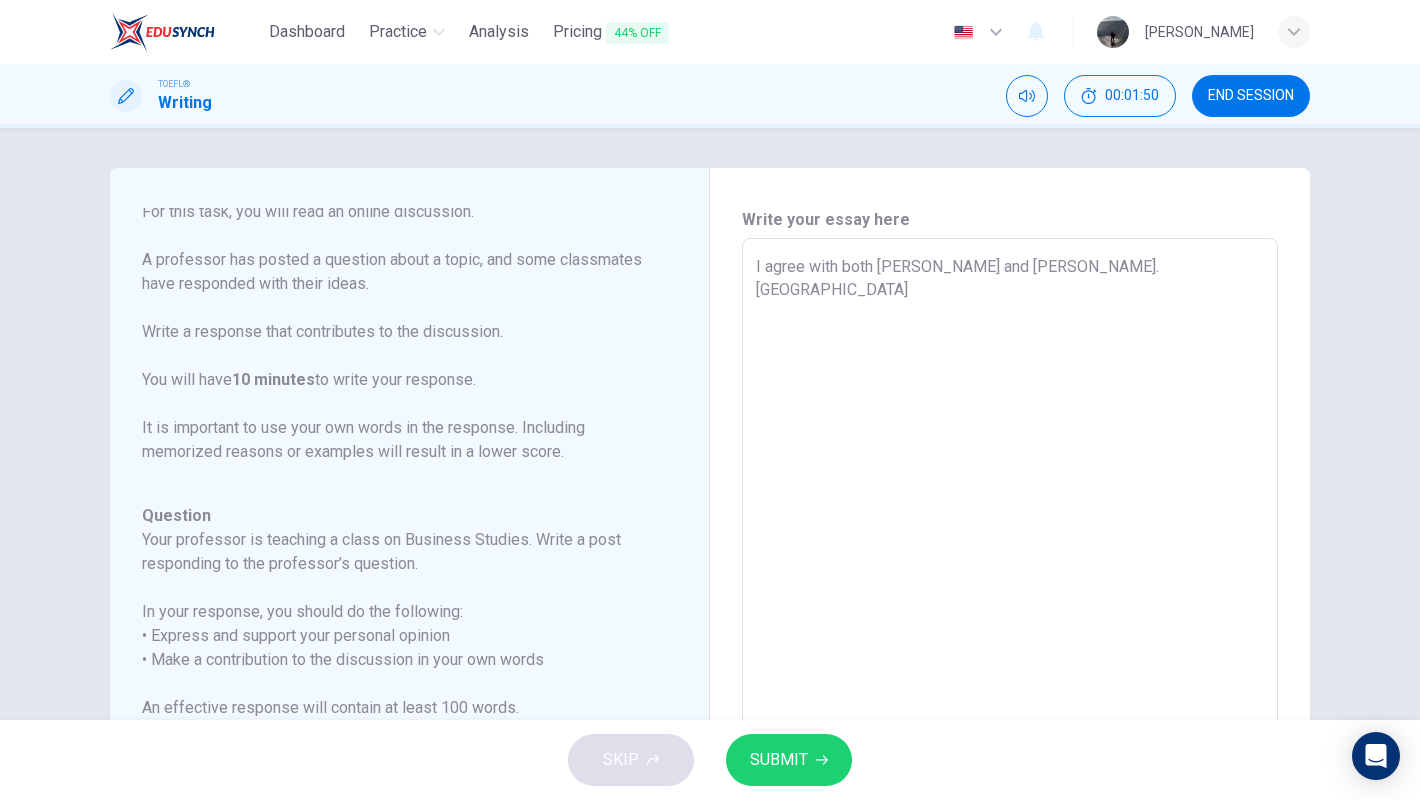 type on "x" 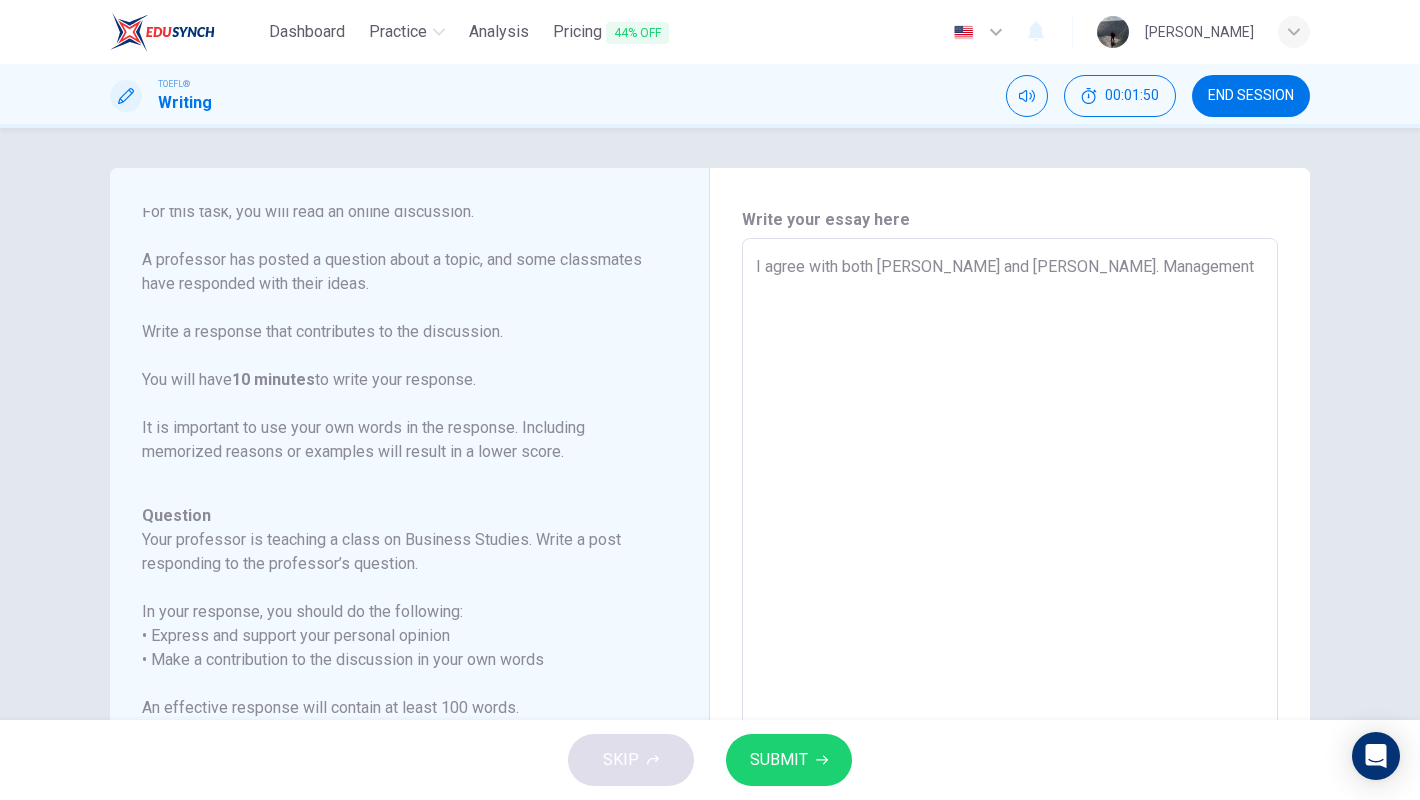 type on "x" 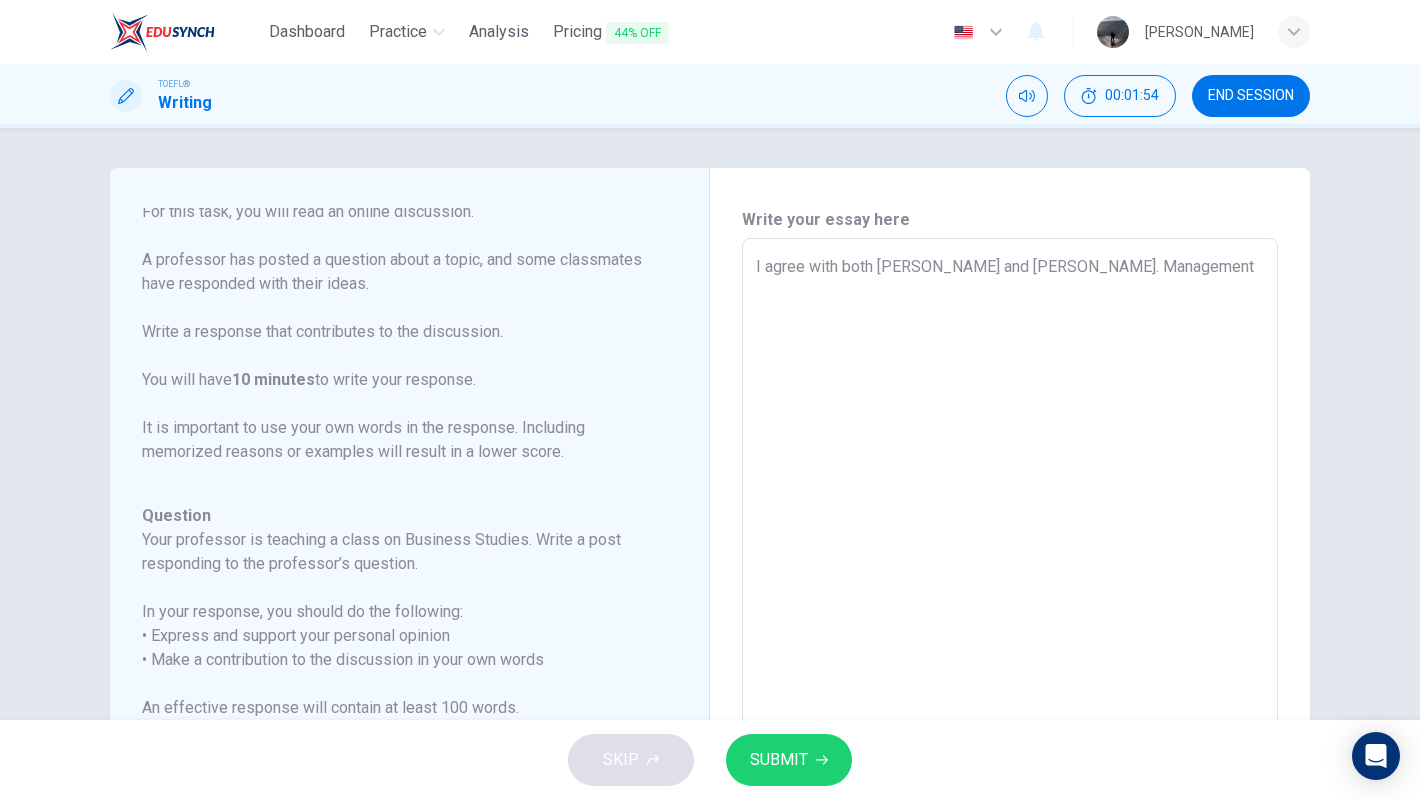 type on "I agree with both [PERSON_NAME] and [PERSON_NAME]. Management" 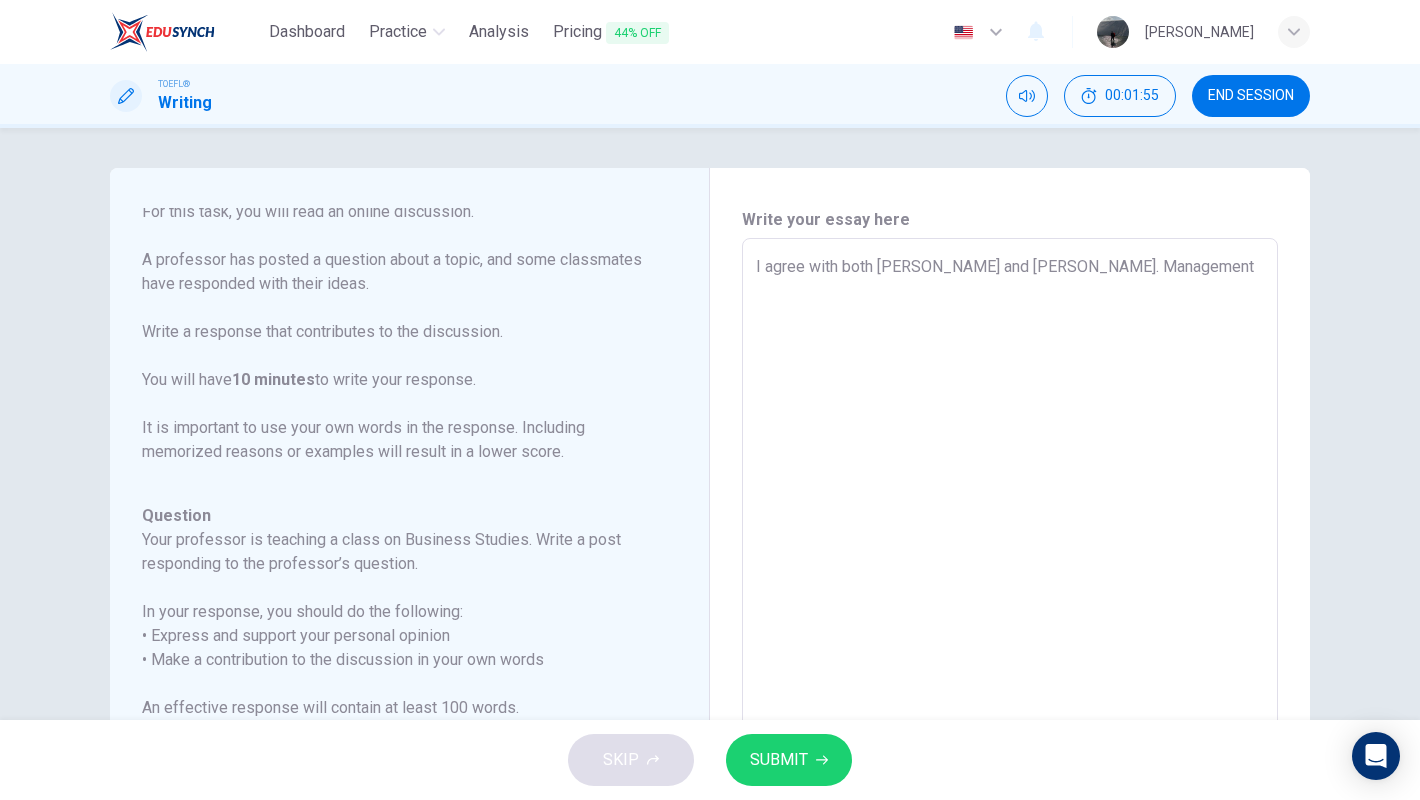 scroll, scrollTop: 246, scrollLeft: 0, axis: vertical 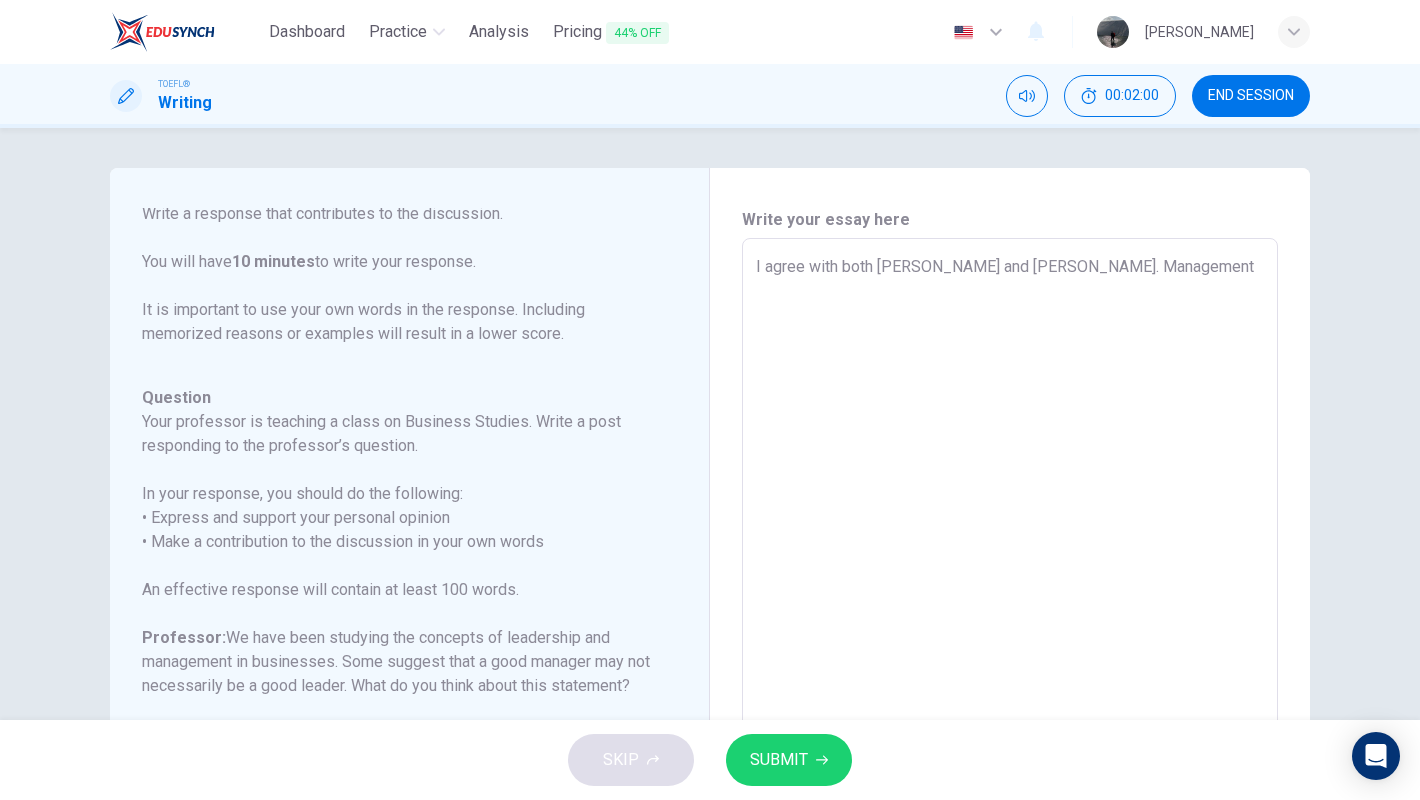 type on "x" 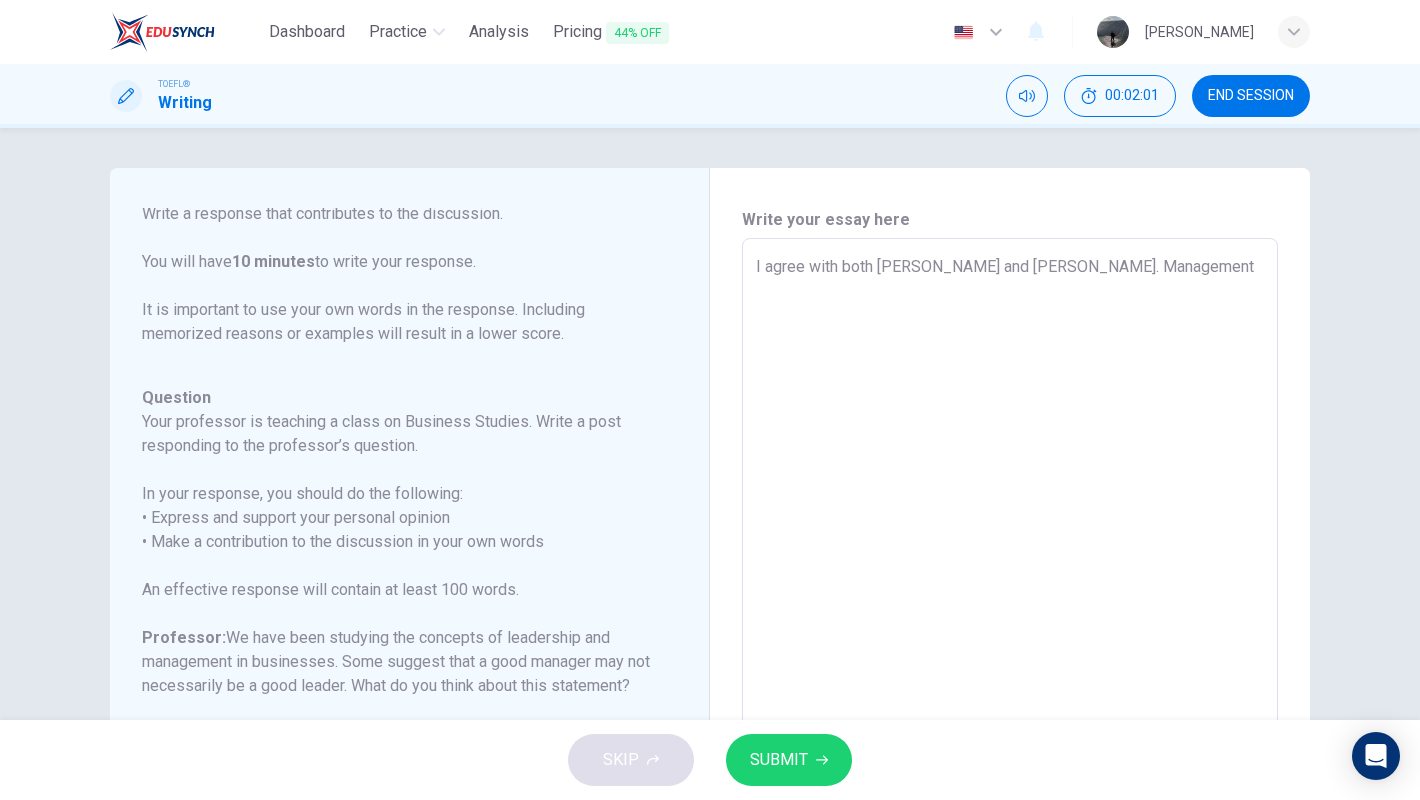 type on "I agree with both [PERSON_NAME] and [PERSON_NAME]. Management," 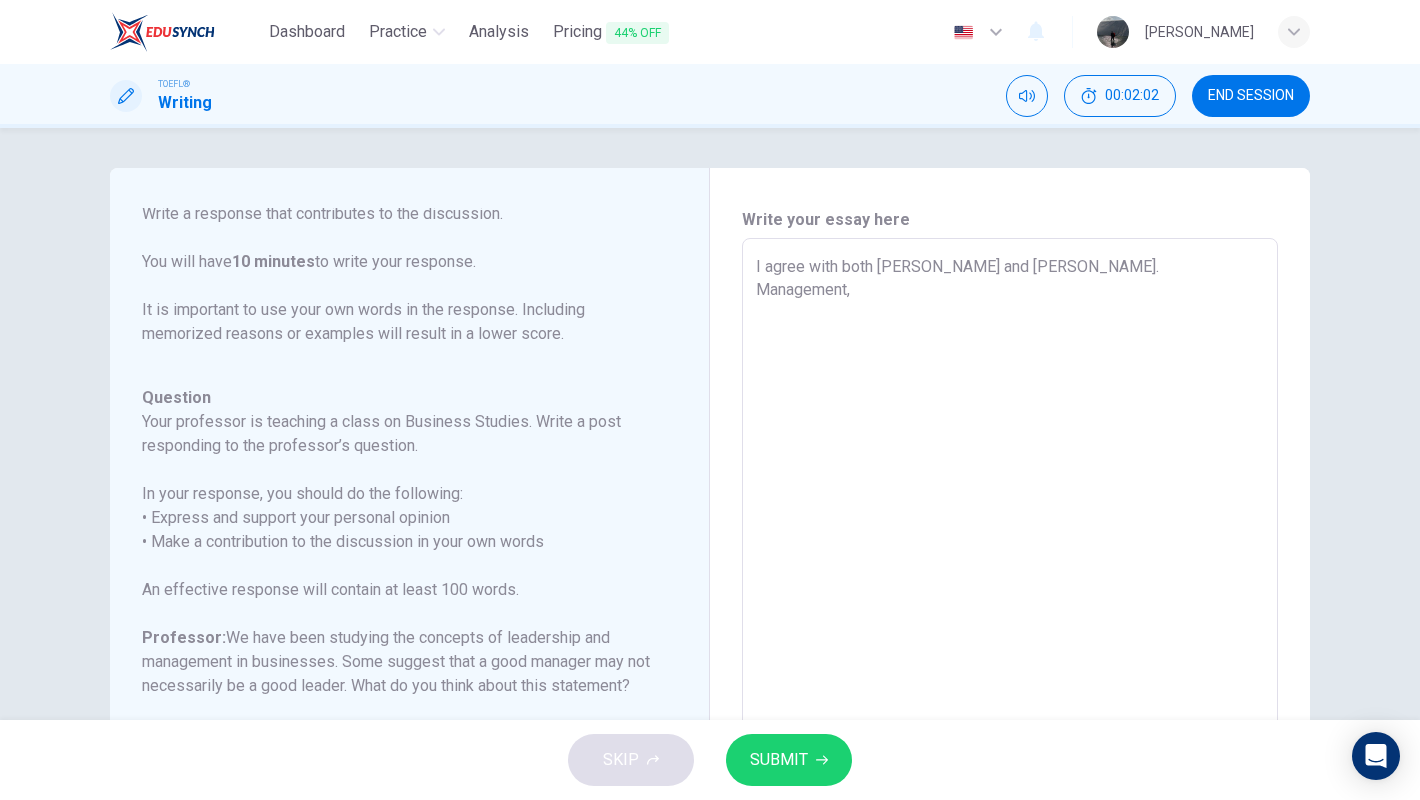 type on "I agree with both [PERSON_NAME] and [PERSON_NAME]. Management," 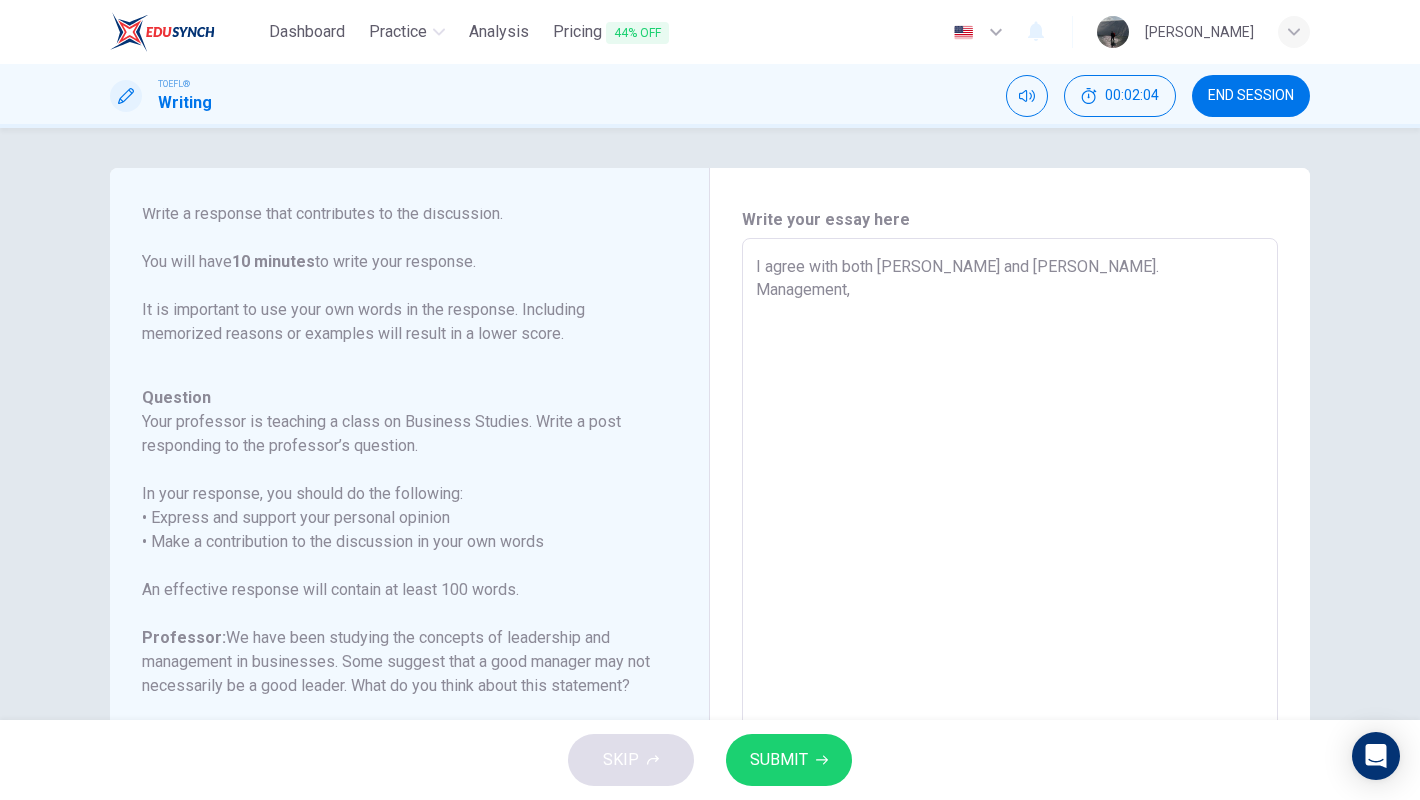type on "I agree with both [PERSON_NAME] and [PERSON_NAME]. Management, i" 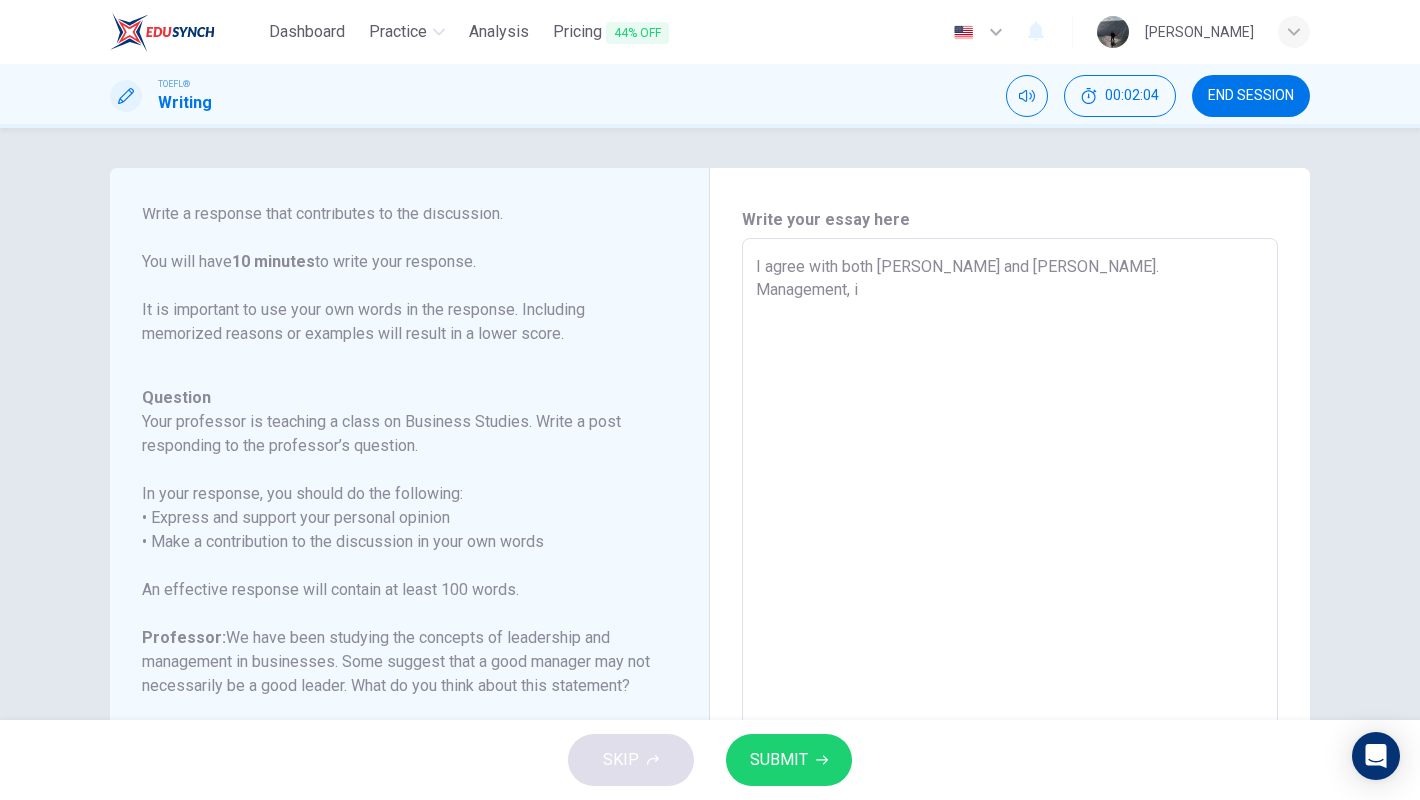 type on "I agree with both [PERSON_NAME] and [PERSON_NAME]. Management, is" 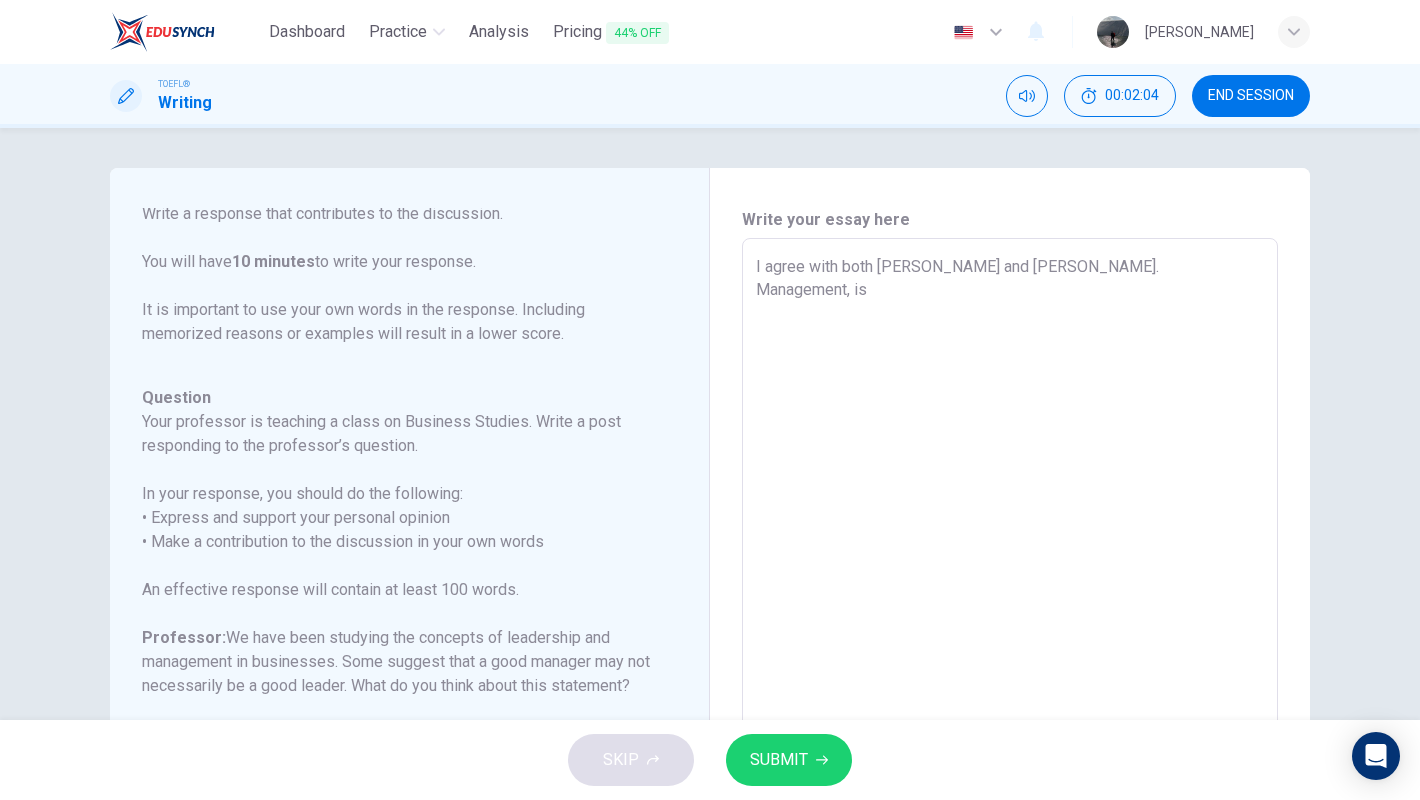type on "x" 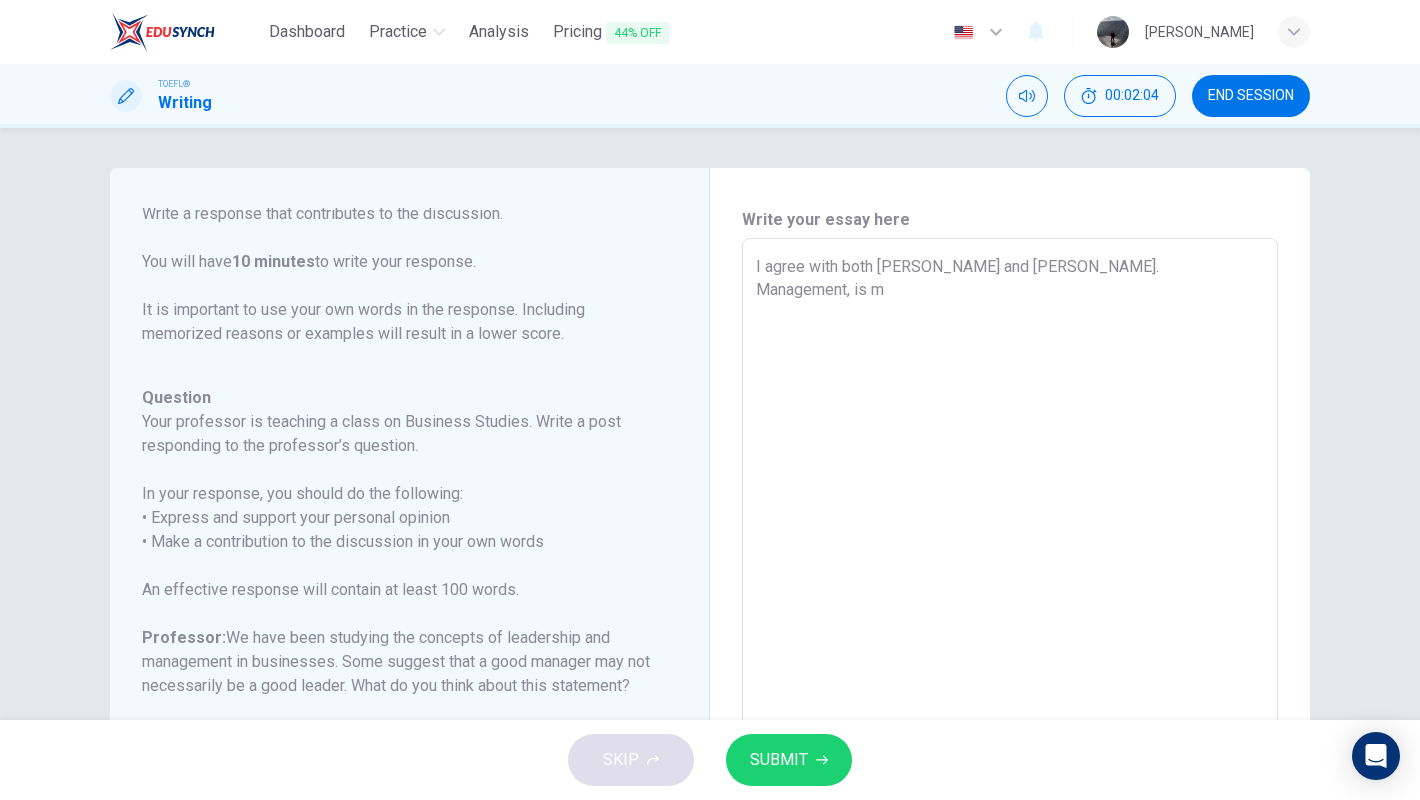 type on "I agree with both [PERSON_NAME] and [PERSON_NAME]. Management, is mu" 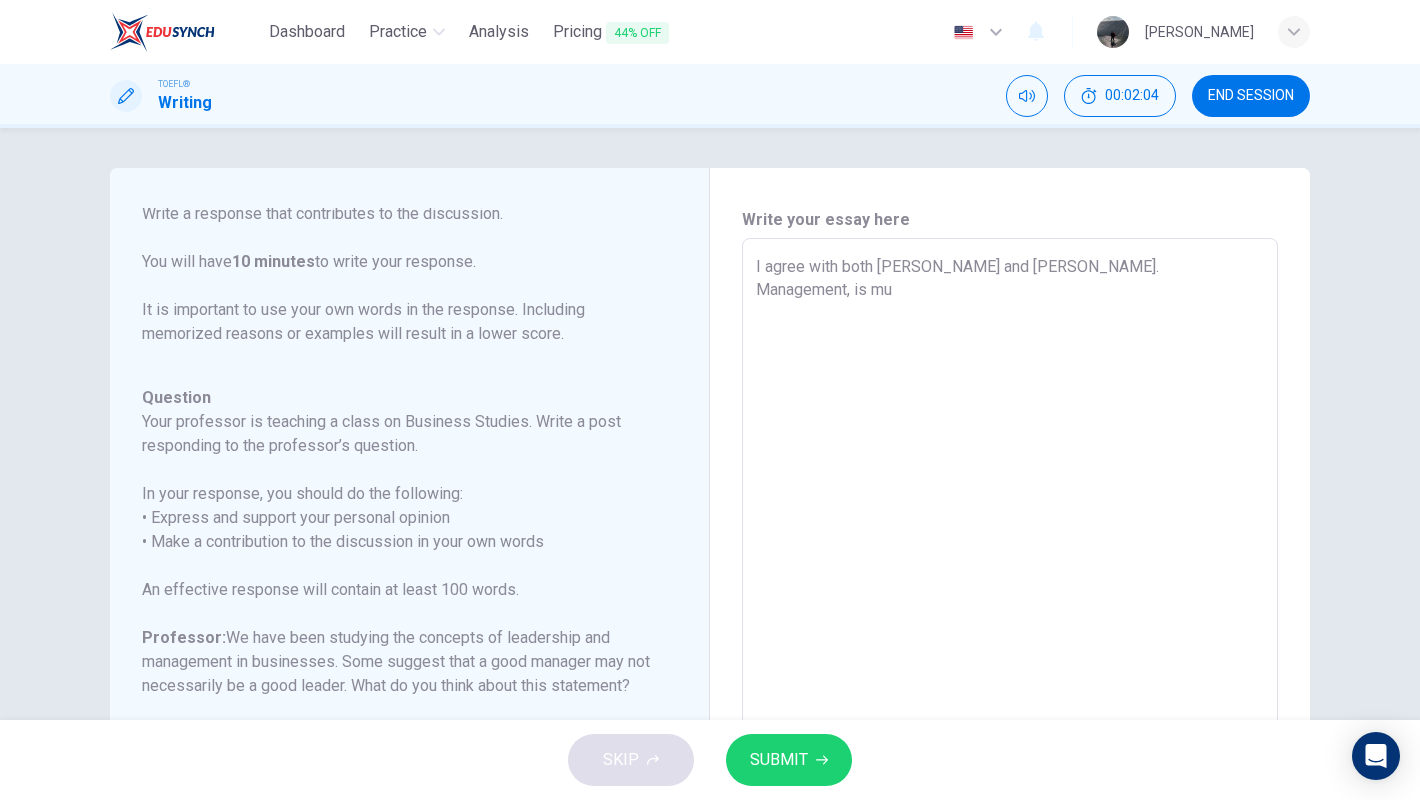 type on "x" 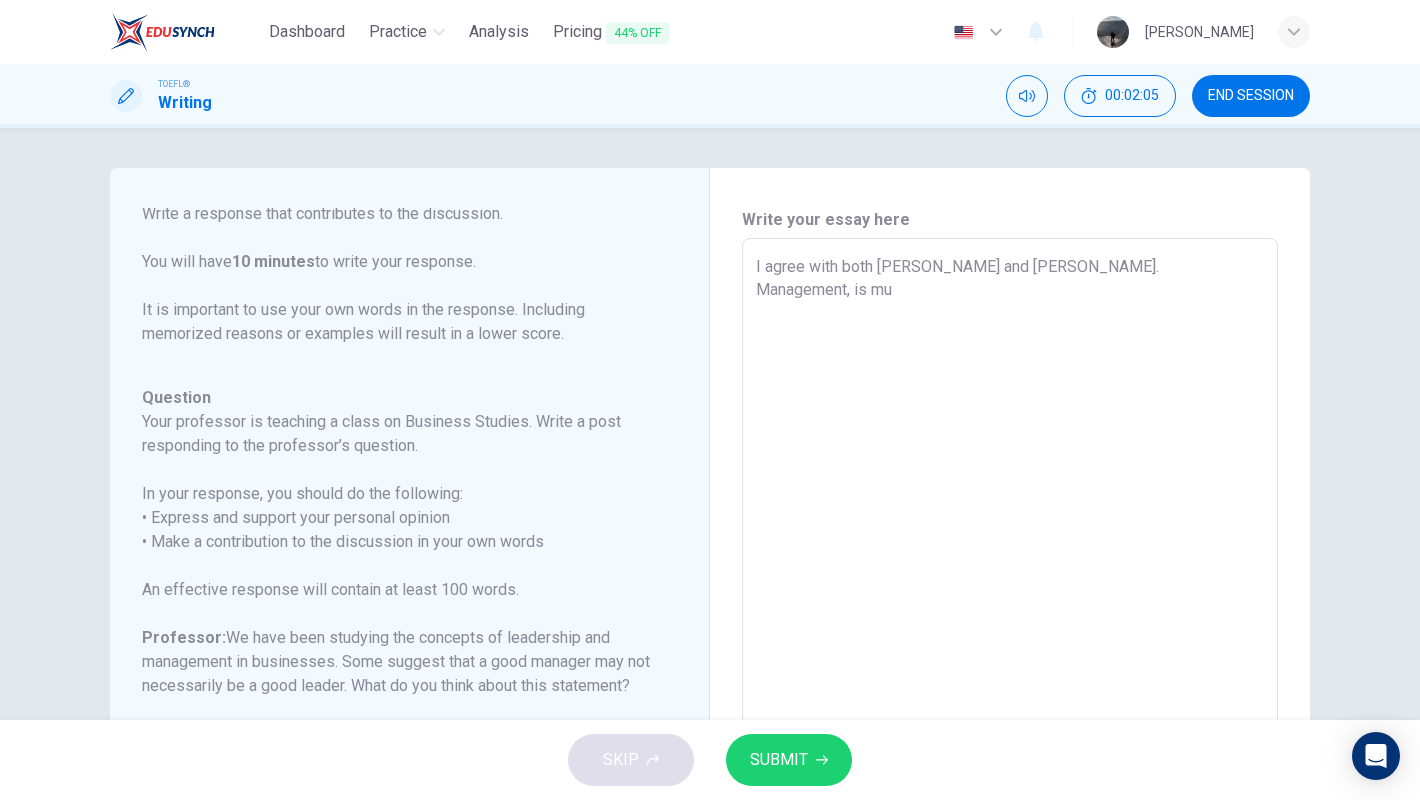 type on "I agree with both [PERSON_NAME] and [PERSON_NAME]. Management, is muc" 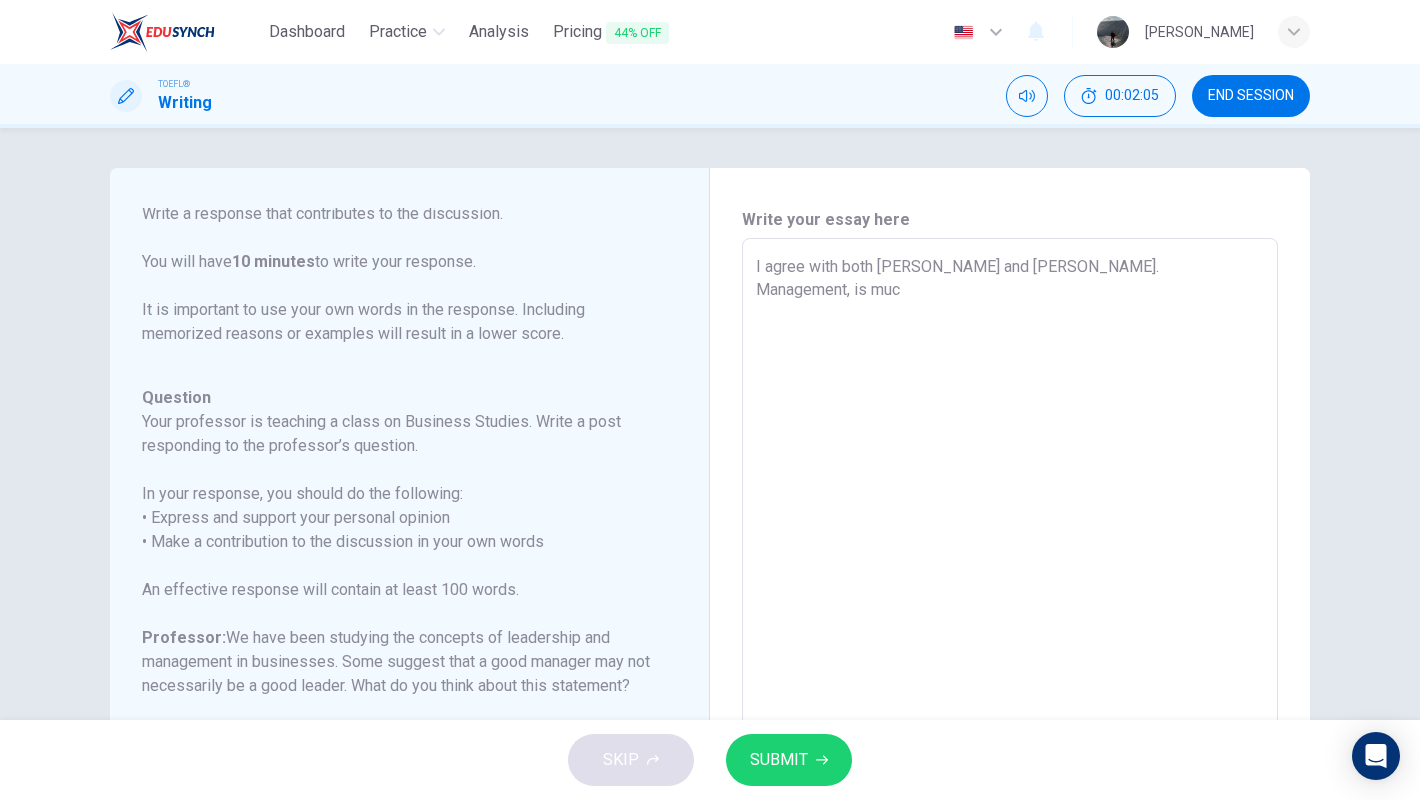 type on "x" 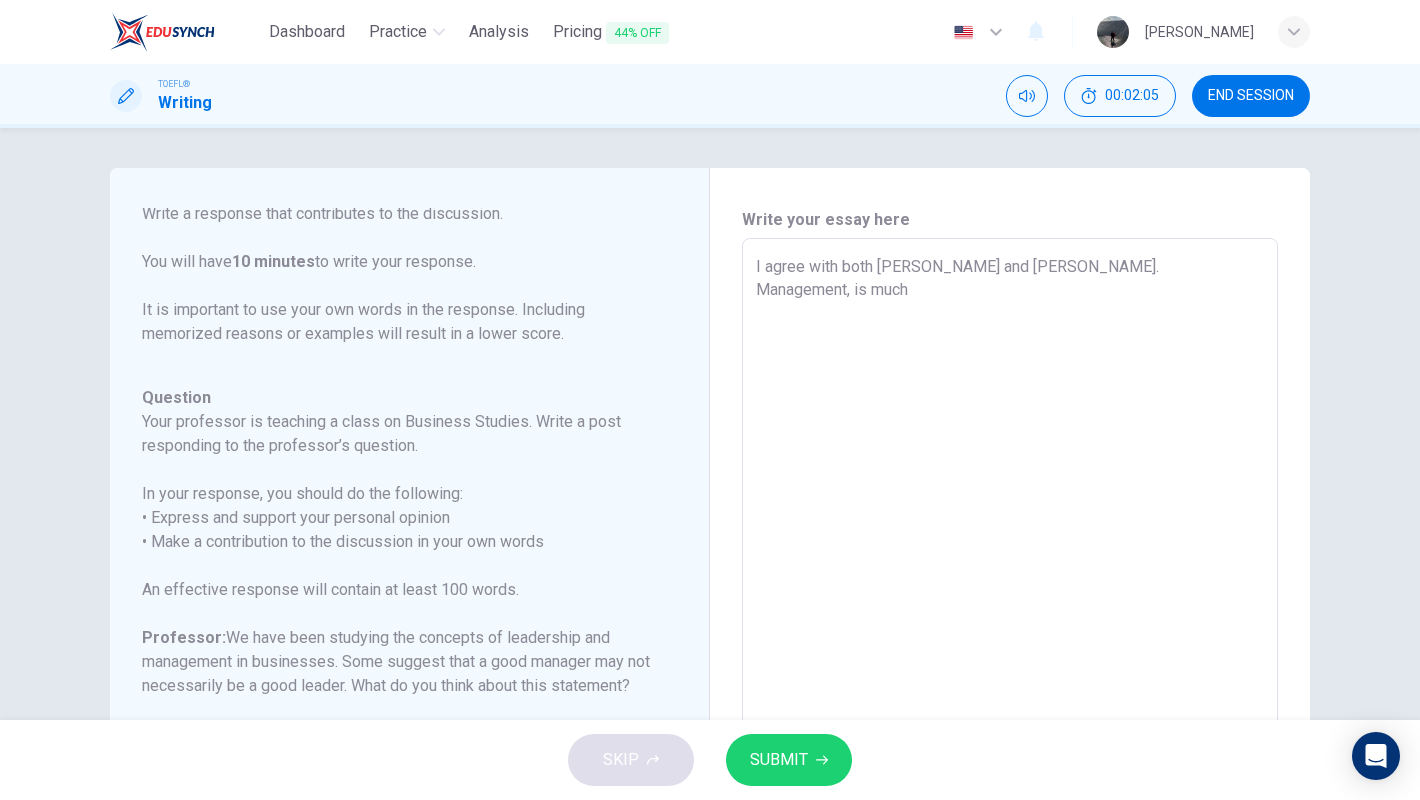 type on "x" 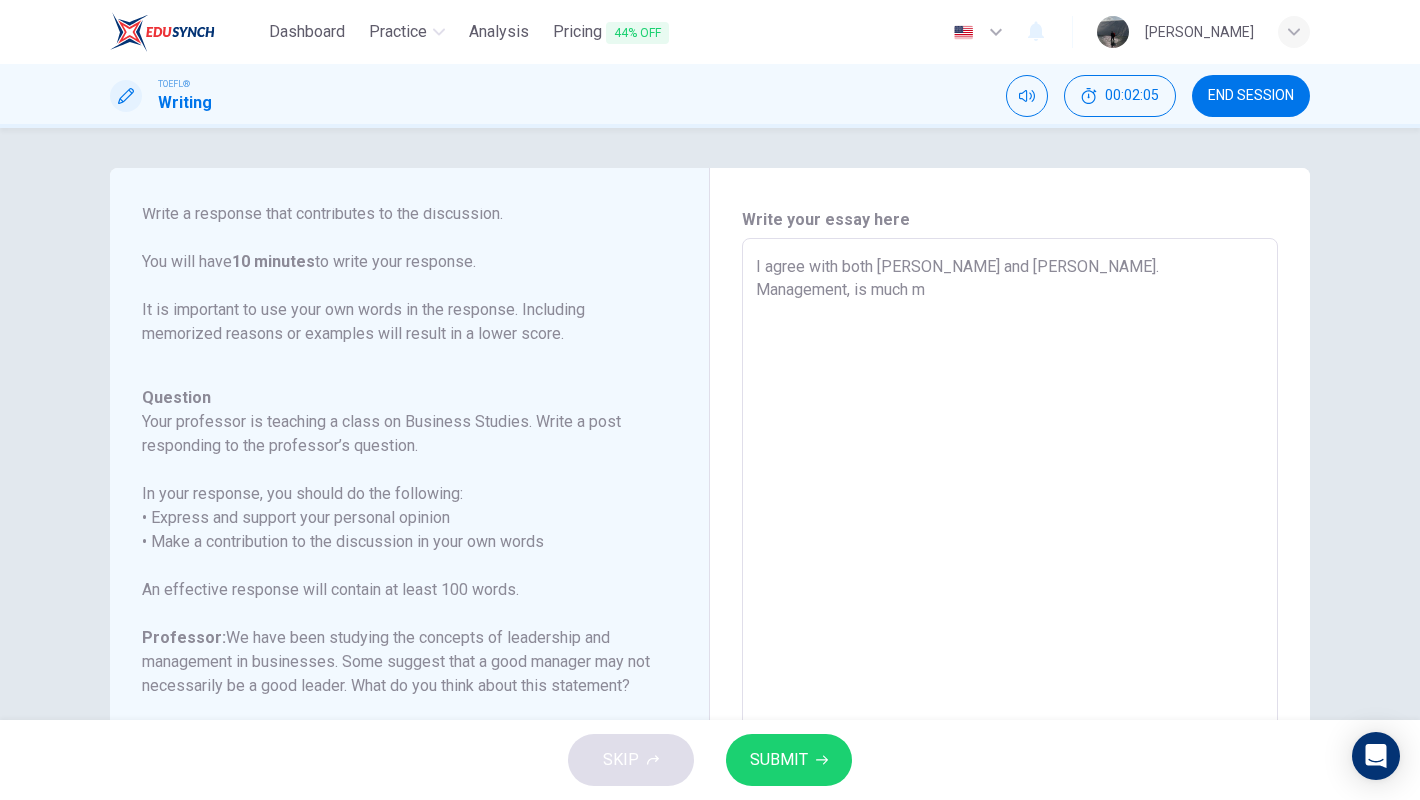 type on "x" 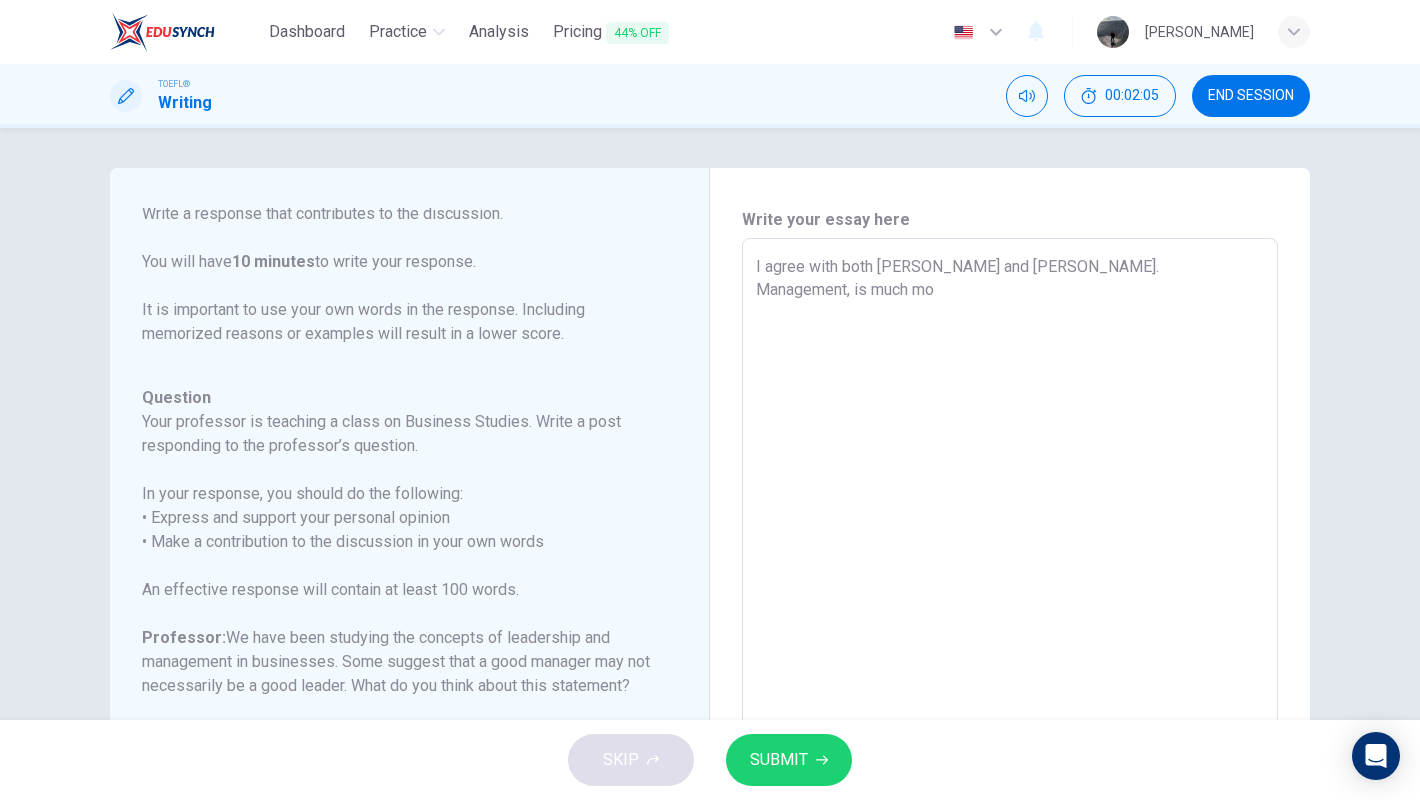 type on "I agree with both [PERSON_NAME] and [PERSON_NAME]. Management, is much mor" 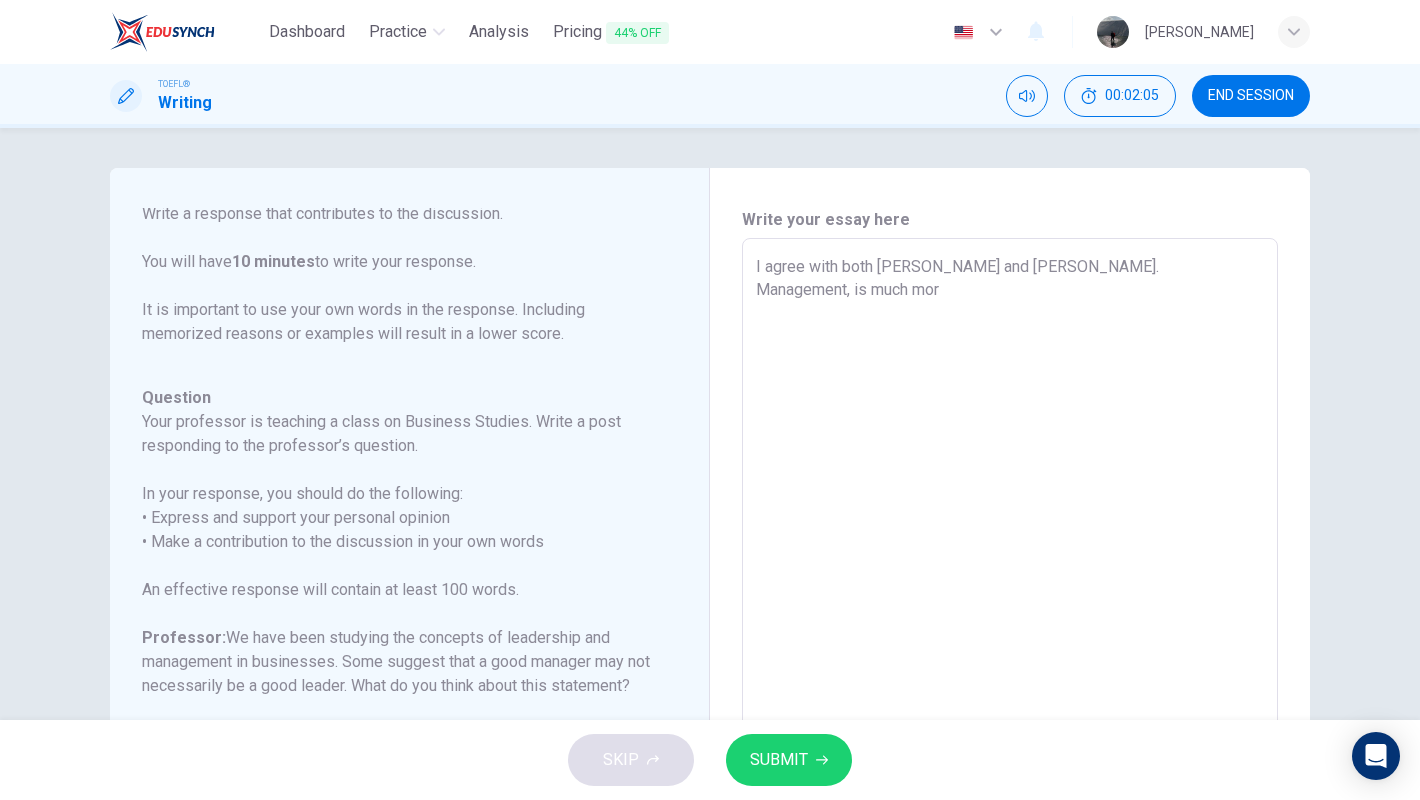 type on "x" 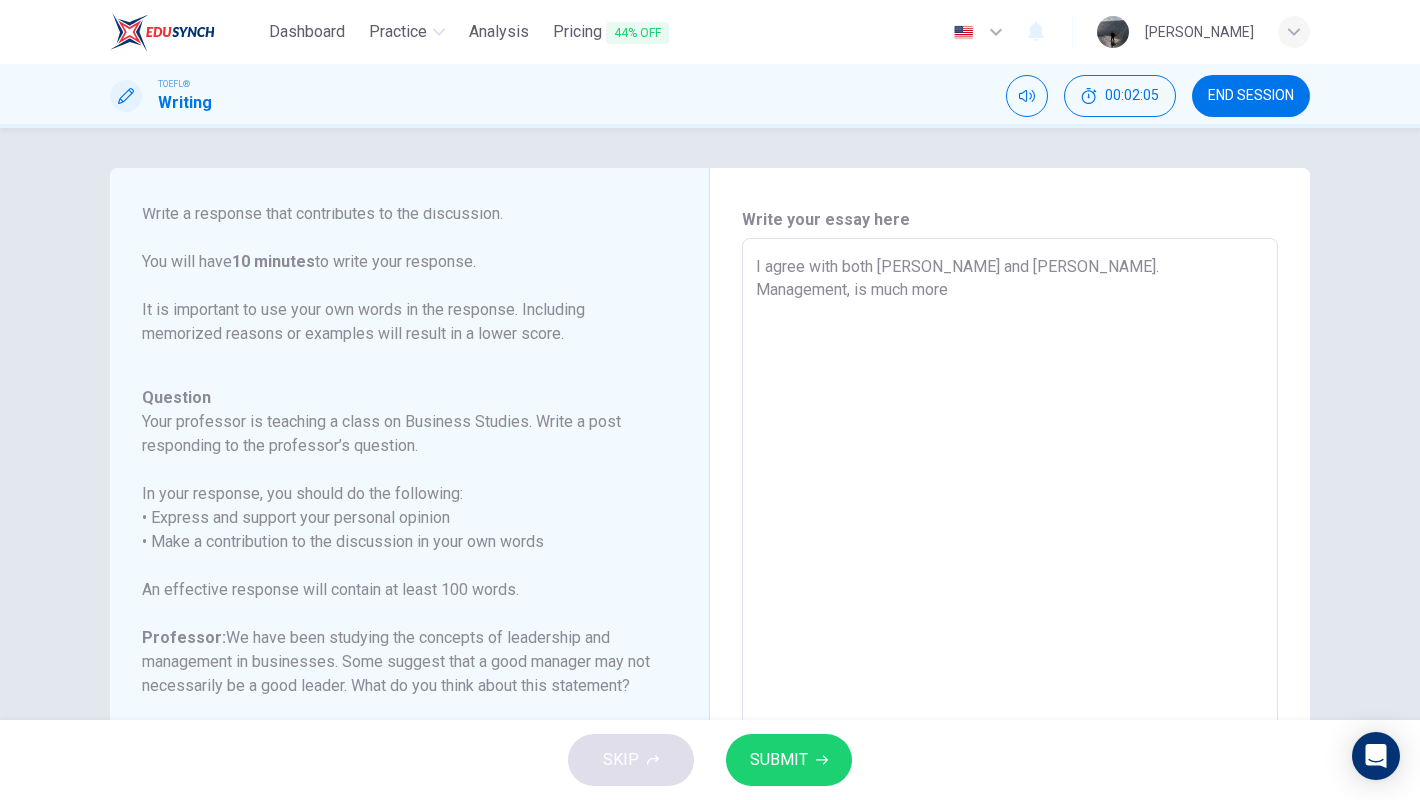 type on "x" 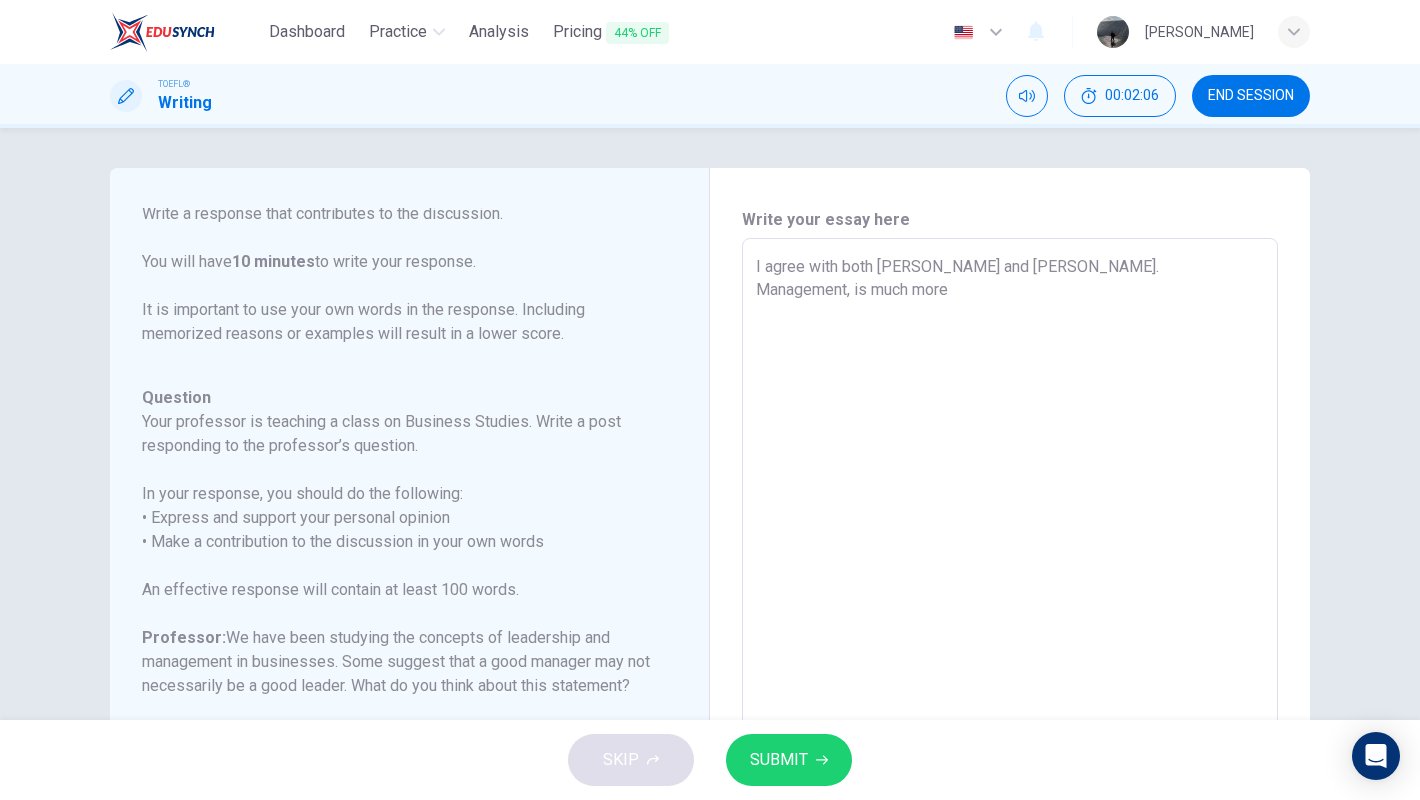 type on "I agree with both [PERSON_NAME] and [PERSON_NAME]. Management, is much more" 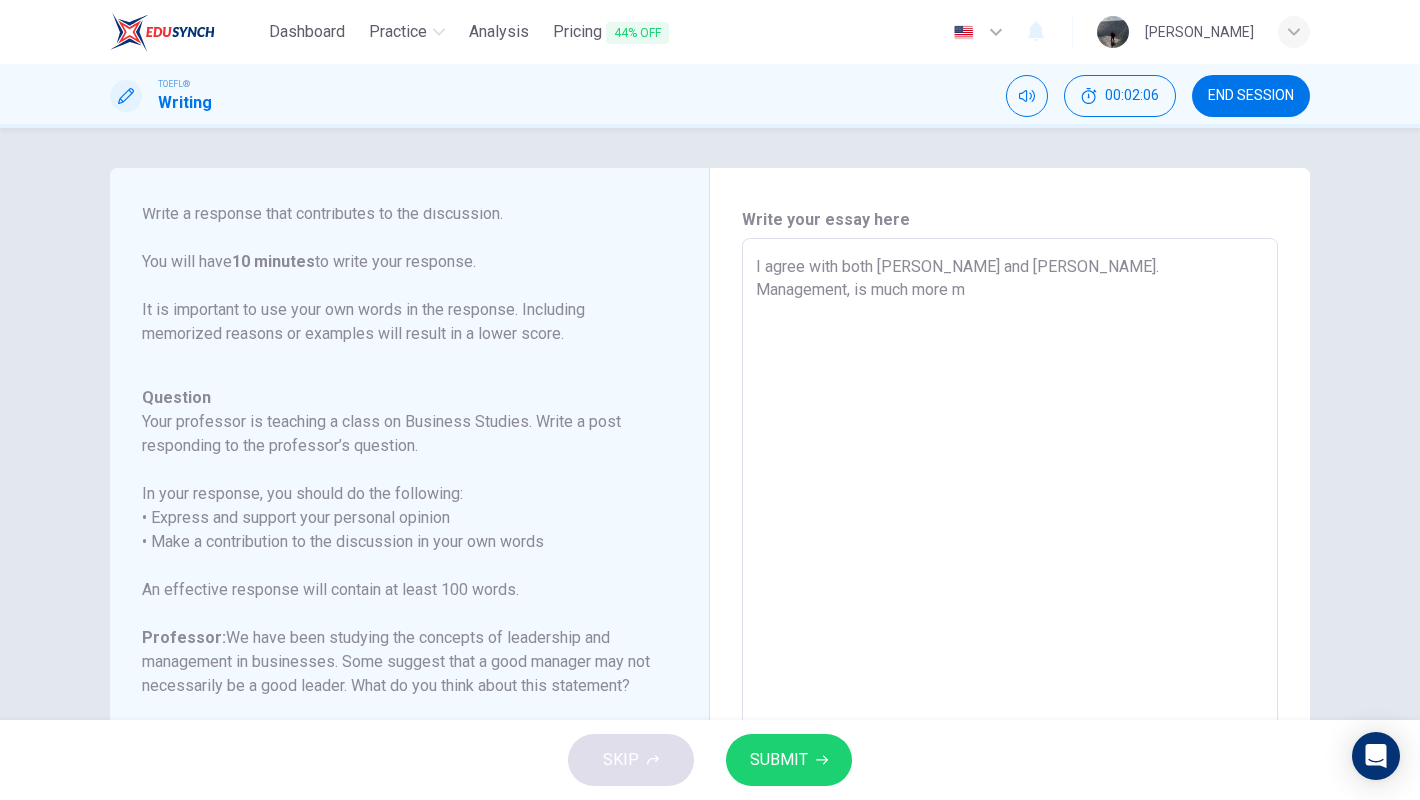 type on "x" 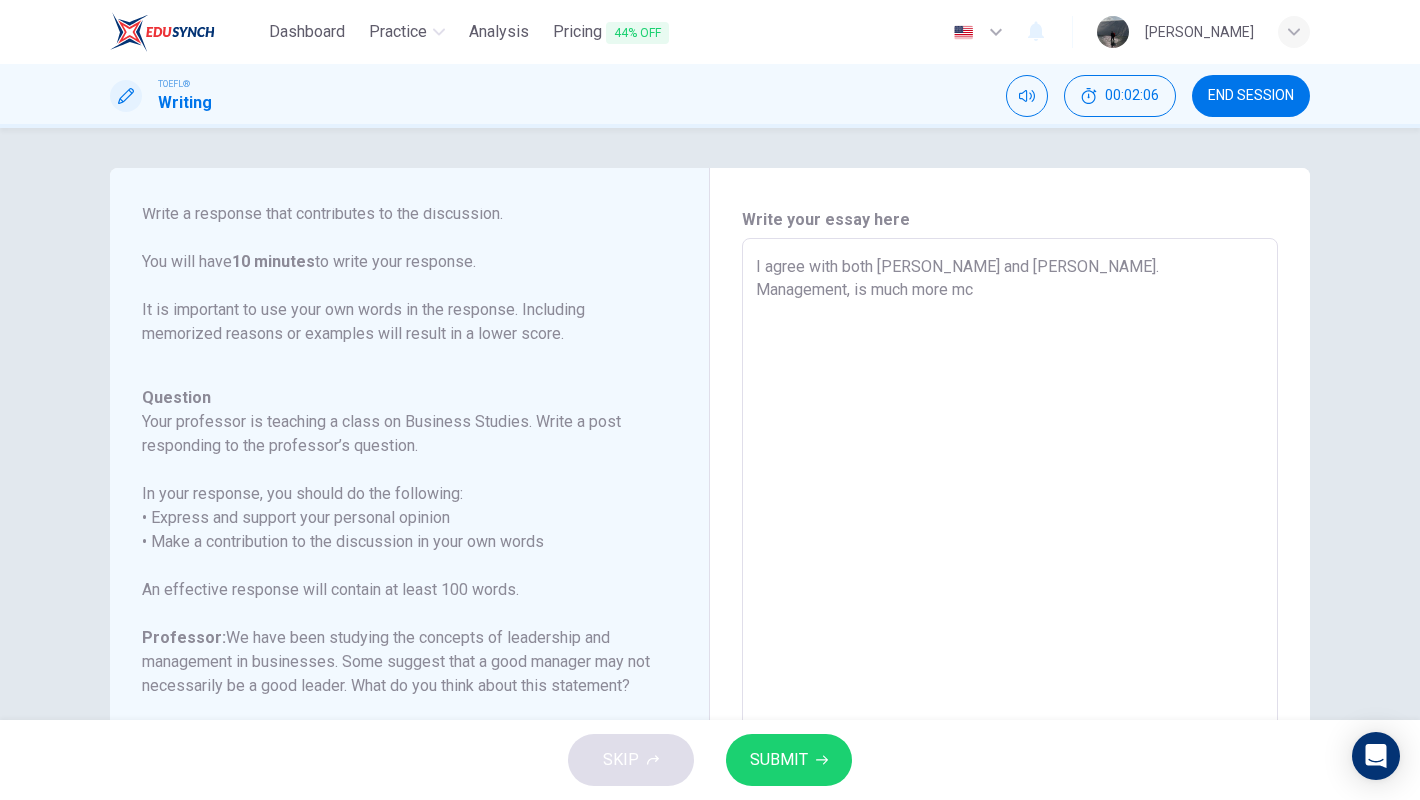 type on "x" 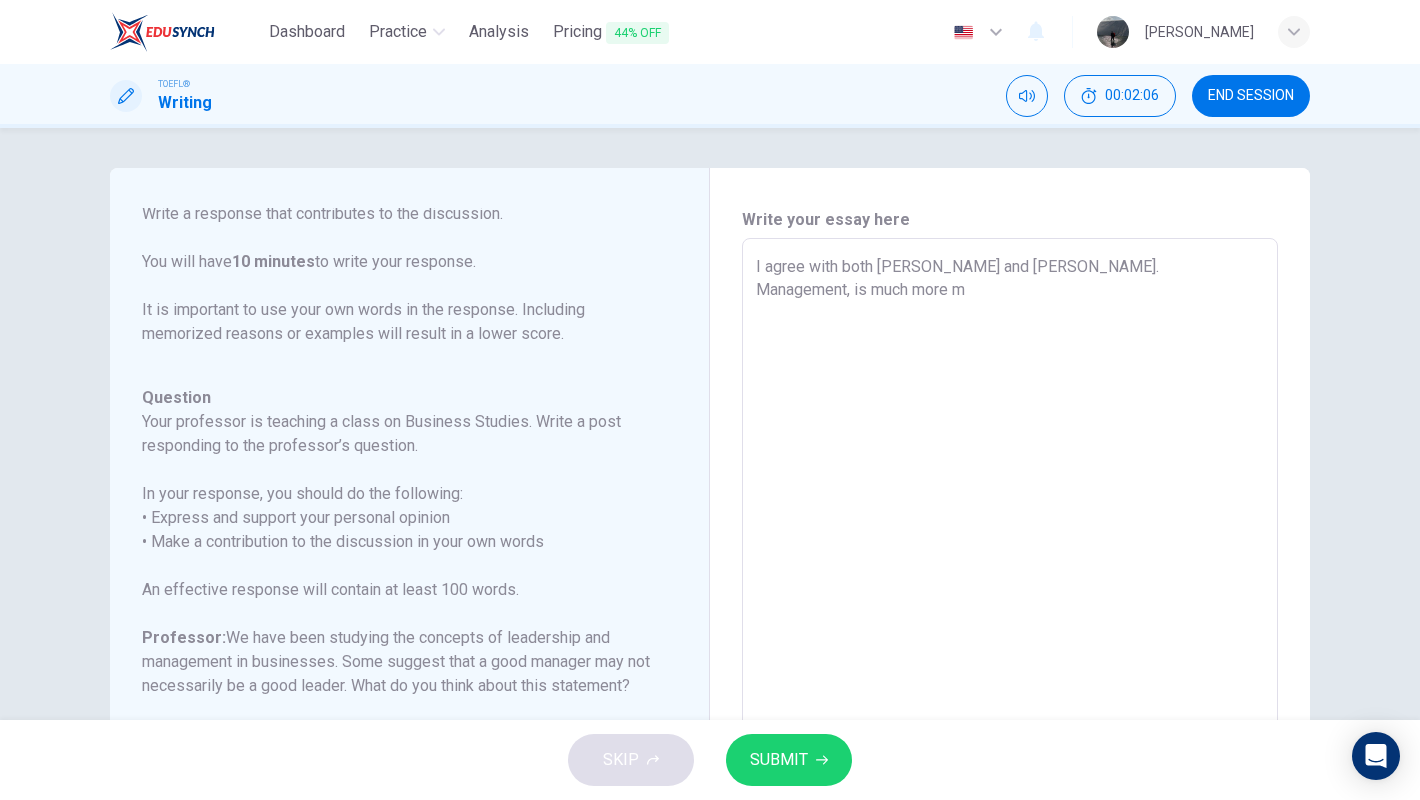 type on "x" 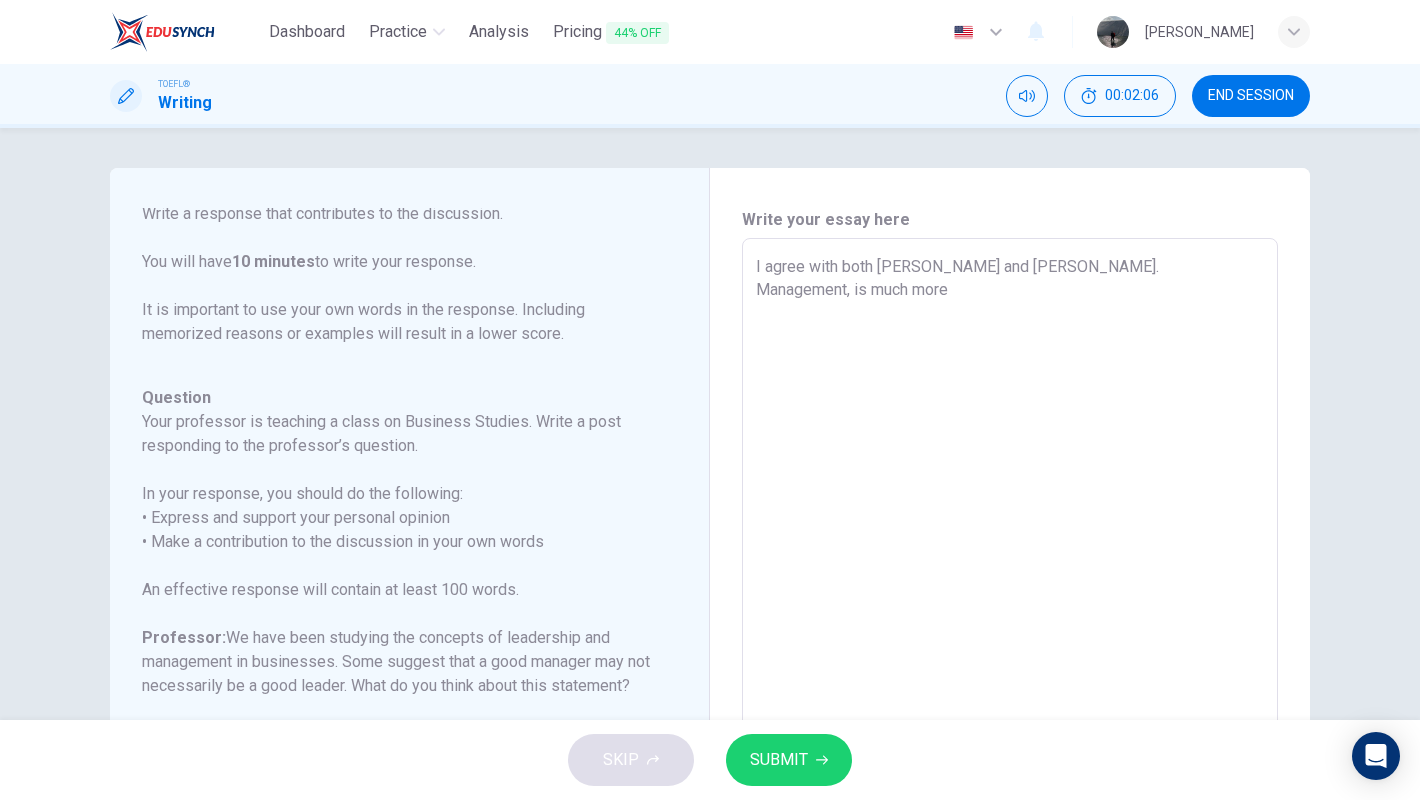 type on "x" 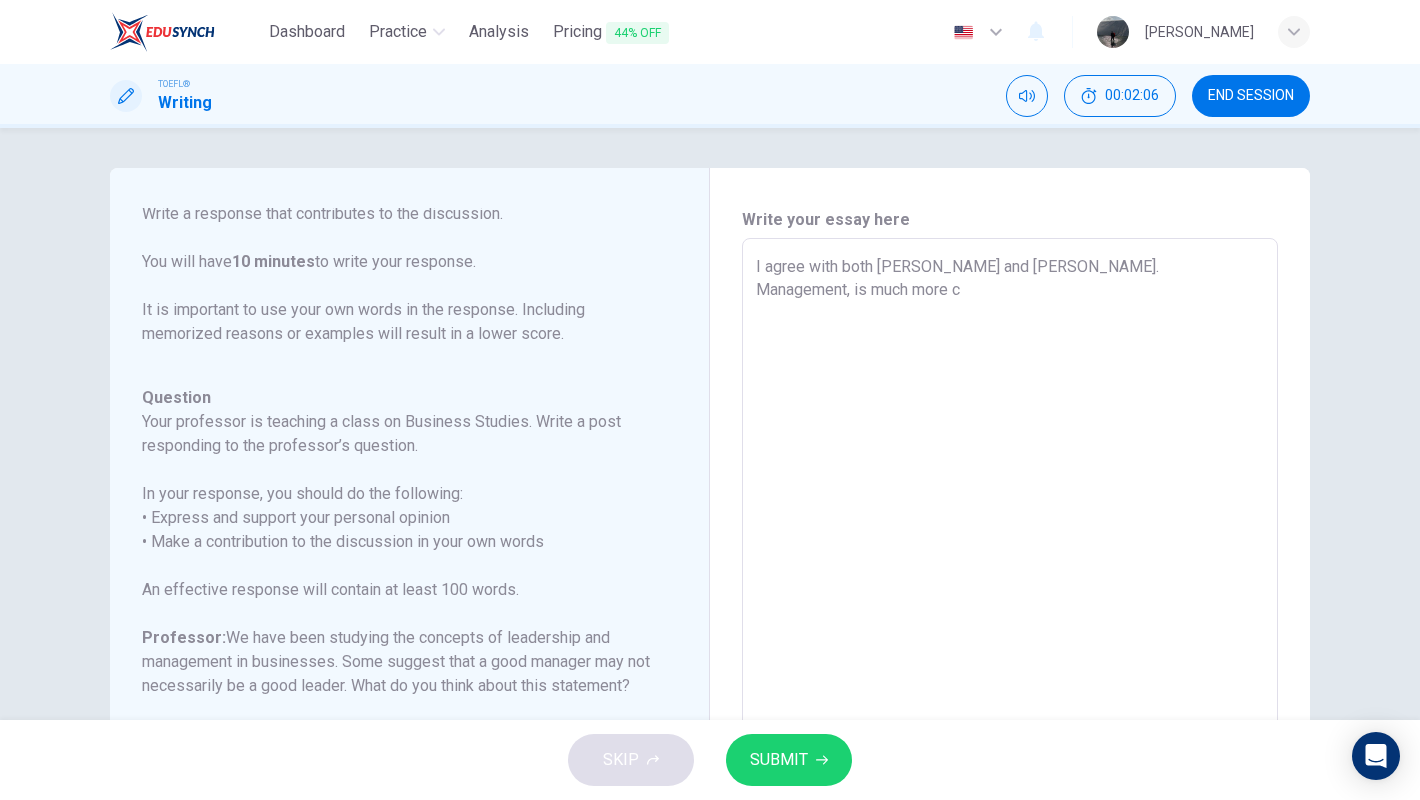 type on "I agree with both [PERSON_NAME] and [PERSON_NAME]. Management, is much more co" 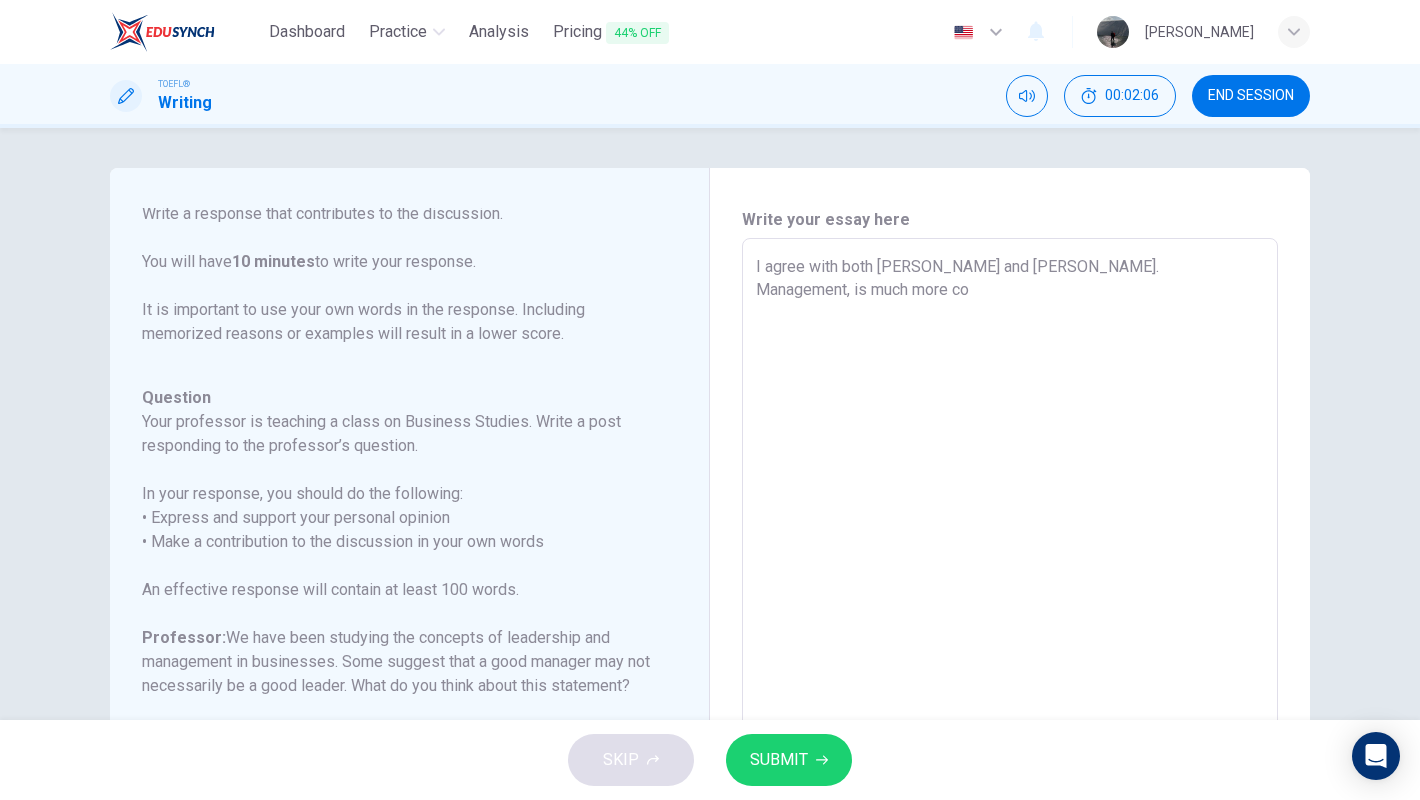 type on "x" 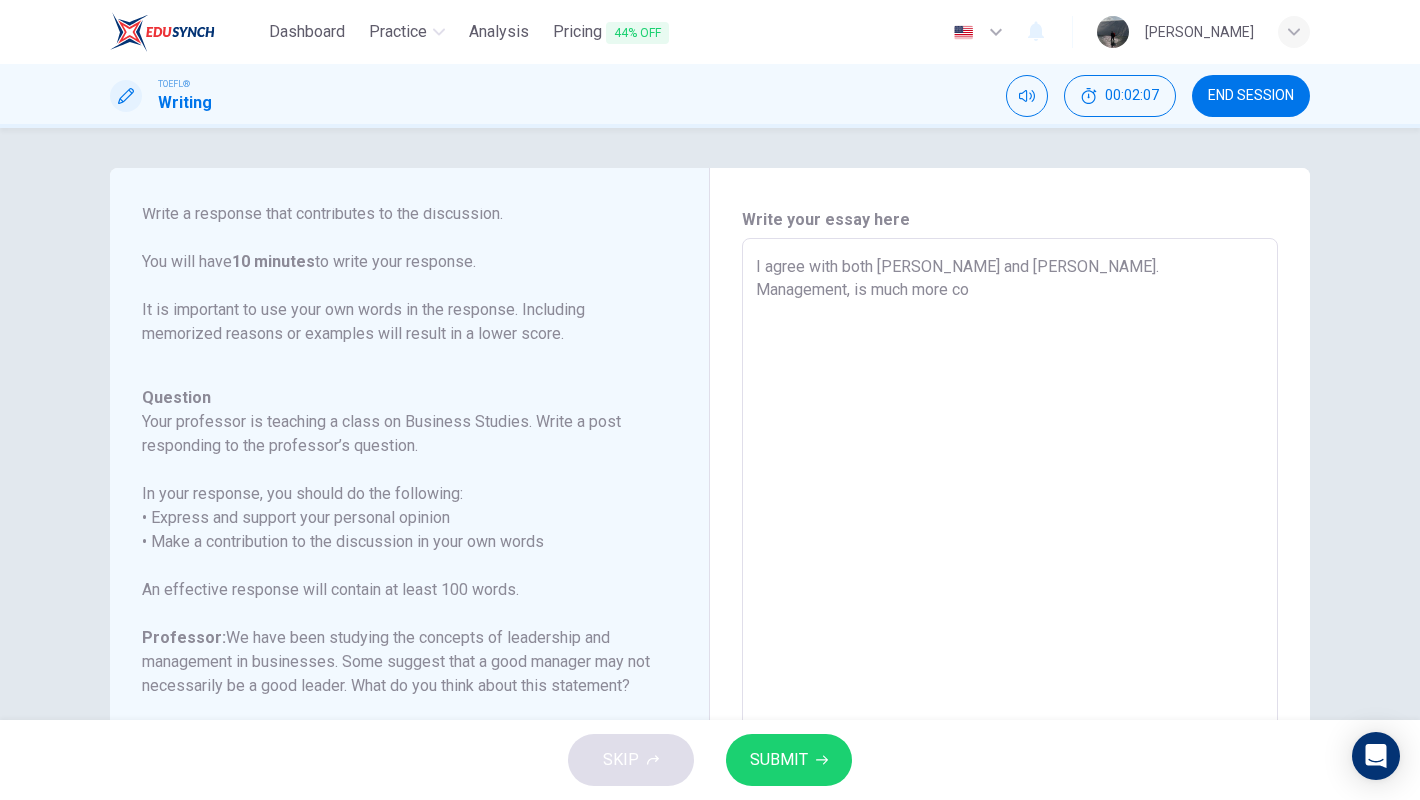 type on "I agree with both [PERSON_NAME] and [PERSON_NAME]. Management, is much more con" 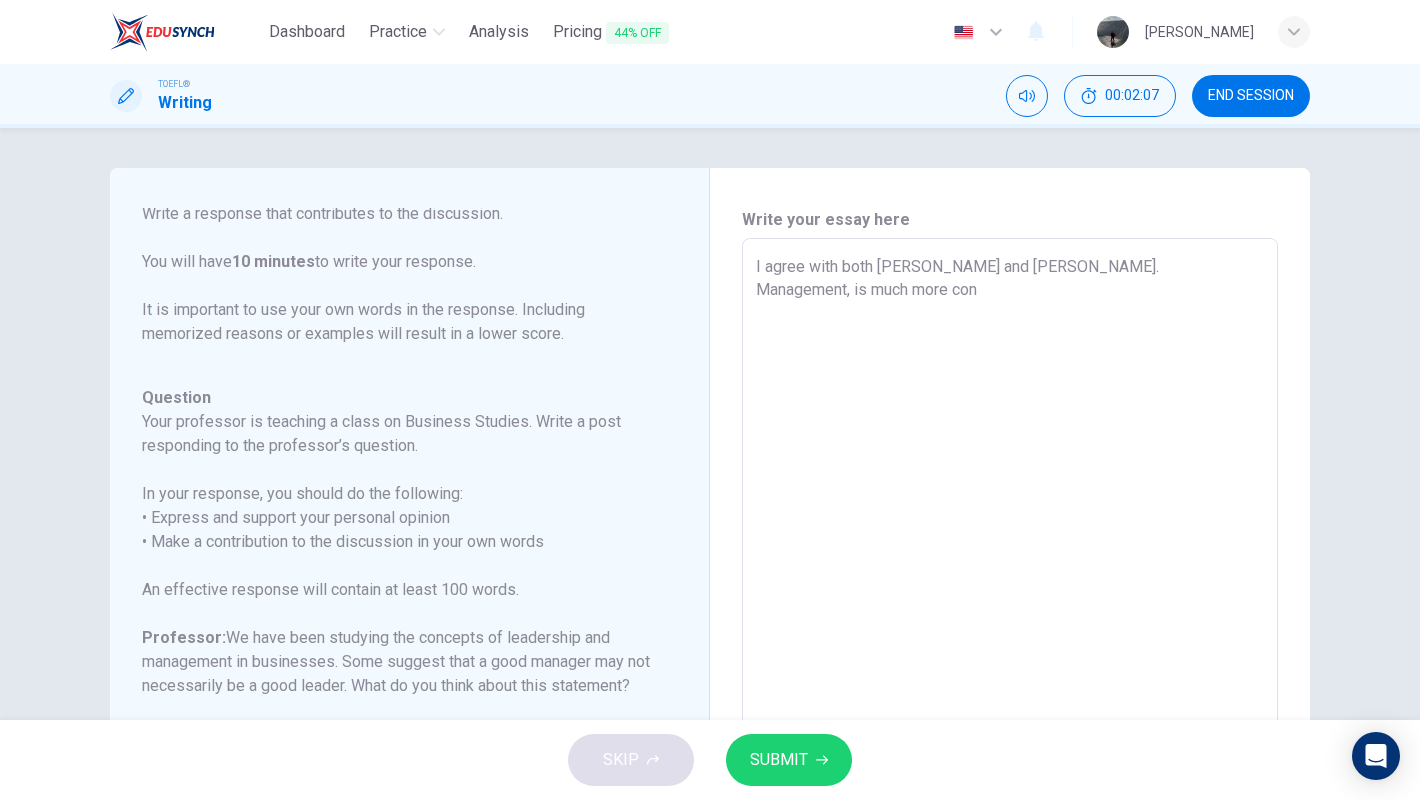 type on "x" 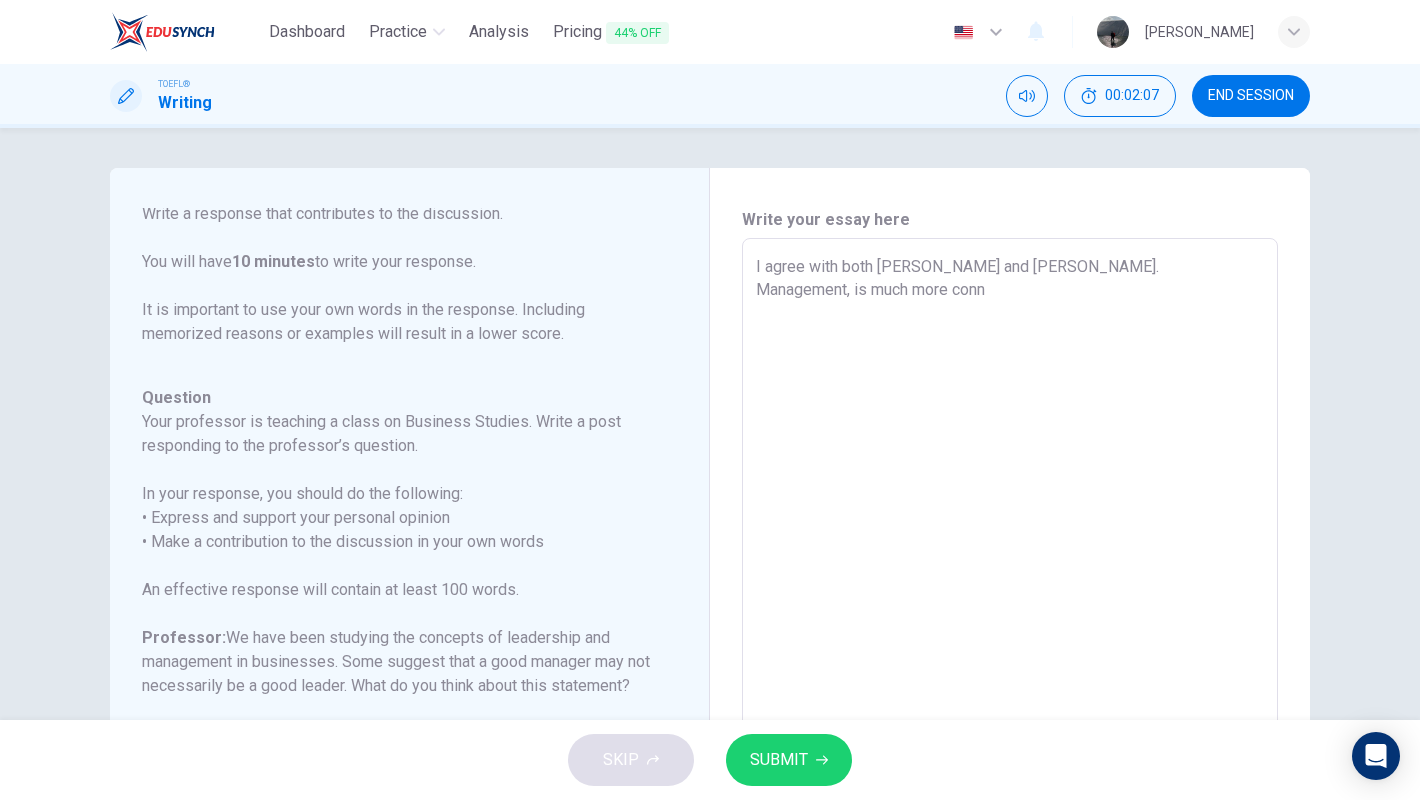 type on "x" 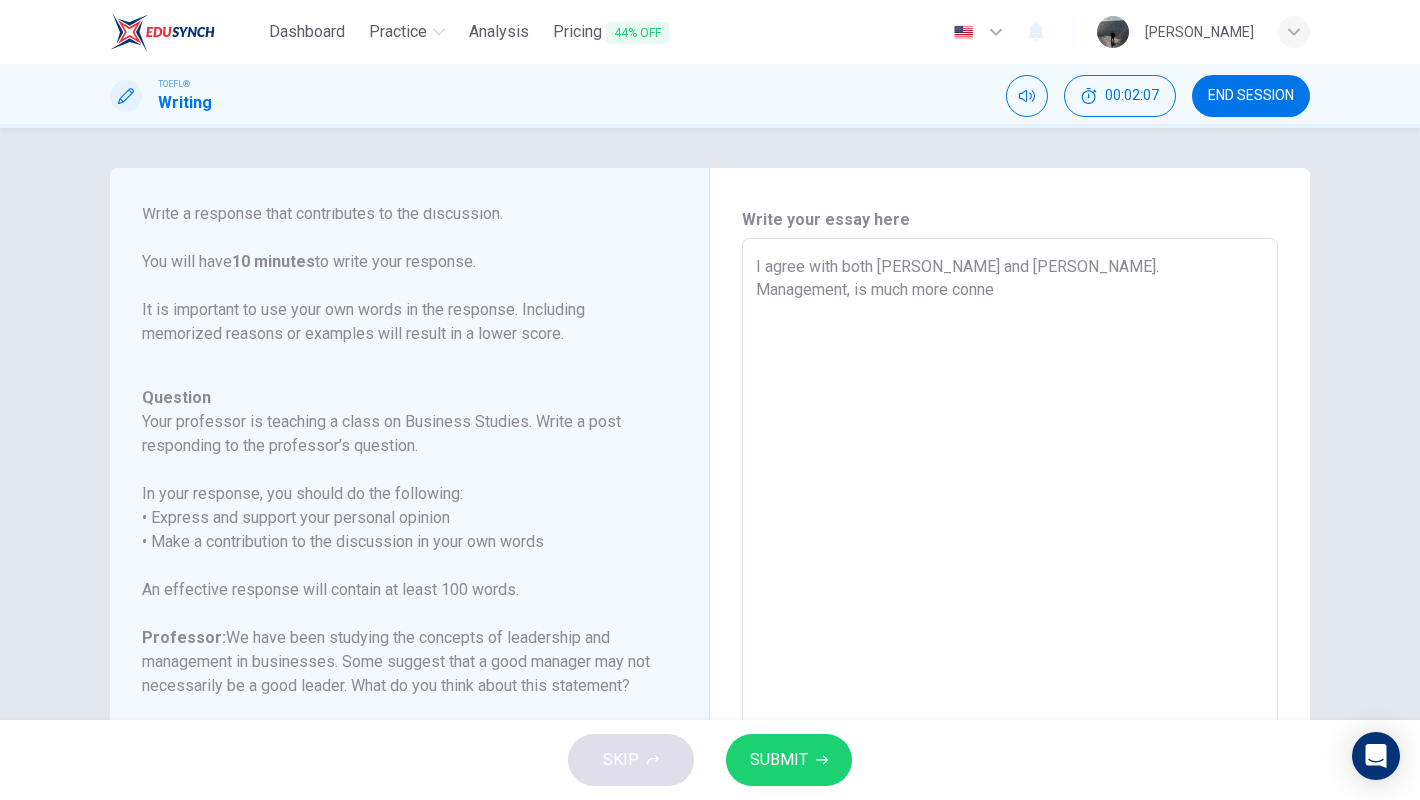 type on "x" 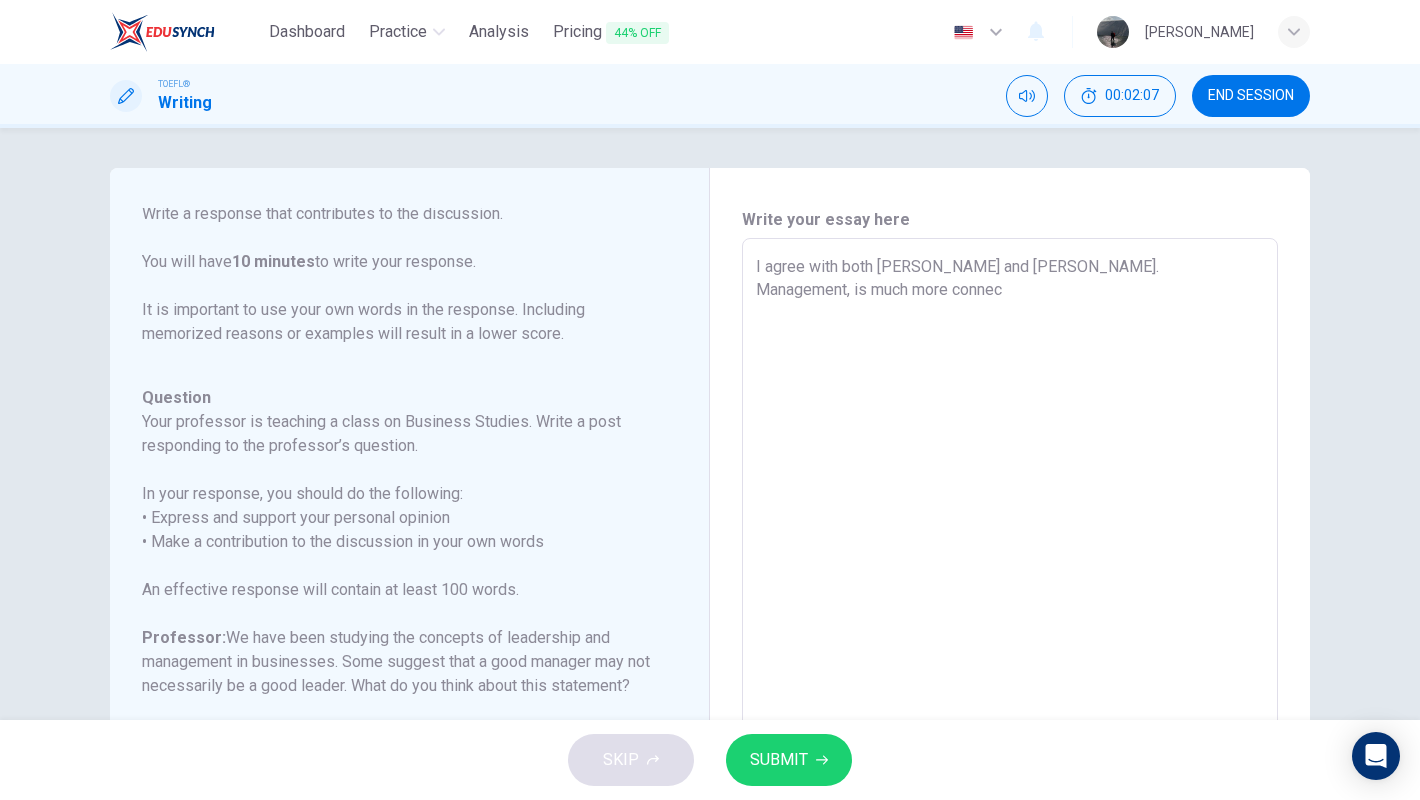 type on "x" 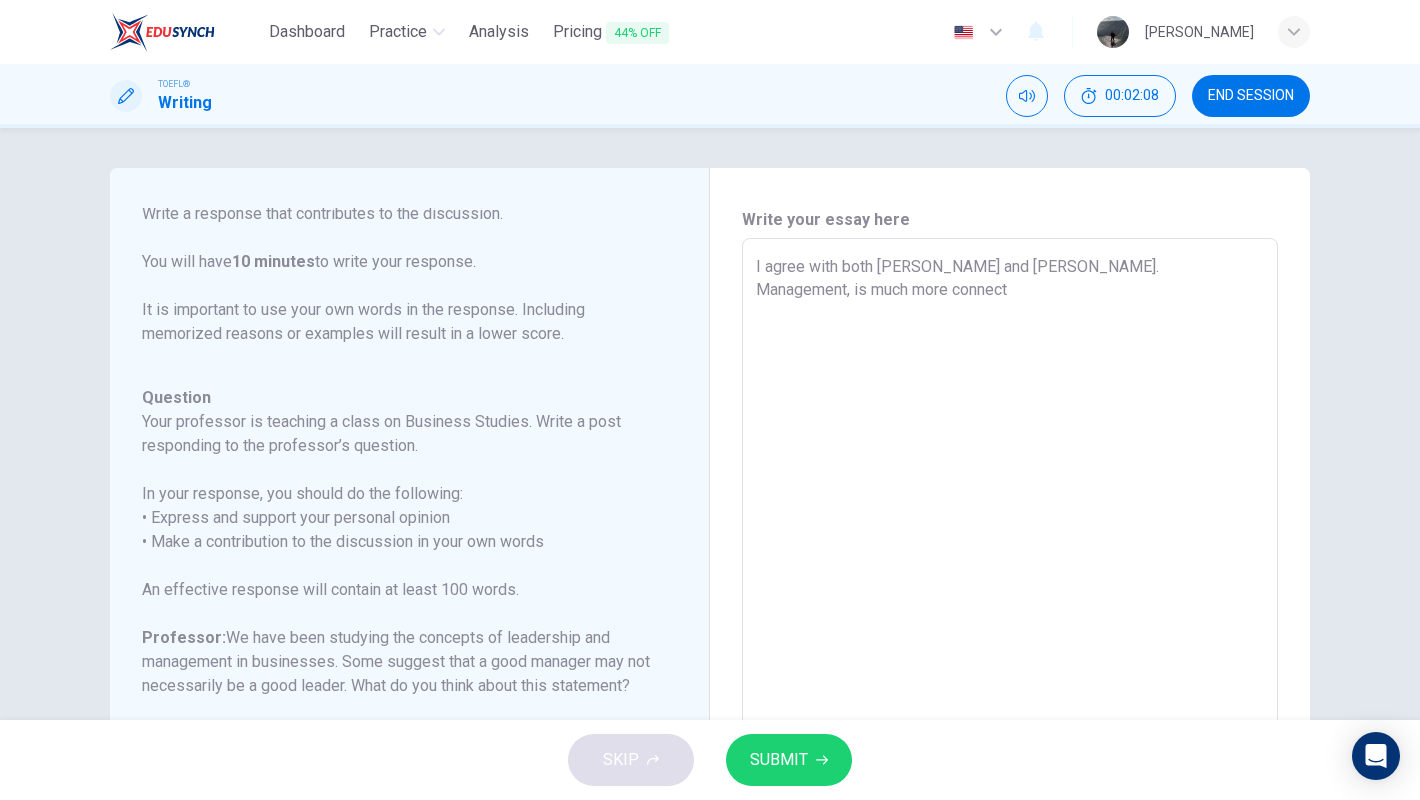 type on "I agree with both [PERSON_NAME] and [PERSON_NAME]. Management, is much more connecte" 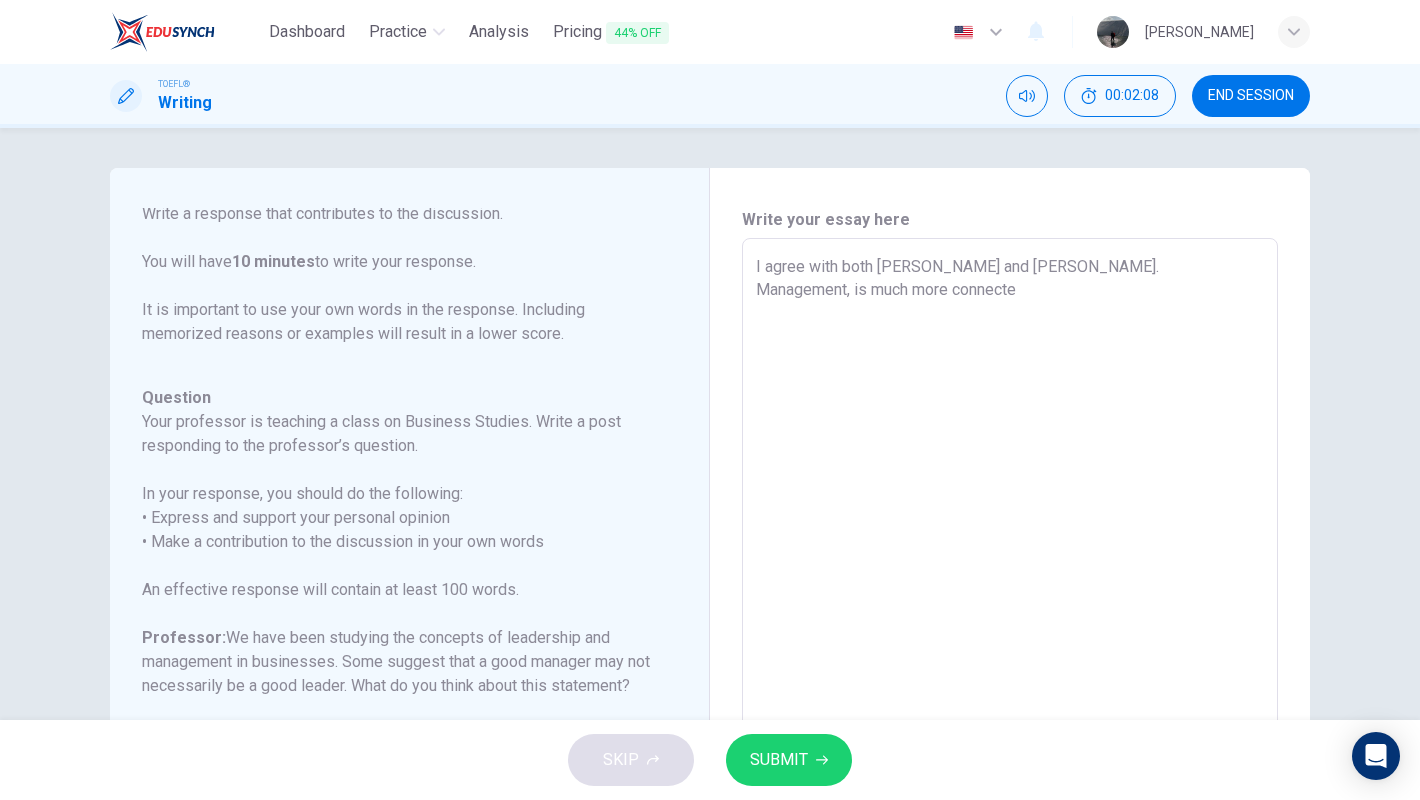 type on "x" 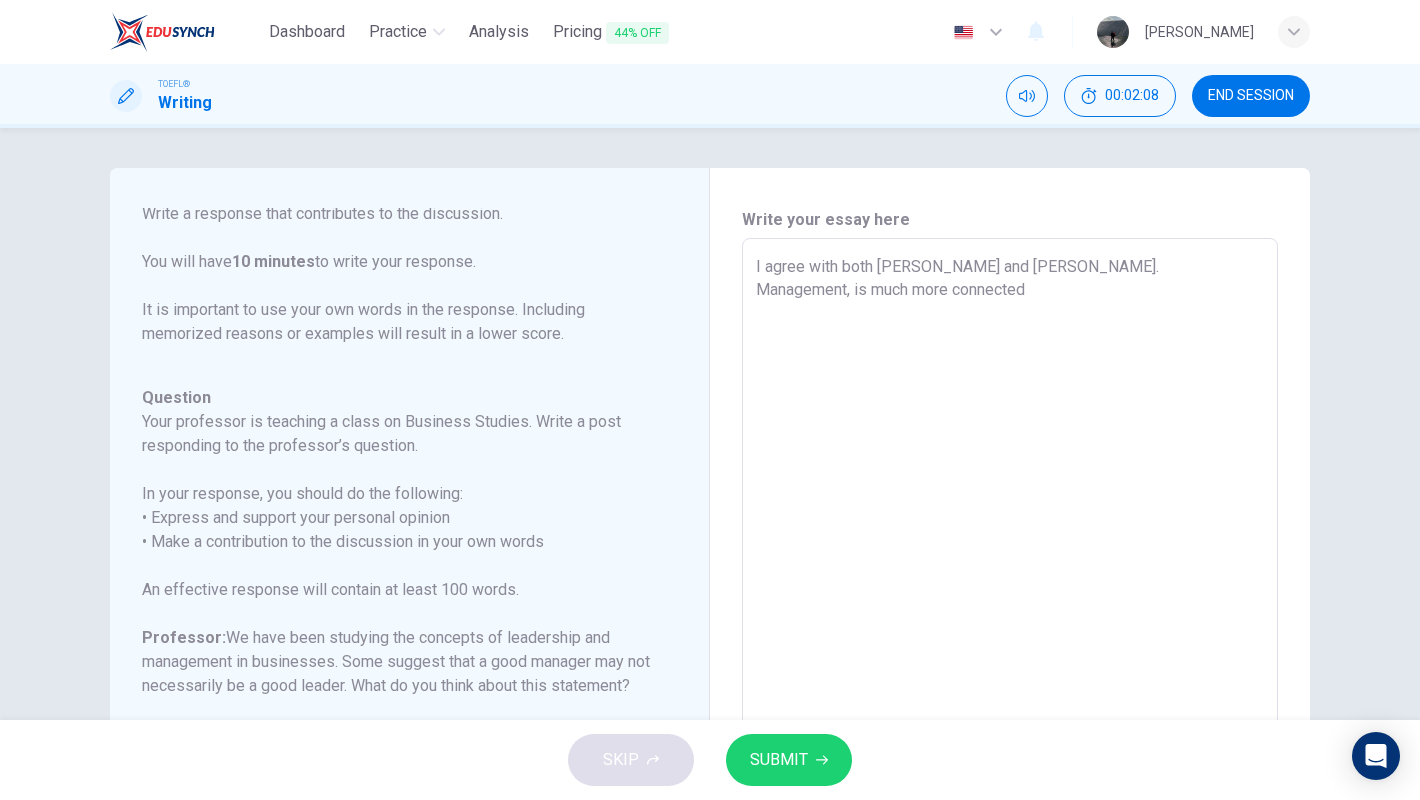 type on "x" 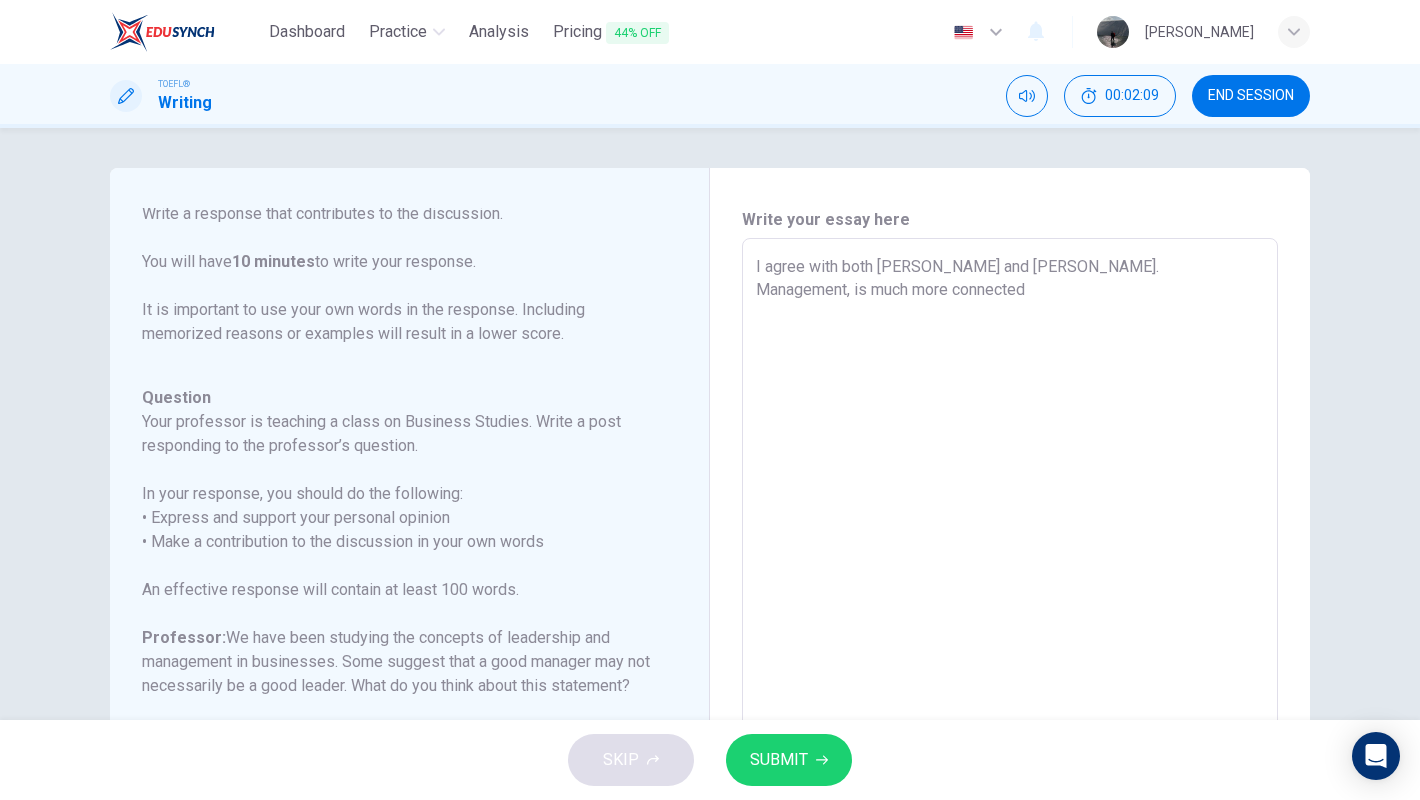 type on "I agree with both [PERSON_NAME] and [PERSON_NAME]. Management, is much more connected t" 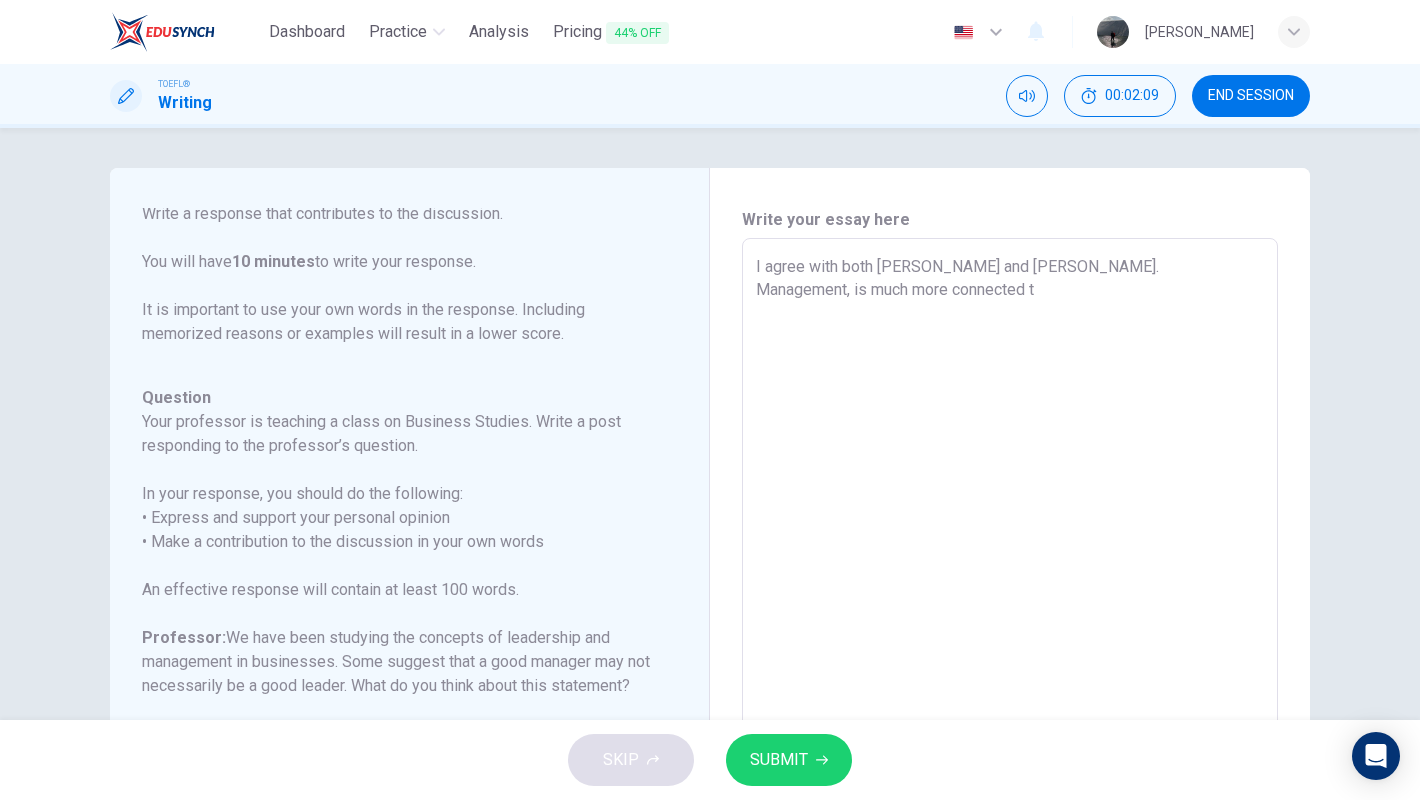 type on "x" 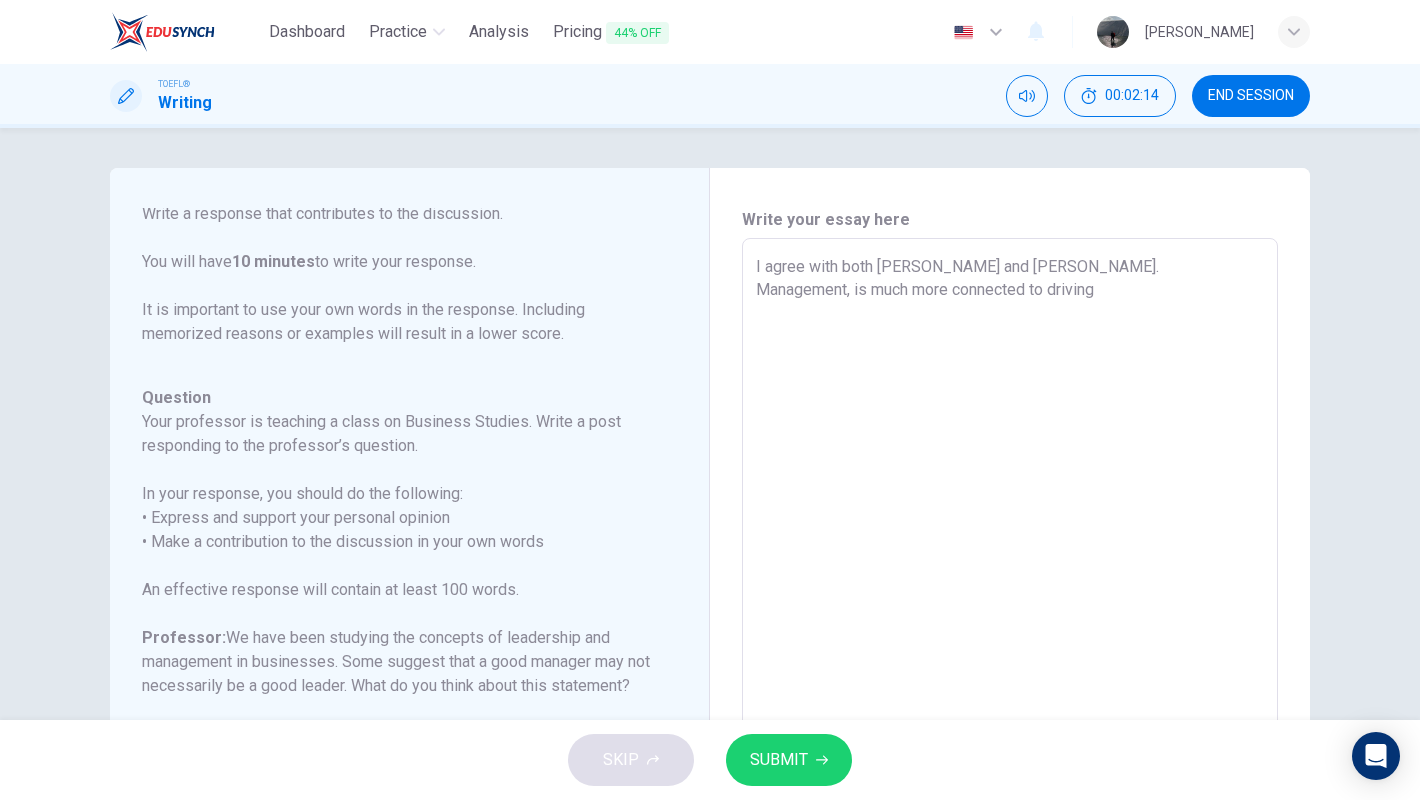 scroll, scrollTop: 298, scrollLeft: 0, axis: vertical 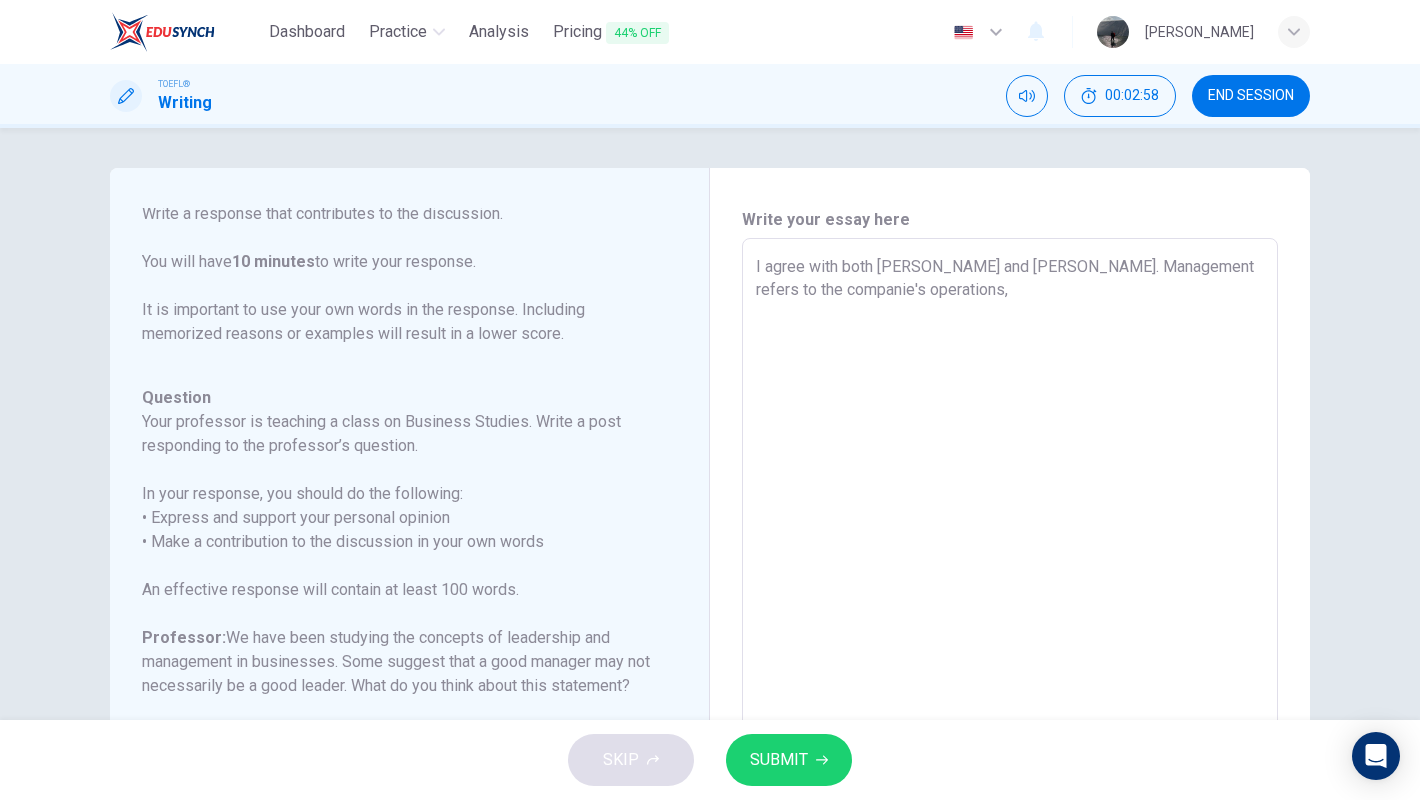 click on "I agree with both [PERSON_NAME] and [PERSON_NAME]. Management refers to the companie's operations," at bounding box center (1010, 572) 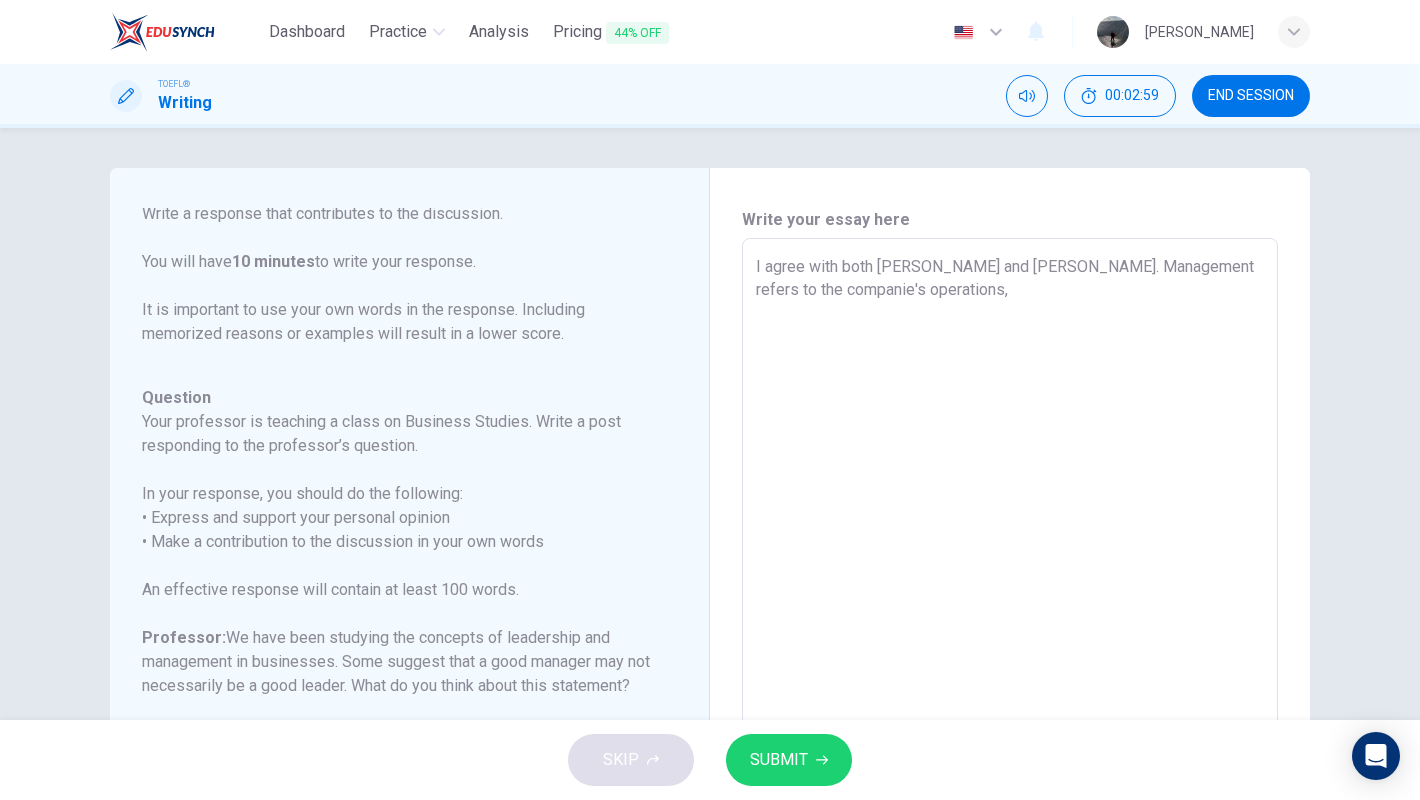 drag, startPoint x: 881, startPoint y: 296, endPoint x: 927, endPoint y: 295, distance: 46.010868 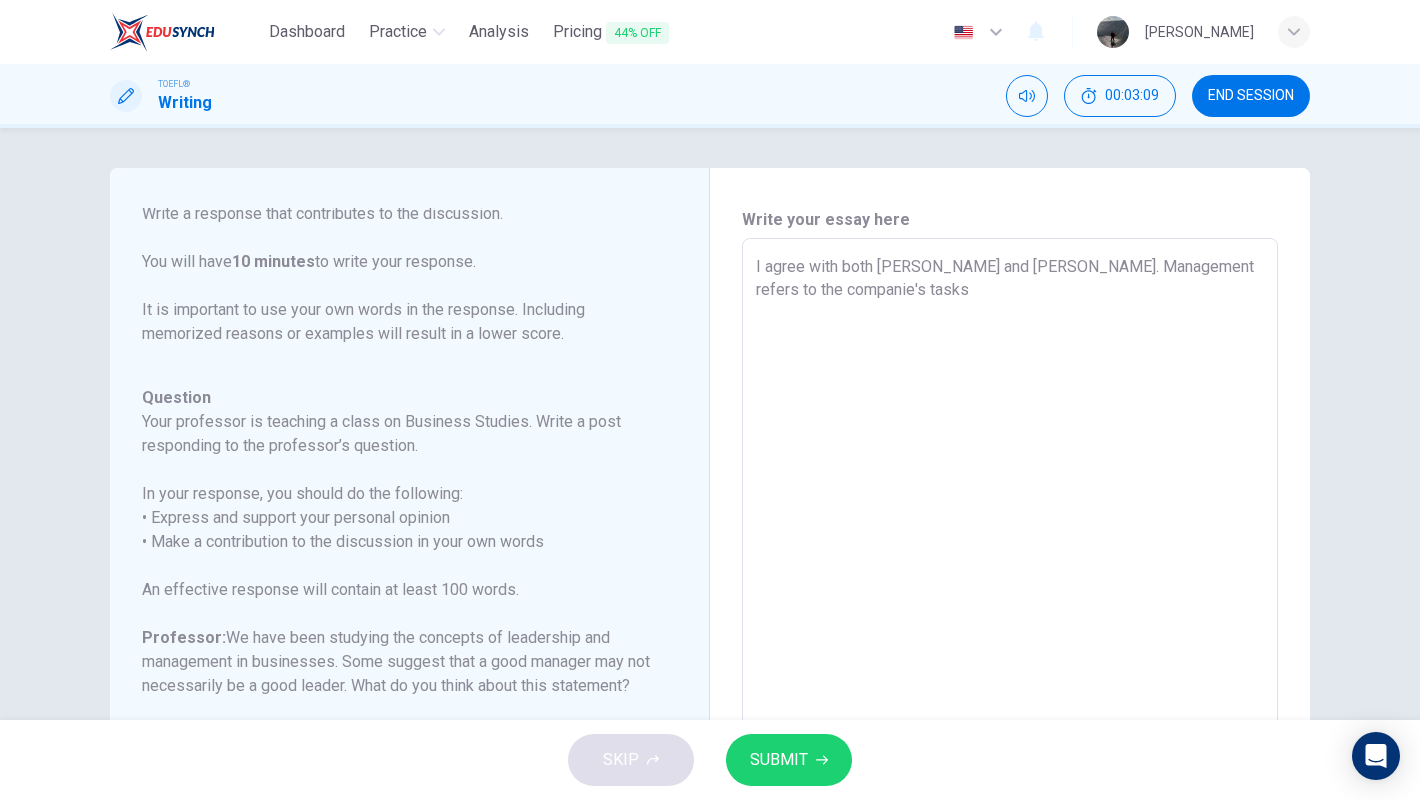 scroll, scrollTop: 298, scrollLeft: 0, axis: vertical 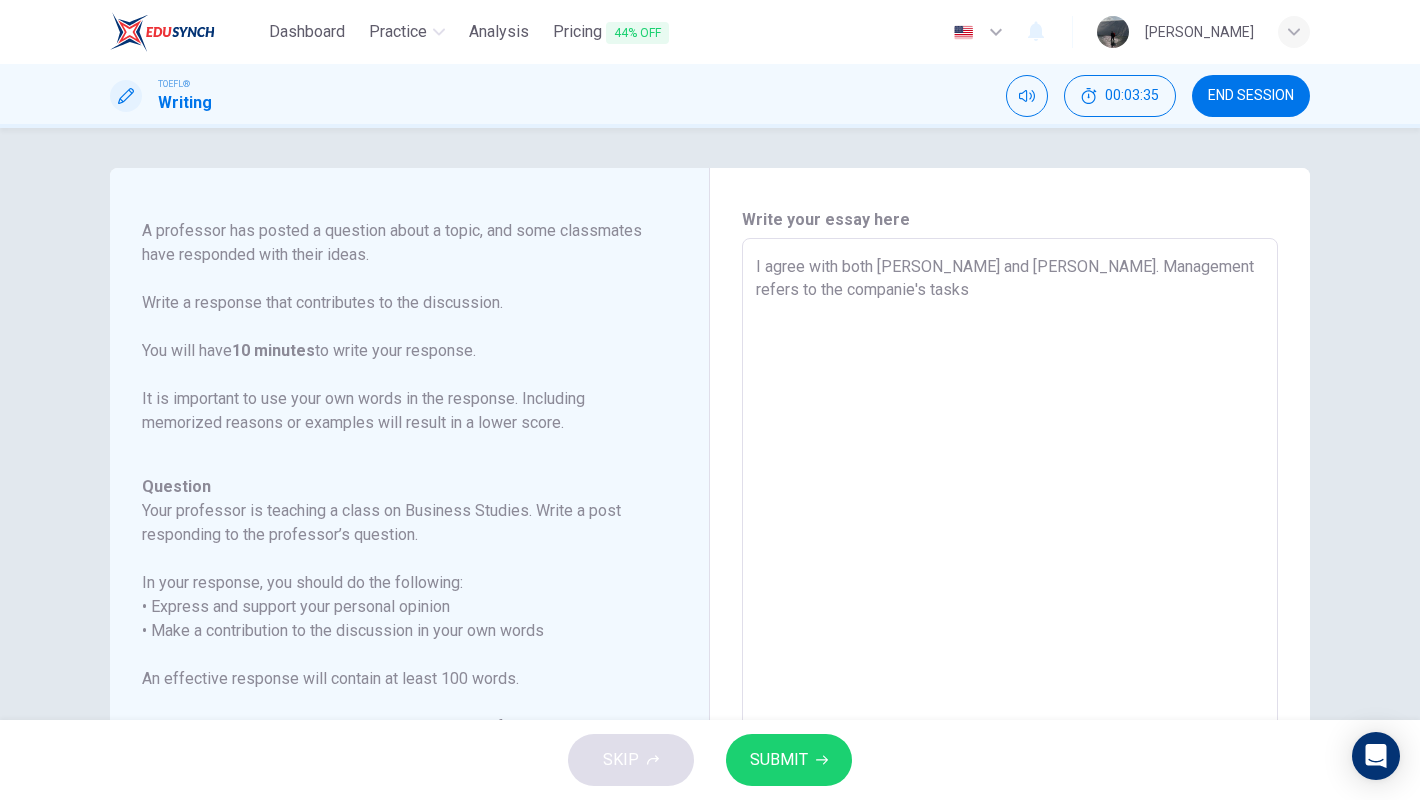 click on "I agree with both [PERSON_NAME] and [PERSON_NAME]. Management refers to the companie's tasks" at bounding box center [1010, 572] 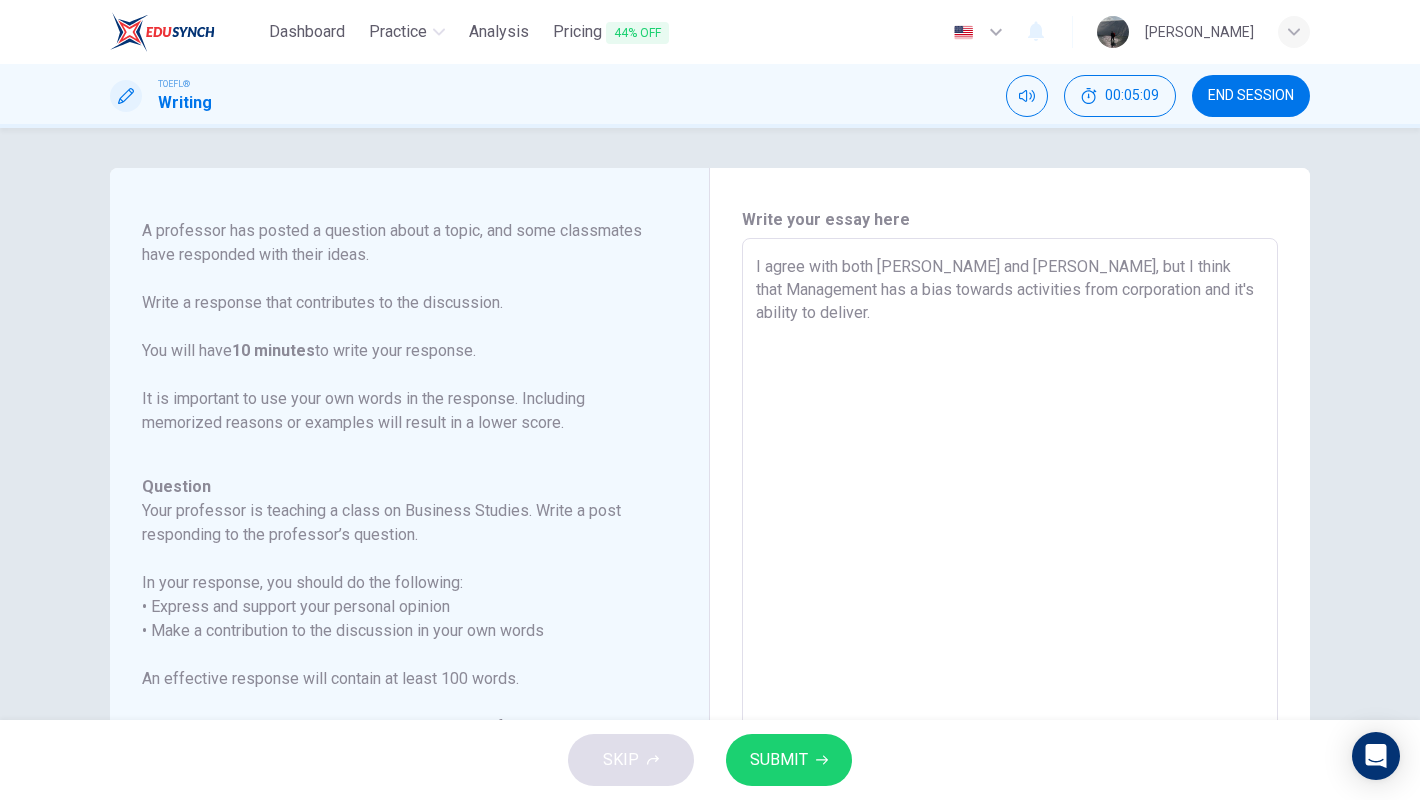 click on "I agree with both [PERSON_NAME] and [PERSON_NAME], but I think that Management has a bias towards activities from corporation and it's ability to deliver." at bounding box center [1010, 572] 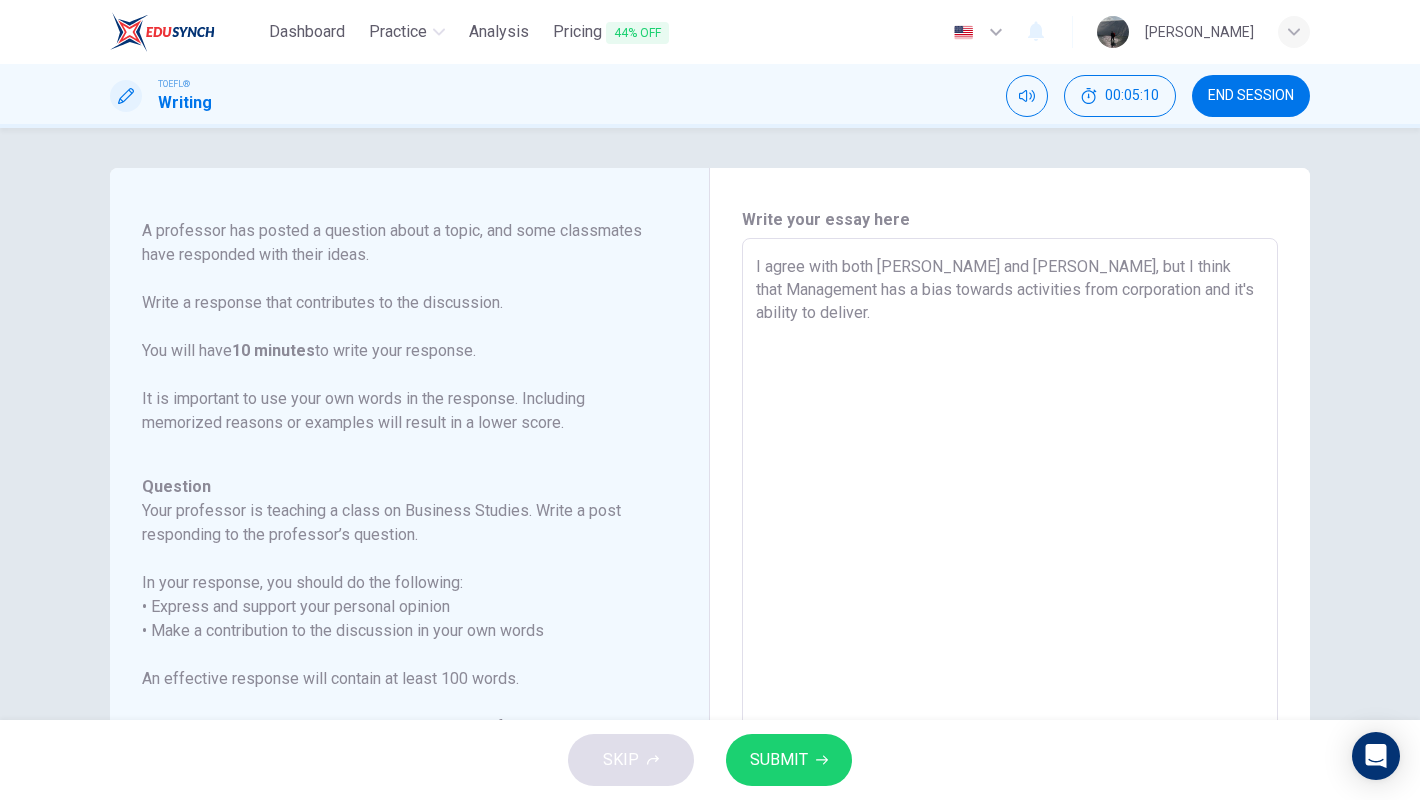 click on "I agree with both [PERSON_NAME] and [PERSON_NAME], but I think that Management has a bias towards activities from corporation and it's ability to deliver." at bounding box center (1010, 572) 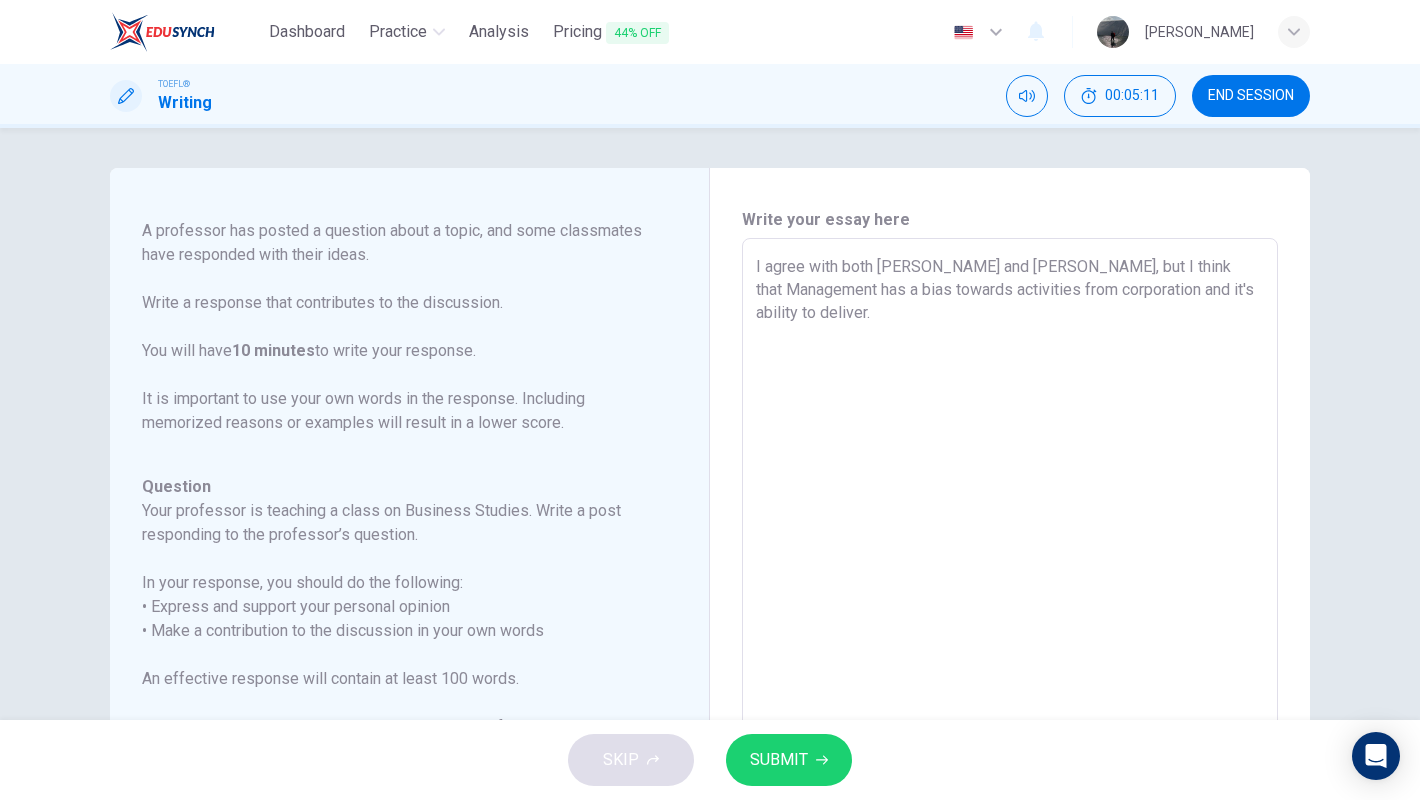 drag, startPoint x: 1242, startPoint y: 270, endPoint x: 1101, endPoint y: 298, distance: 143.75327 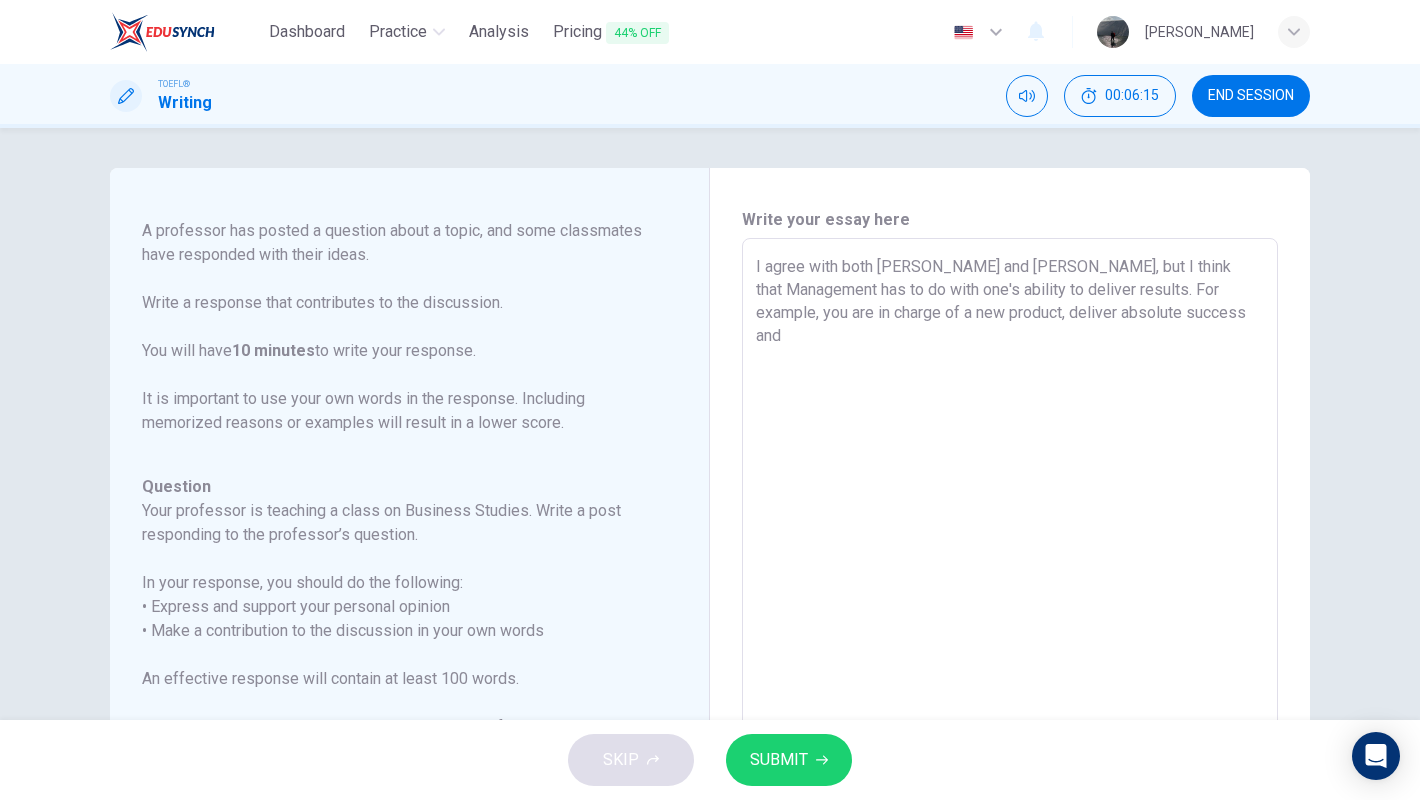 click on "I agree with both [PERSON_NAME] and [PERSON_NAME], but I think that Management has to do with one's ability to deliver results. For example, you are in charge of a new product, deliver absolute success and" at bounding box center [1010, 572] 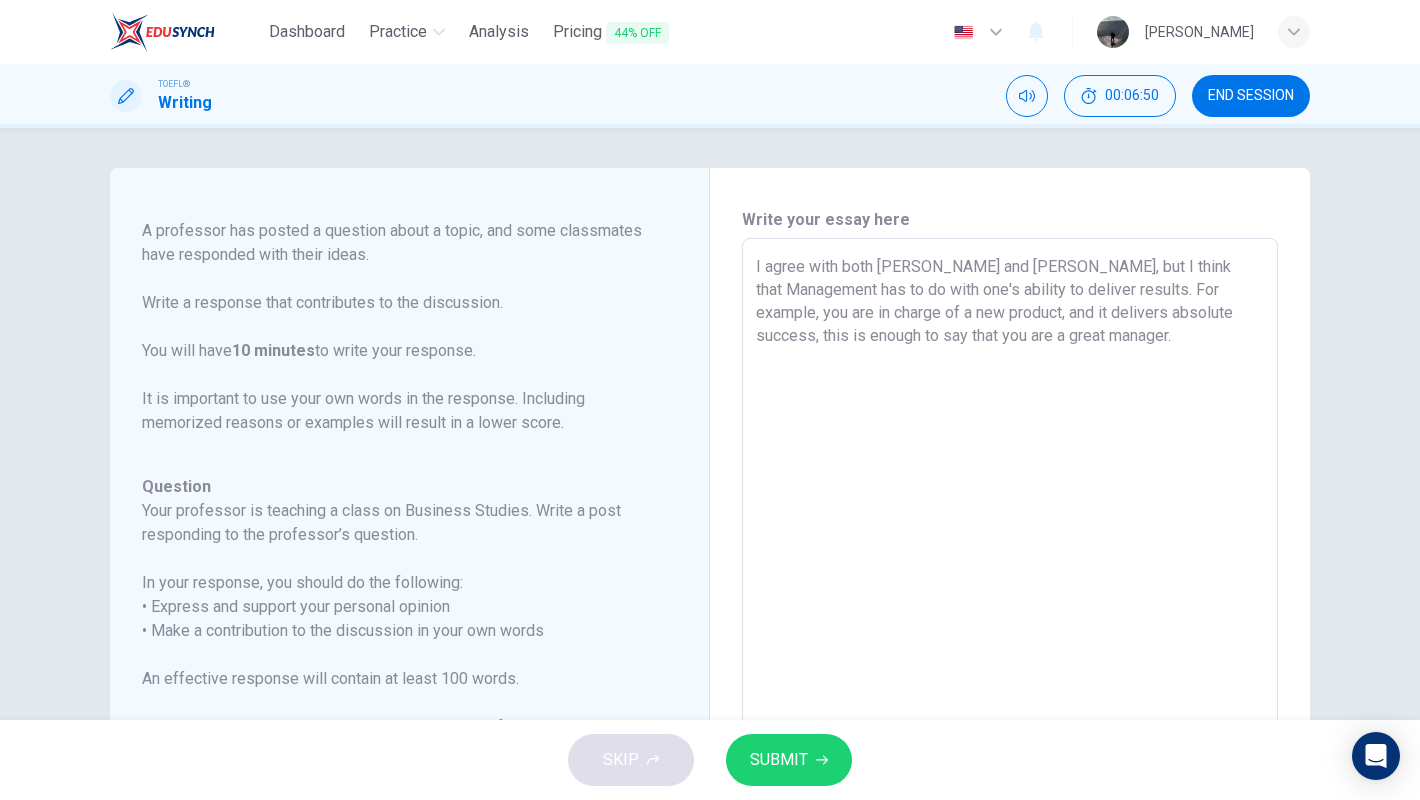click on "I agree with both [PERSON_NAME] and [PERSON_NAME], but I think that Management has to do with one's ability to deliver results. For example, you are in charge of a new product, and it delivers absolute success, this is enough to say that you are a great manager." at bounding box center [1010, 572] 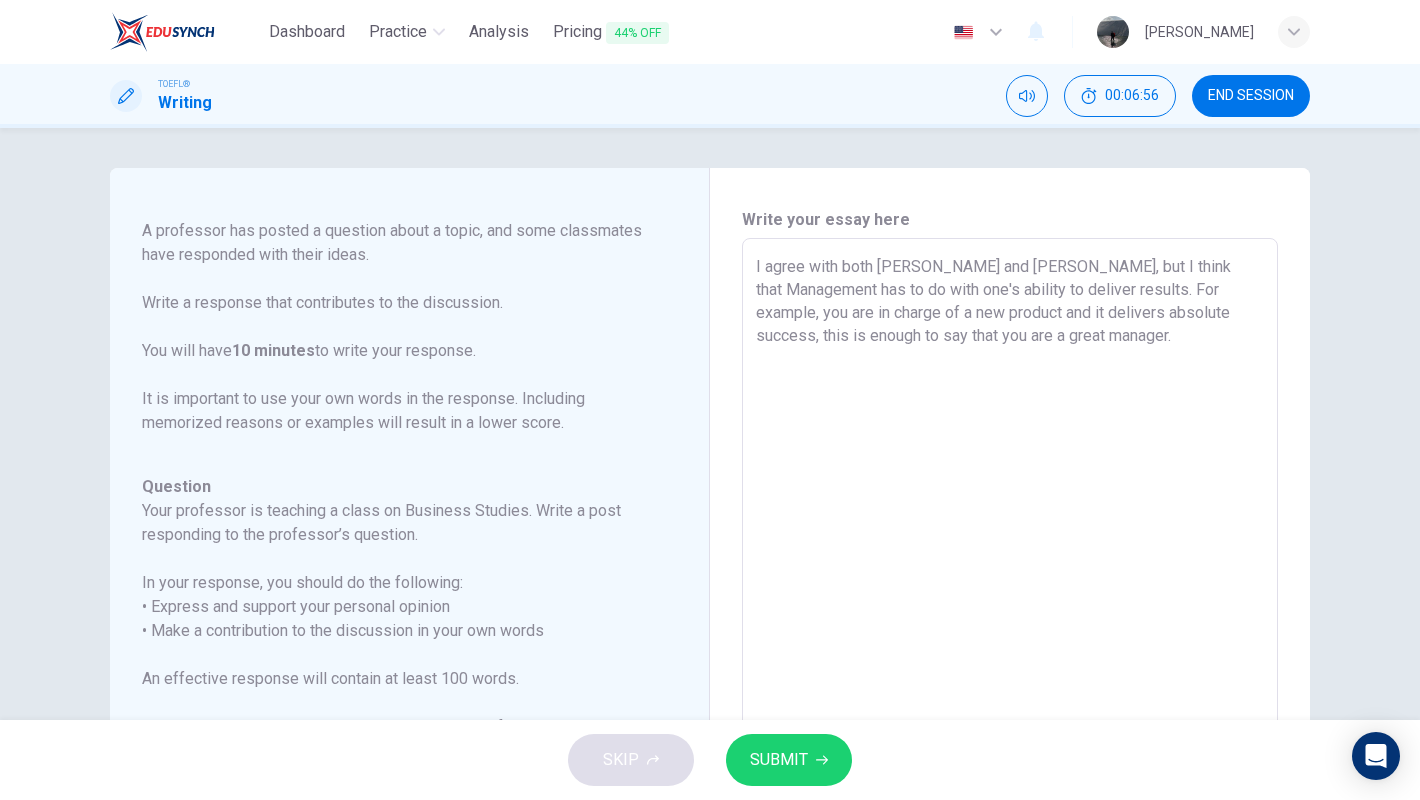 click on "I agree with both [PERSON_NAME] and [PERSON_NAME], but I think that Management has to do with one's ability to deliver results. For example, you are in charge of a new product and it delivers absolute success, this is enough to say that you are a great manager." at bounding box center (1010, 572) 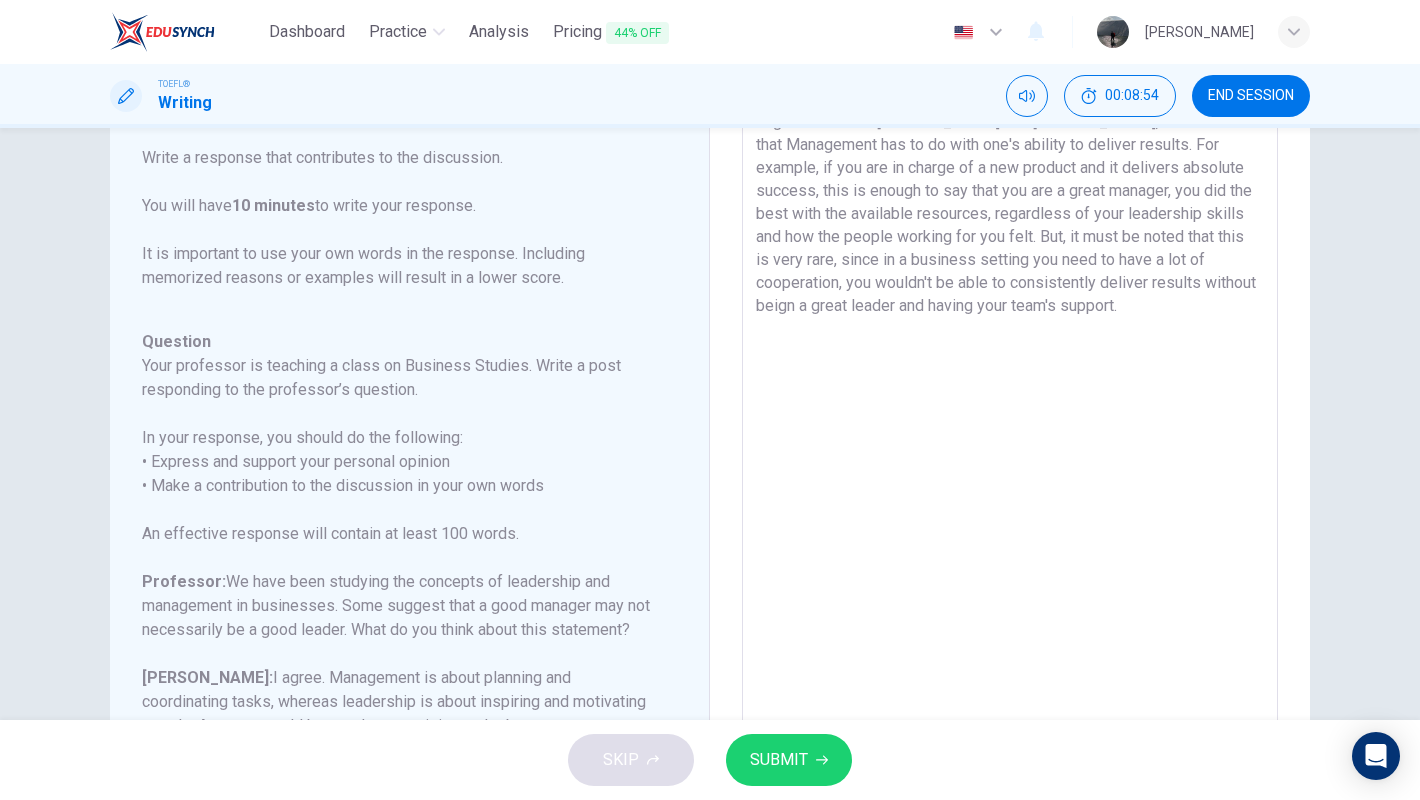 scroll, scrollTop: 0, scrollLeft: 0, axis: both 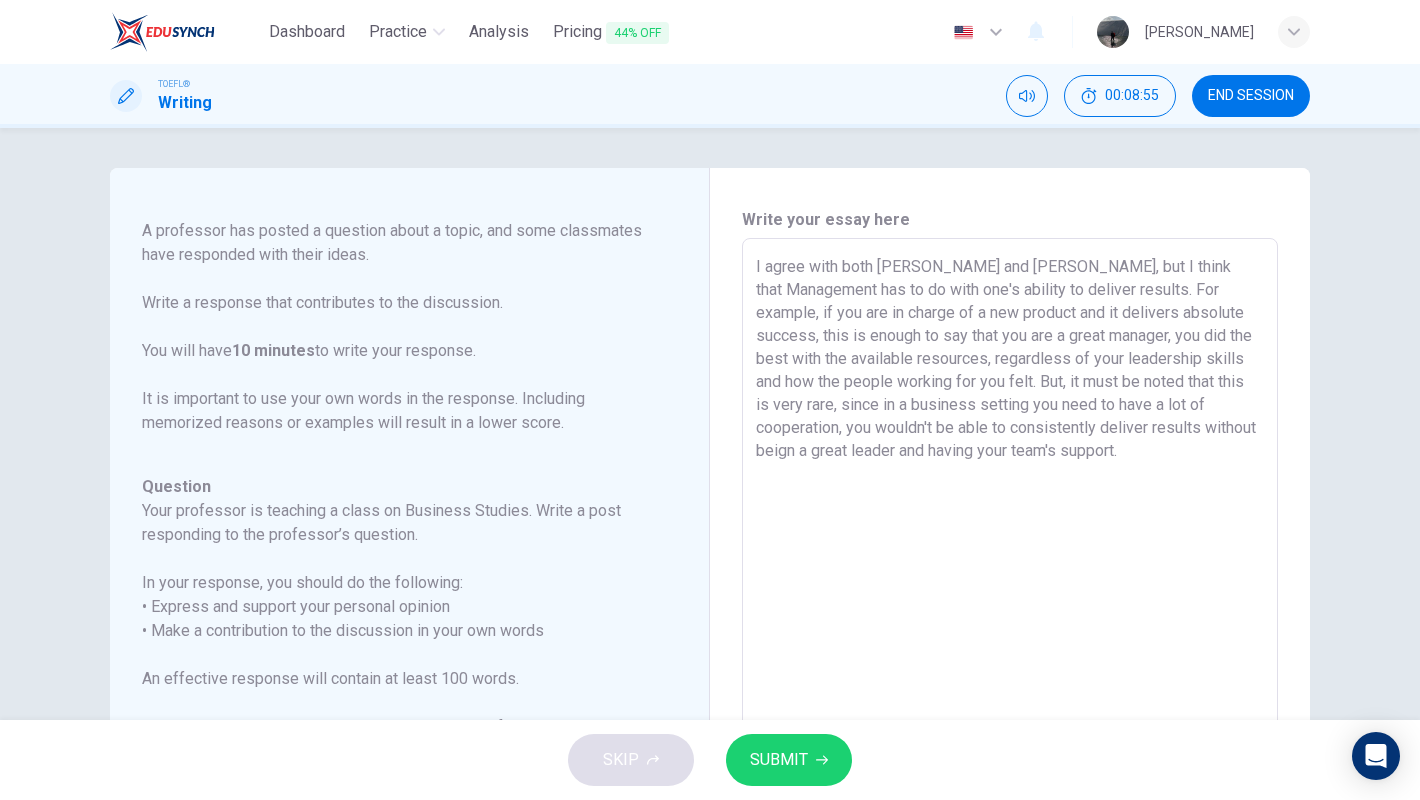 click on "SUBMIT" at bounding box center [779, 760] 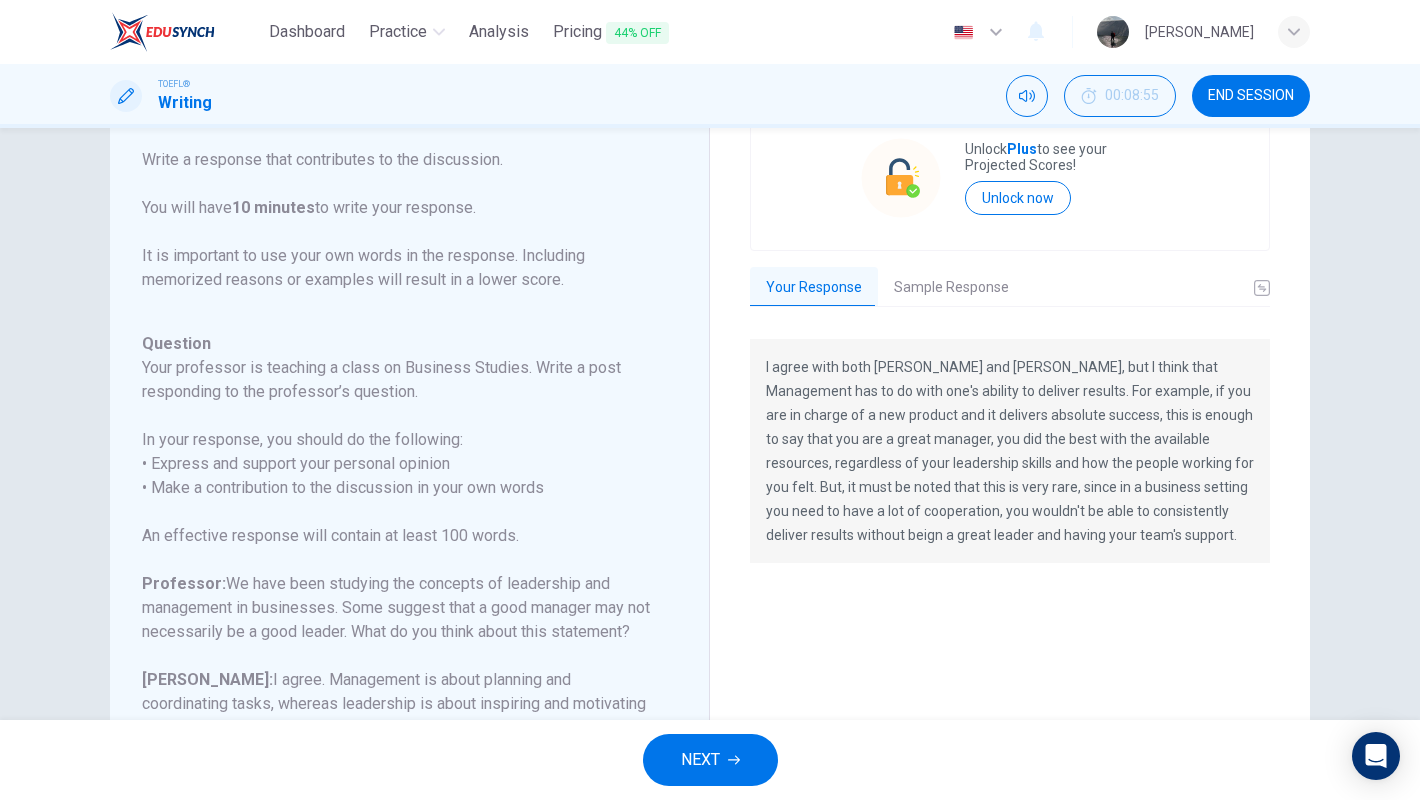scroll, scrollTop: 194, scrollLeft: 0, axis: vertical 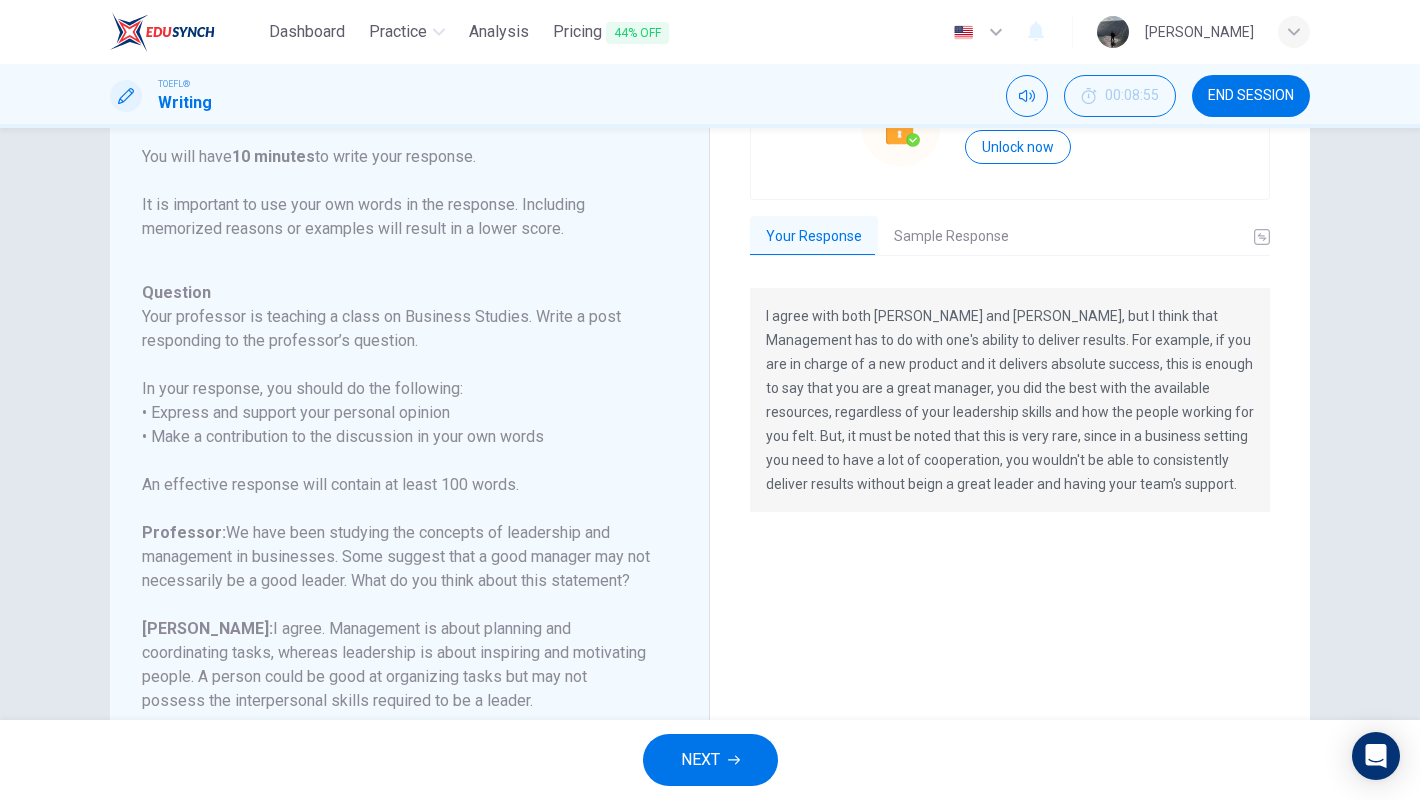 click on "I agree with both [PERSON_NAME] and [PERSON_NAME], but I think that Management has to do with one's ability to deliver results. For example, if you are in charge of a new product and it delivers absolute success, this is enough to say that you are a great manager, you did the best with the available resources, regardless of your leadership skills and how the people working for you felt. But, it must be noted that this is very rare, since in a business setting you need to have a lot of cooperation, you wouldn't be able to consistently deliver results without beign a great leader and having your team's support." at bounding box center (1010, 400) 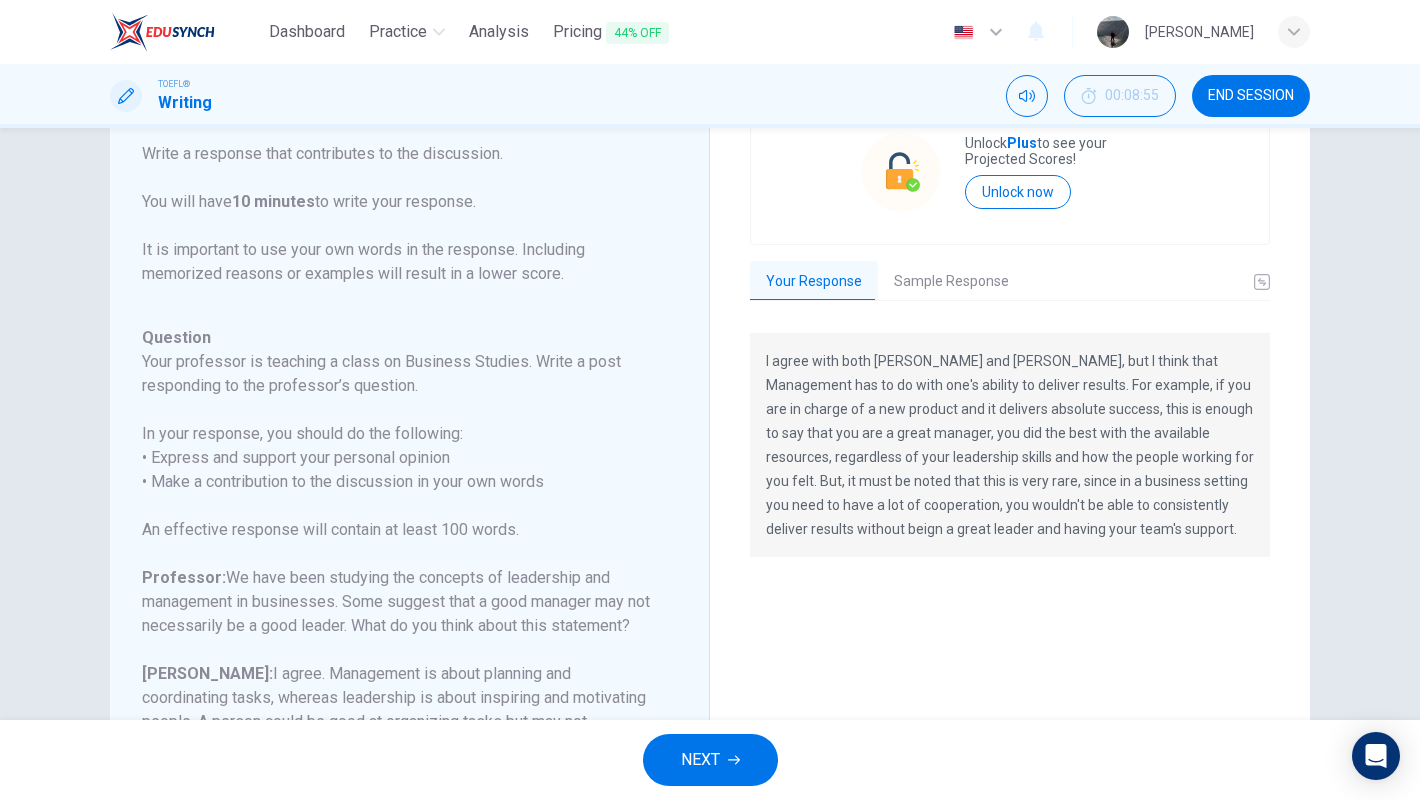 scroll, scrollTop: 256, scrollLeft: 0, axis: vertical 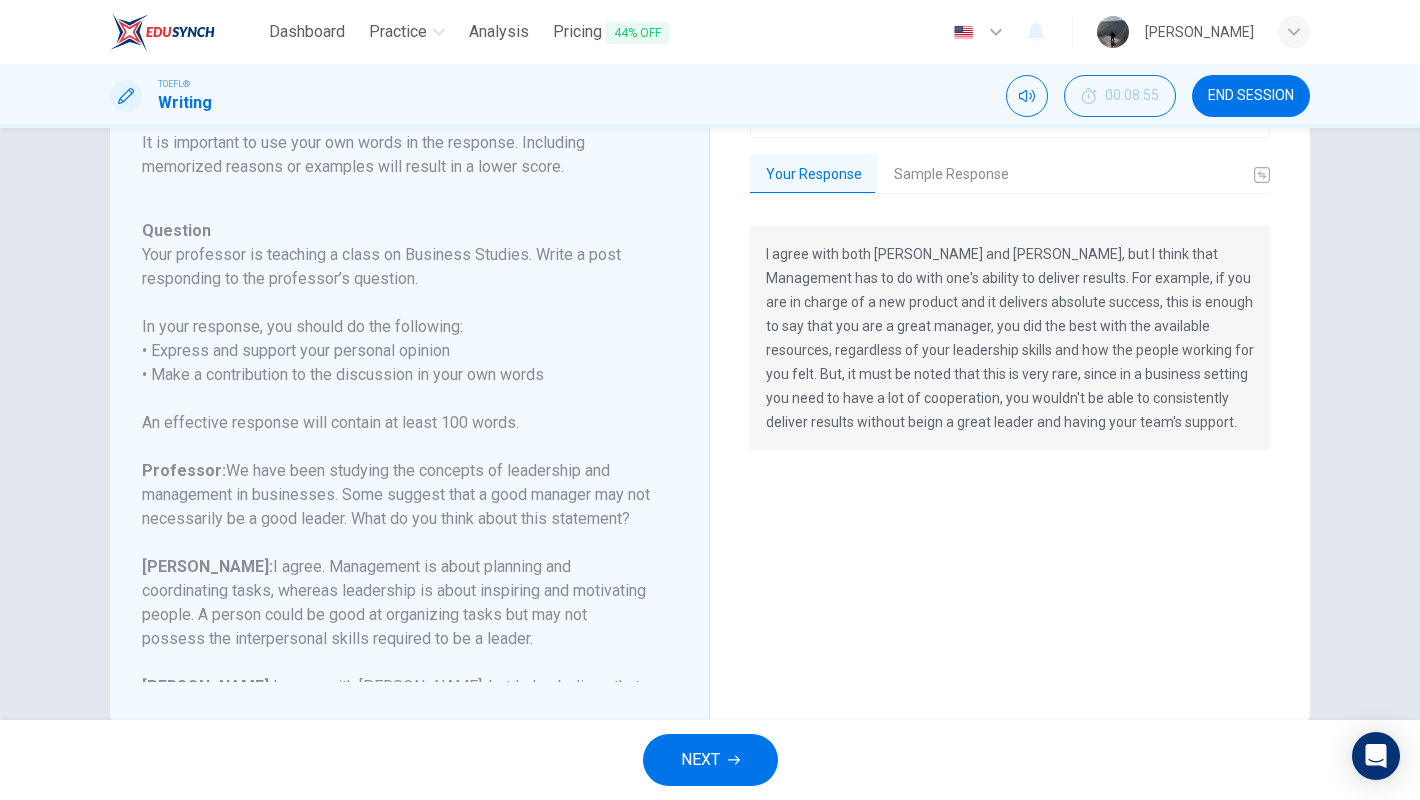 click on "NEXT" at bounding box center [710, 760] 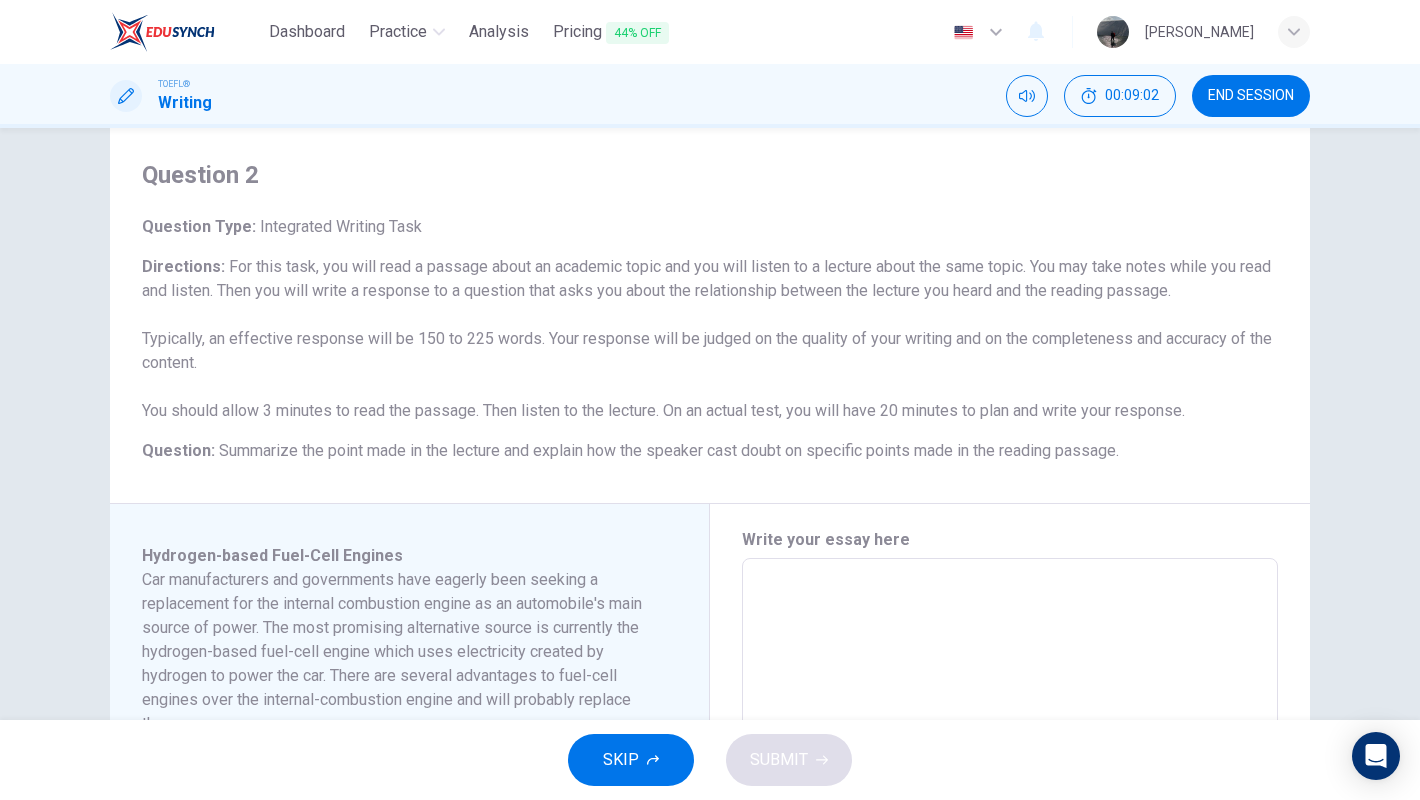 scroll, scrollTop: 0, scrollLeft: 0, axis: both 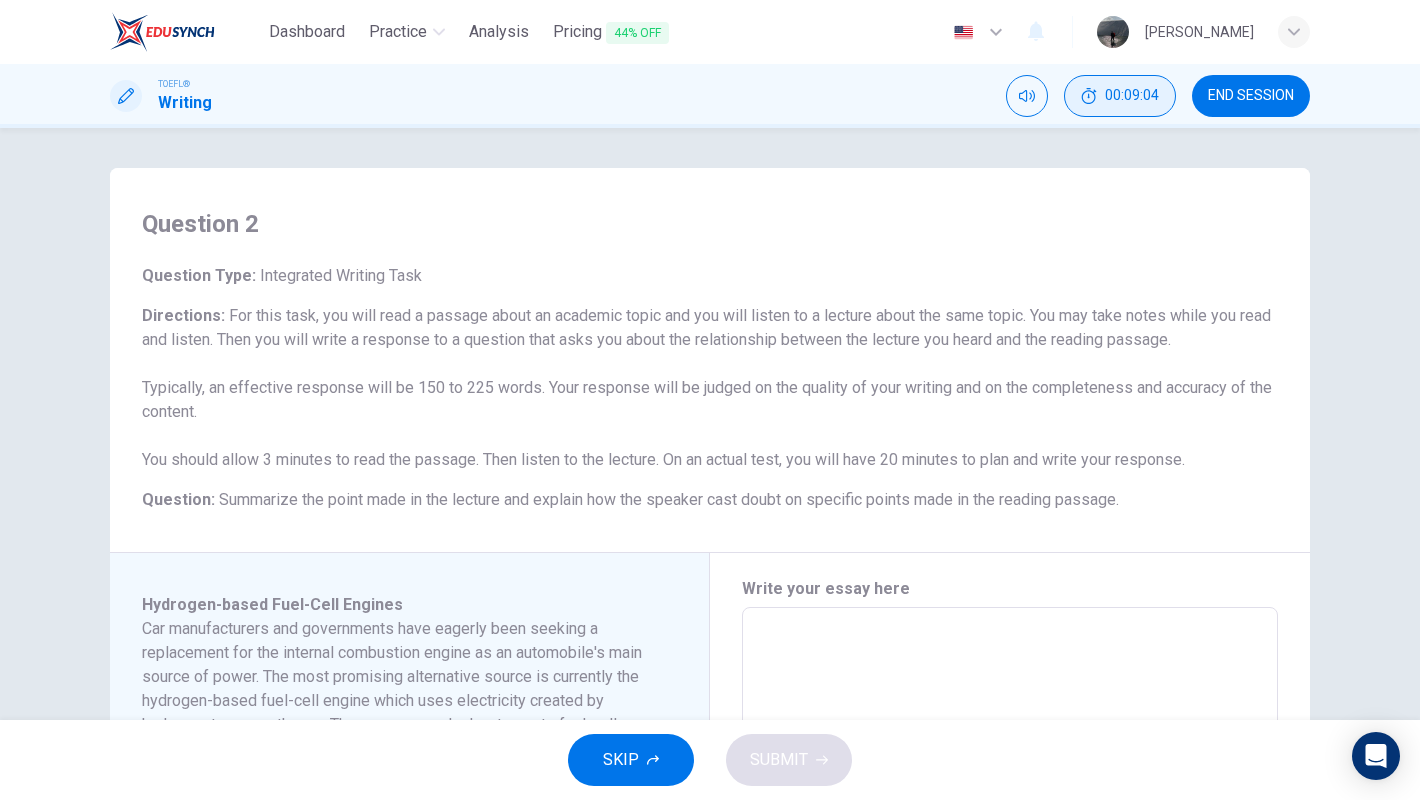 click 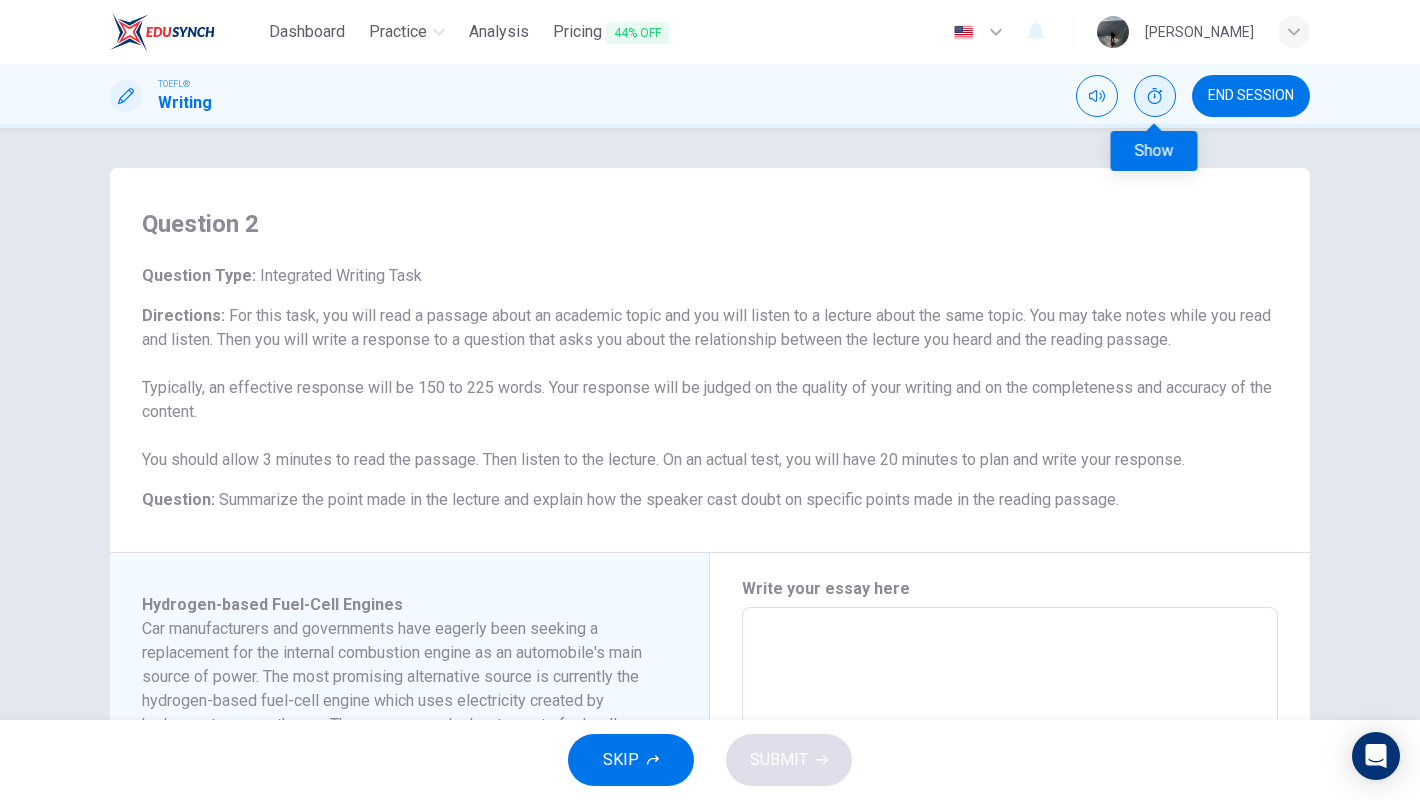 click 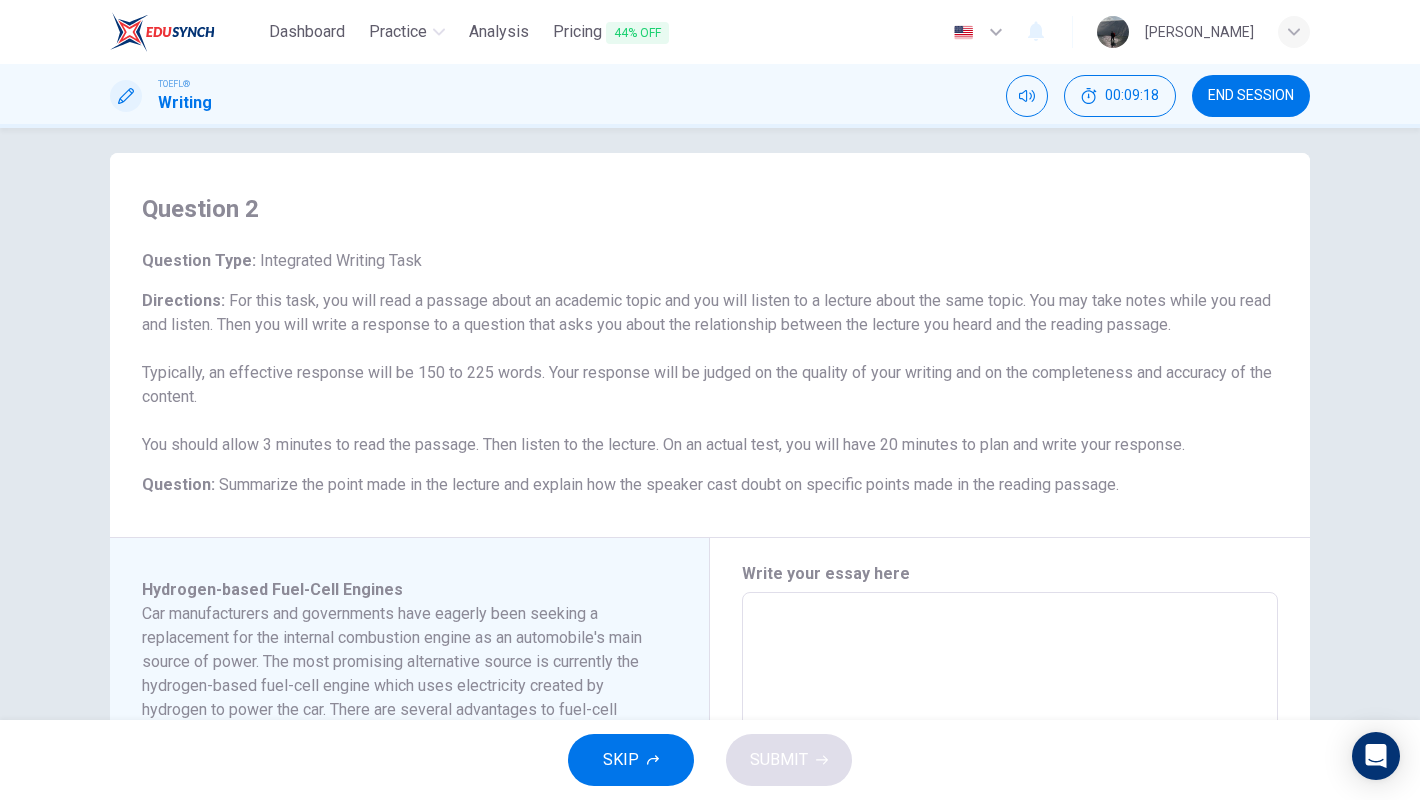scroll, scrollTop: 0, scrollLeft: 0, axis: both 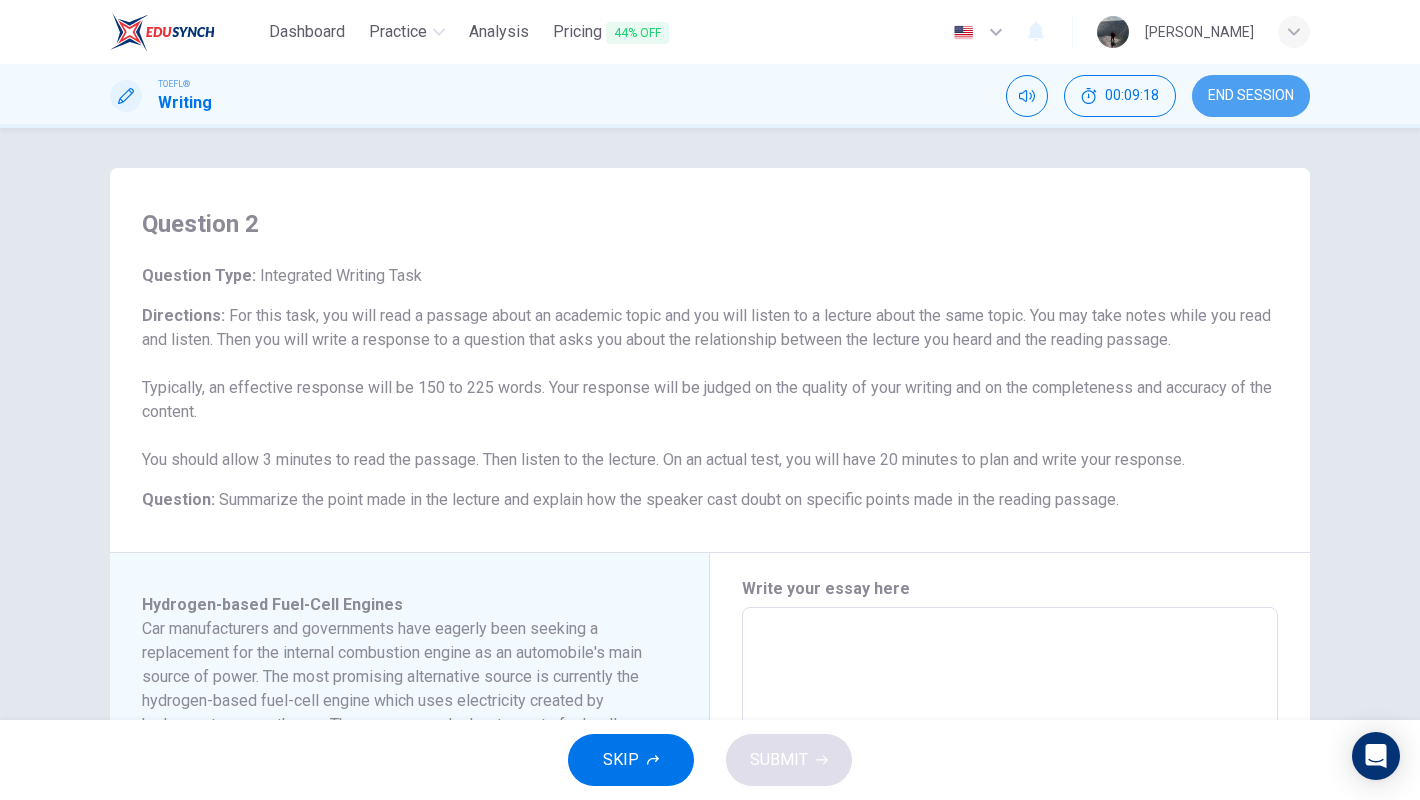 click on "END SESSION" at bounding box center (1251, 96) 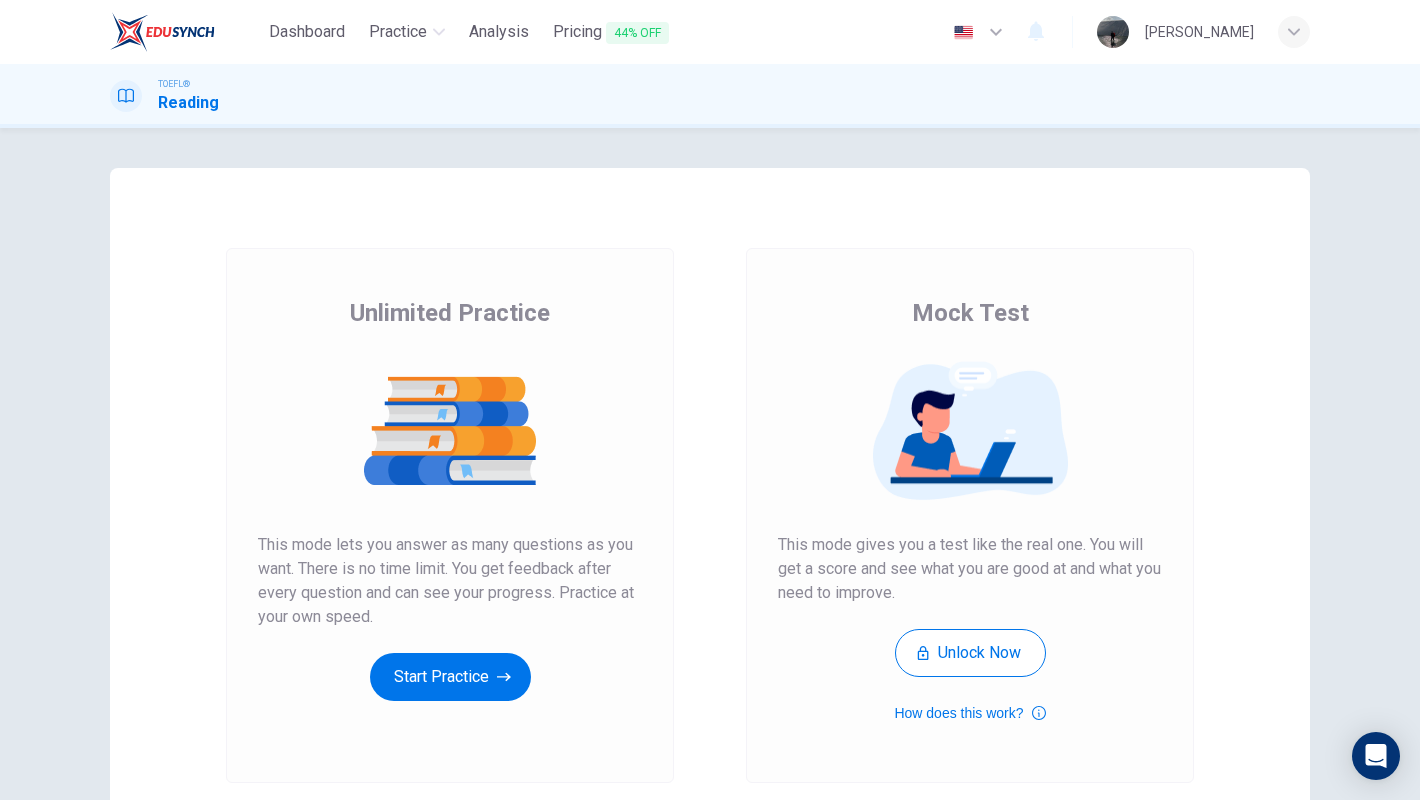 scroll, scrollTop: 0, scrollLeft: 0, axis: both 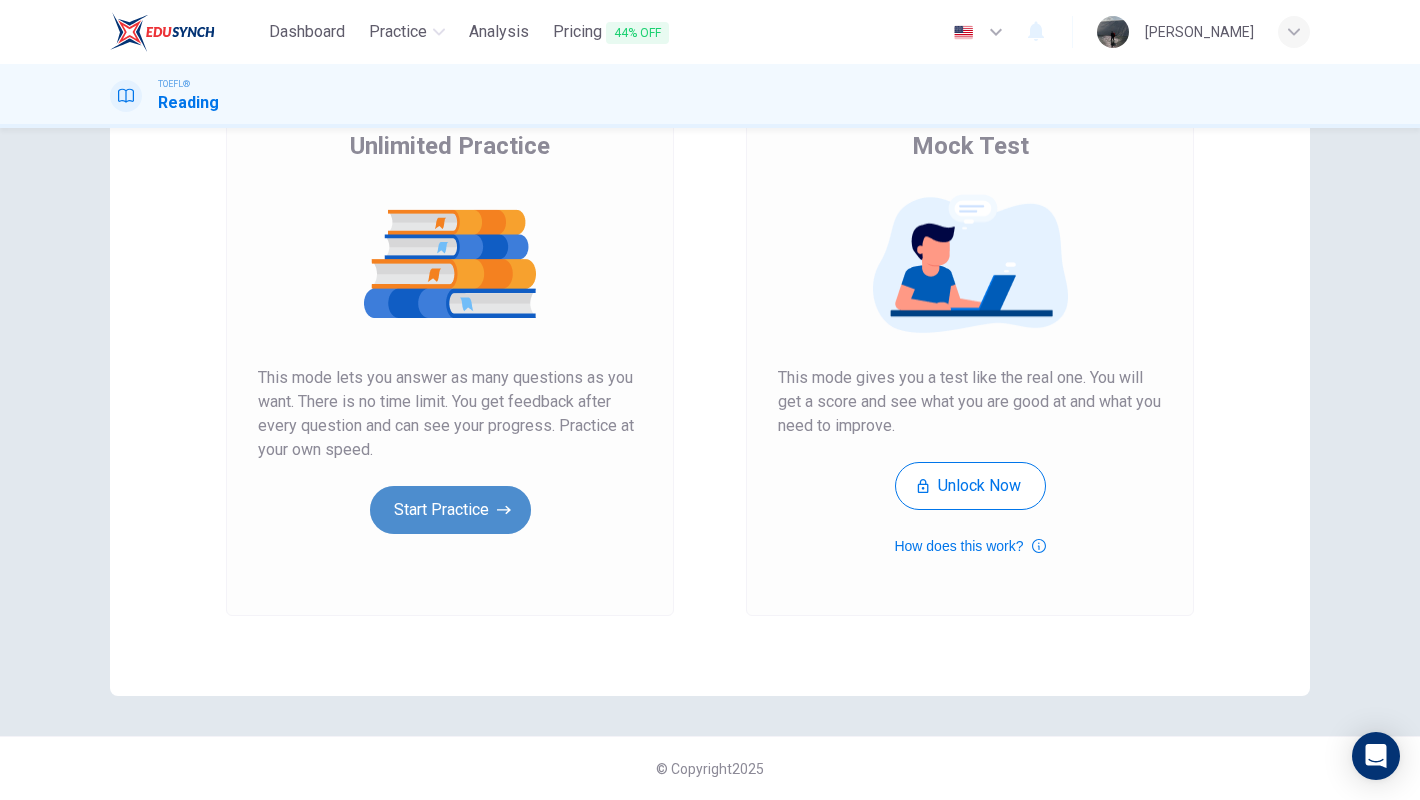 click on "Start Practice" at bounding box center (450, 510) 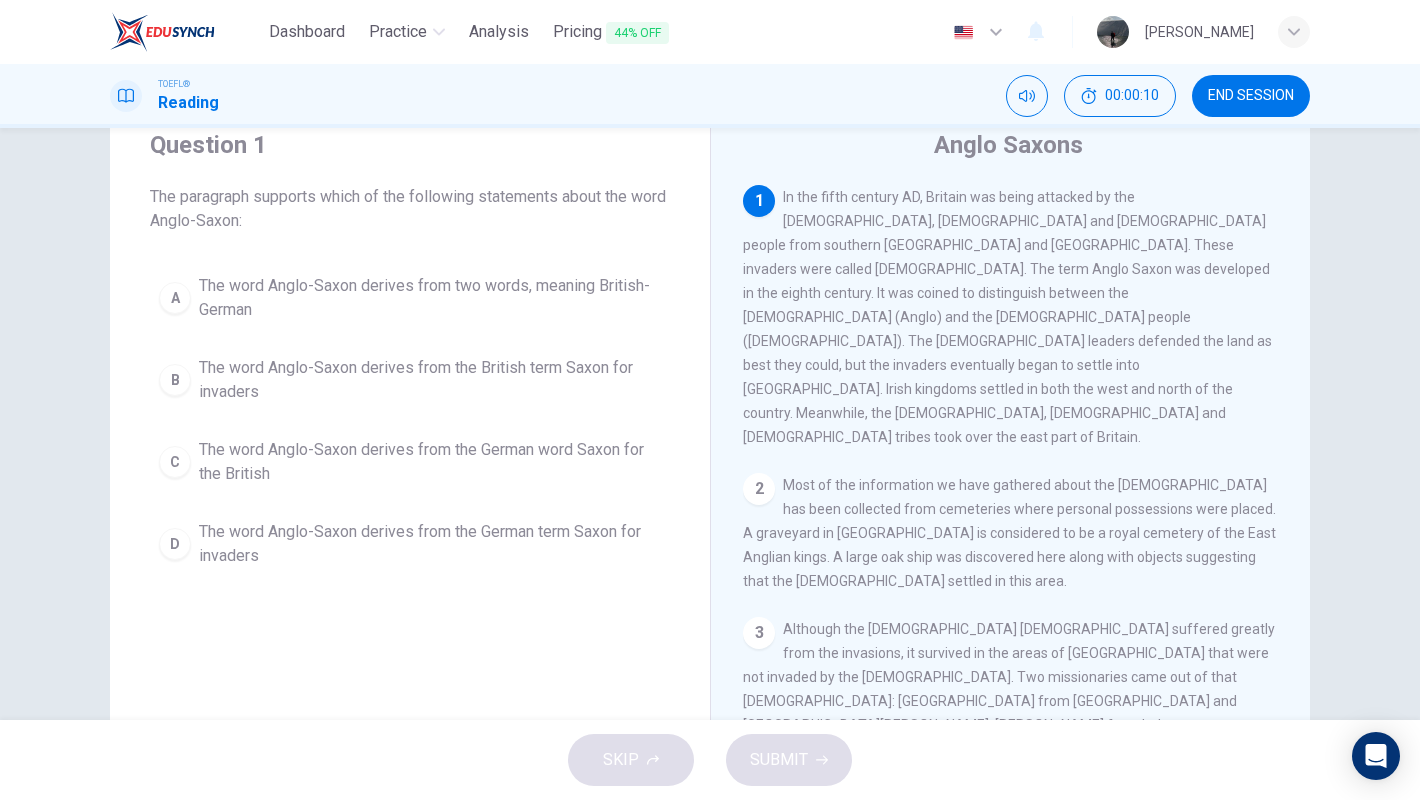 scroll, scrollTop: 0, scrollLeft: 0, axis: both 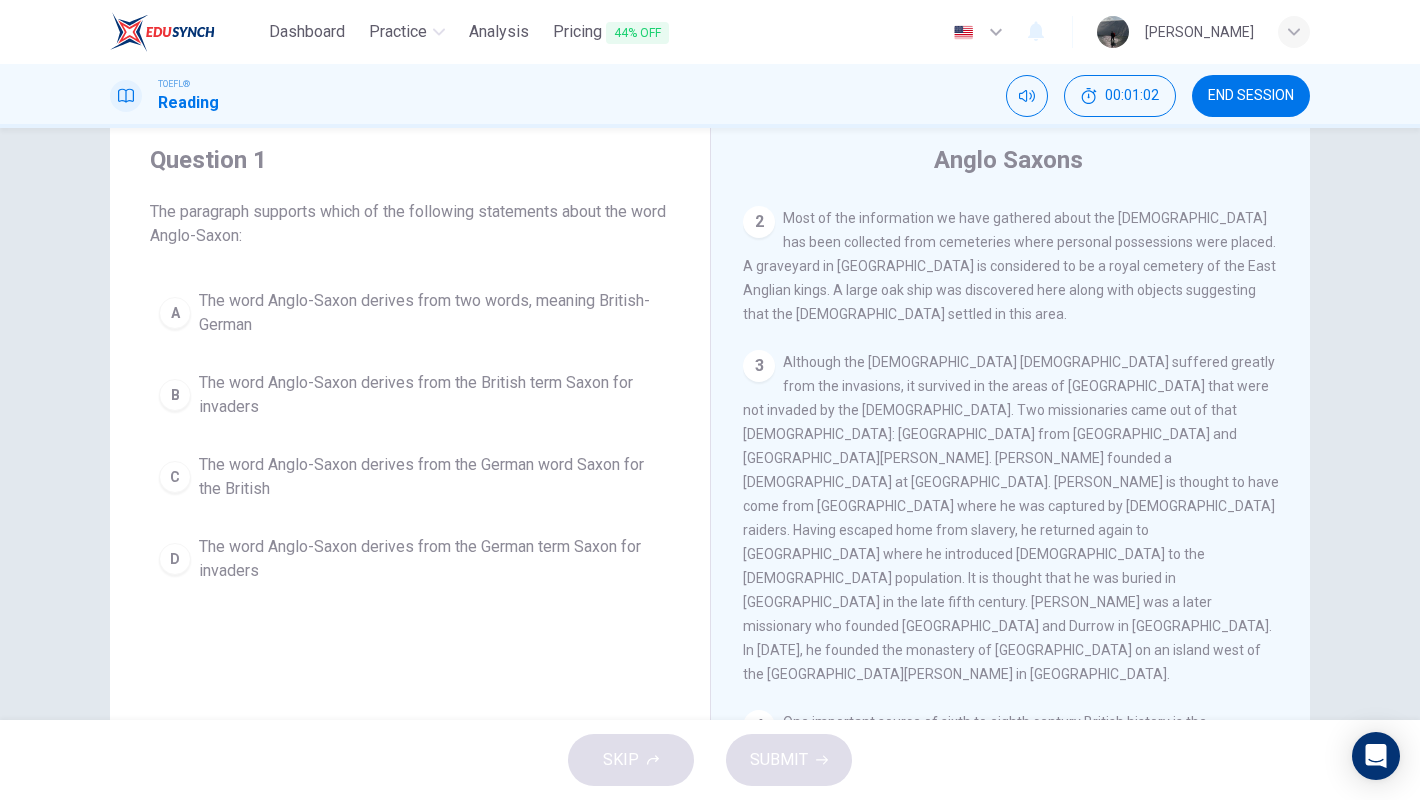 click on "3 Although the Christian church suffered greatly from the invasions, it survived in the areas of Roman Britain that were not invaded by the Anglo-Saxons. Two missionaries came out of that church: Saint Nina from Scotland and Saint Patrick. Nina founded a church at Whithorn. Patrick is thought to have come from Wales where he was captured by Irish raiders. Having escaped home from slavery, he returned again to Ireland where he introduced Christianity to the Irish population. It is thought that he was buried in County Down in the late fifth century. St Columba was a later missionary who founded Derry and Durrow in Ireland. In 565 AD, he founded the monastery of Iona on an island west of the Isle of Mull in Scotland." at bounding box center (1011, 518) 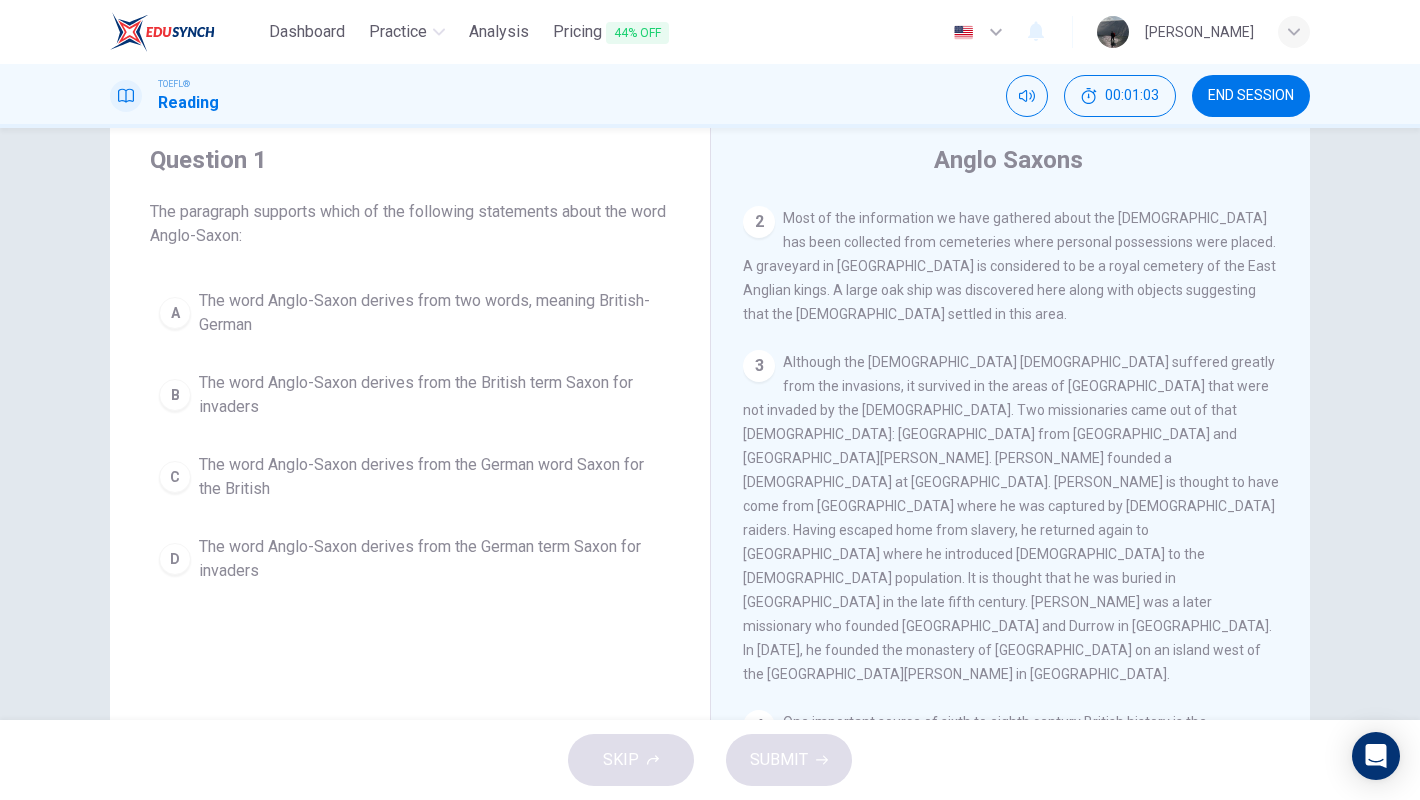 click on "Although the Christian church suffered greatly from the invasions, it survived in the areas of Roman Britain that were not invaded by the Anglo-Saxons. Two missionaries came out of that church: Saint Nina from Scotland and Saint Patrick. Nina founded a church at Whithorn. Patrick is thought to have come from Wales where he was captured by Irish raiders. Having escaped home from slavery, he returned again to Ireland where he introduced Christianity to the Irish population. It is thought that he was buried in County Down in the late fifth century. St Columba was a later missionary who founded Derry and Durrow in Ireland. In 565 AD, he founded the monastery of Iona on an island west of the Isle of Mull in Scotland." at bounding box center (1011, 518) 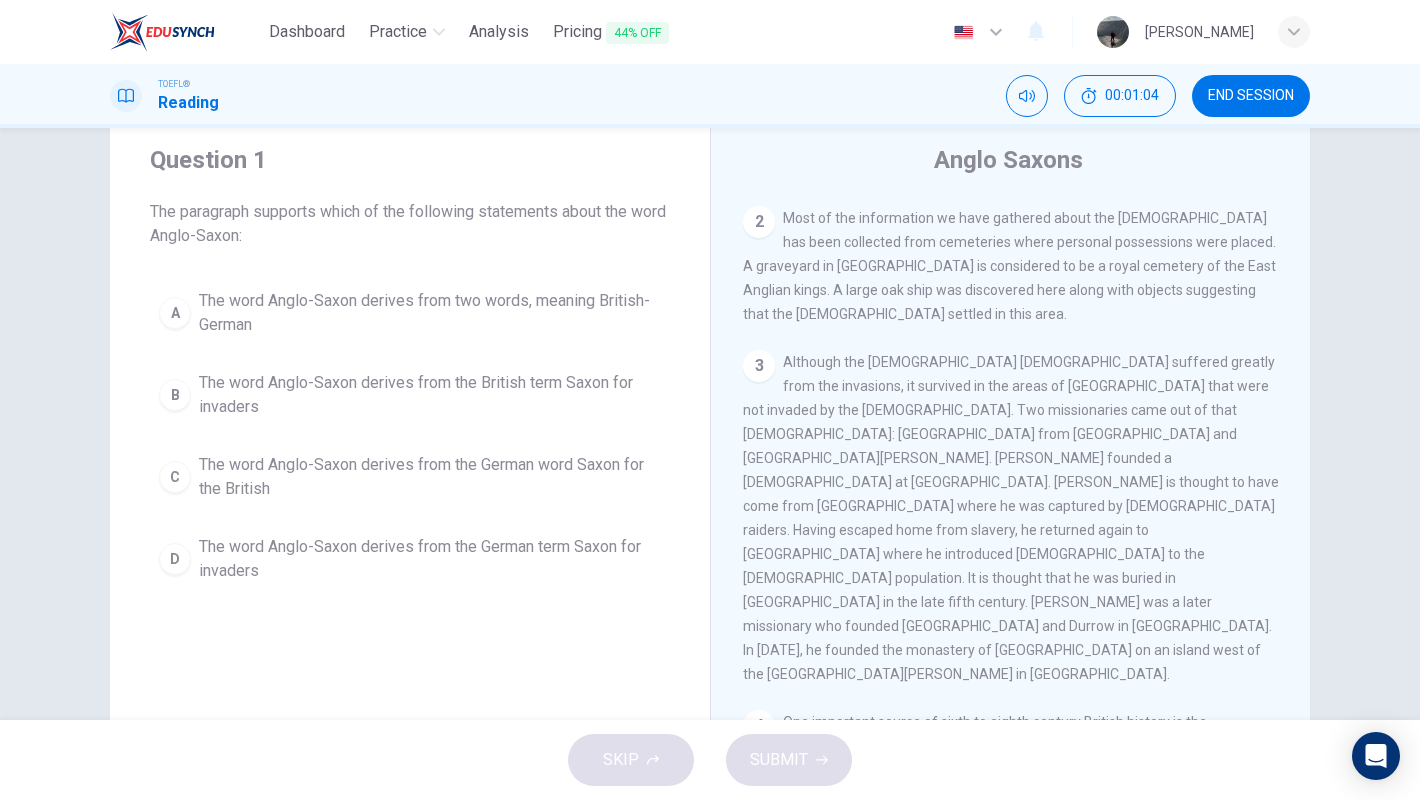 click on "Although the Christian church suffered greatly from the invasions, it survived in the areas of Roman Britain that were not invaded by the Anglo-Saxons. Two missionaries came out of that church: Saint Nina from Scotland and Saint Patrick. Nina founded a church at Whithorn. Patrick is thought to have come from Wales where he was captured by Irish raiders. Having escaped home from slavery, he returned again to Ireland where he introduced Christianity to the Irish population. It is thought that he was buried in County Down in the late fifth century. St Columba was a later missionary who founded Derry and Durrow in Ireland. In 565 AD, he founded the monastery of Iona on an island west of the Isle of Mull in Scotland." at bounding box center [1011, 518] 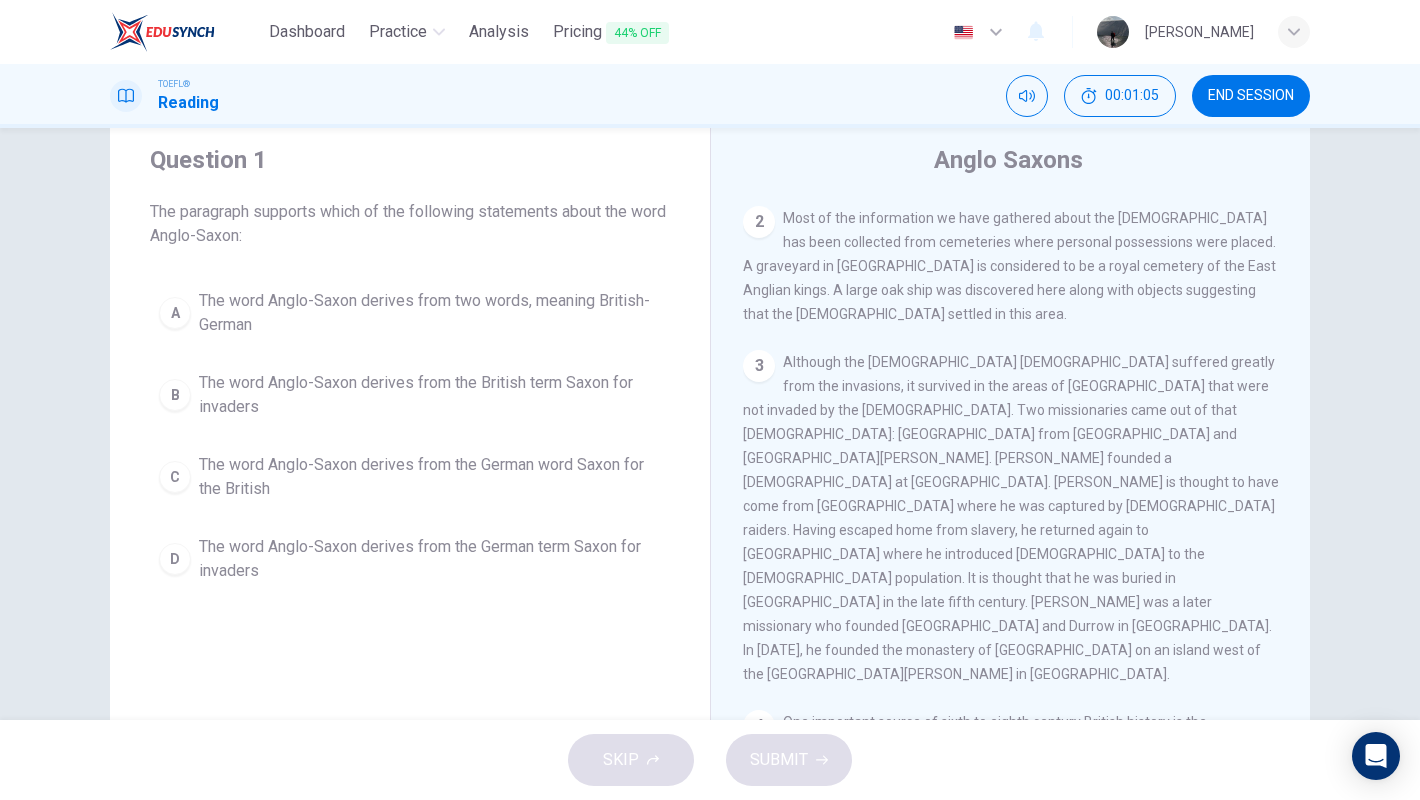 drag, startPoint x: 993, startPoint y: 370, endPoint x: 1170, endPoint y: 401, distance: 179.69418 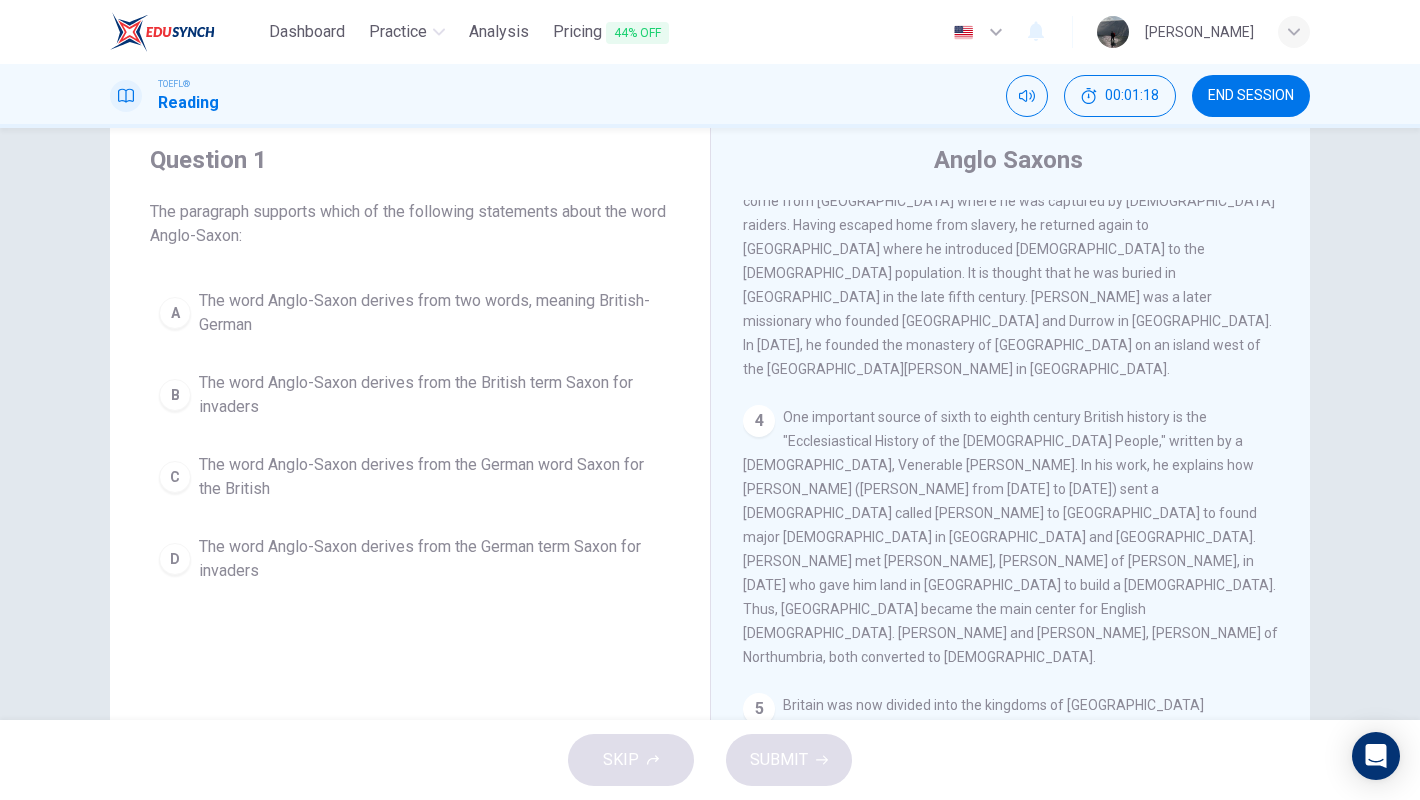 scroll, scrollTop: 590, scrollLeft: 0, axis: vertical 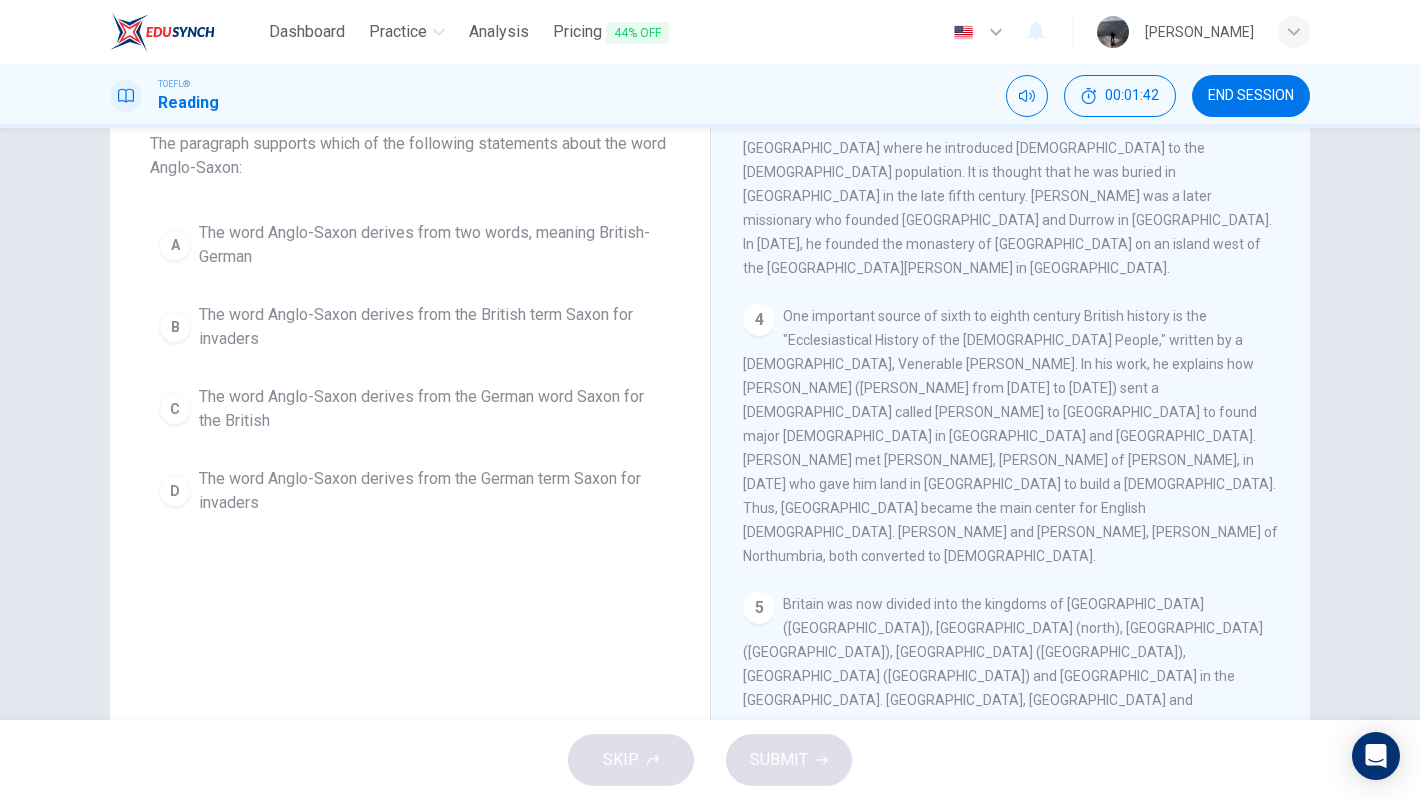 click on "One important source of sixth to eighth century British history is the "Ecclesiastical History of the English People," written by a monk, Venerable Bede. In his work, he explains how Pope Gregory (pope from 590 to 604 AD) sent a missionary called Augustine to England to found major churches in London and York. Augustine met Æthelberht, king of Kent, in 597 AD who gave him land in Canterbury to build a church. Thus, Canterbury became the main center for English Christianity. Æthelberht and Edwin, king of Northumbria, both converted to Christianity." at bounding box center [1010, 436] 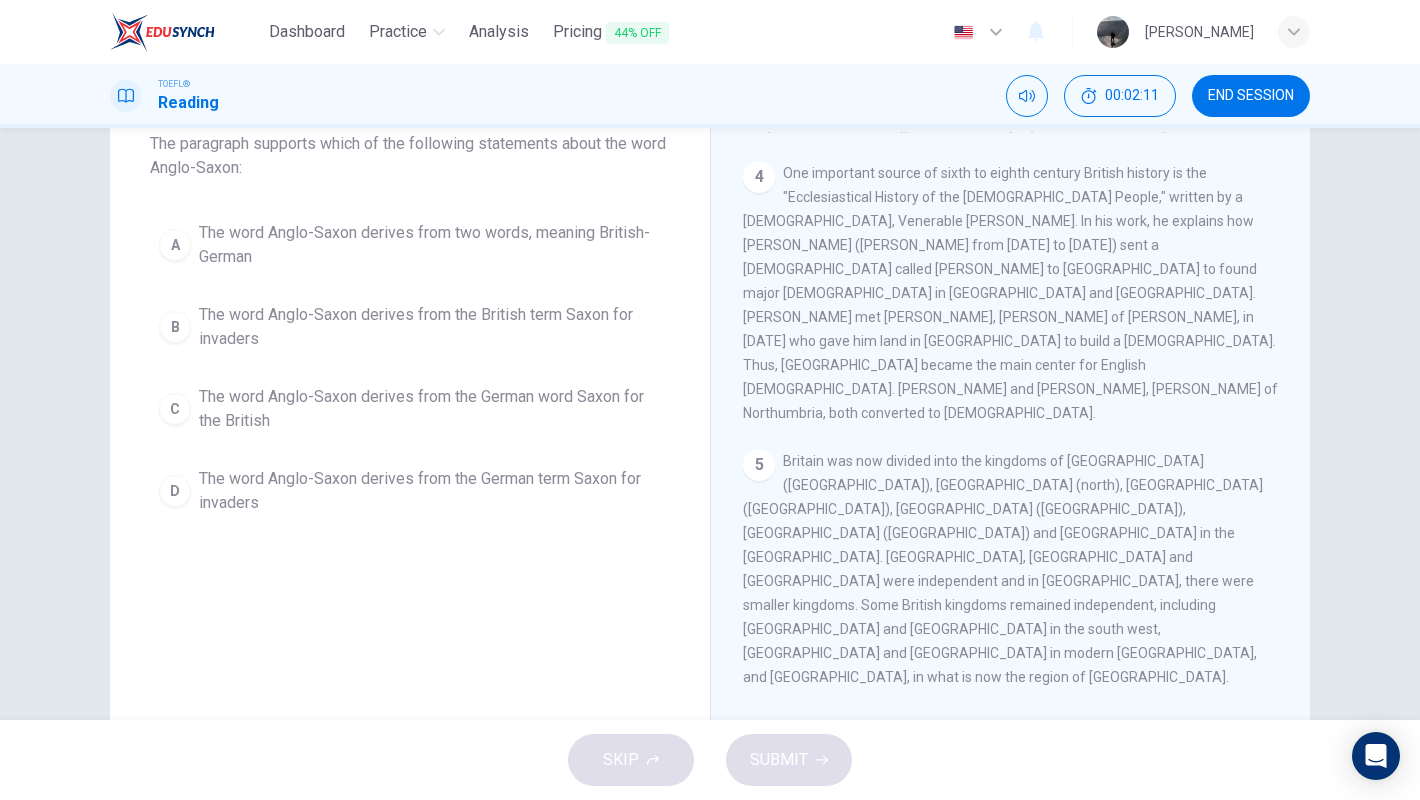 scroll, scrollTop: 768, scrollLeft: 0, axis: vertical 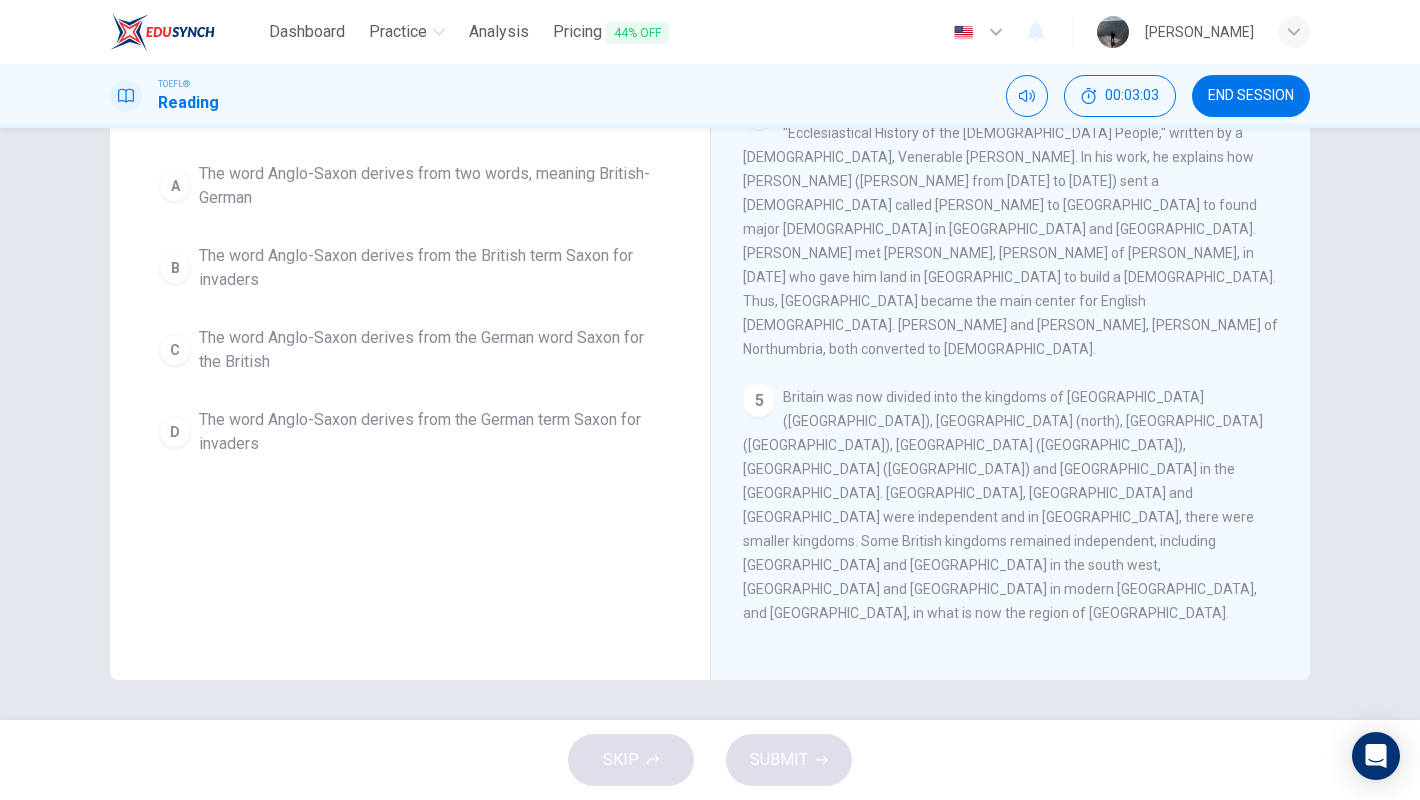 click on "Anglo Saxons 1 In the fifth century AD, Britain was being attacked by the Irish, Pict and Germanic people from southern Denmark and Germany. These invaders were called Saxons. The term Anglo Saxon was developed in the eighth century. It was coined to distinguish between the British (Anglo) and the Germanic people (Saxons). The Roman-Britano leaders defended the land as best they could, but the invaders eventually began to settle into Britain. Irish kingdoms settled in both the west and north of the country. Meanwhile, the Angles, Saxons and Jute tribes took over the east part of Britain. 2 Most of the information we have gathered about the Anglo-Saxons has been collected from cemeteries where personal possessions were placed. A graveyard in Suffolk is considered to be a royal cemetery of the East Anglian kings. A large oak ship was discovered here along with objects suggesting that the Swedes settled in this area. 3 4 5 6 7" at bounding box center [1010, 332] 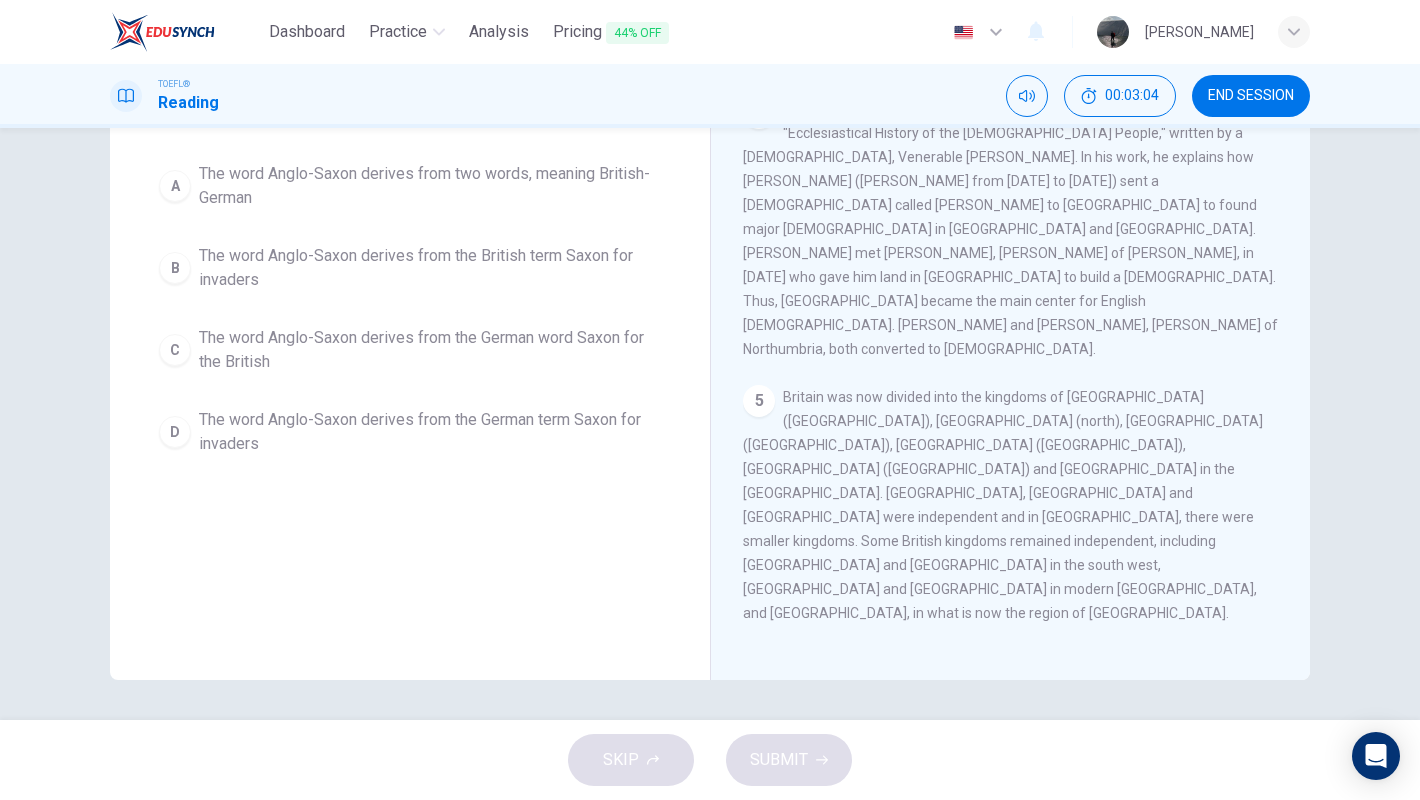 click on "Irish and English missionaries continued to travel and convert in France, Italy and Germany. Great English missionaries included Egbert and Boniface who reorganized the church in Germany and Bavaria. The Northumbrian empire began to decline after 685 AD. However, Northumbria remained a cultural crossing point between Rome, England and Ireland. Sculptor, poetry and a library of works remains from Northumbrian culture." at bounding box center [1010, 973] 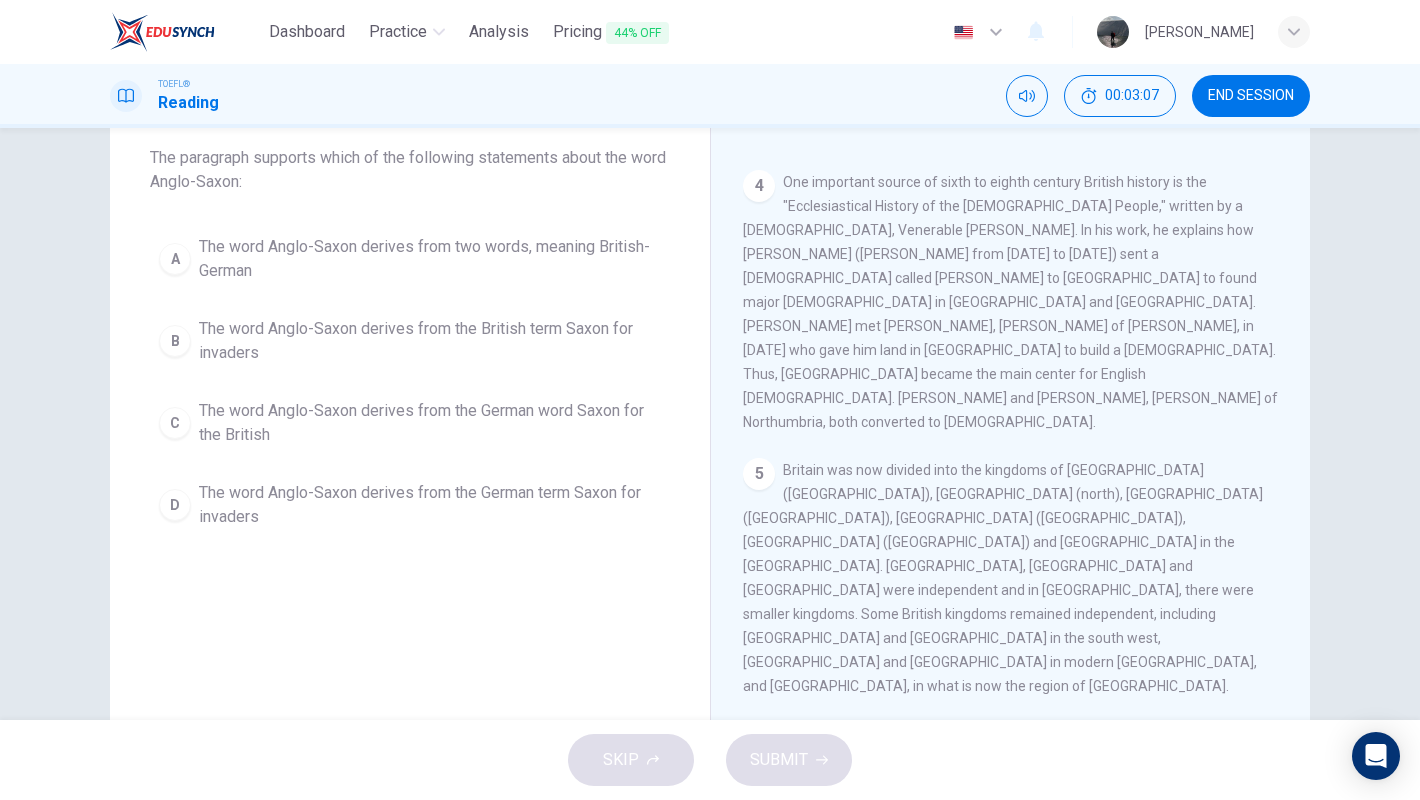 scroll, scrollTop: 120, scrollLeft: 0, axis: vertical 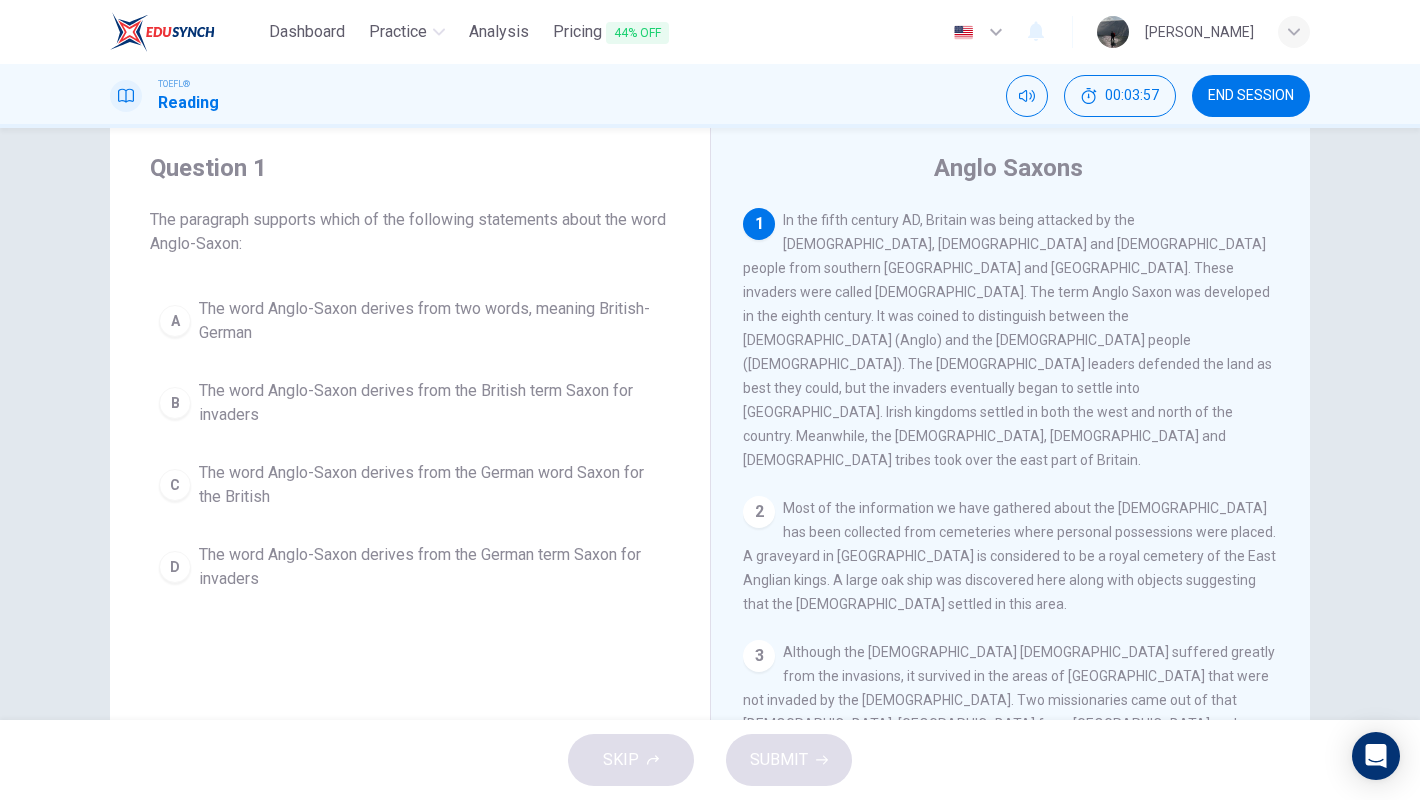 click on "The word Anglo-Saxon derives from two words, meaning British-German" at bounding box center (430, 321) 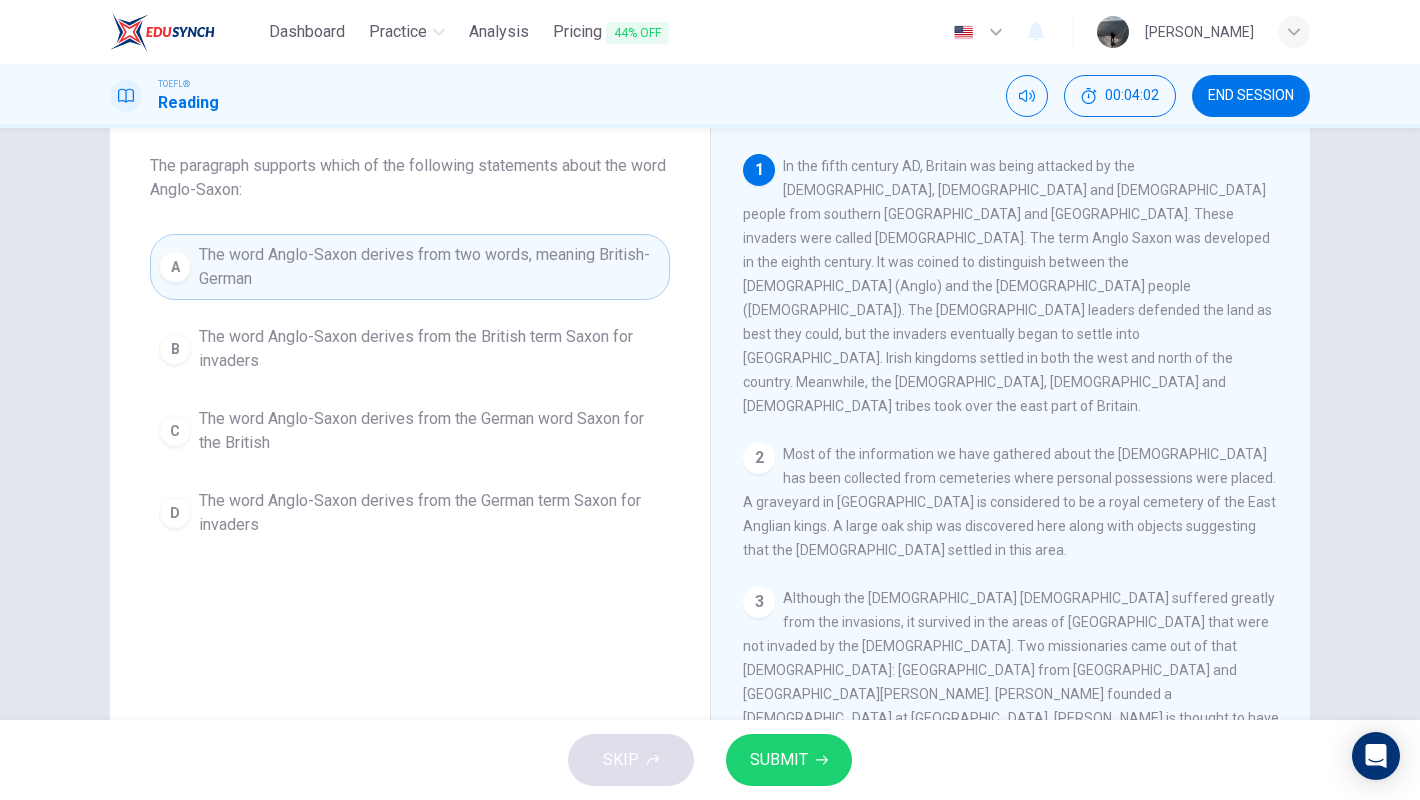 scroll, scrollTop: 106, scrollLeft: 0, axis: vertical 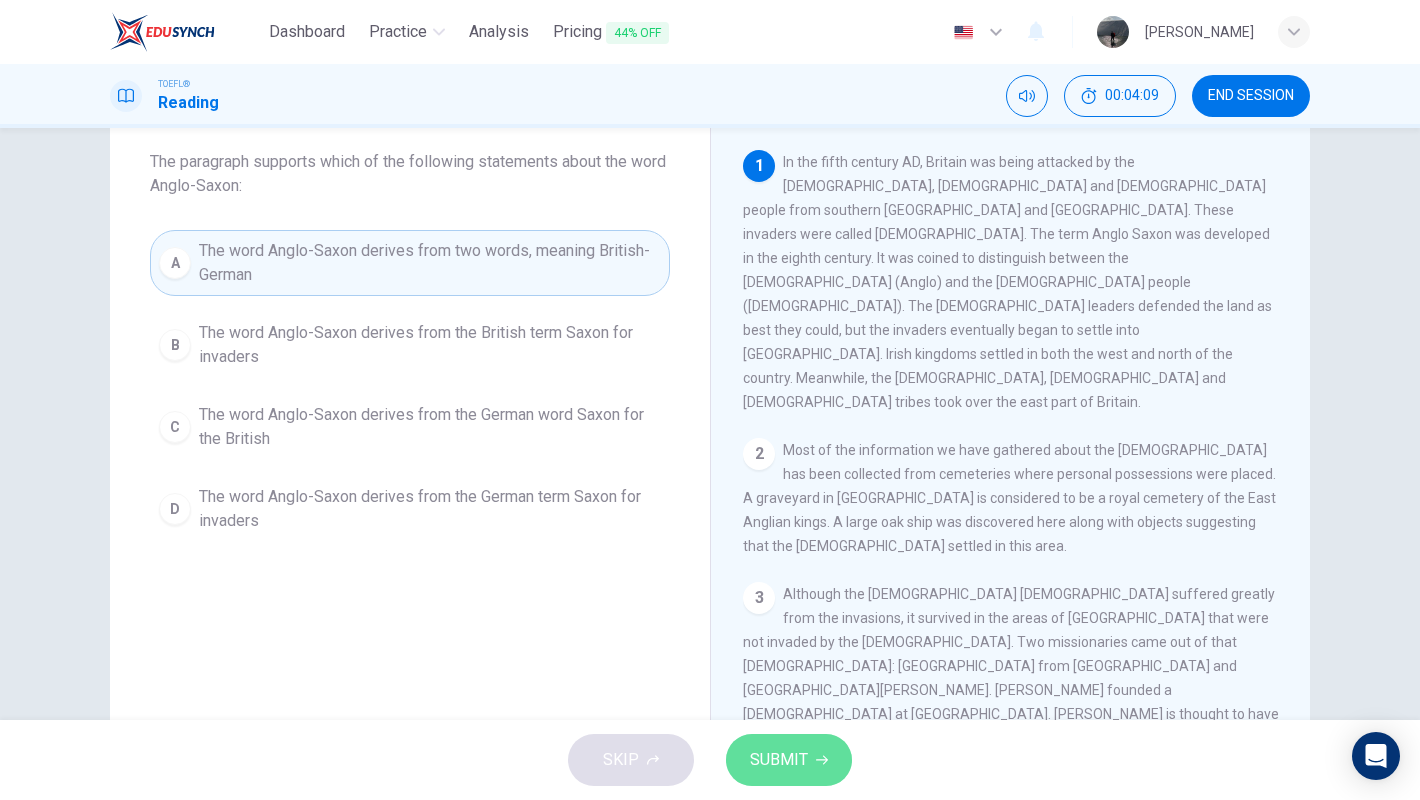 click on "SUBMIT" at bounding box center [789, 760] 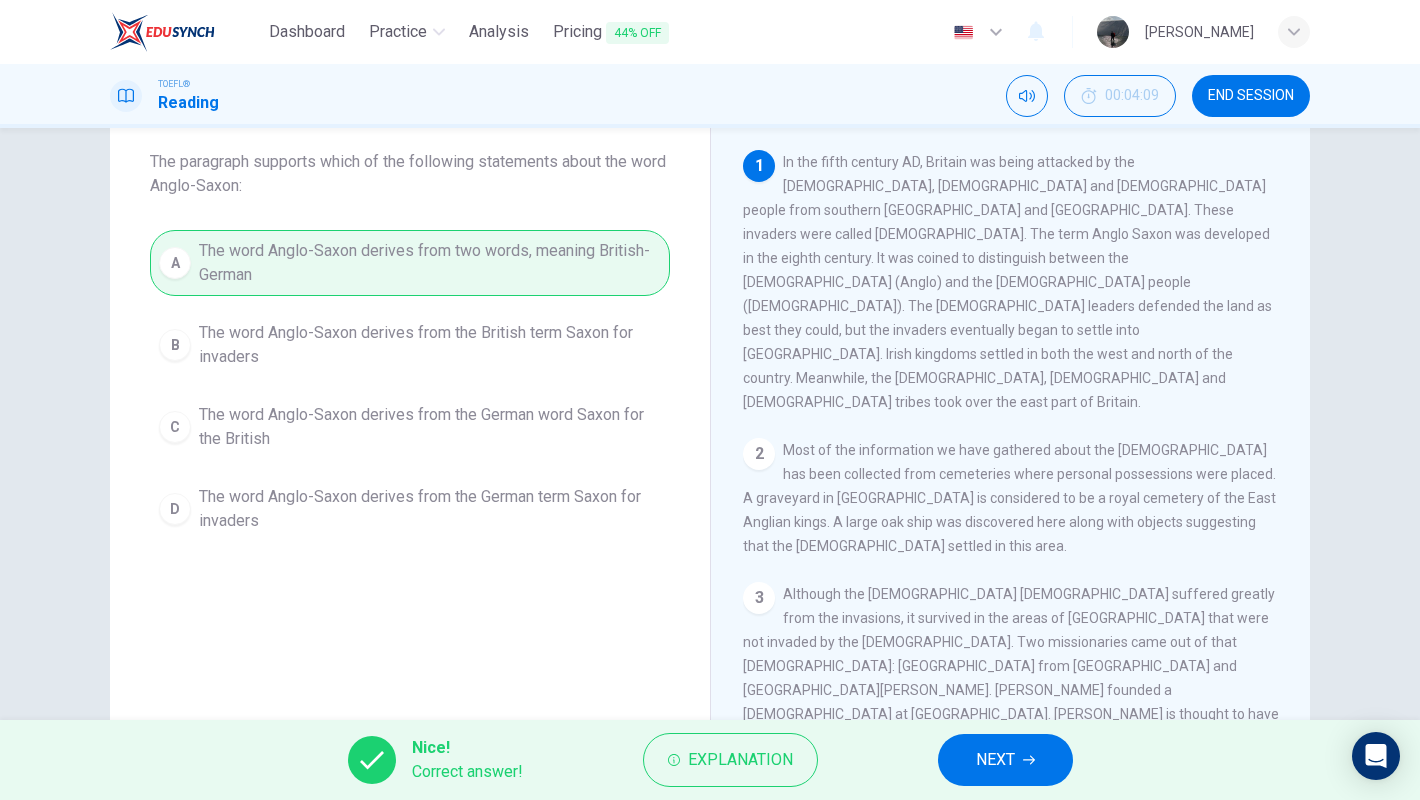 click on "Nice! Correct answer! Explanation NEXT" at bounding box center [710, 760] 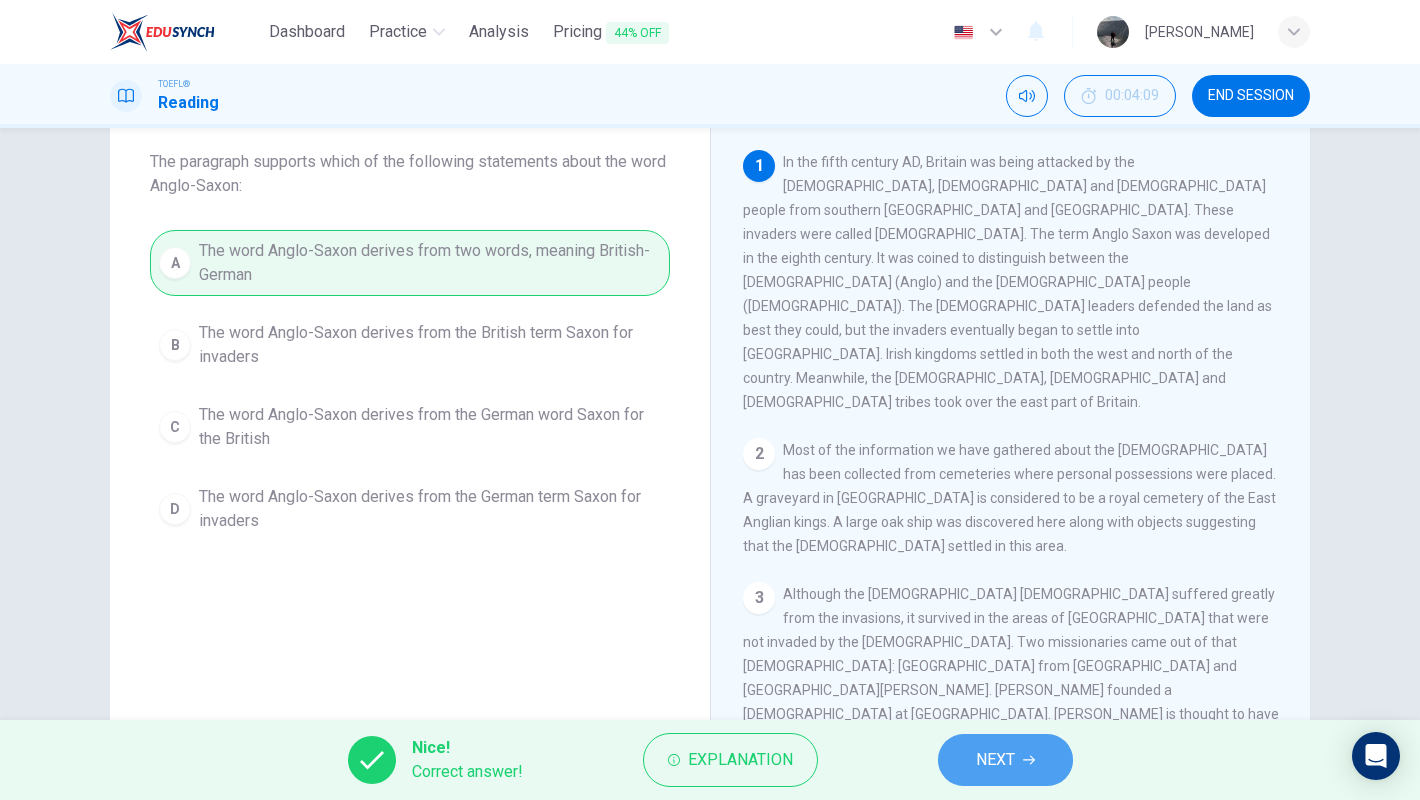 click on "NEXT" at bounding box center (1005, 760) 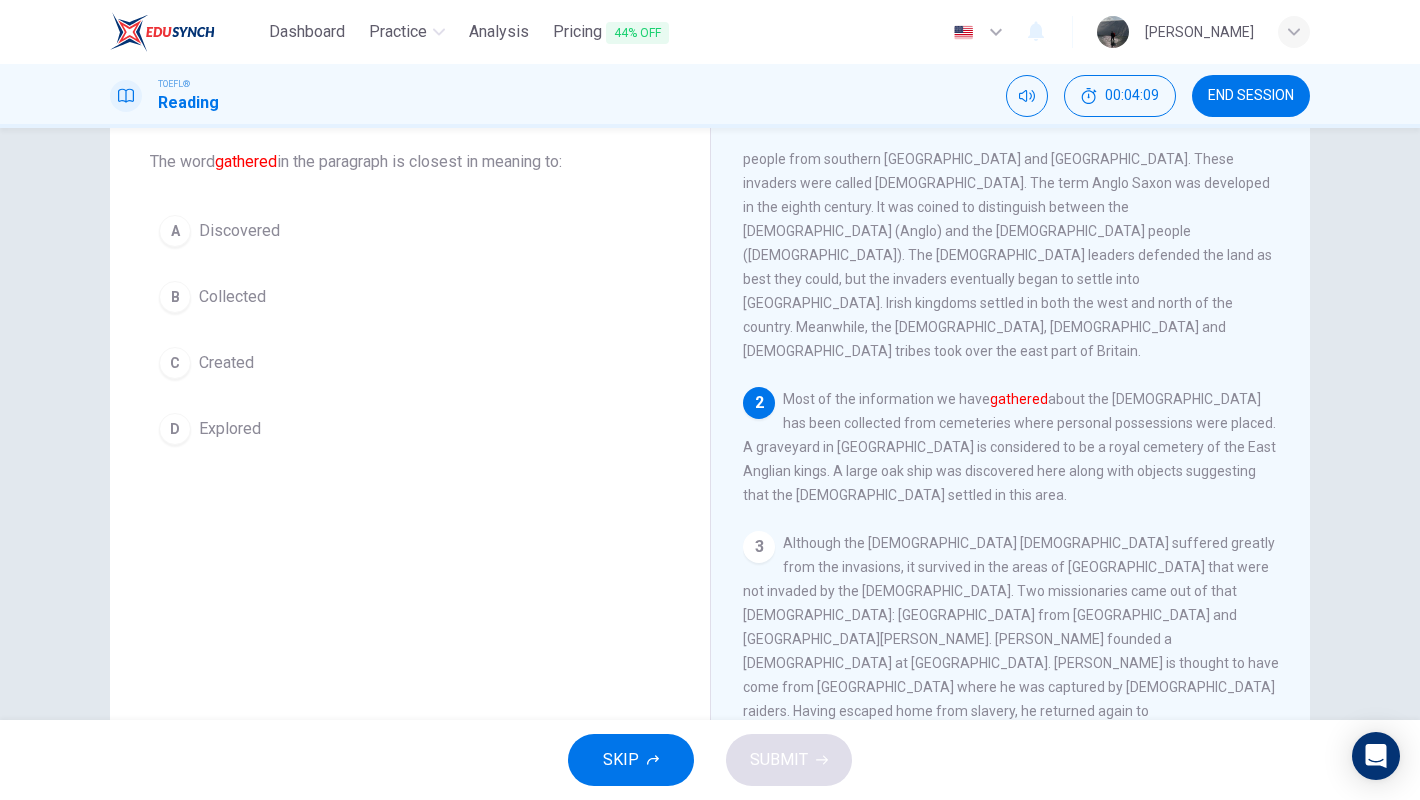 scroll, scrollTop: 224, scrollLeft: 0, axis: vertical 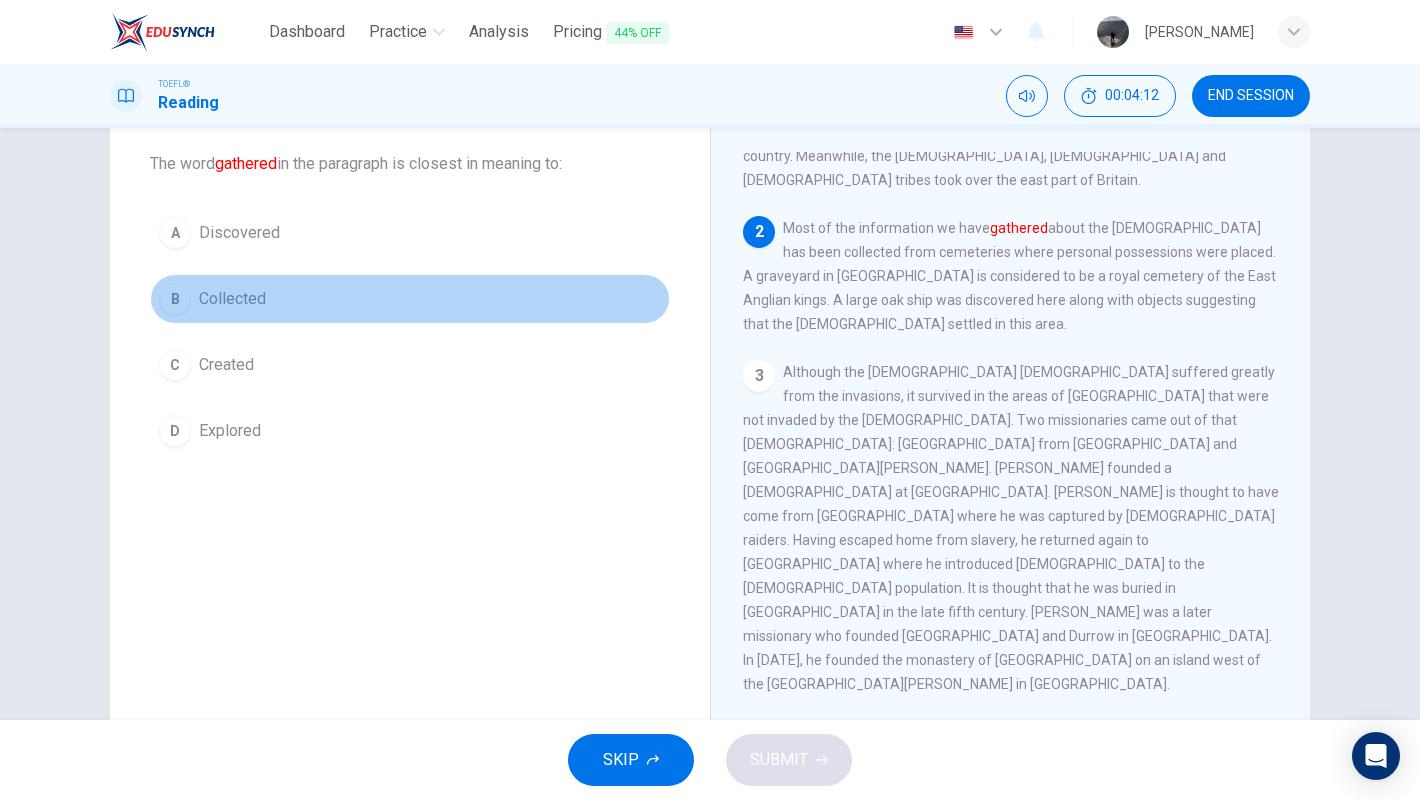 click on "Collected" at bounding box center [232, 299] 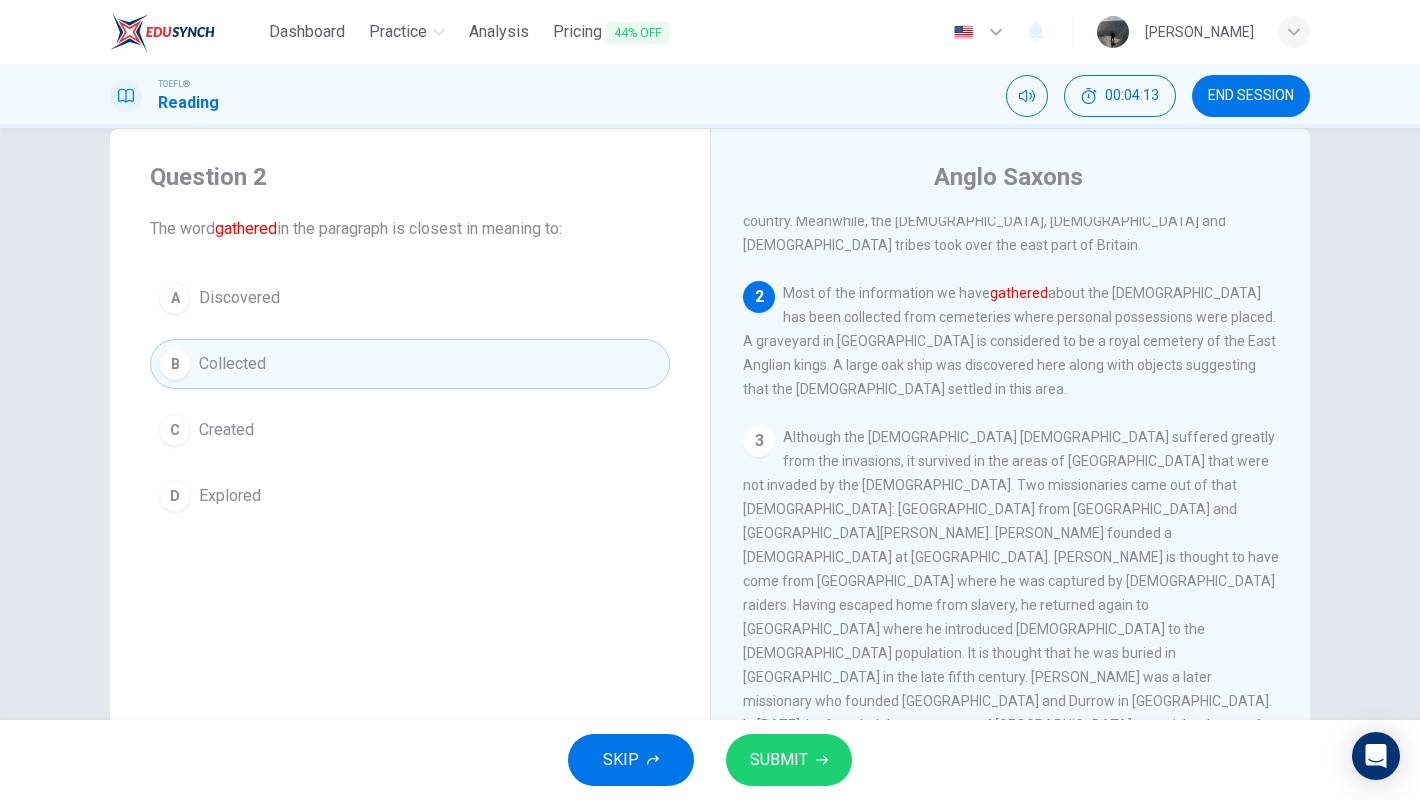 scroll, scrollTop: 38, scrollLeft: 0, axis: vertical 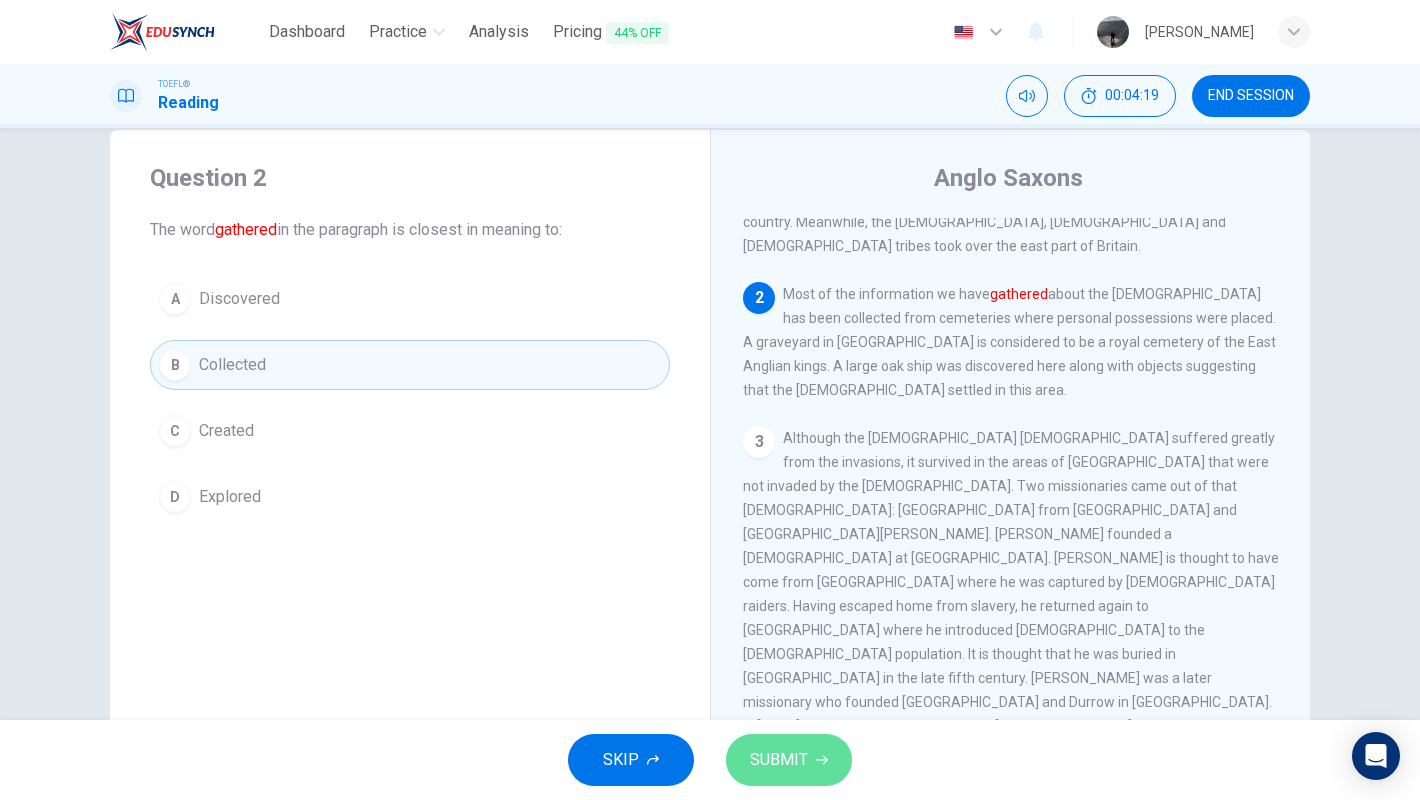 click on "SUBMIT" at bounding box center (779, 760) 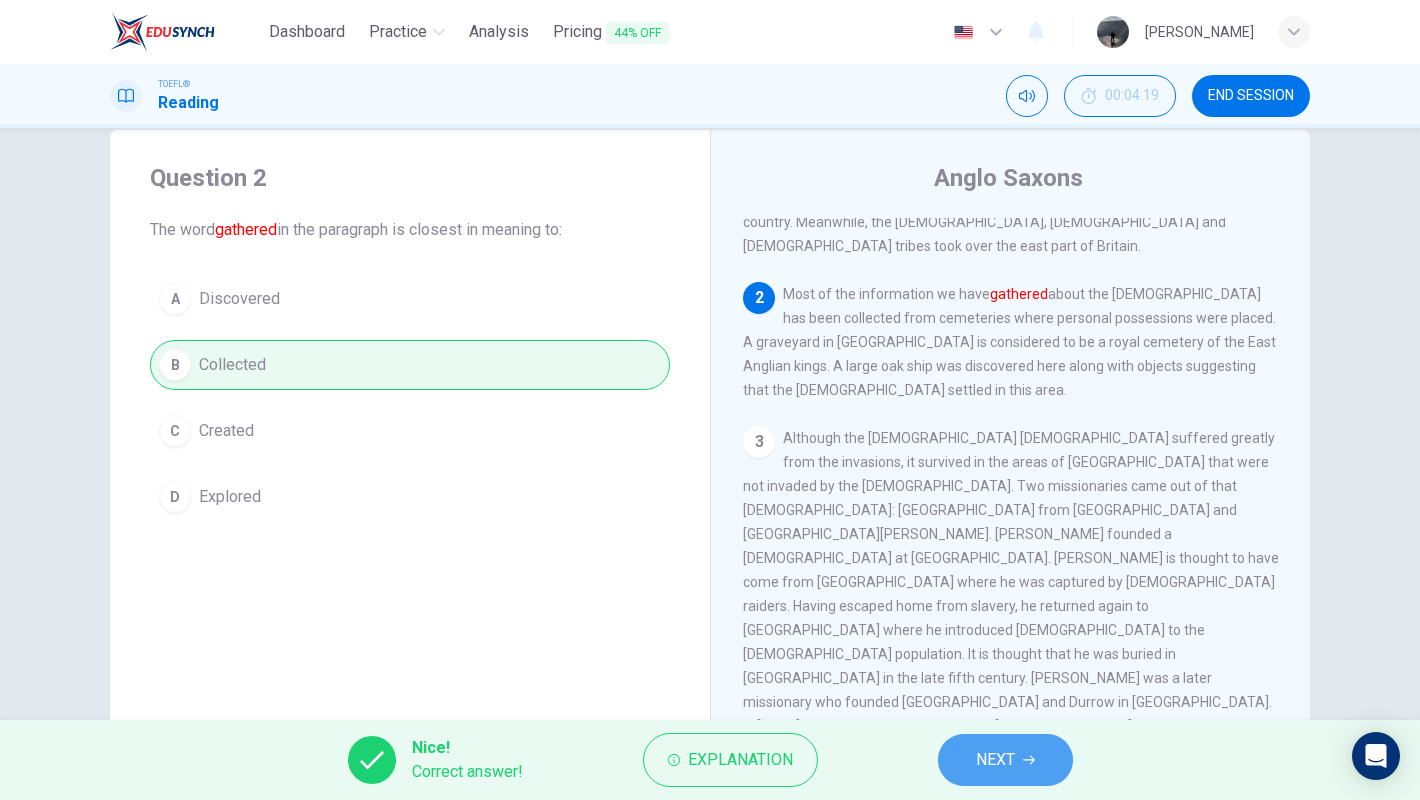 click on "NEXT" at bounding box center (1005, 760) 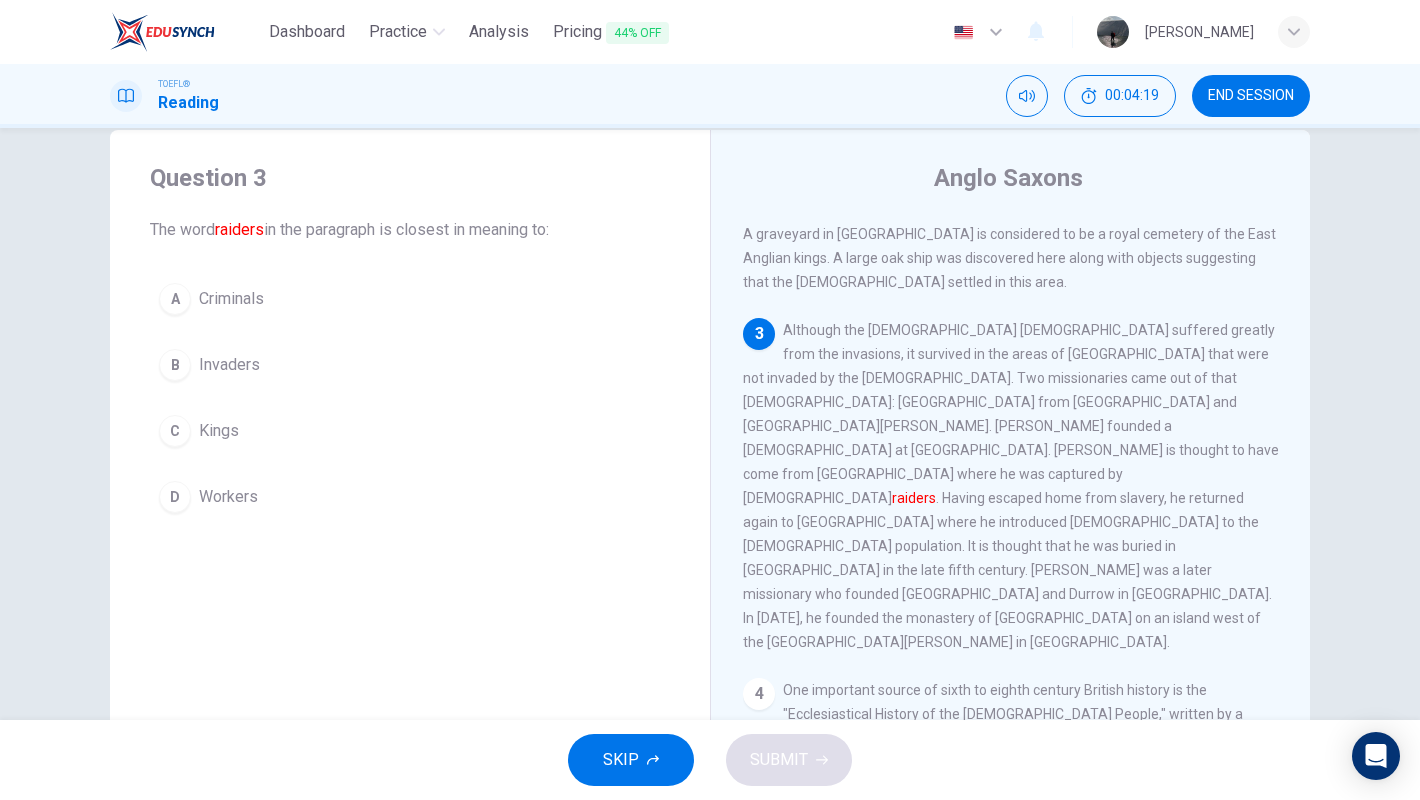 scroll, scrollTop: 373, scrollLeft: 0, axis: vertical 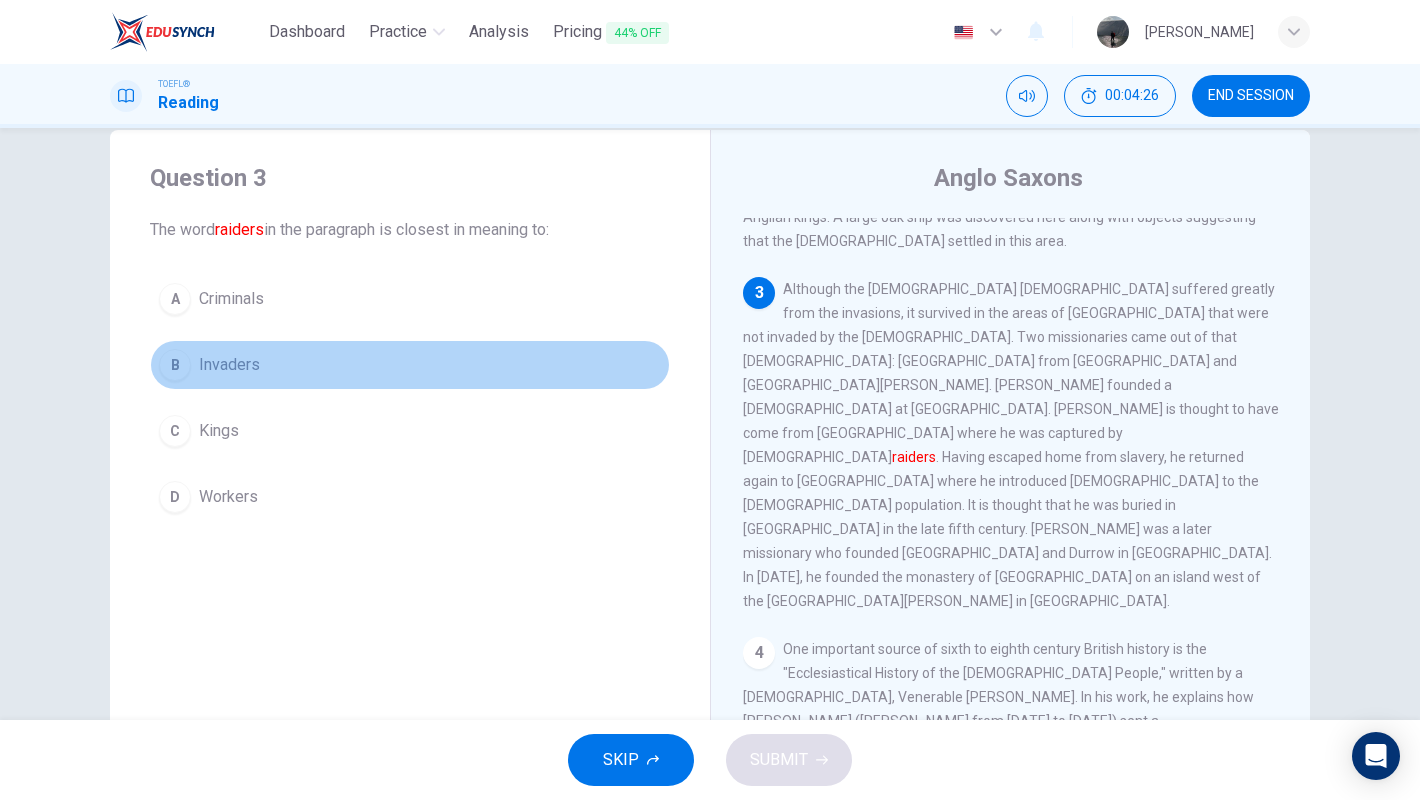 click on "B Invaders" at bounding box center (410, 365) 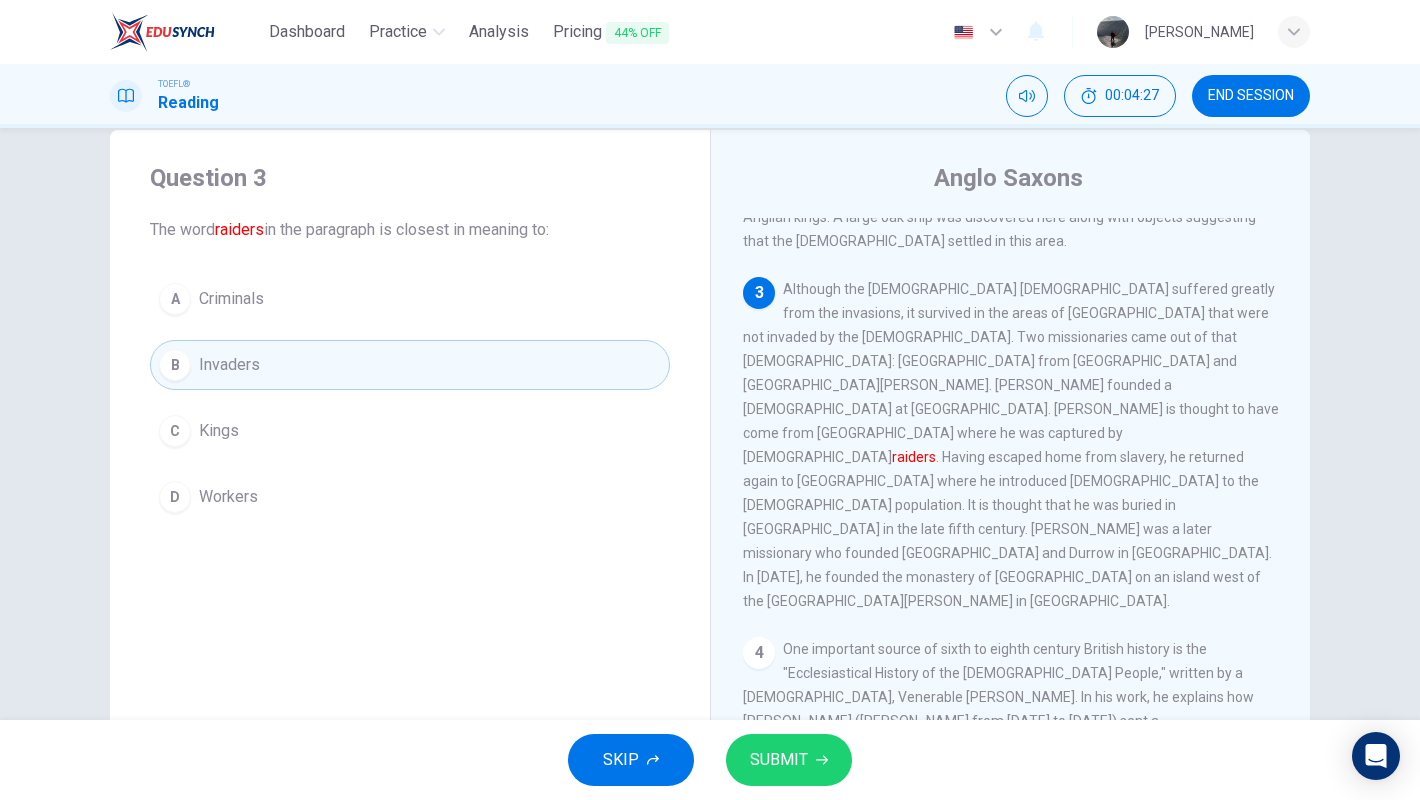 click on "SUBMIT" at bounding box center [779, 760] 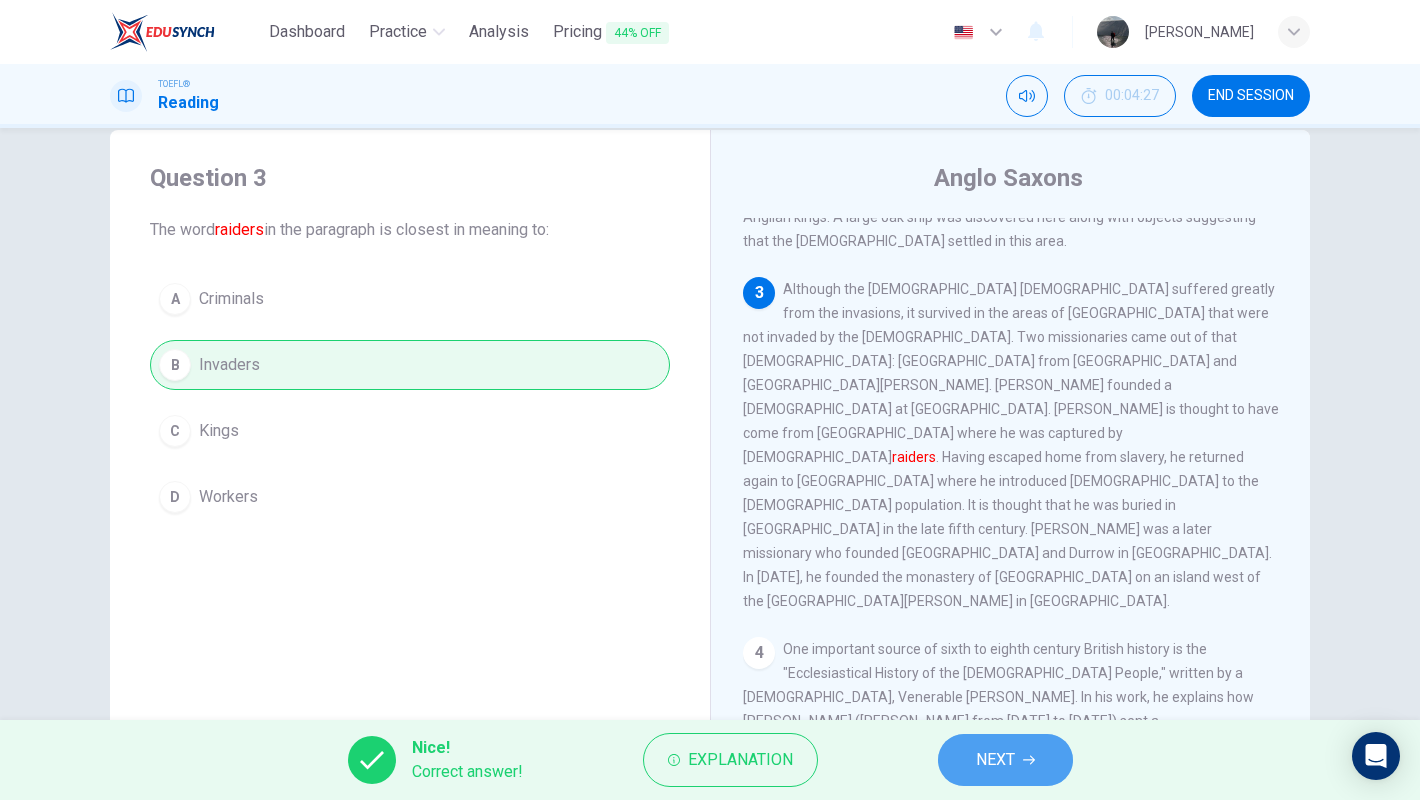 click on "NEXT" at bounding box center [1005, 760] 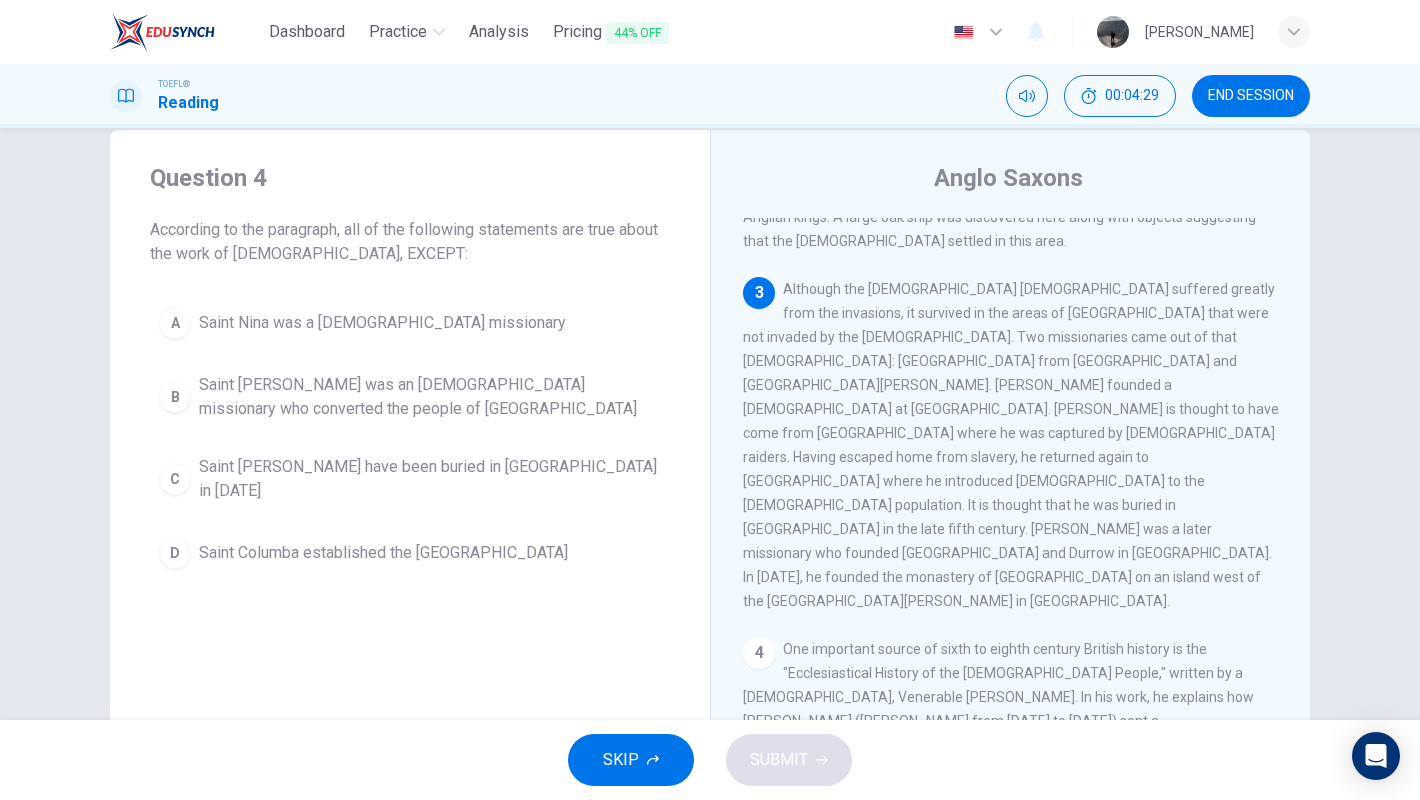 click on "According to the paragraph, all of the following statements are true about the work of missionaries, EXCEPT:" at bounding box center [410, 242] 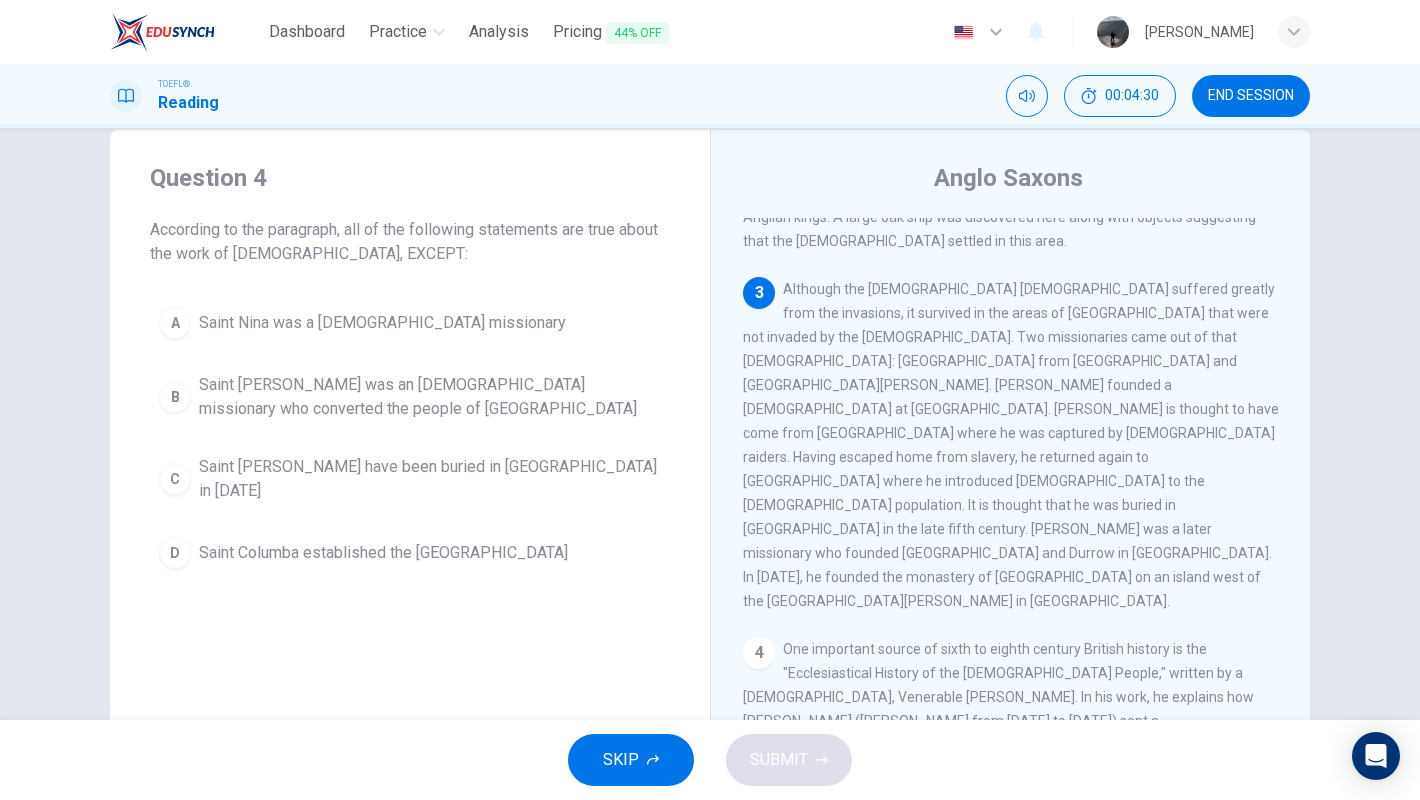 click on "According to the paragraph, all of the following statements are true about the work of missionaries, EXCEPT:" at bounding box center [410, 242] 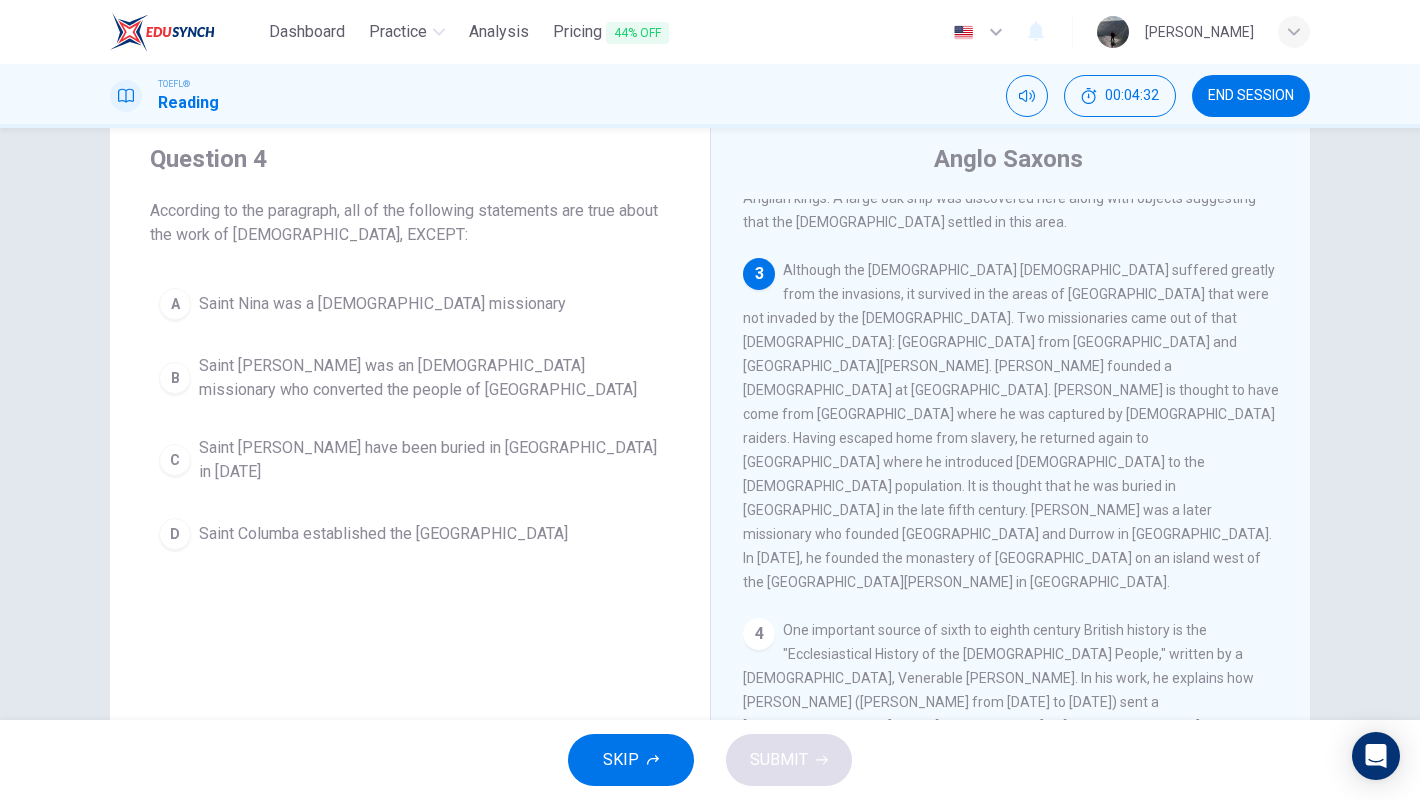 scroll, scrollTop: 72, scrollLeft: 0, axis: vertical 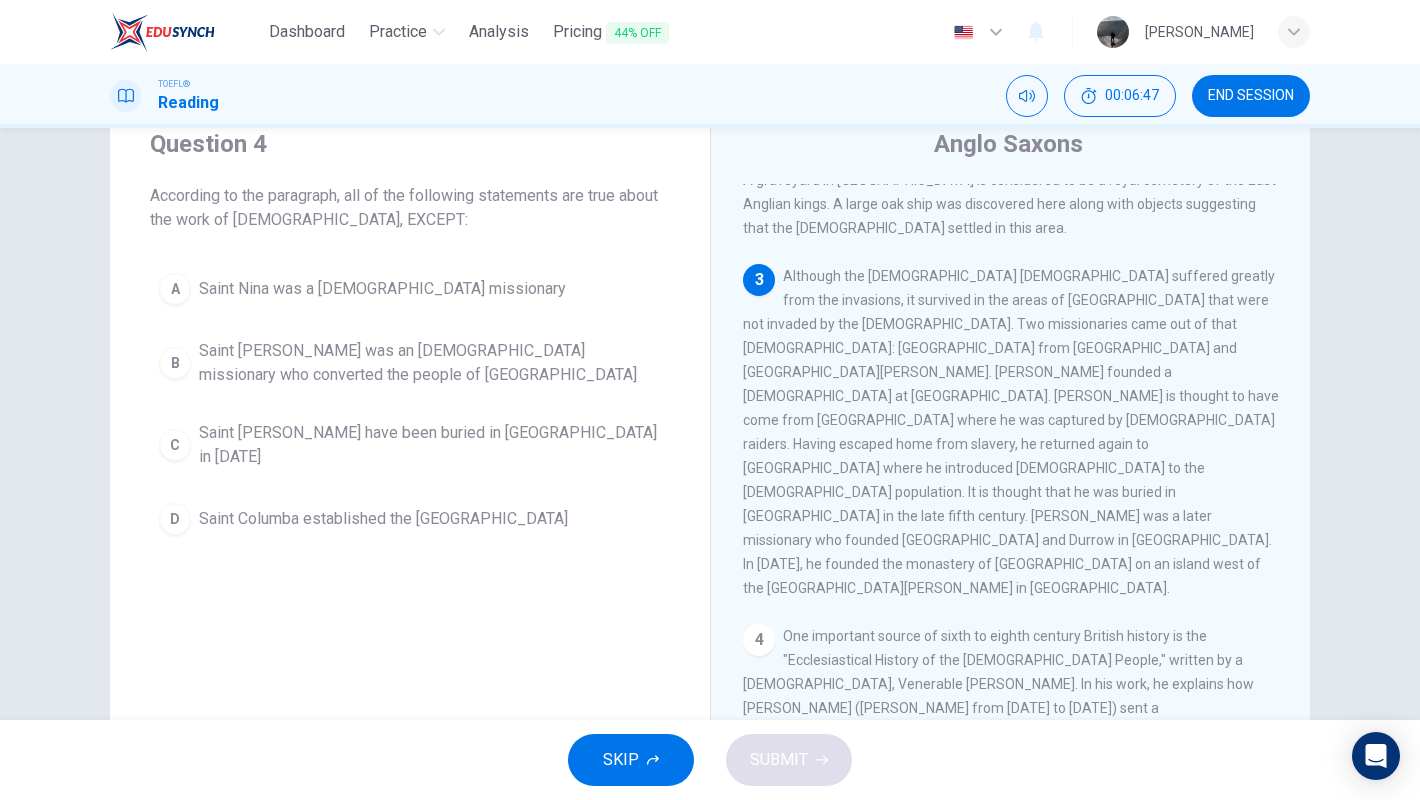 click on "Saint Patrick was an Irish missionary who converted the people of Northern Ireland" at bounding box center (430, 363) 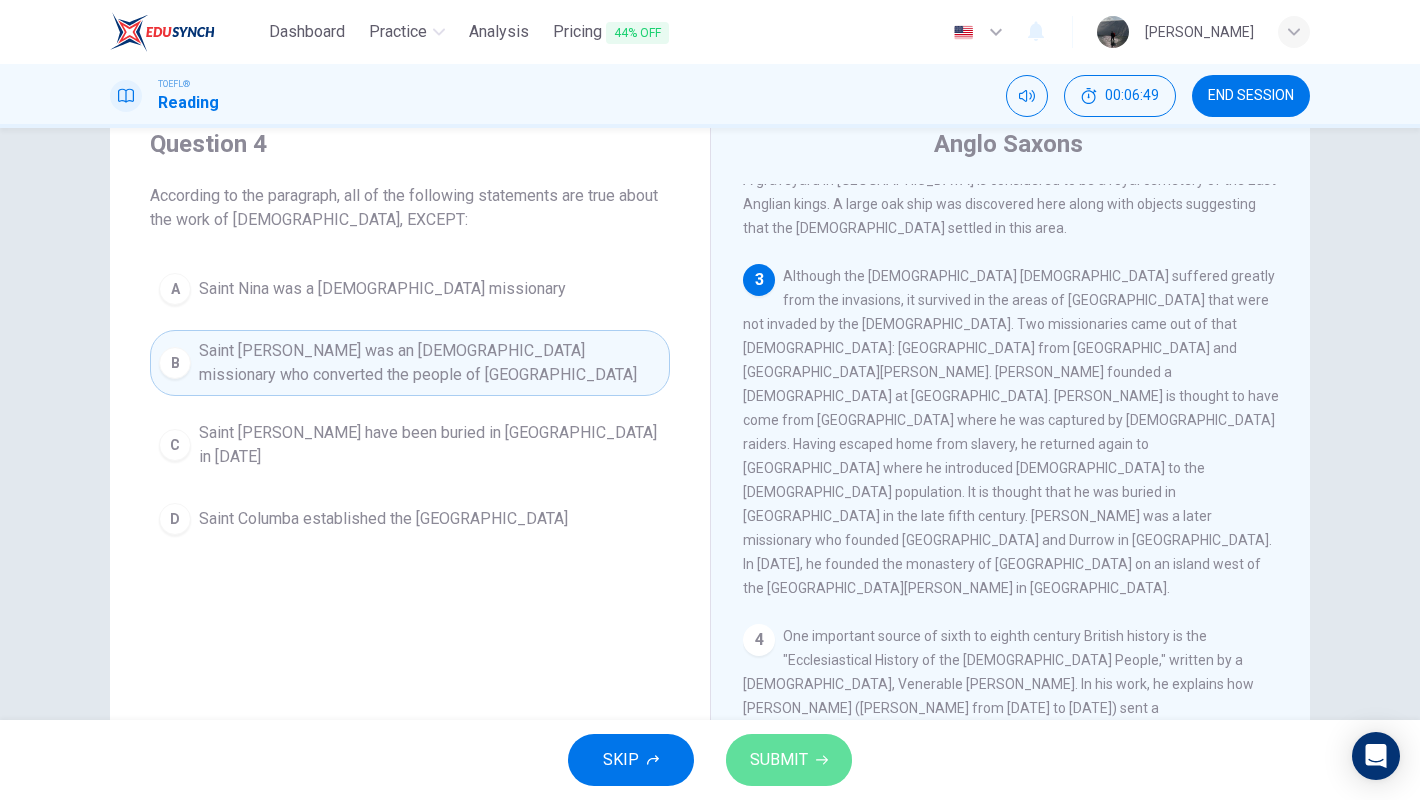 click on "SUBMIT" at bounding box center (779, 760) 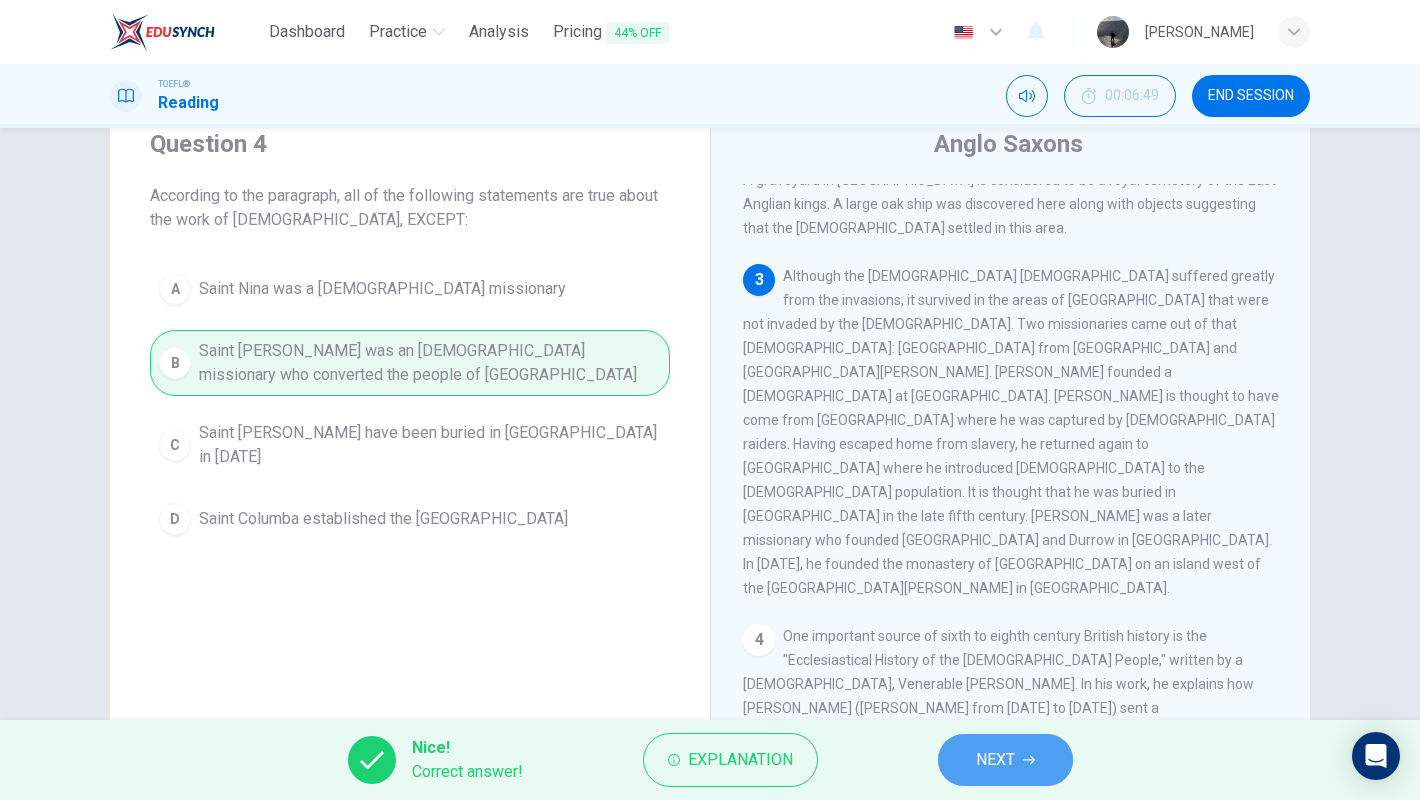 click on "NEXT" at bounding box center [1005, 760] 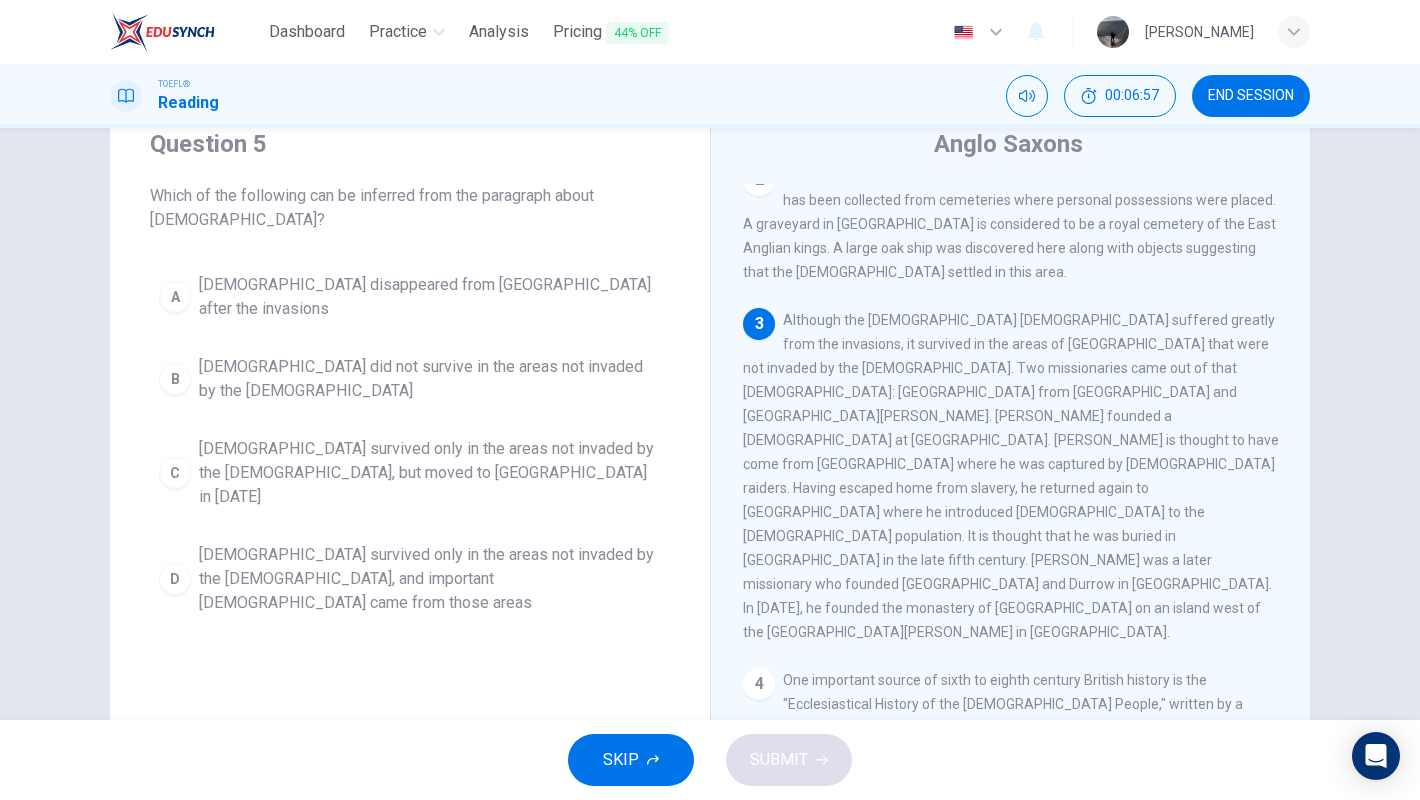 scroll, scrollTop: 275, scrollLeft: 0, axis: vertical 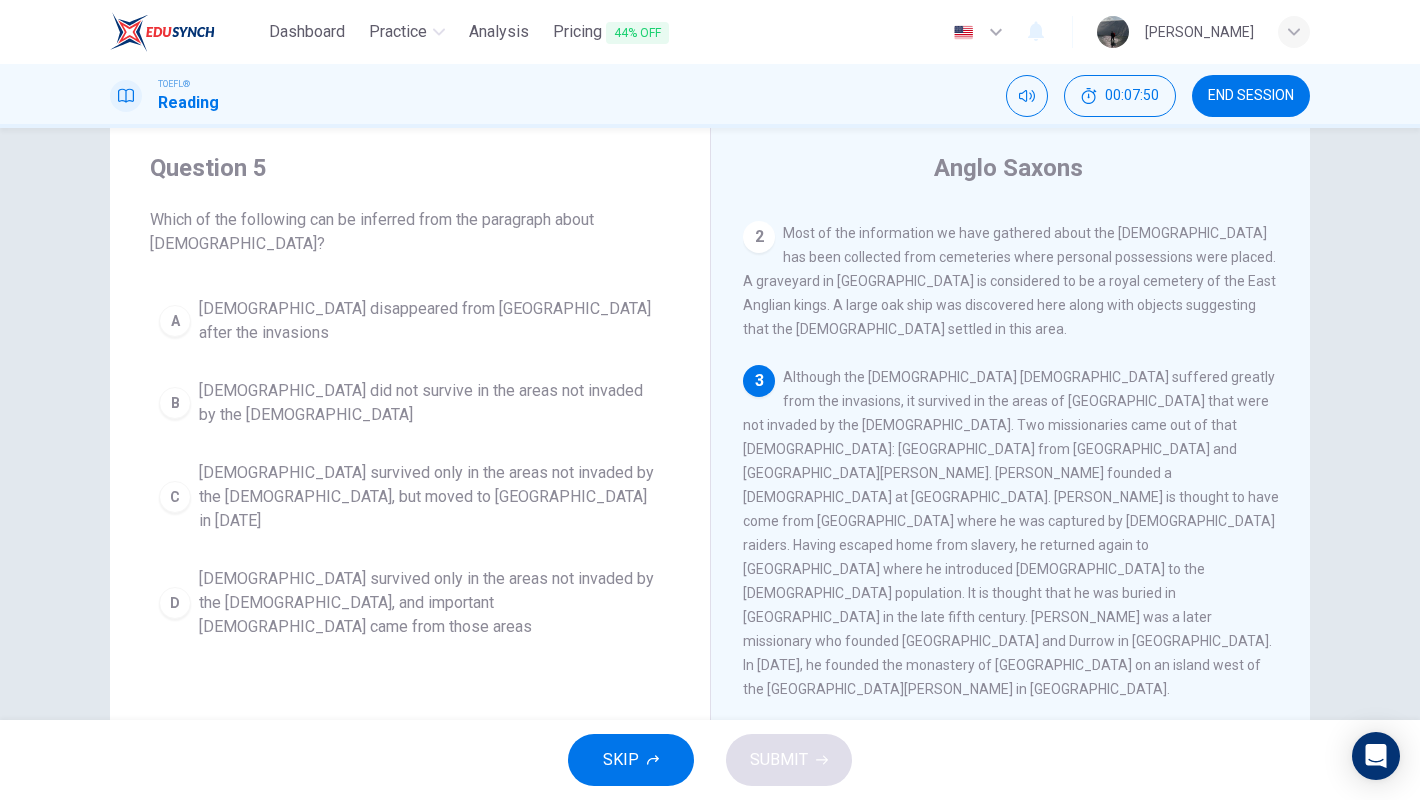 click on "Christianity did not survive in the areas not invaded by the Anglo-Saxons" at bounding box center (430, 403) 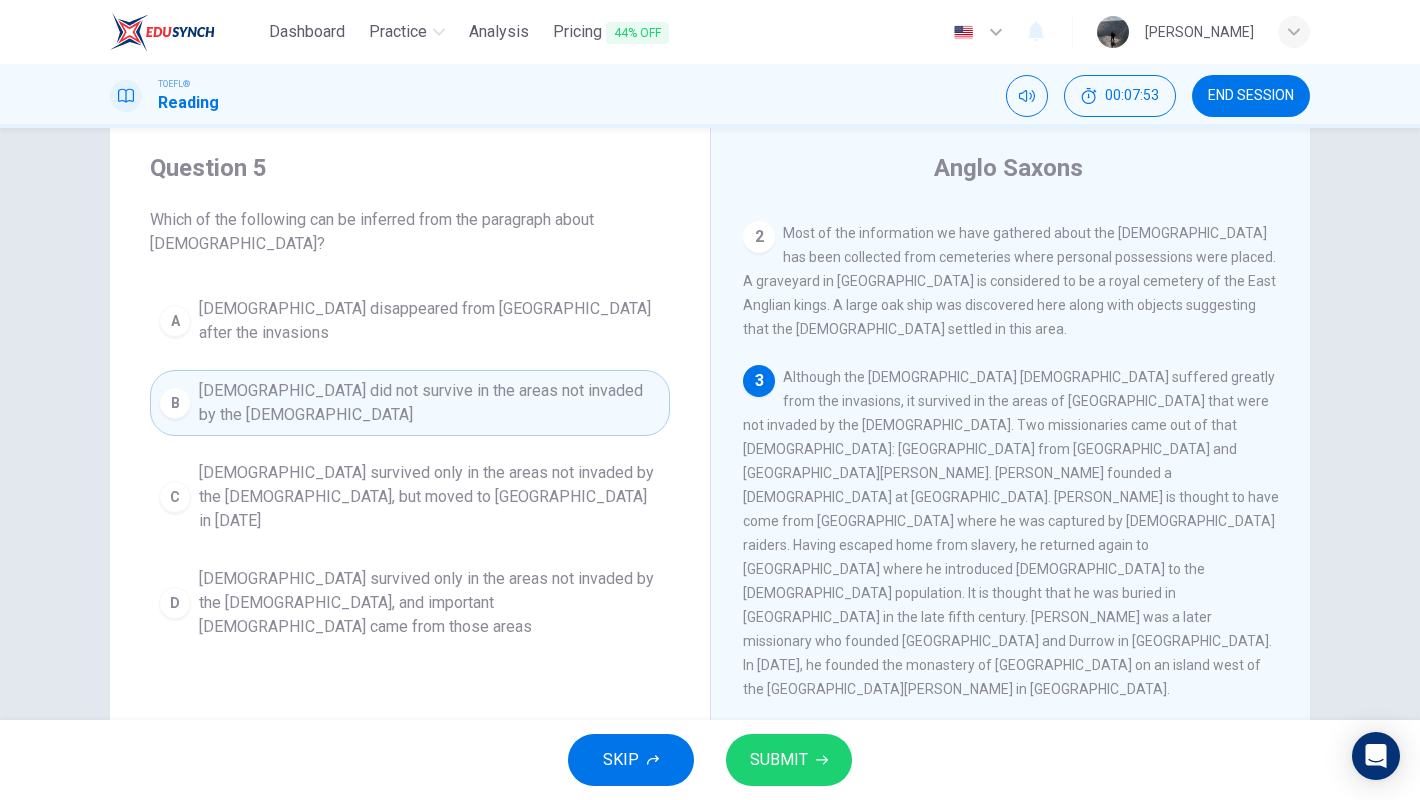 click on "SUBMIT" at bounding box center (789, 760) 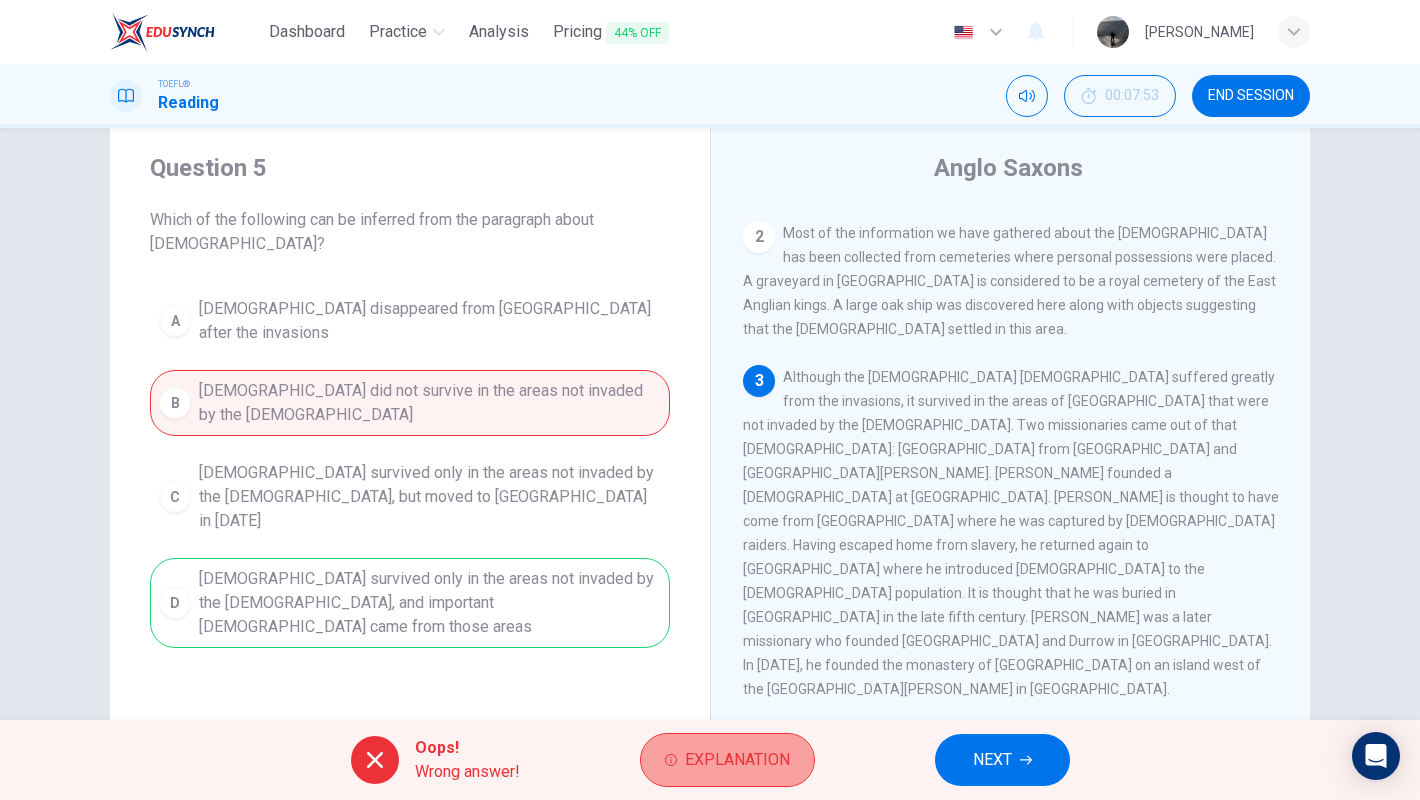 click on "Explanation" at bounding box center (727, 760) 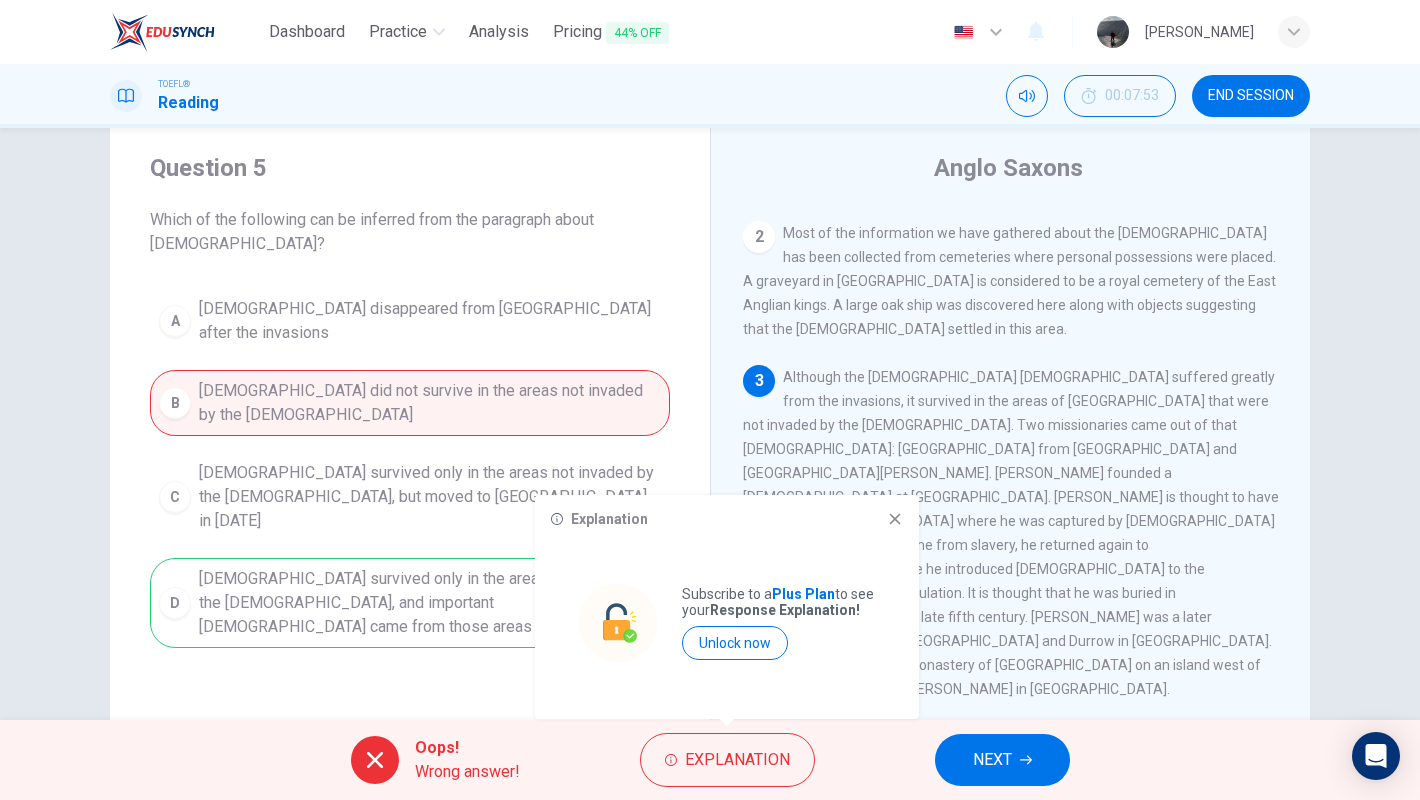 click on "Question 5 Which of the following can be inferred from the paragraph about Christianity? A Christianity disappeared from Britain after the invasions B Christianity did not survive in the areas not invaded by the Anglo-Saxons C Christianity survived only in the areas not invaded by the Anglo-Saxons, but moved to Iona in 565 AD D Christianity survived only in the areas not invaded by the Anglo-Saxons, and important missionaries came from those areas" at bounding box center [410, 400] 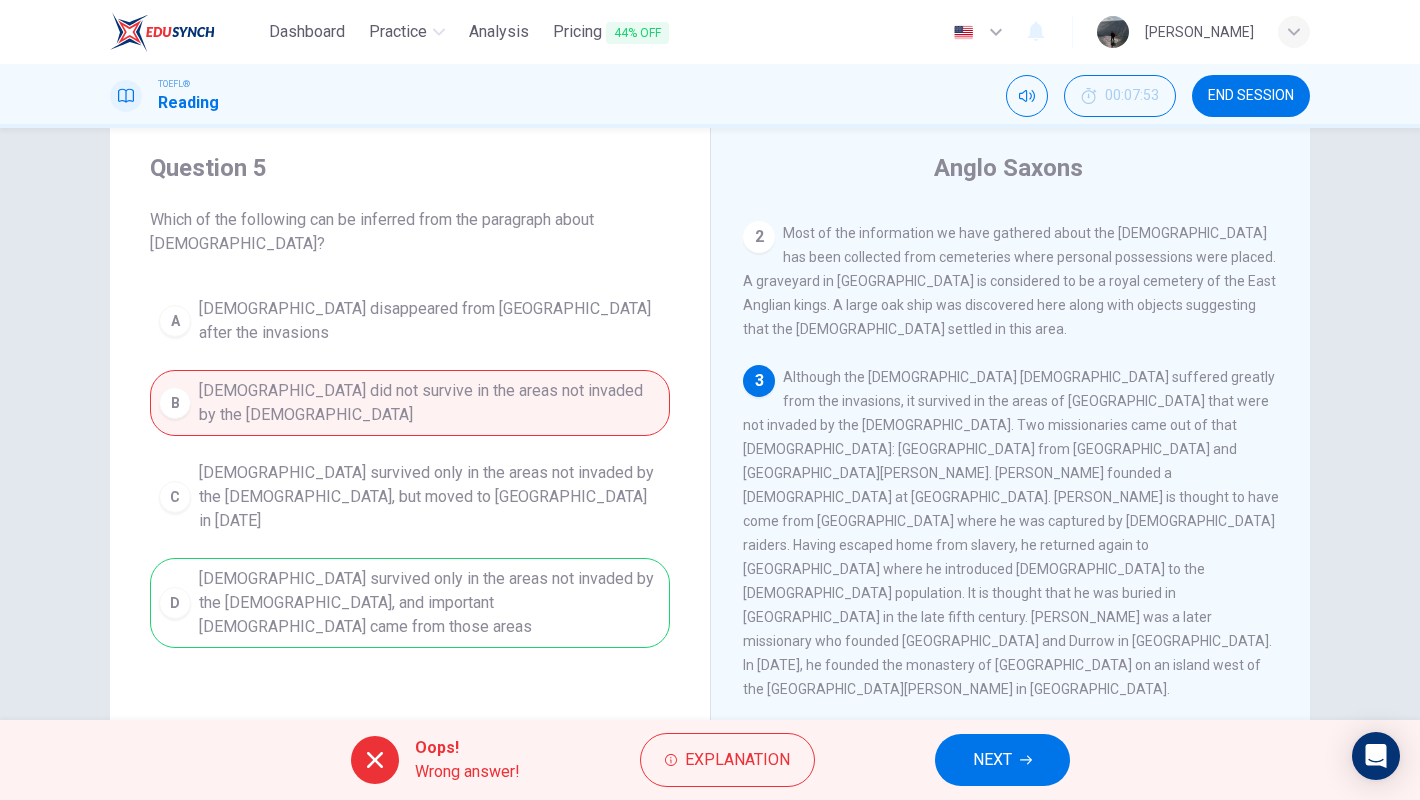 click on "A Christianity disappeared from Britain after the invasions B Christianity did not survive in the areas not invaded by the Anglo-Saxons C Christianity survived only in the areas not invaded by the Anglo-Saxons, but moved to Iona in 565 AD D Christianity survived only in the areas not invaded by the Anglo-Saxons, and important missionaries came from those areas" at bounding box center [410, 468] 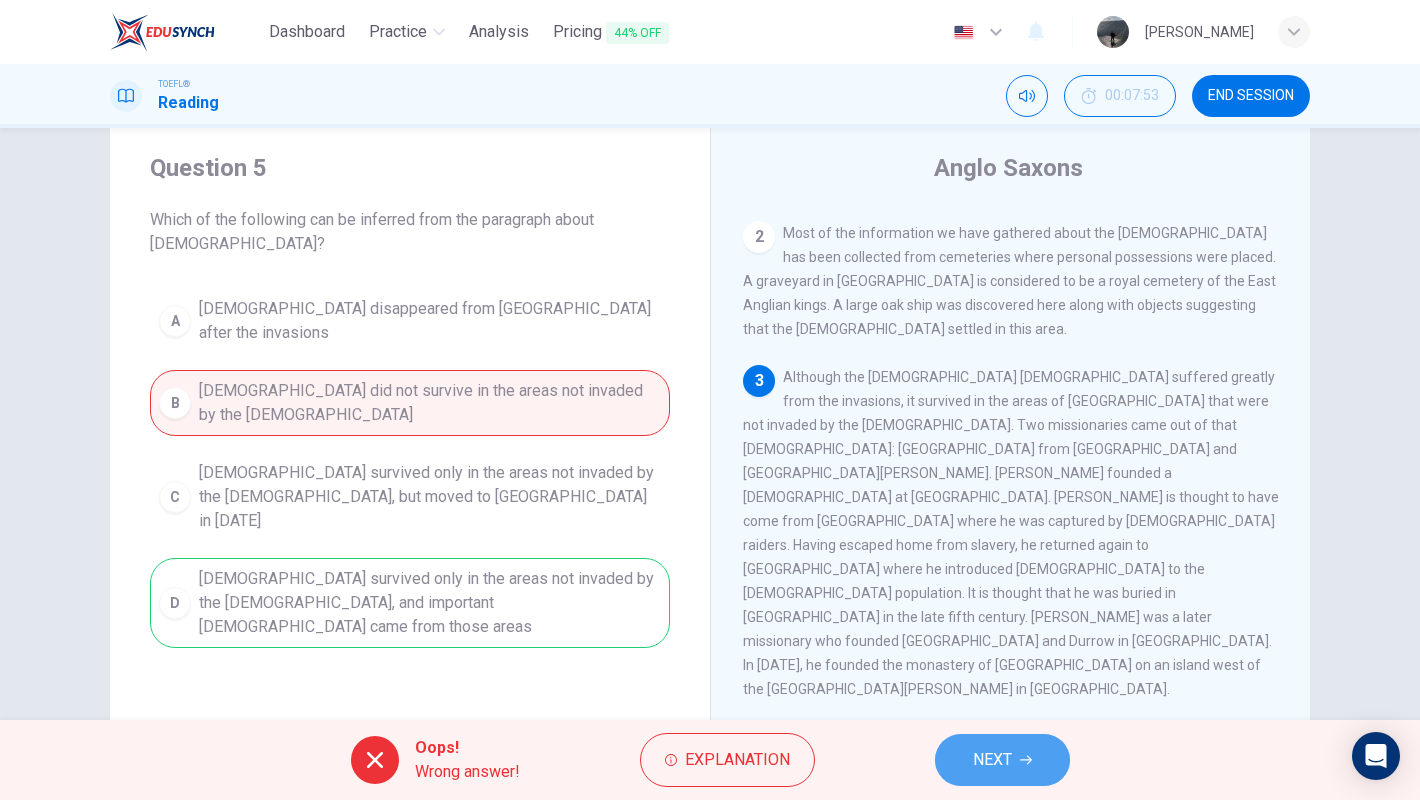 click on "NEXT" at bounding box center [992, 760] 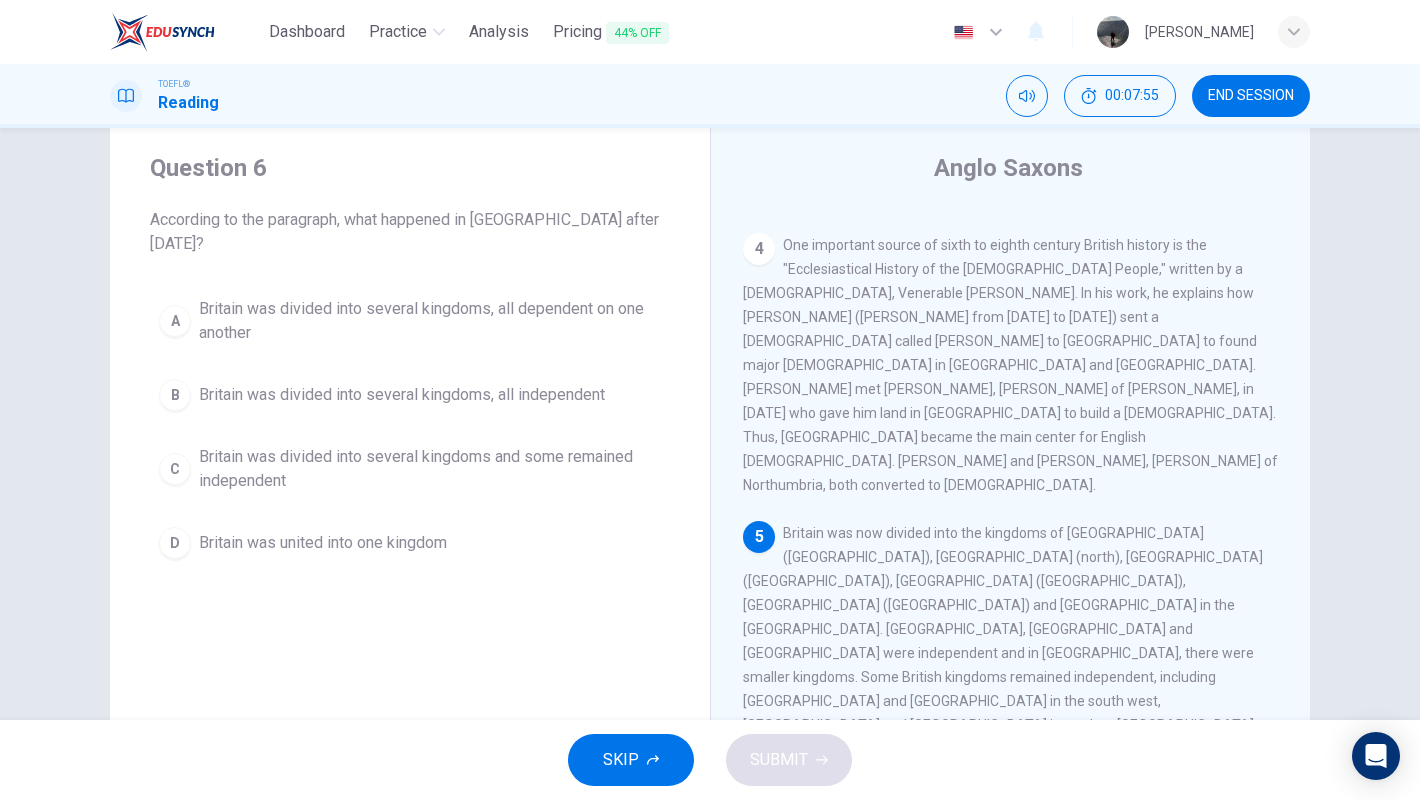 scroll, scrollTop: 768, scrollLeft: 0, axis: vertical 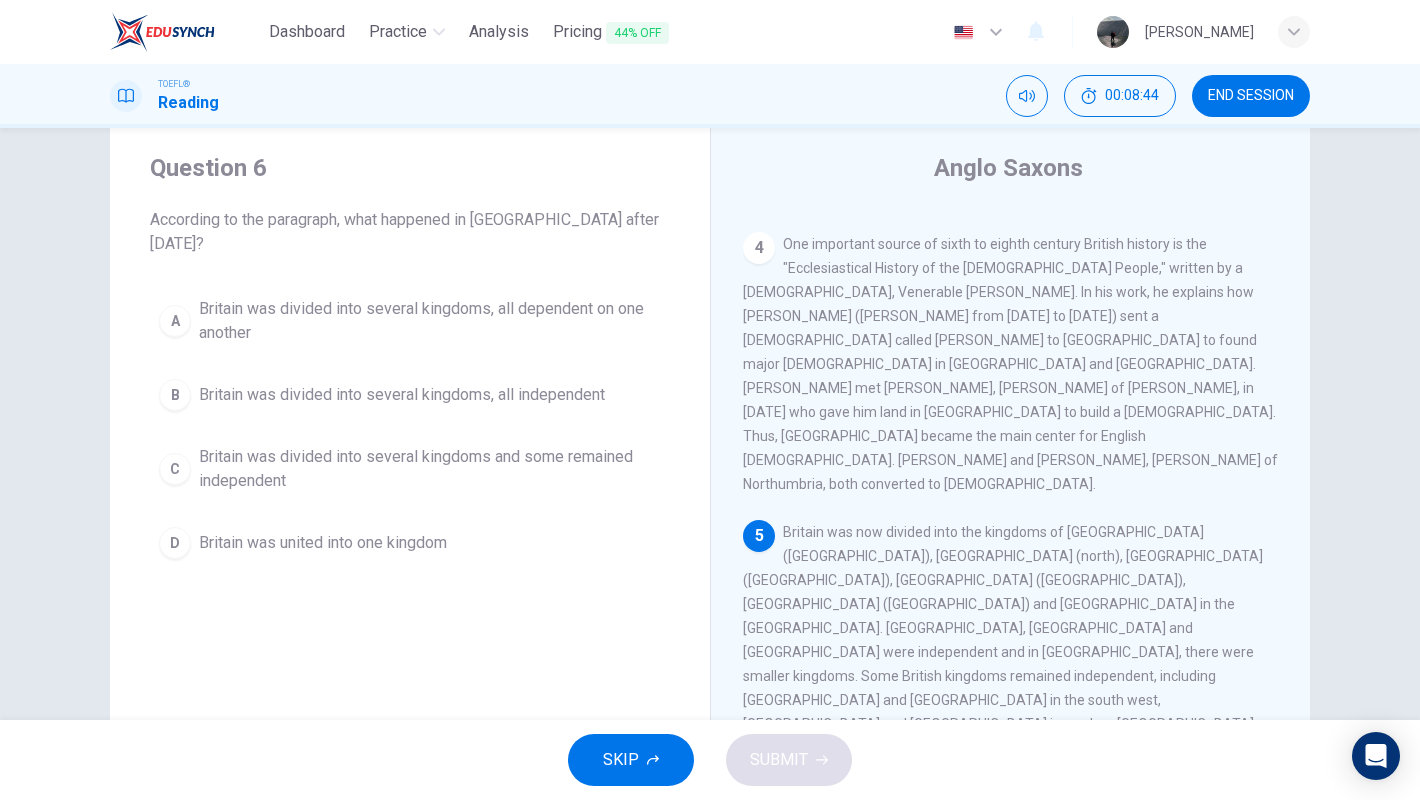 click on "Britain was divided into several kingdoms and some remained independent" at bounding box center (430, 469) 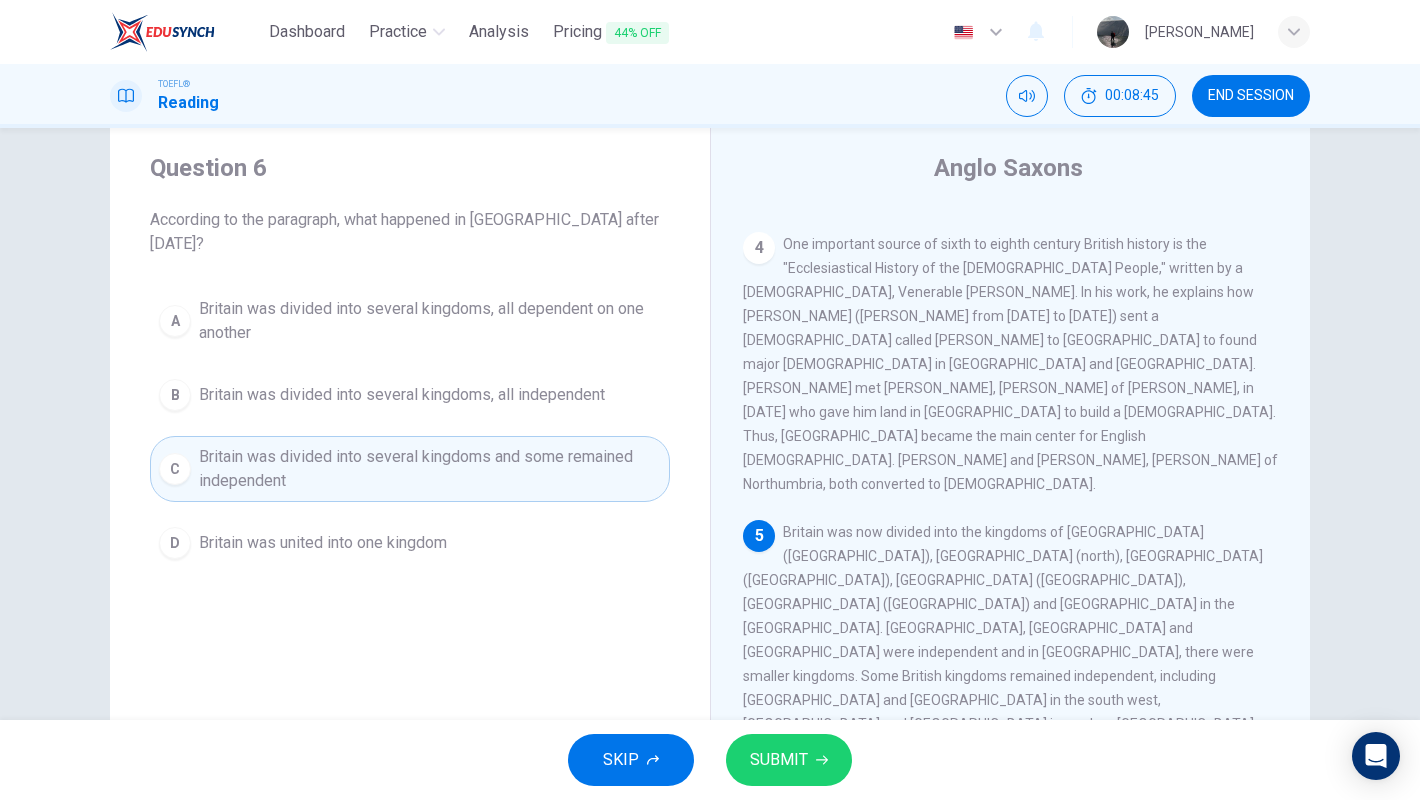 click on "SKIP SUBMIT" at bounding box center (710, 760) 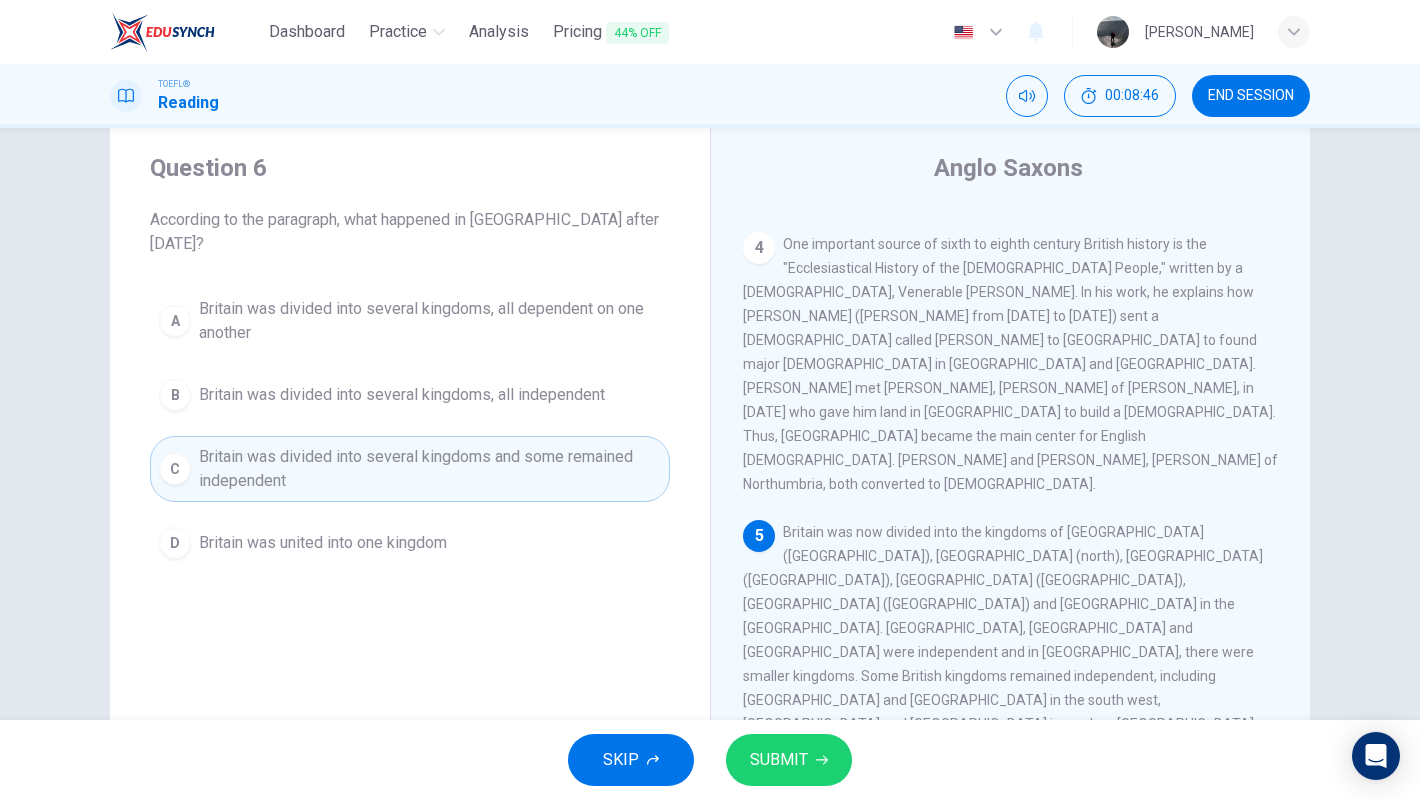 click on "SUBMIT" at bounding box center (789, 760) 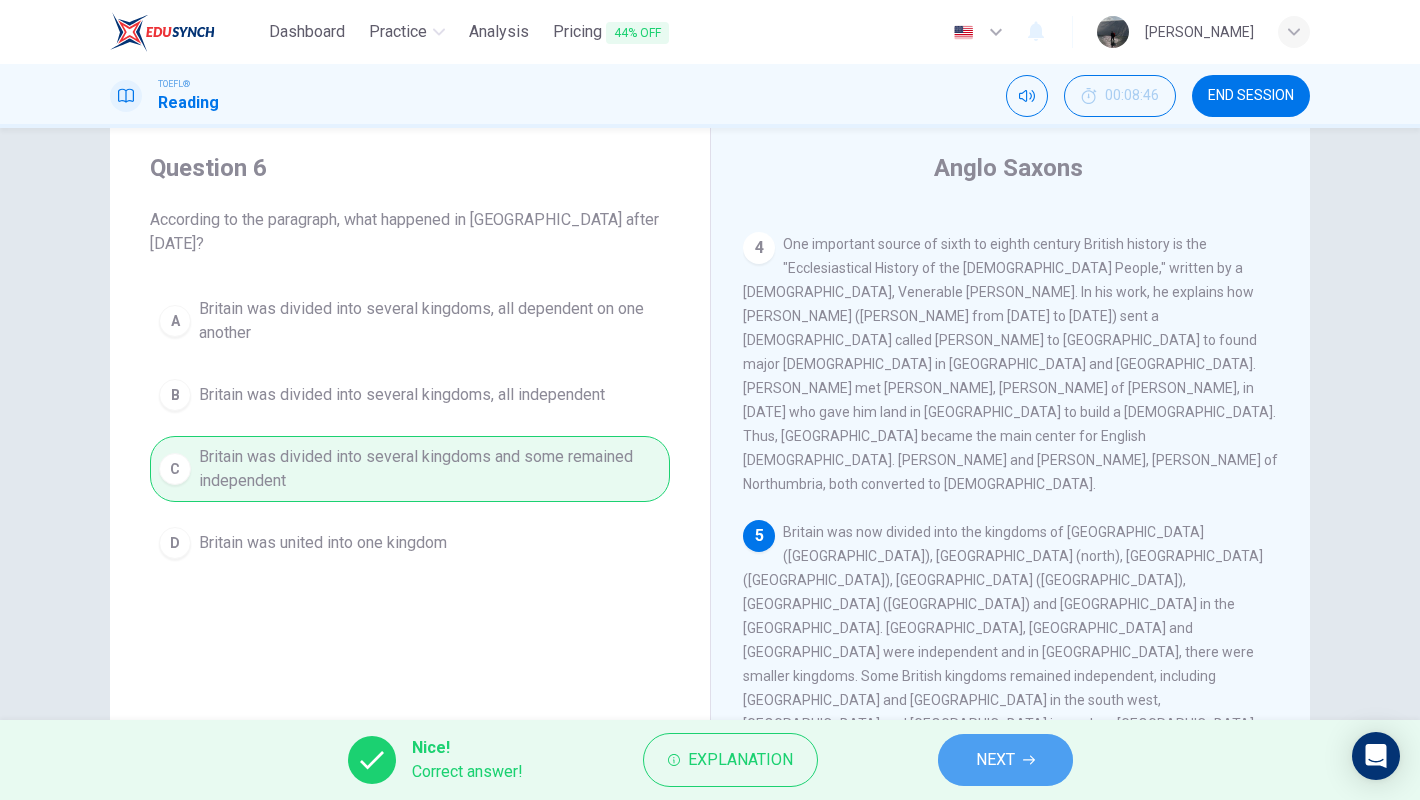 click on "NEXT" at bounding box center [1005, 760] 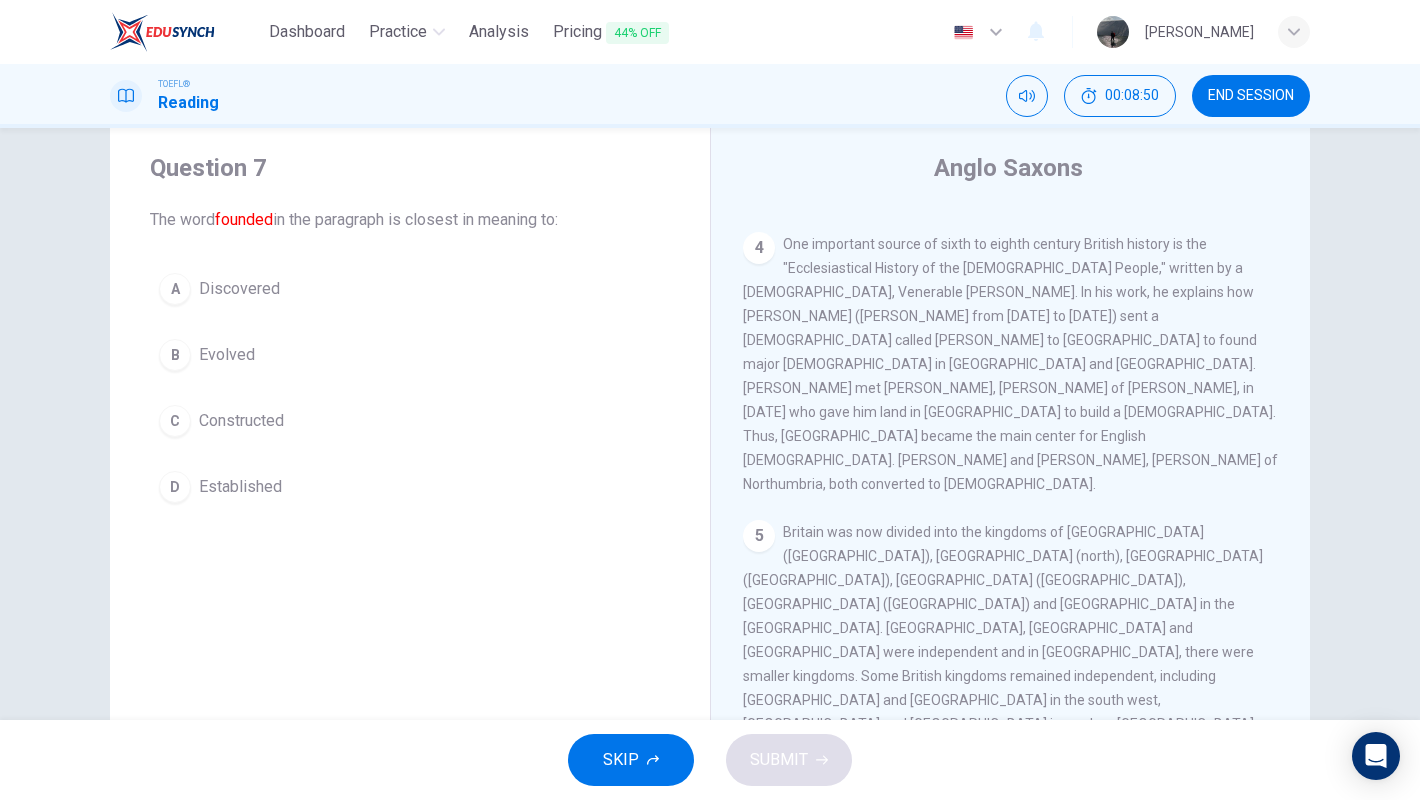 click on "Established" at bounding box center (240, 487) 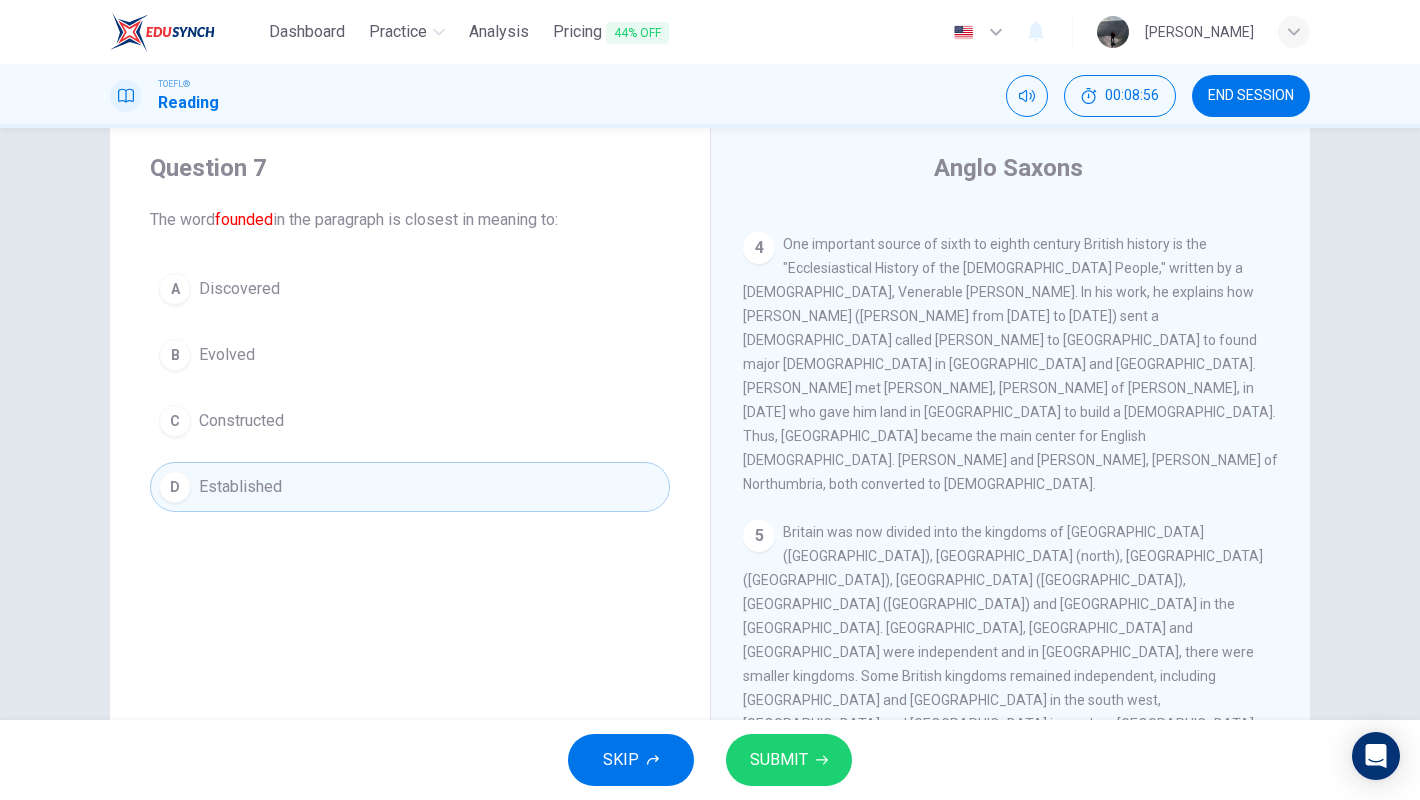 click on "SUBMIT" at bounding box center [789, 760] 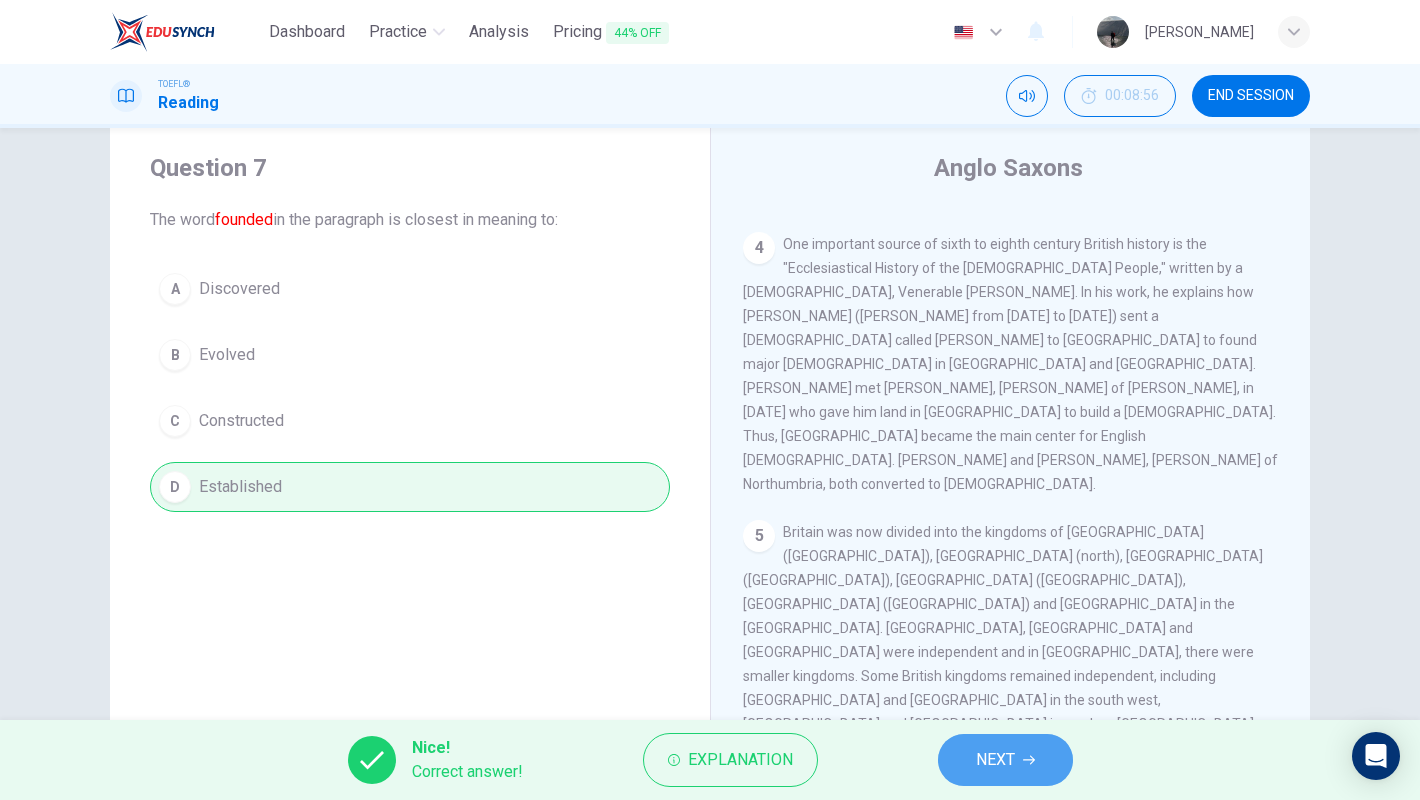 click on "NEXT" at bounding box center (1005, 760) 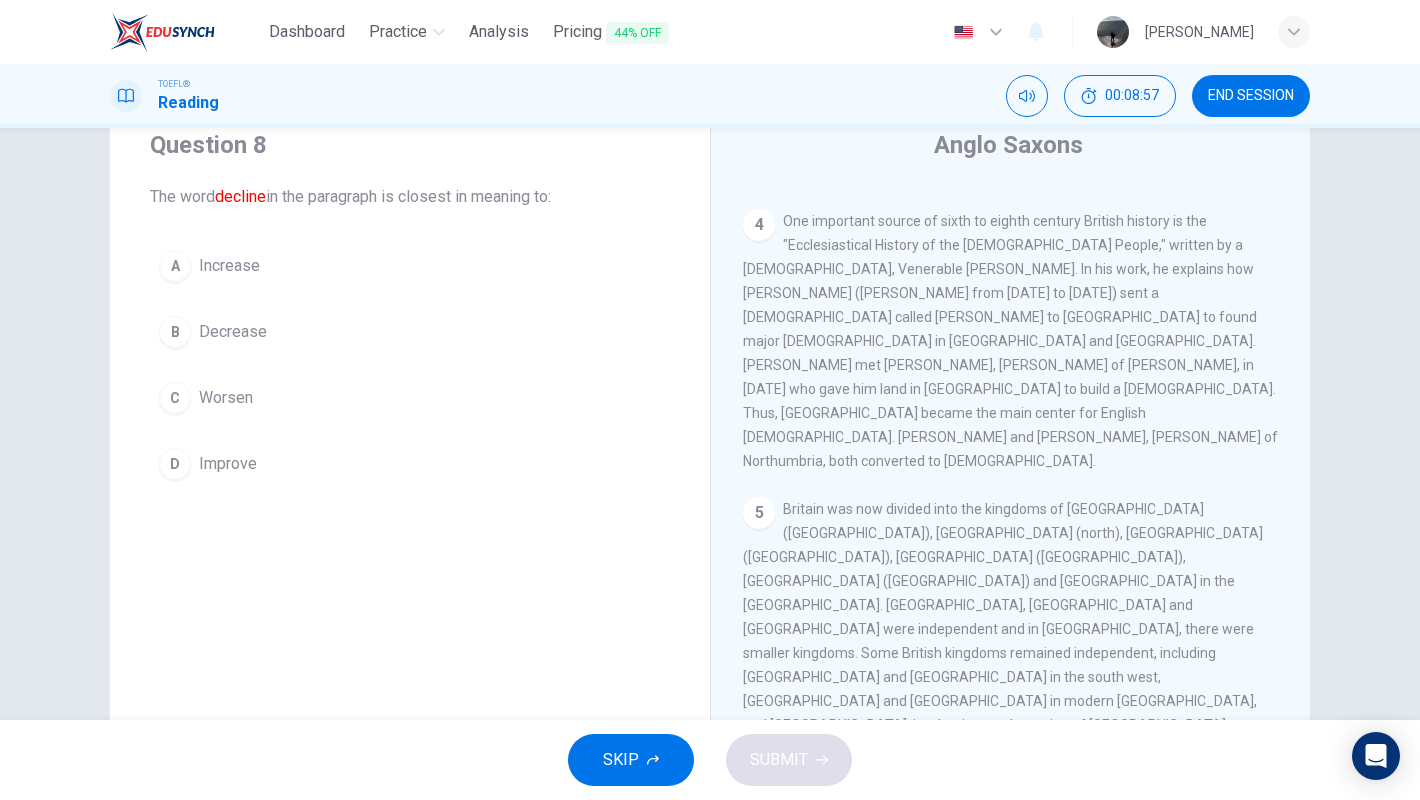 scroll, scrollTop: 76, scrollLeft: 0, axis: vertical 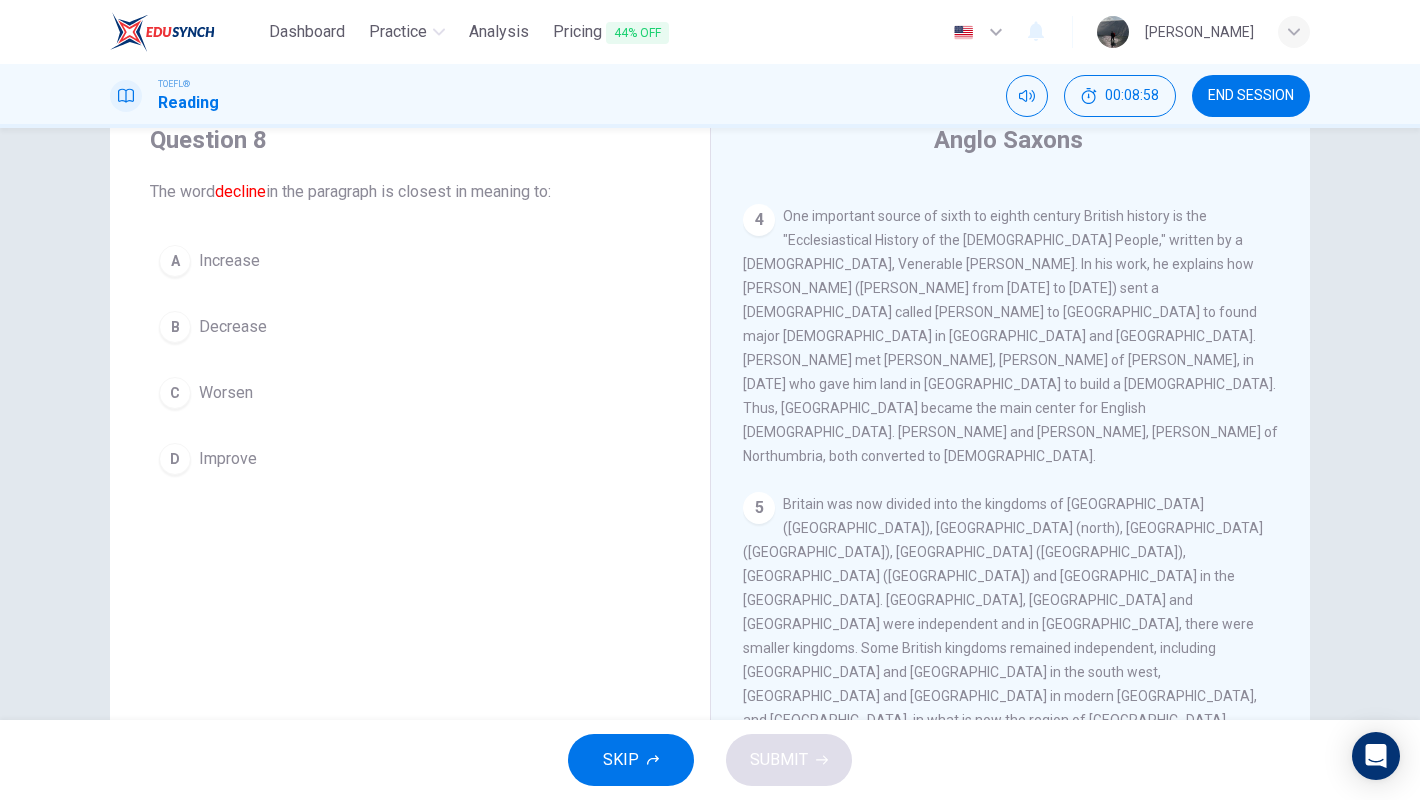 click on "Decrease" at bounding box center (233, 327) 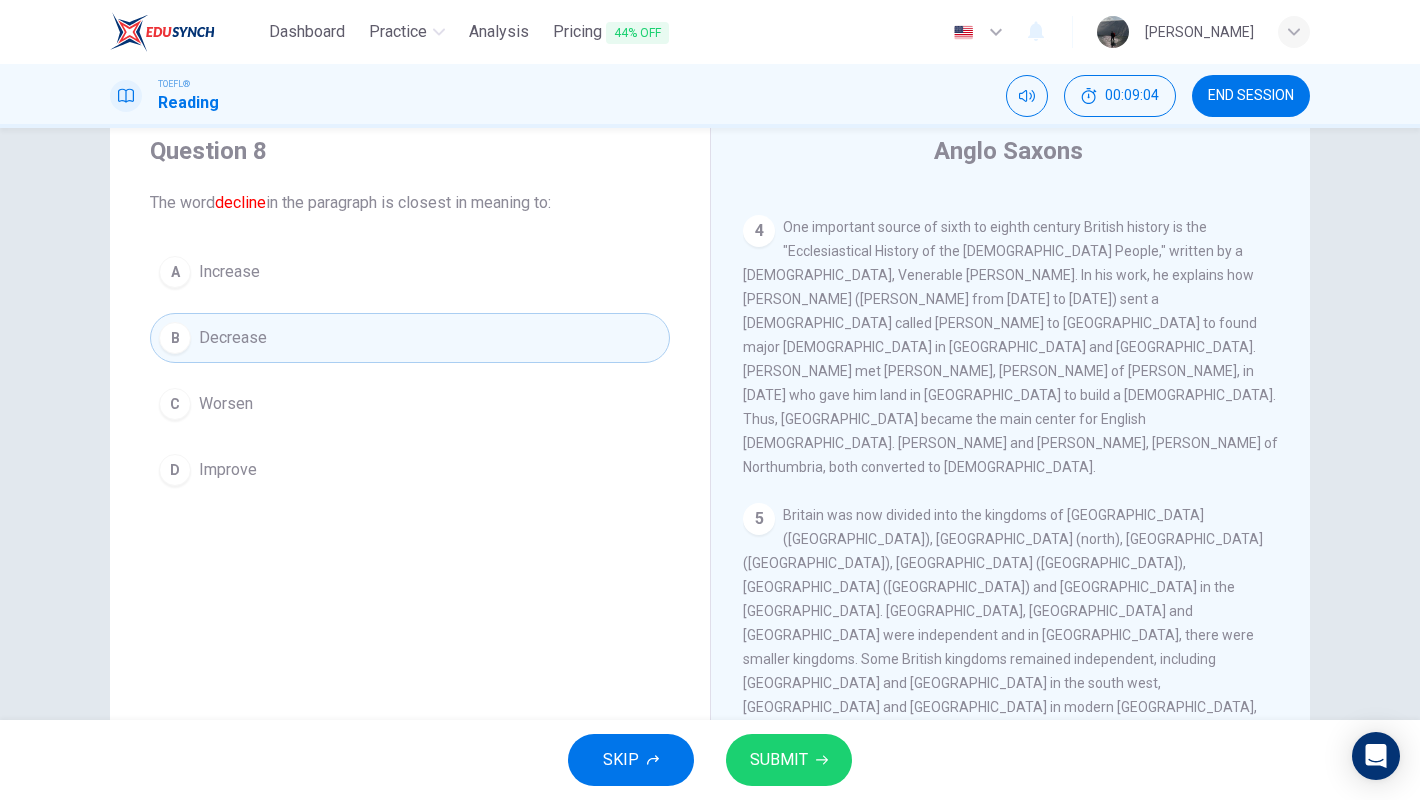 scroll, scrollTop: 183, scrollLeft: 0, axis: vertical 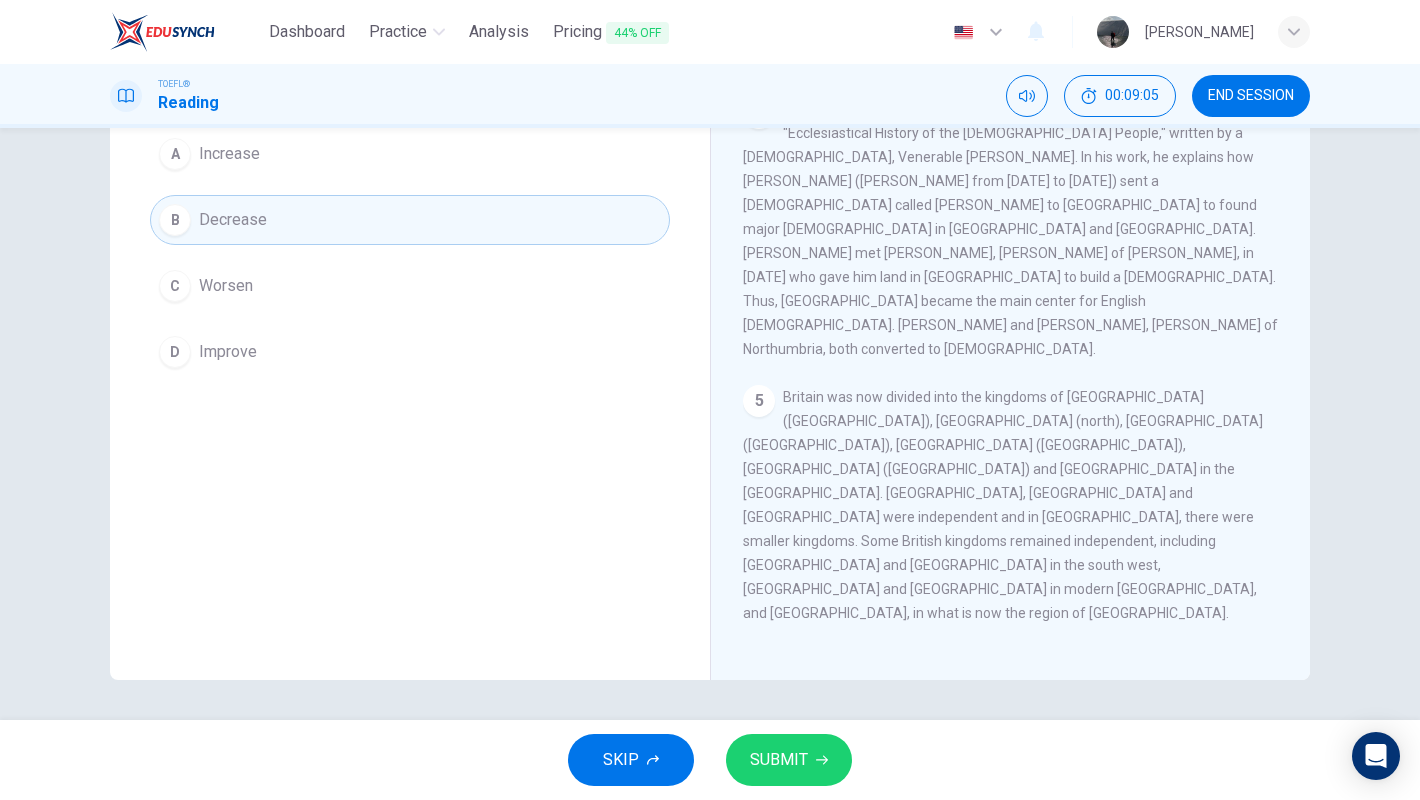 click on "SUBMIT" at bounding box center [789, 760] 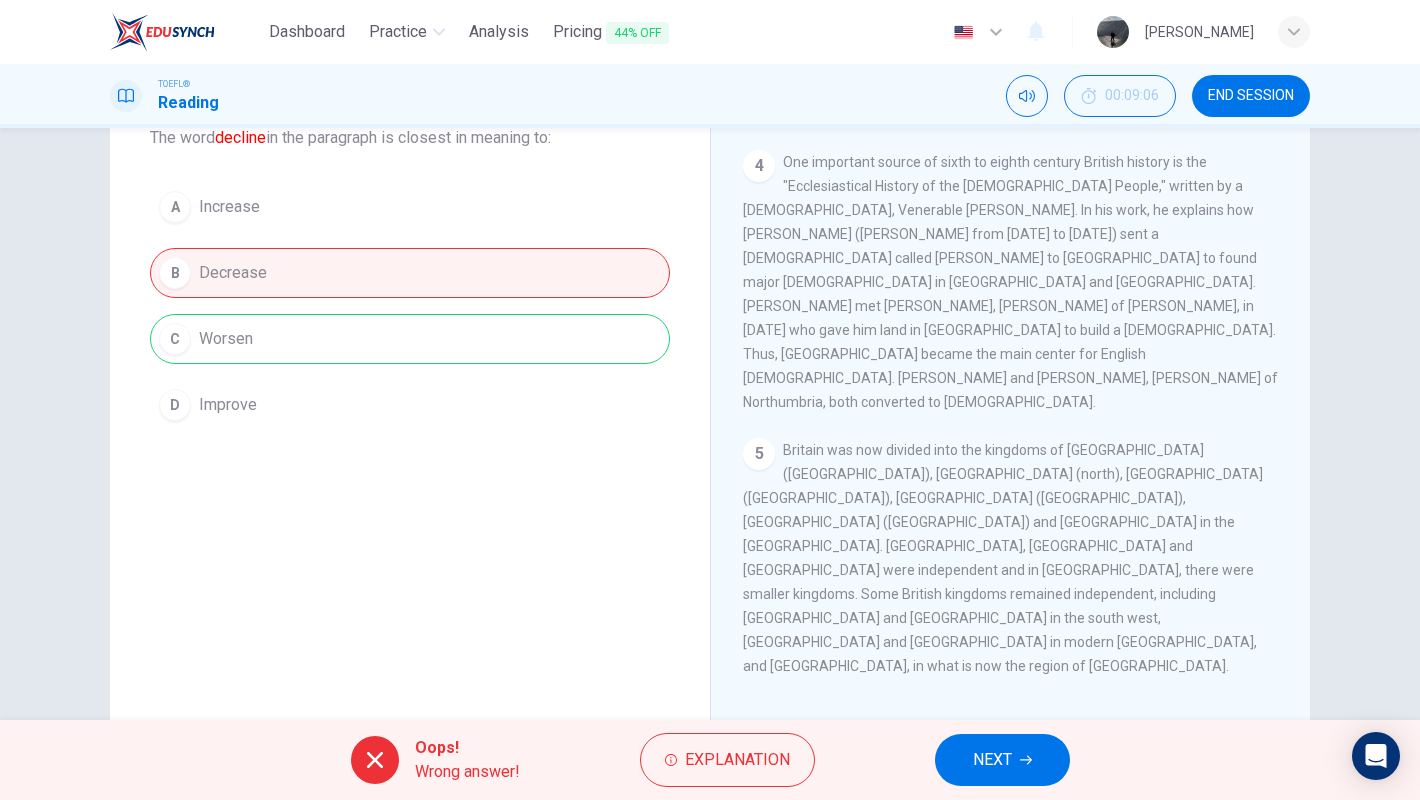 scroll, scrollTop: 34, scrollLeft: 0, axis: vertical 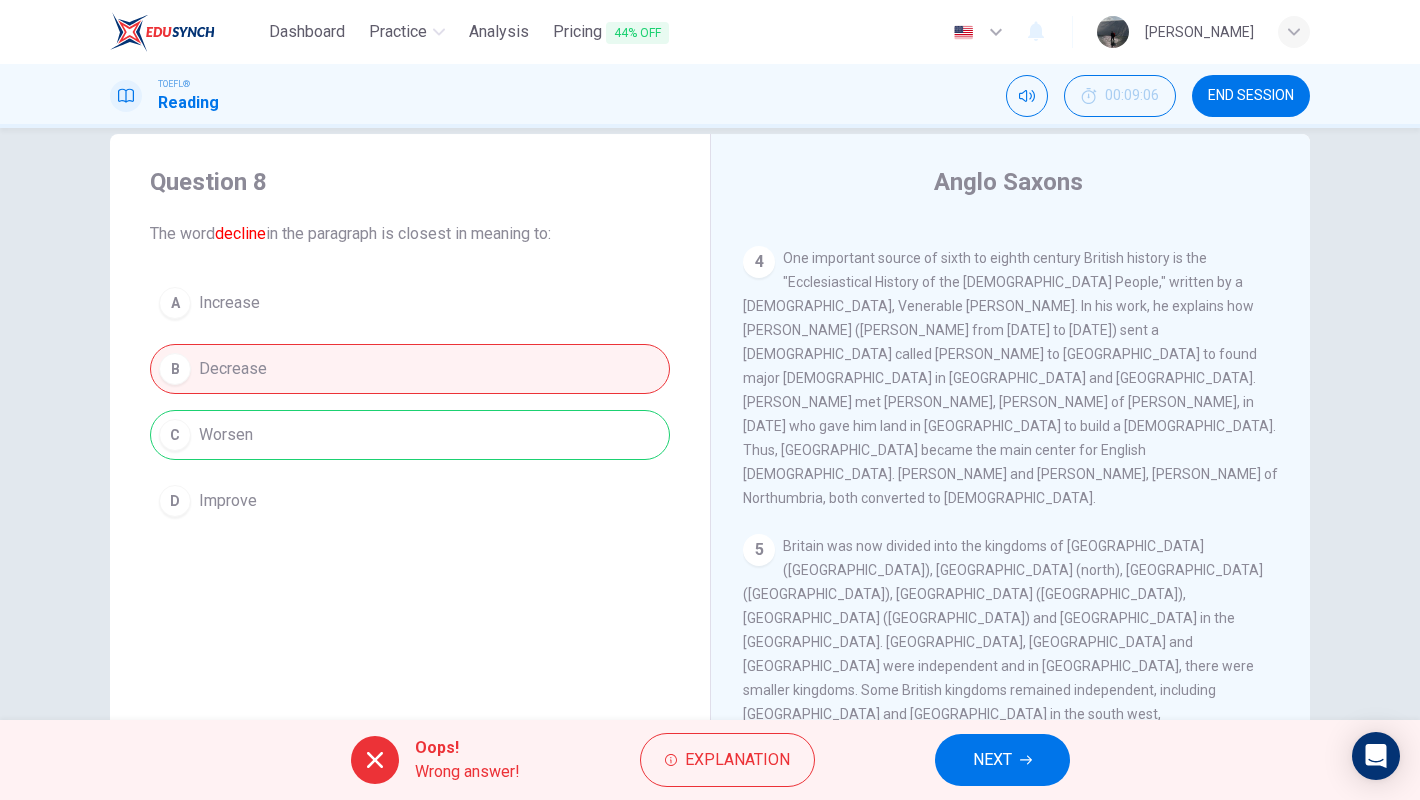 click on "A Increase B Decrease C Worsen D Improve" at bounding box center (410, 402) 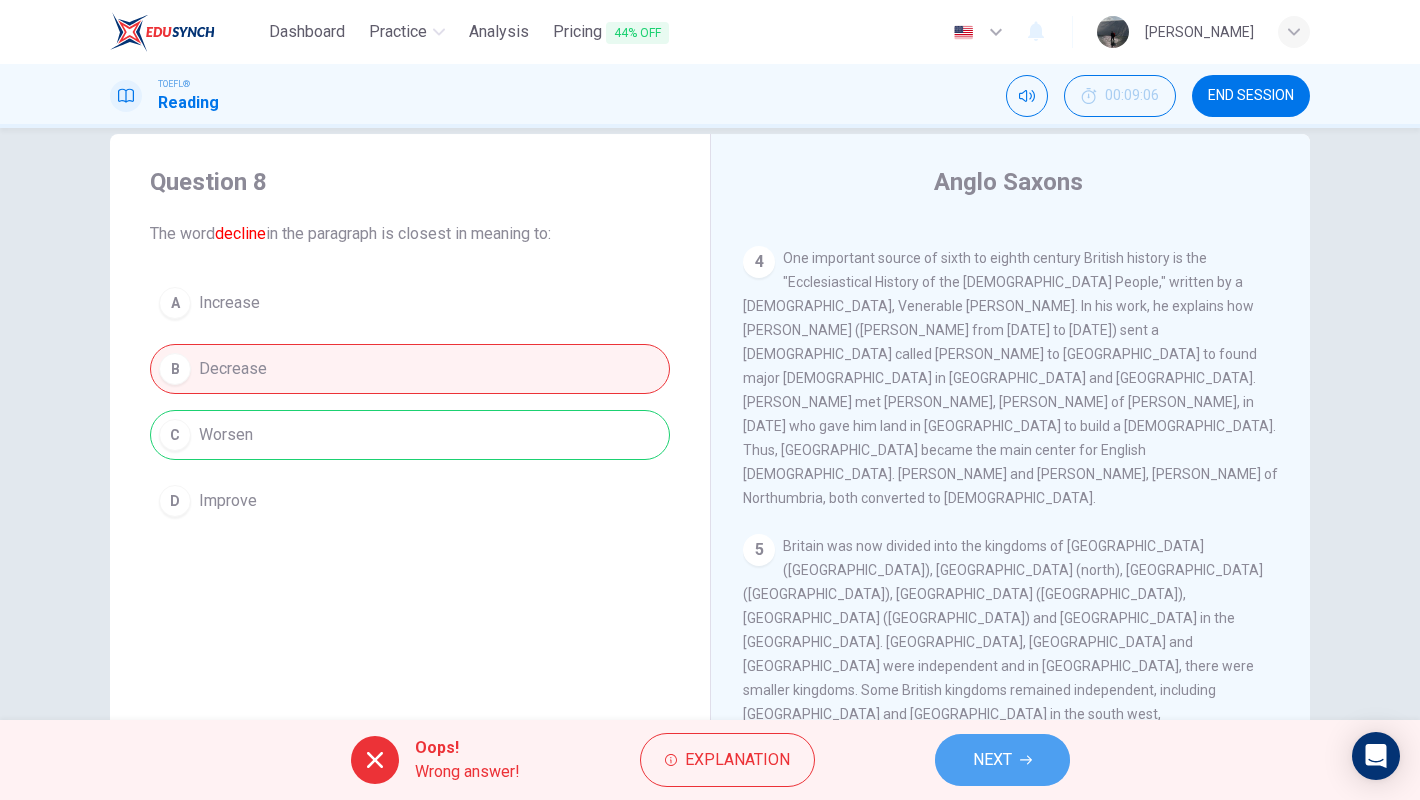 click on "NEXT" at bounding box center [1002, 760] 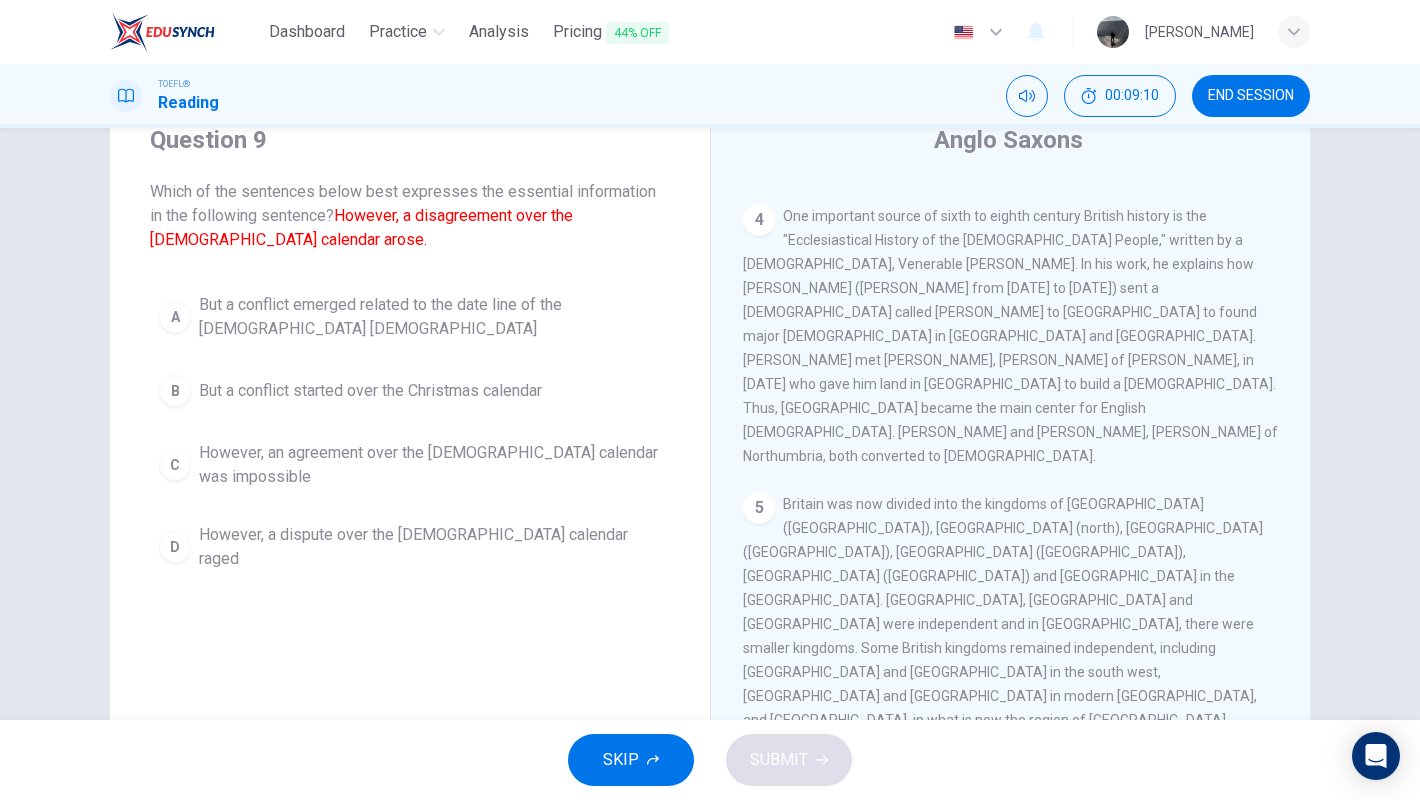 scroll, scrollTop: 74, scrollLeft: 0, axis: vertical 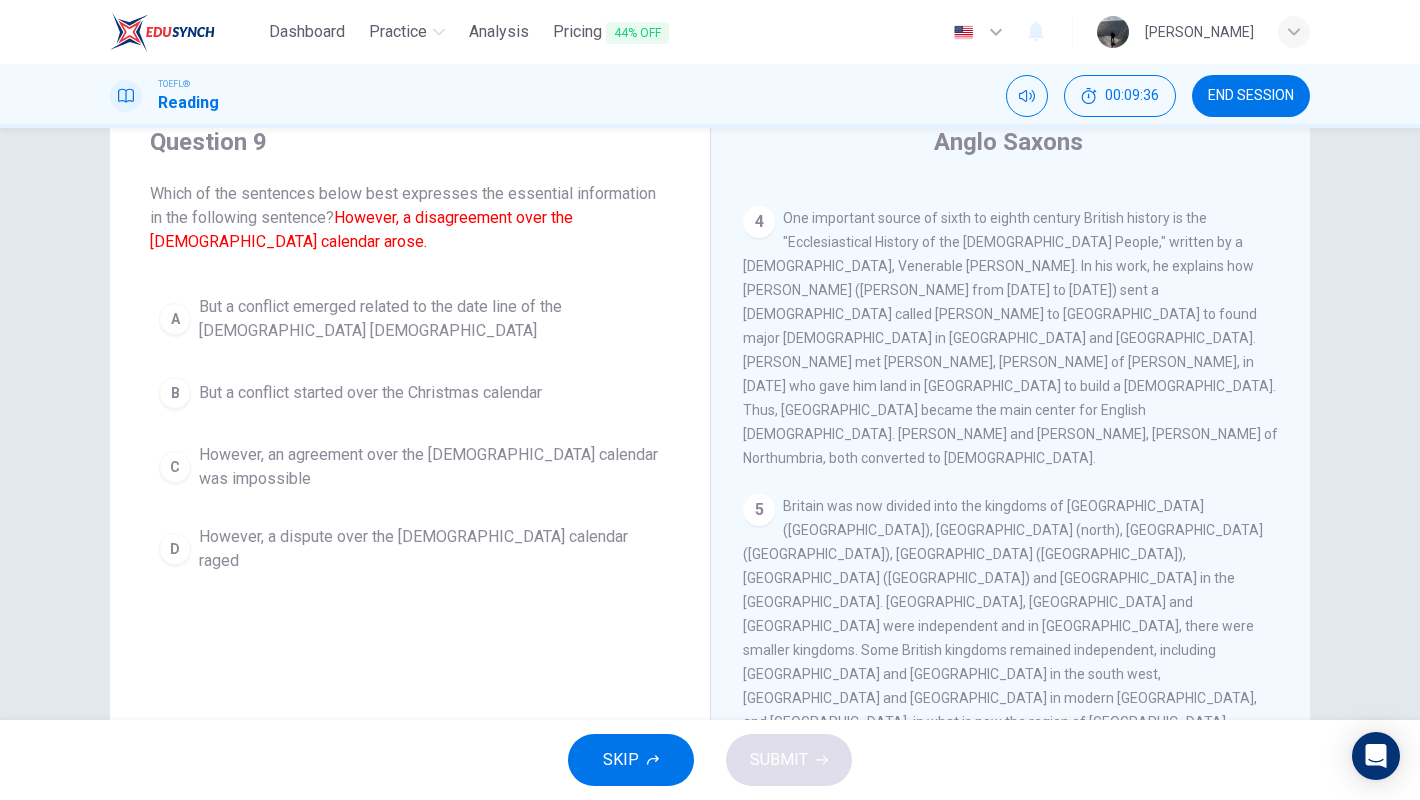 click on "But a conflict emerged related to the date line of the Christian church" at bounding box center [430, 319] 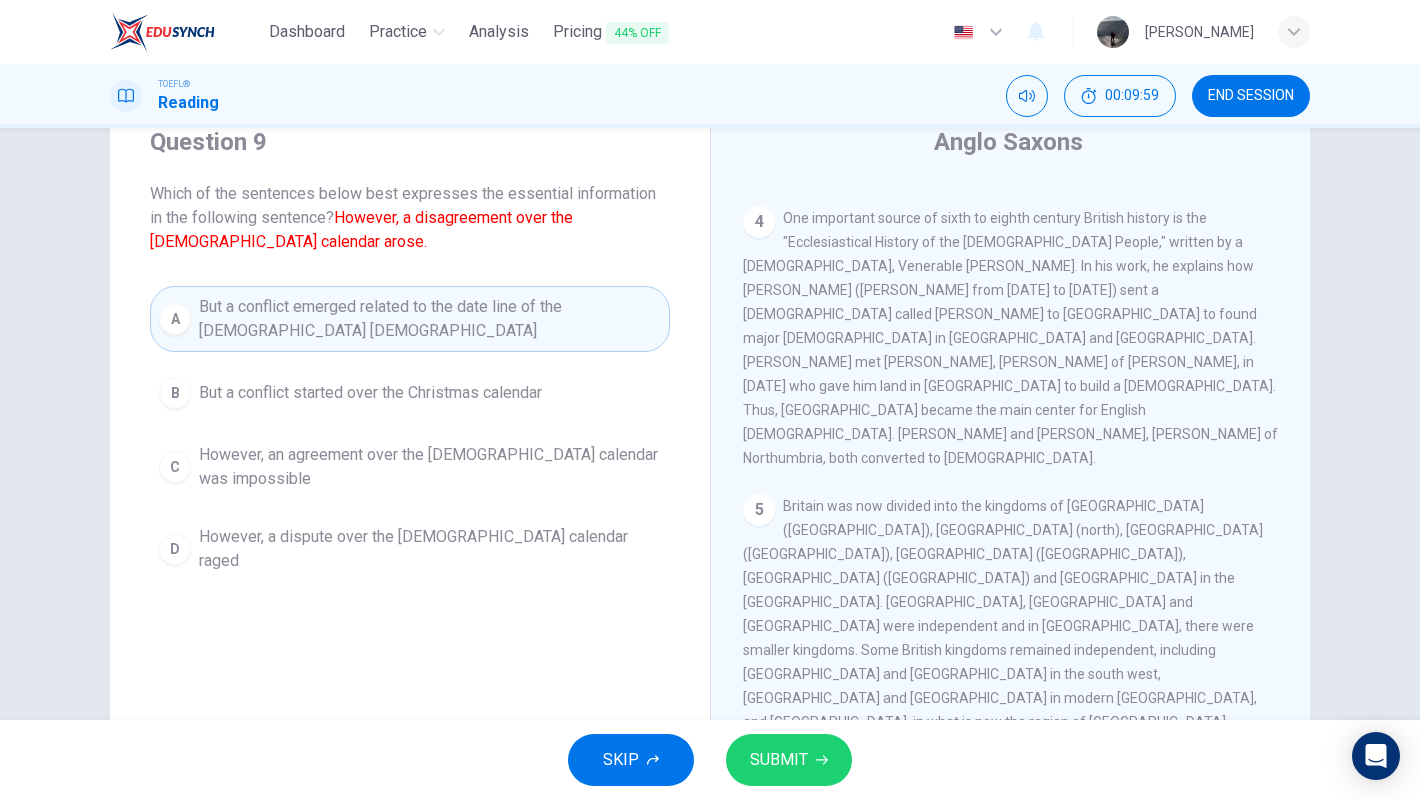 click on "SUBMIT" at bounding box center [779, 760] 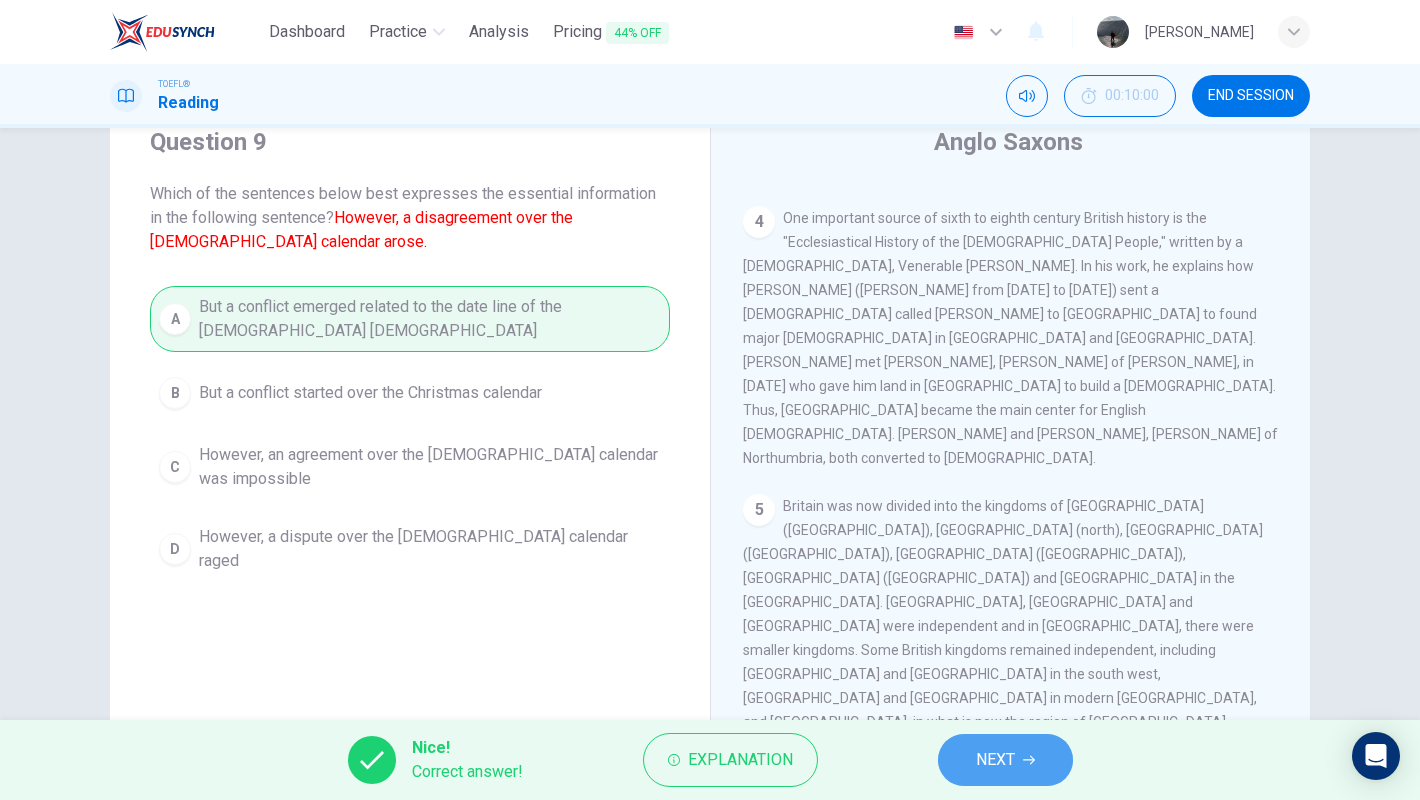 click on "NEXT" at bounding box center [1005, 760] 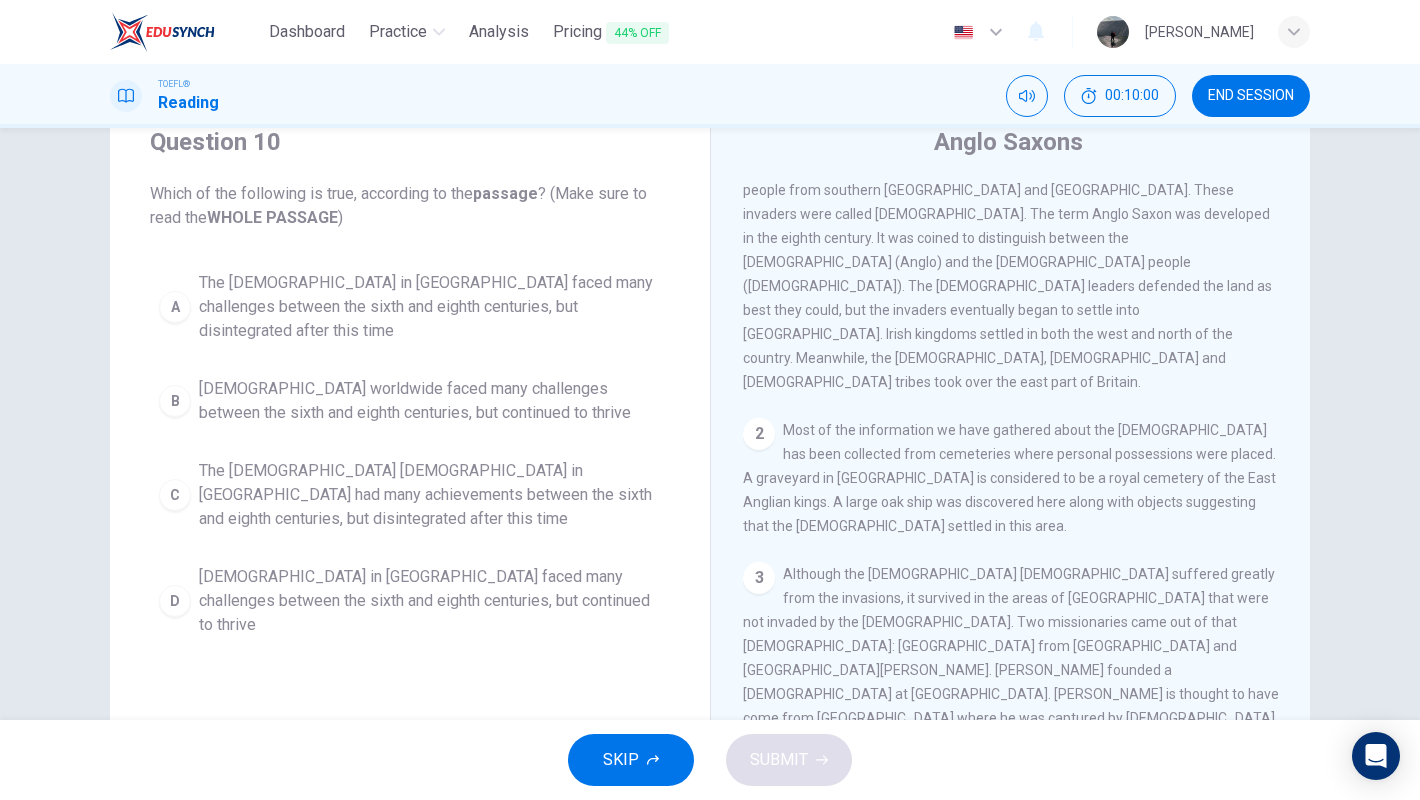 scroll, scrollTop: 0, scrollLeft: 0, axis: both 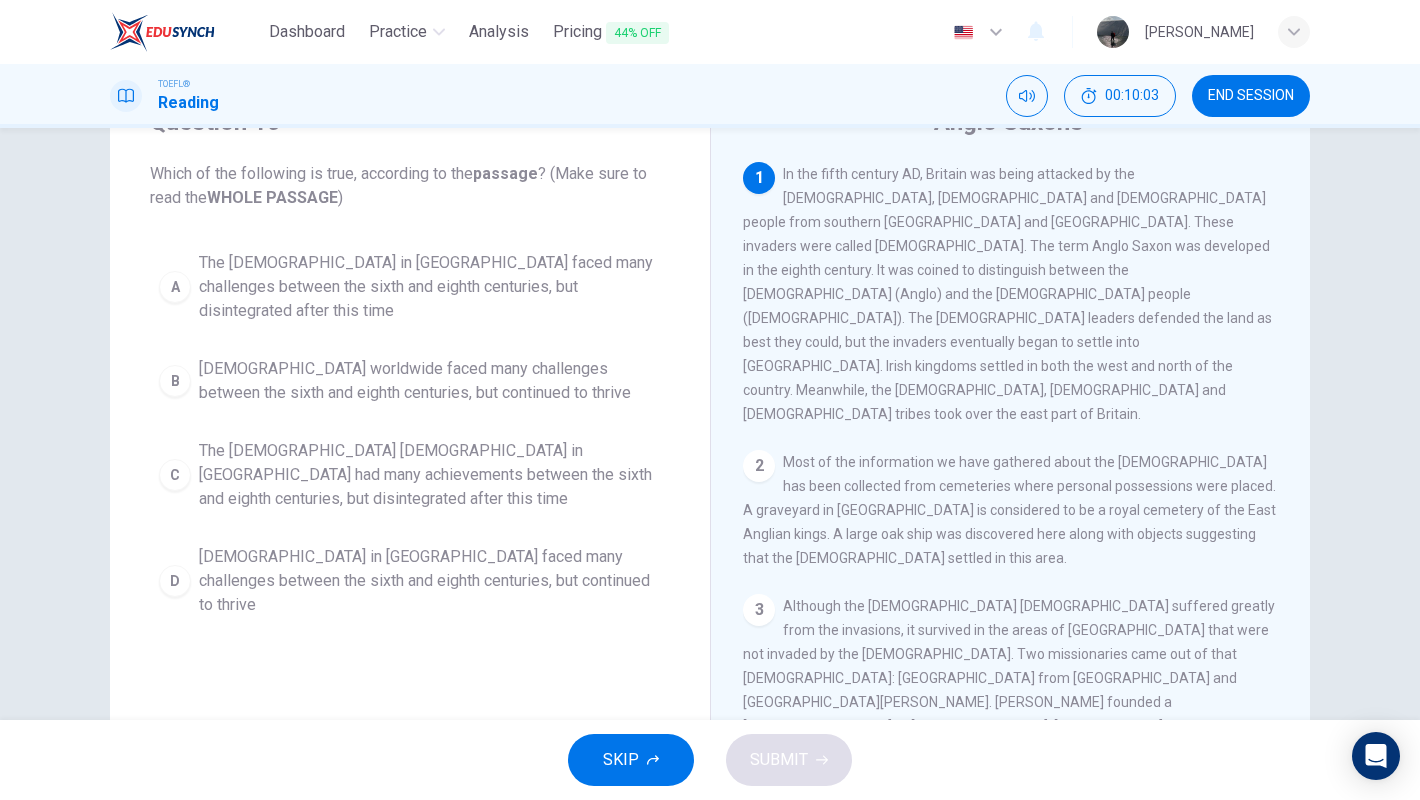 click on "passage" at bounding box center (505, 173) 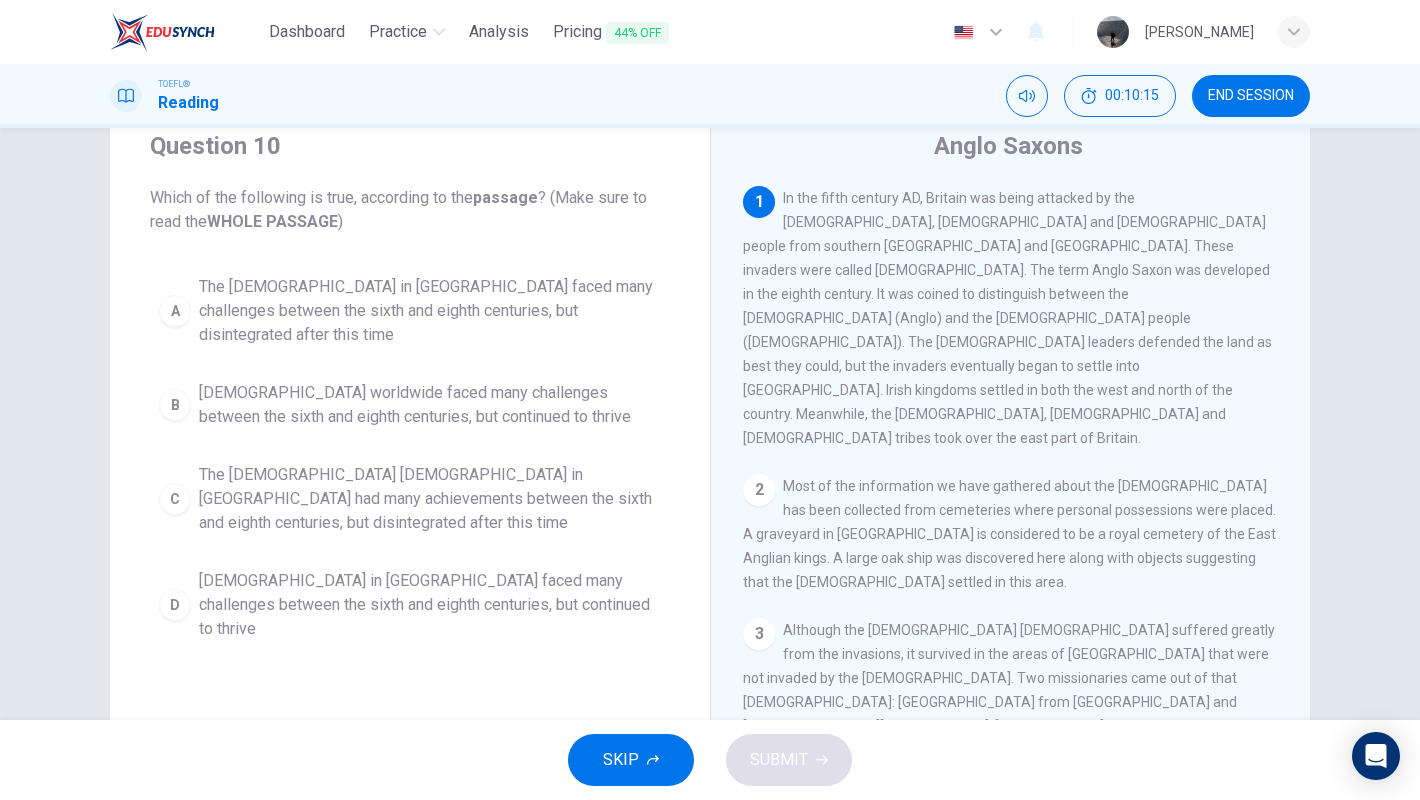 scroll, scrollTop: 90, scrollLeft: 0, axis: vertical 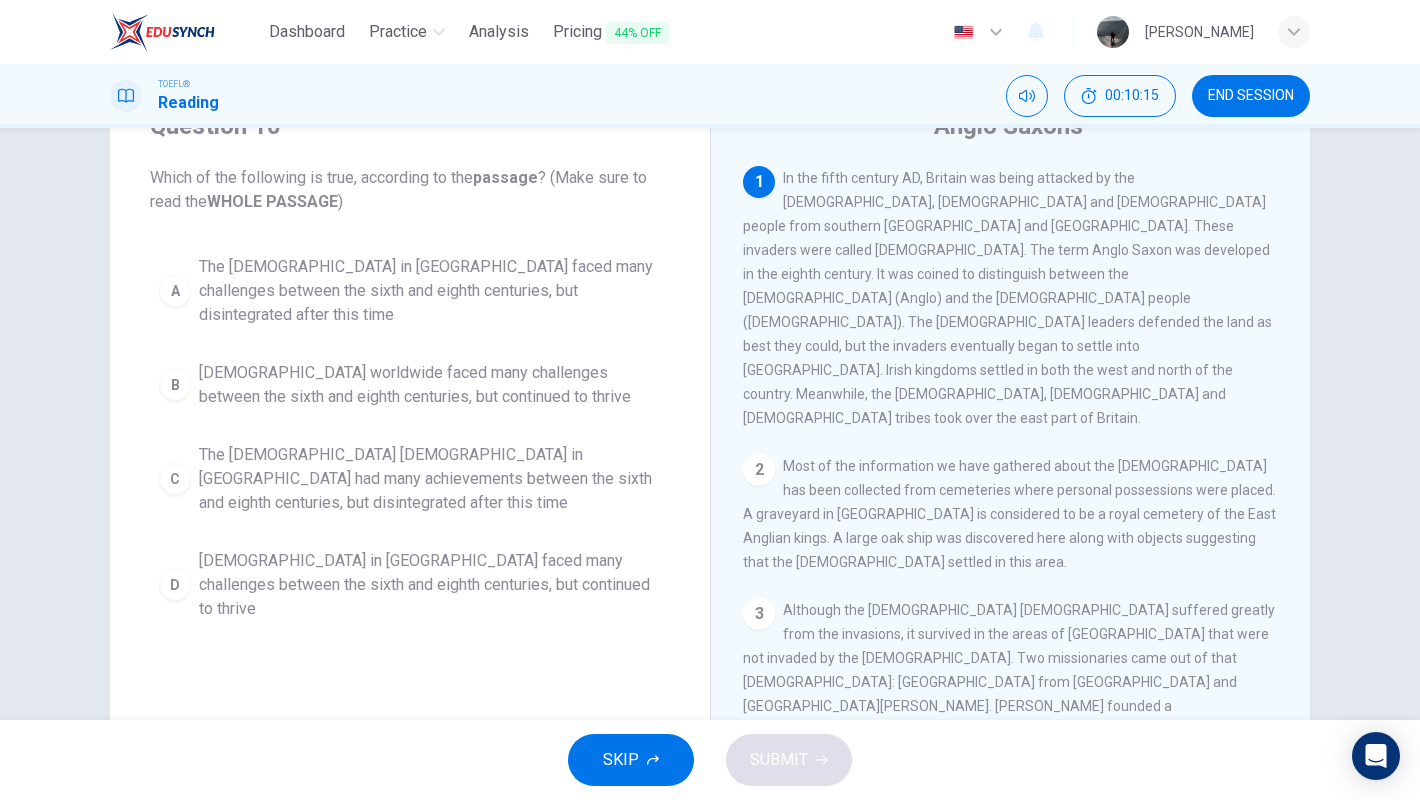 click on "The Christian church worldwide faced many challenges between the sixth and eighth centuries, but continued to thrive" at bounding box center [430, 385] 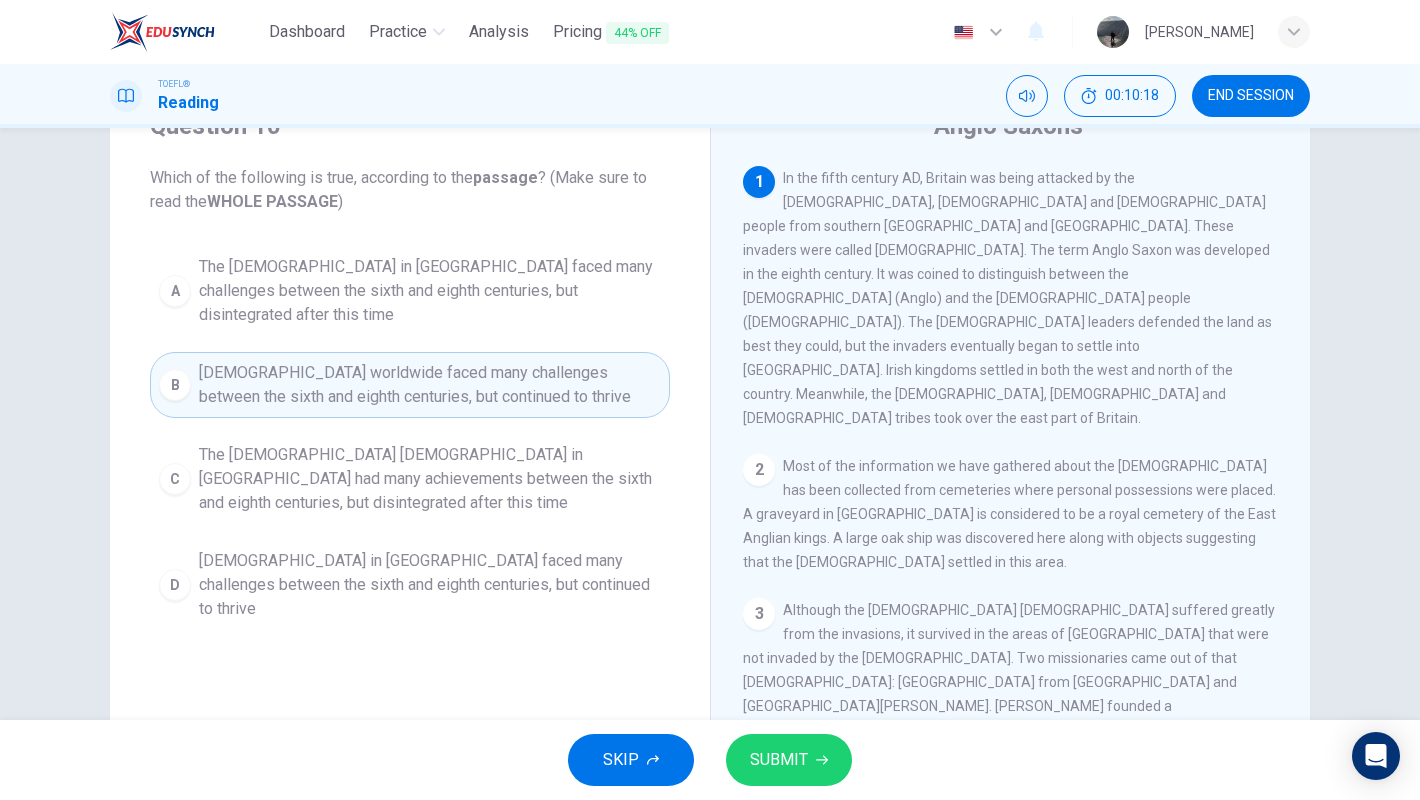 click on "The Christian church in Britain had many achievements between the sixth and eighth centuries, but disintegrated after this time" at bounding box center [430, 479] 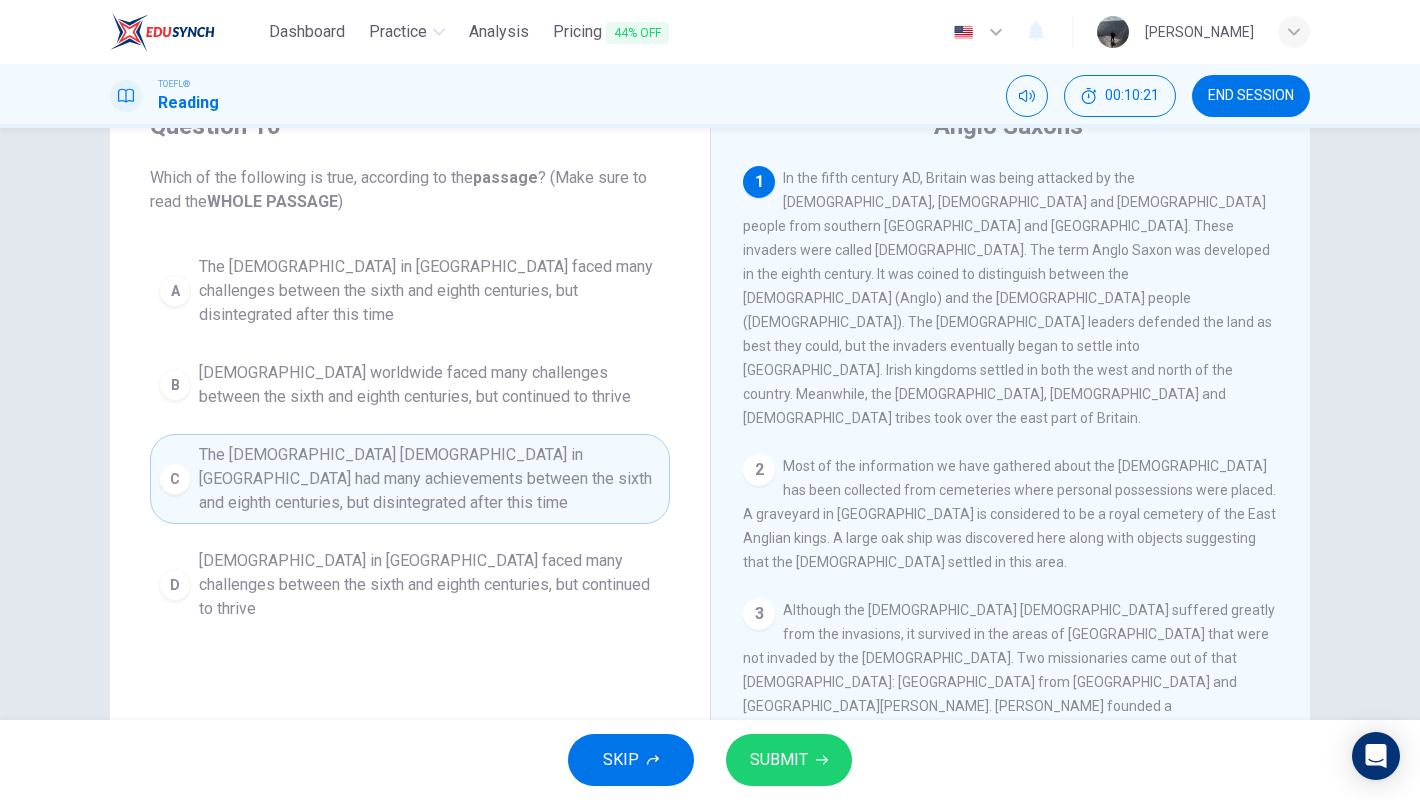 click on "The Christian church in Britain faced many challenges between the sixth and eighth centuries, but continued to thrive" at bounding box center (430, 585) 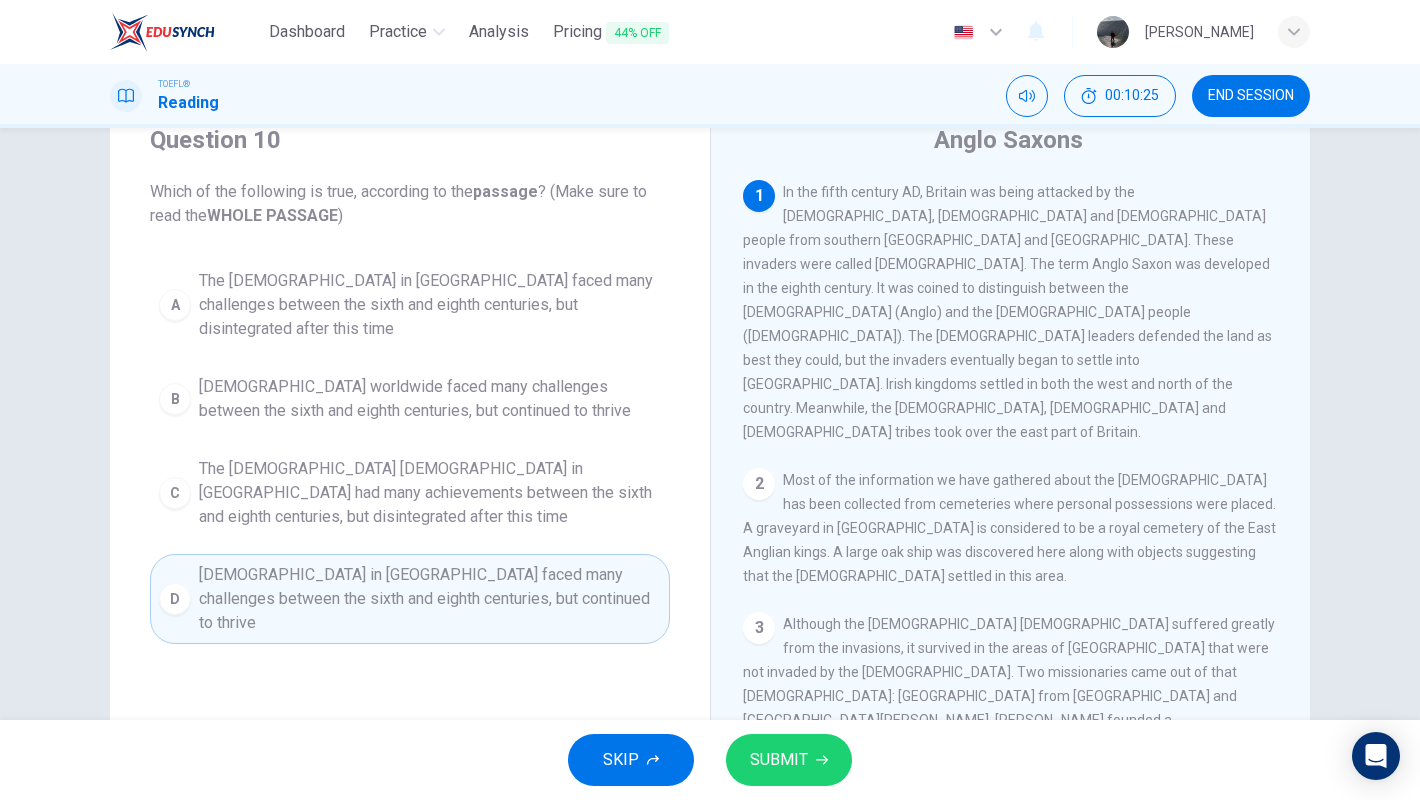 scroll, scrollTop: 75, scrollLeft: 0, axis: vertical 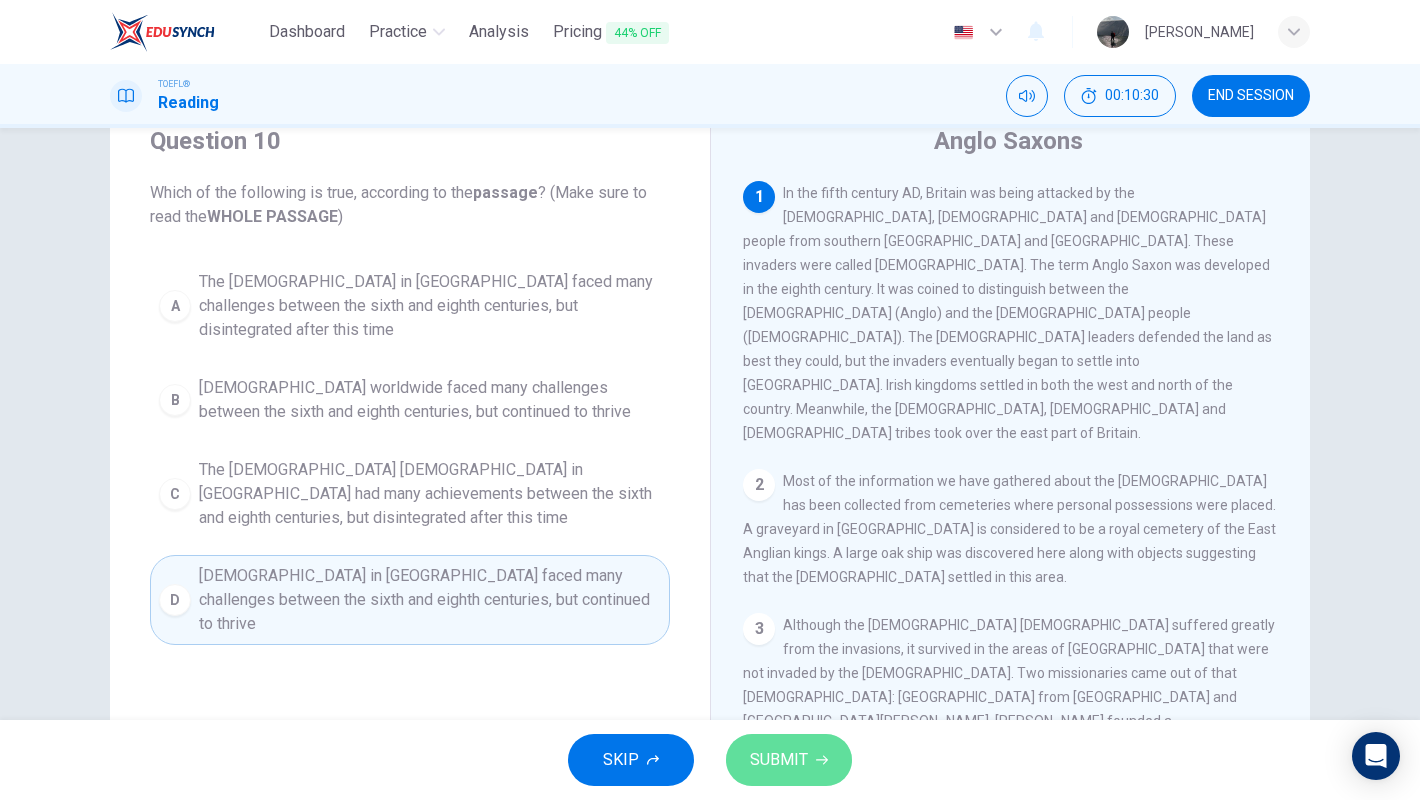 click on "SUBMIT" at bounding box center [779, 760] 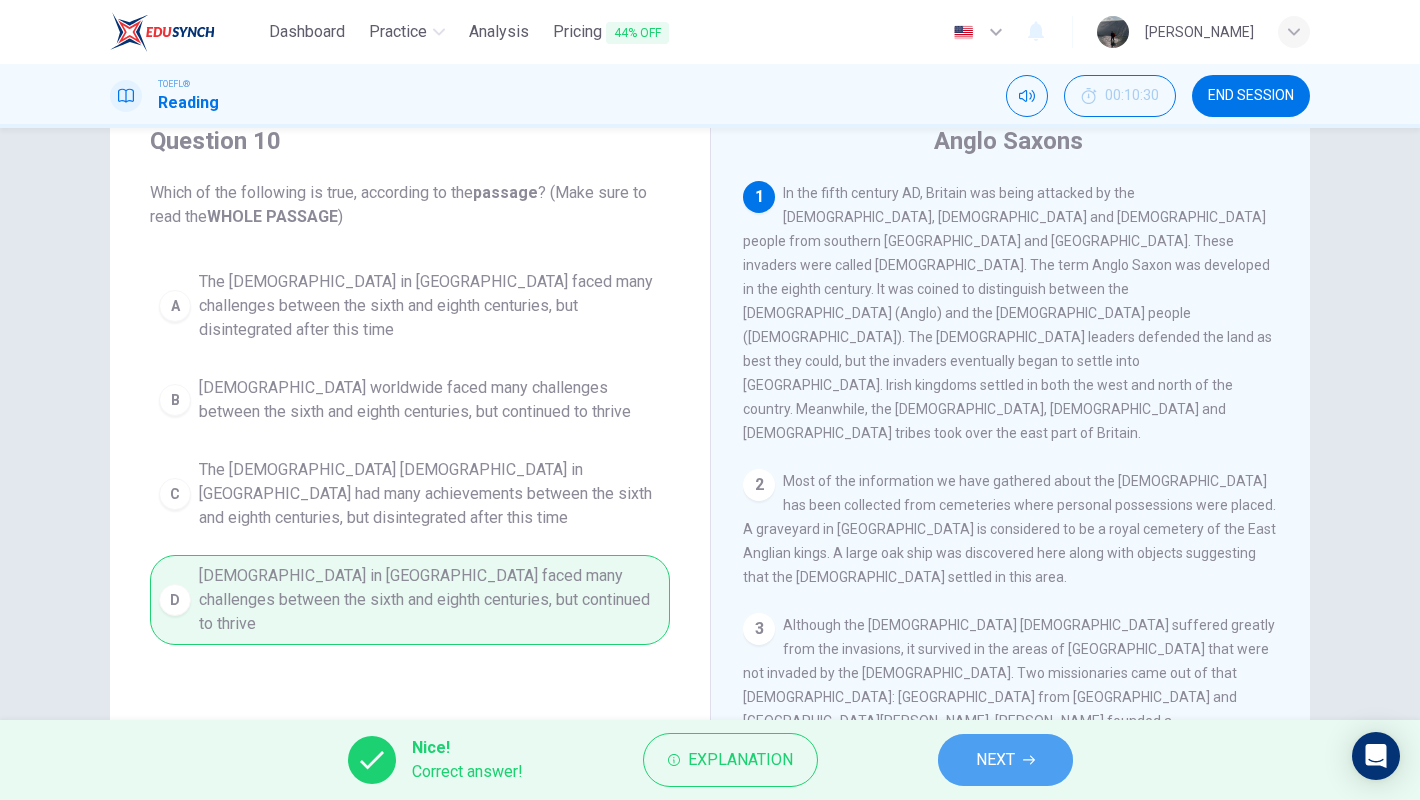 click on "NEXT" at bounding box center (1005, 760) 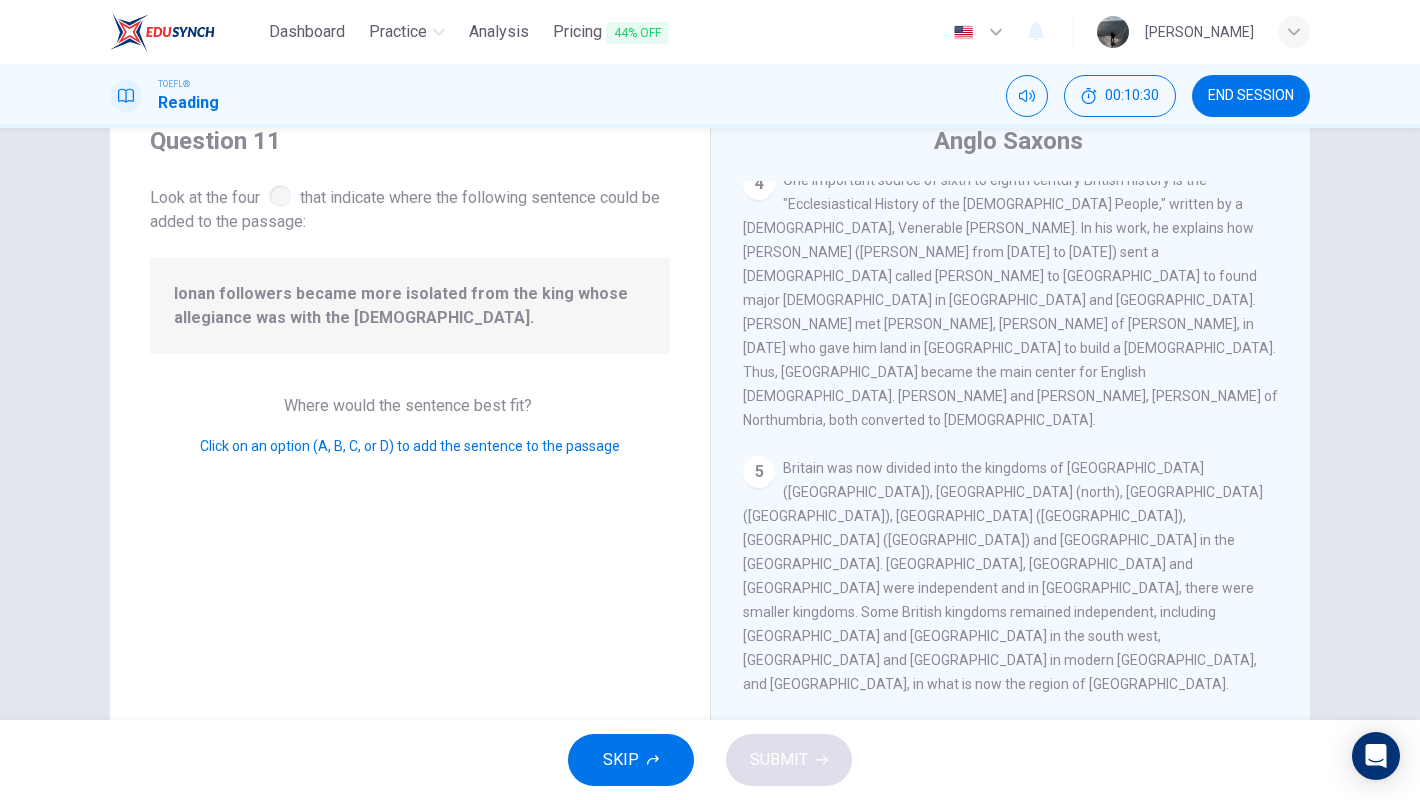 scroll, scrollTop: 810, scrollLeft: 0, axis: vertical 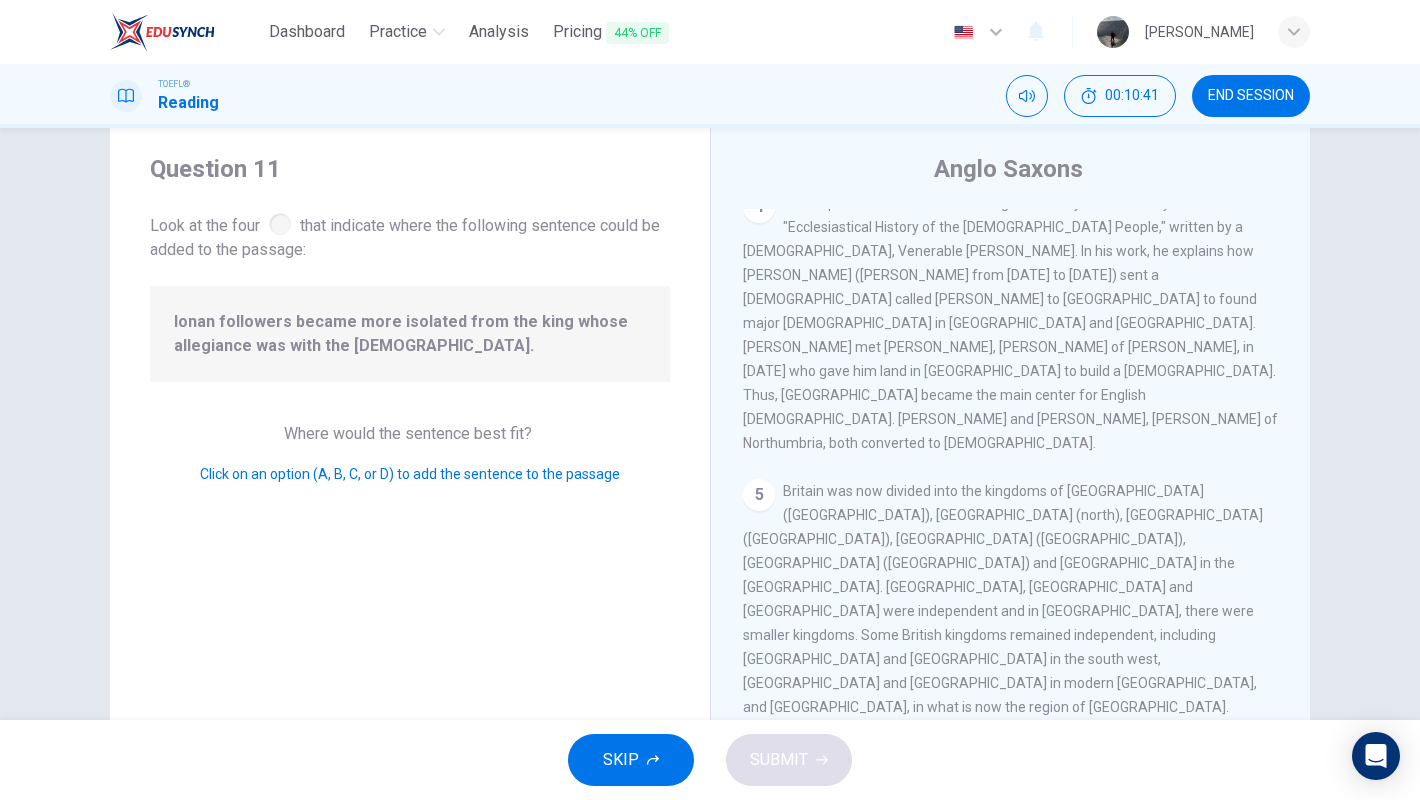 click on "Ionan followers became more isolated from the king whose allegiance was with the Roman church." at bounding box center [410, 334] 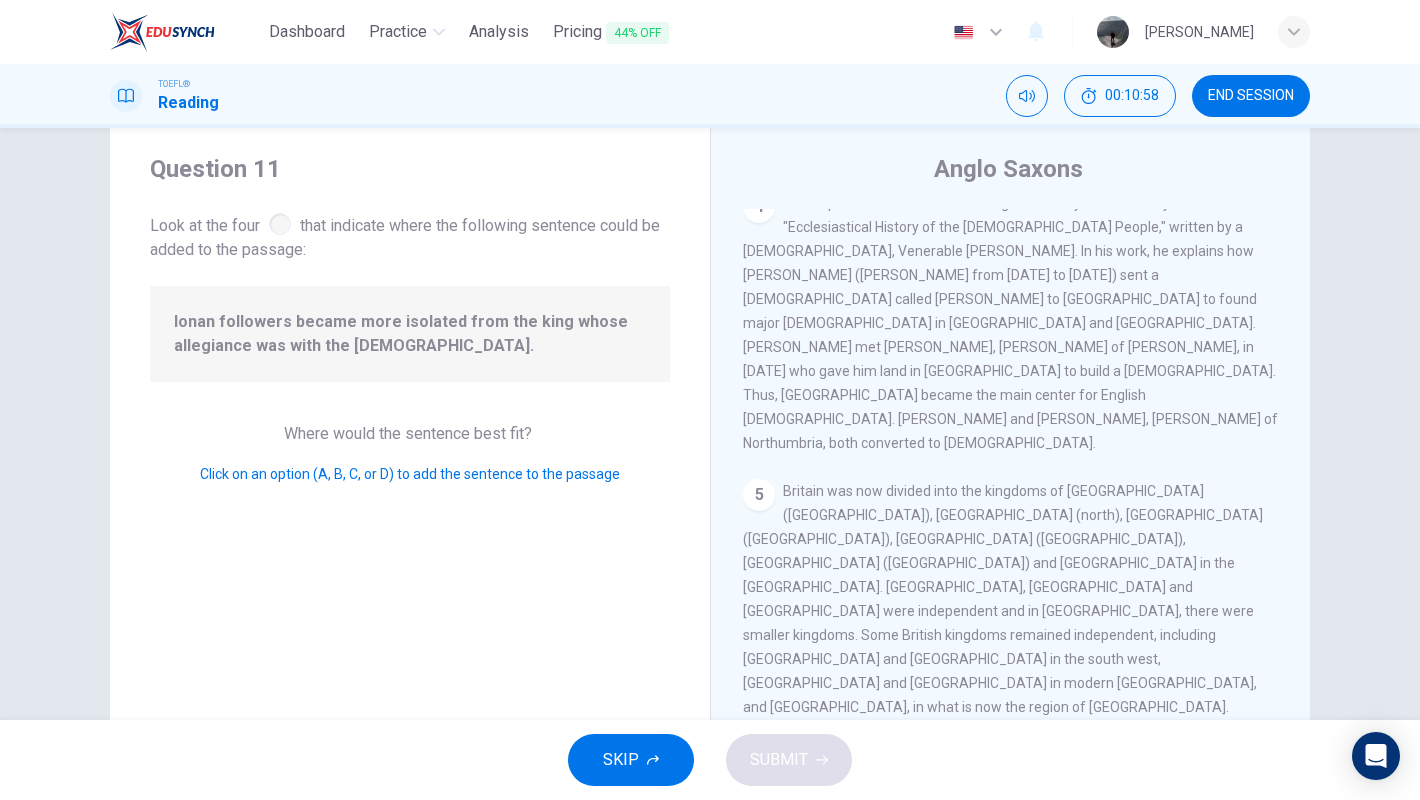 click at bounding box center (1259, 809) 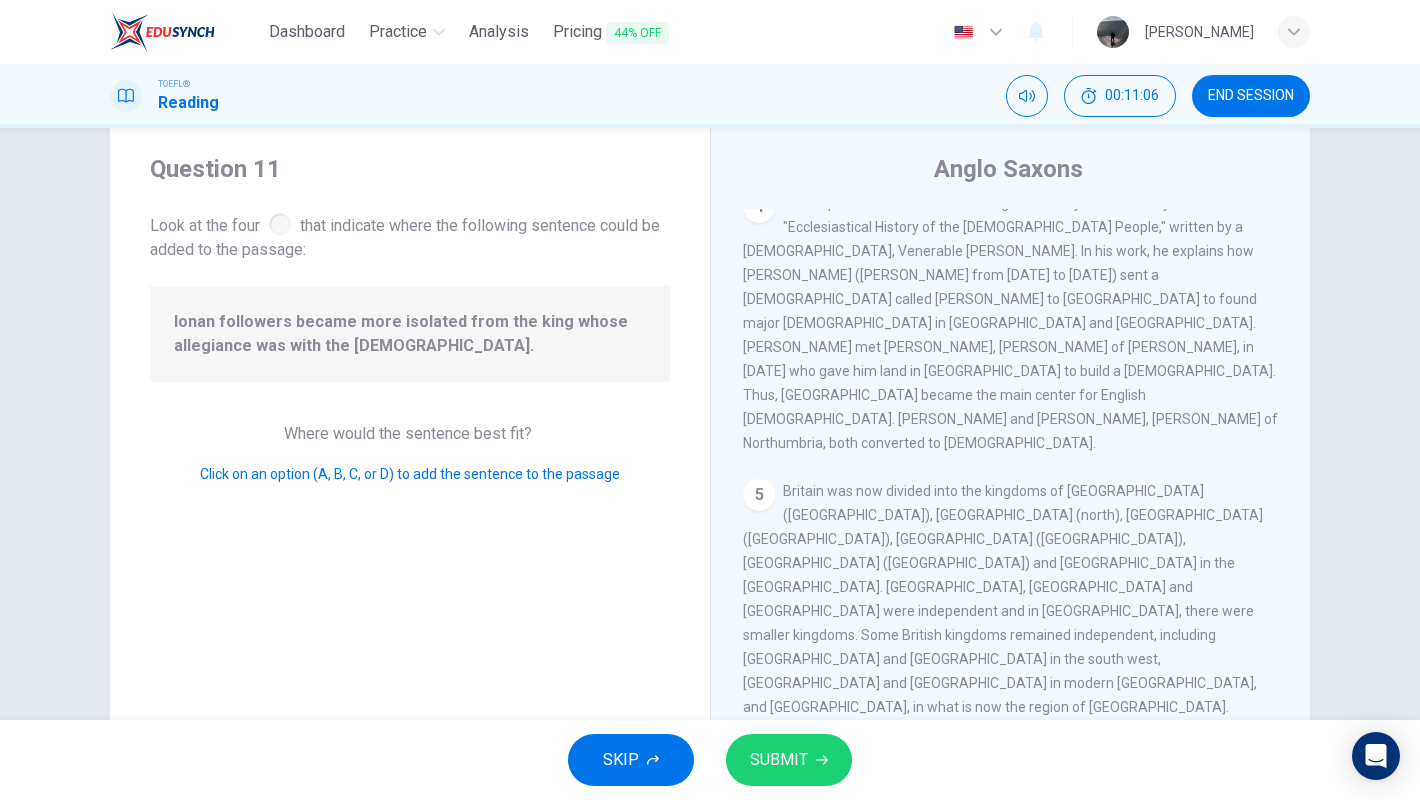 click on "SUBMIT" at bounding box center [779, 760] 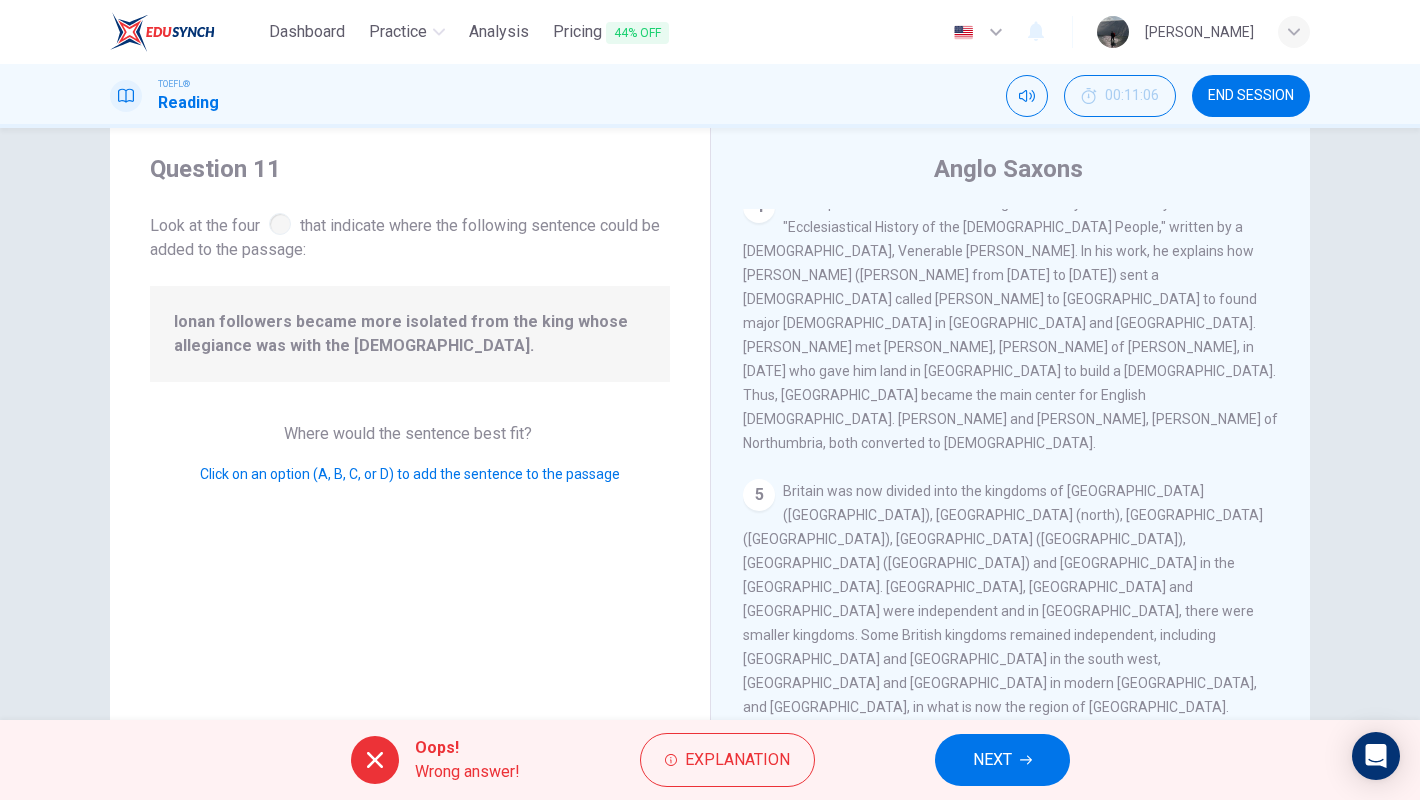 click on "NEXT" at bounding box center (1002, 760) 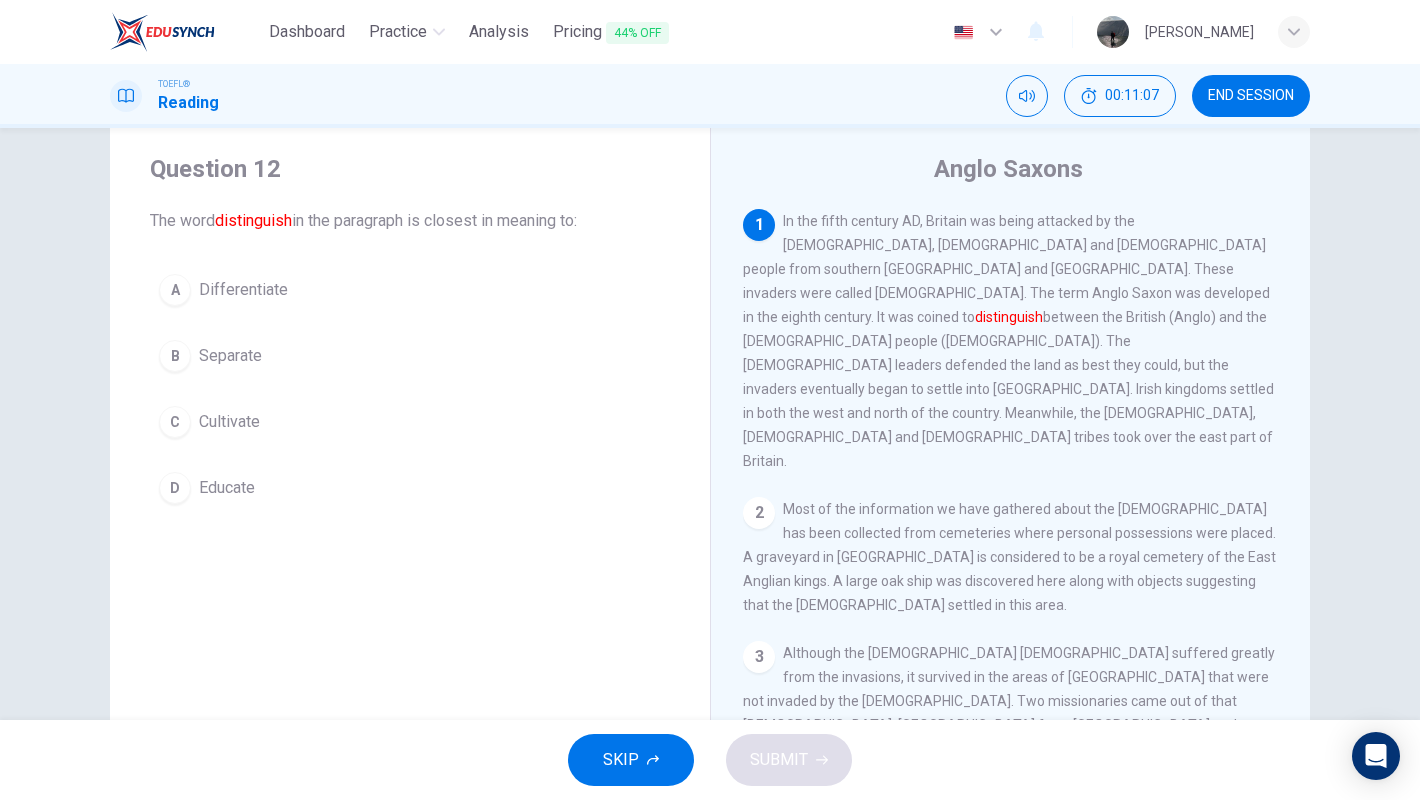 click on "A Differentiate" at bounding box center [410, 290] 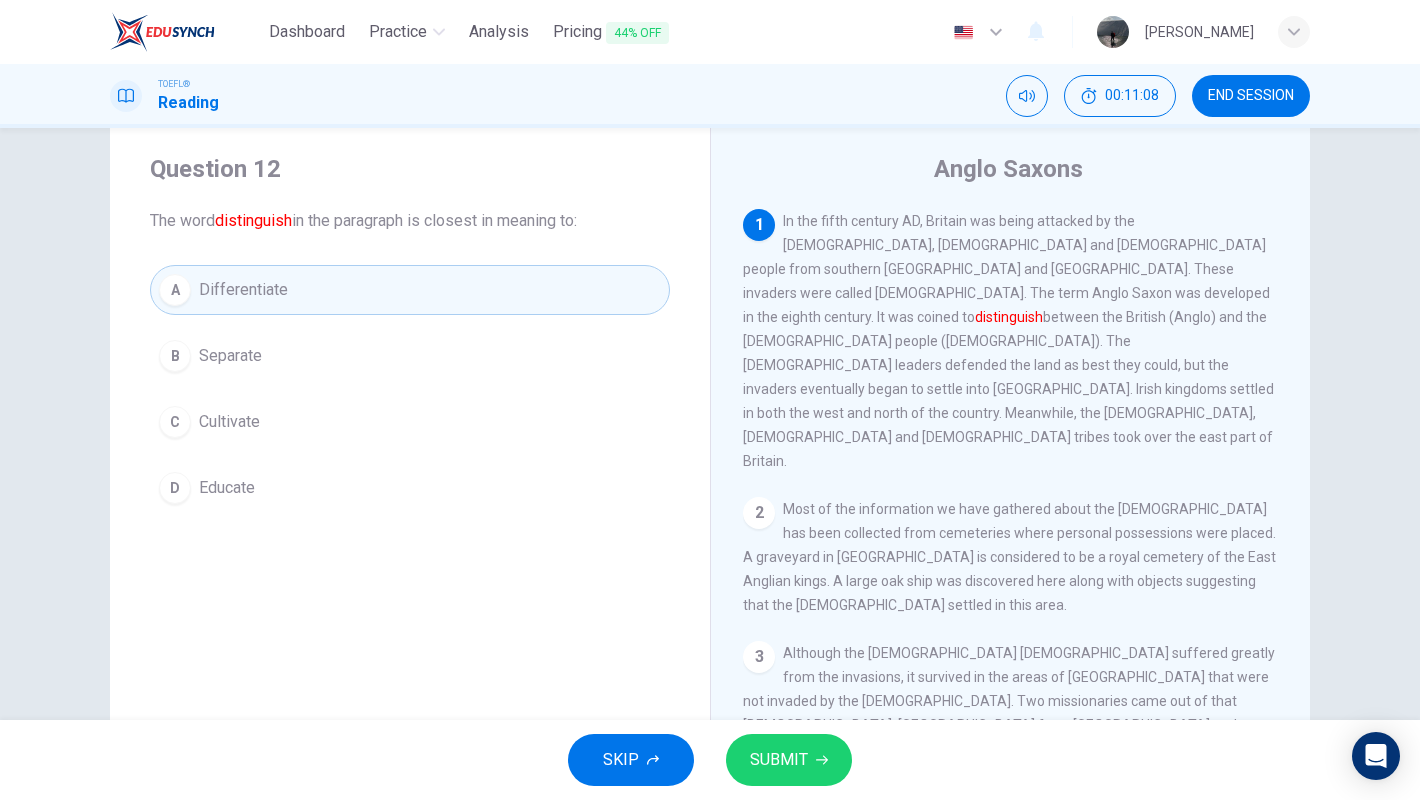 click on "SUBMIT" at bounding box center [789, 760] 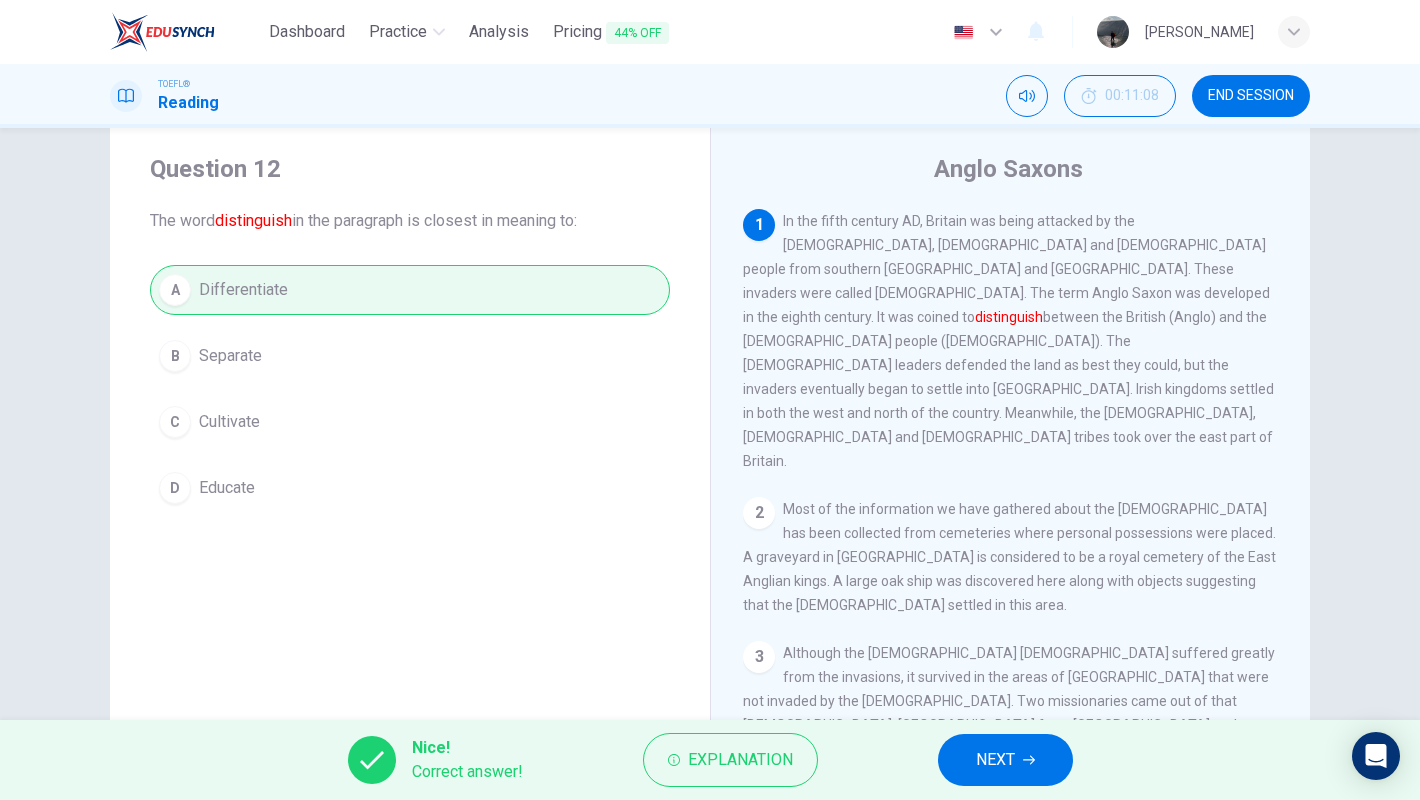 click on "NEXT" at bounding box center (1005, 760) 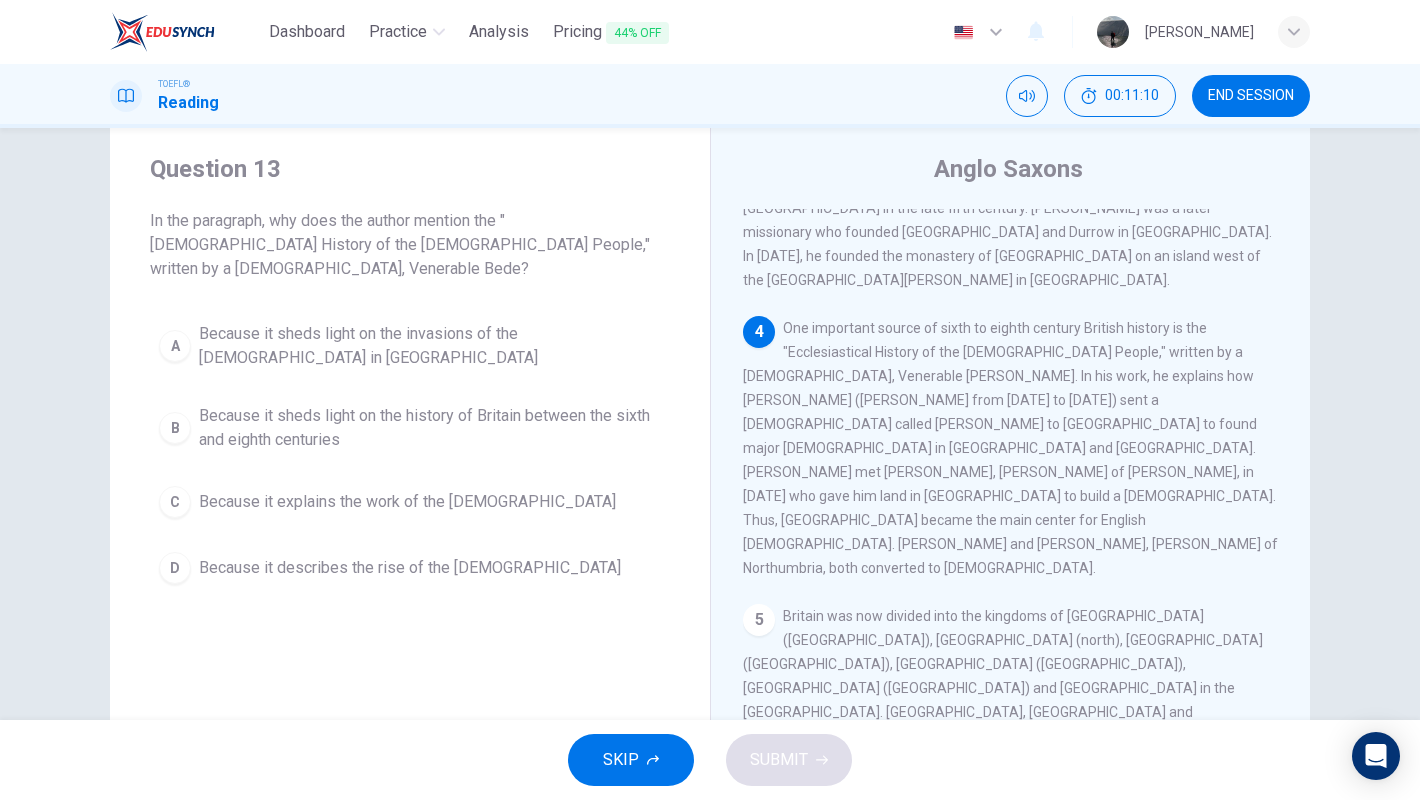 scroll, scrollTop: 689, scrollLeft: 0, axis: vertical 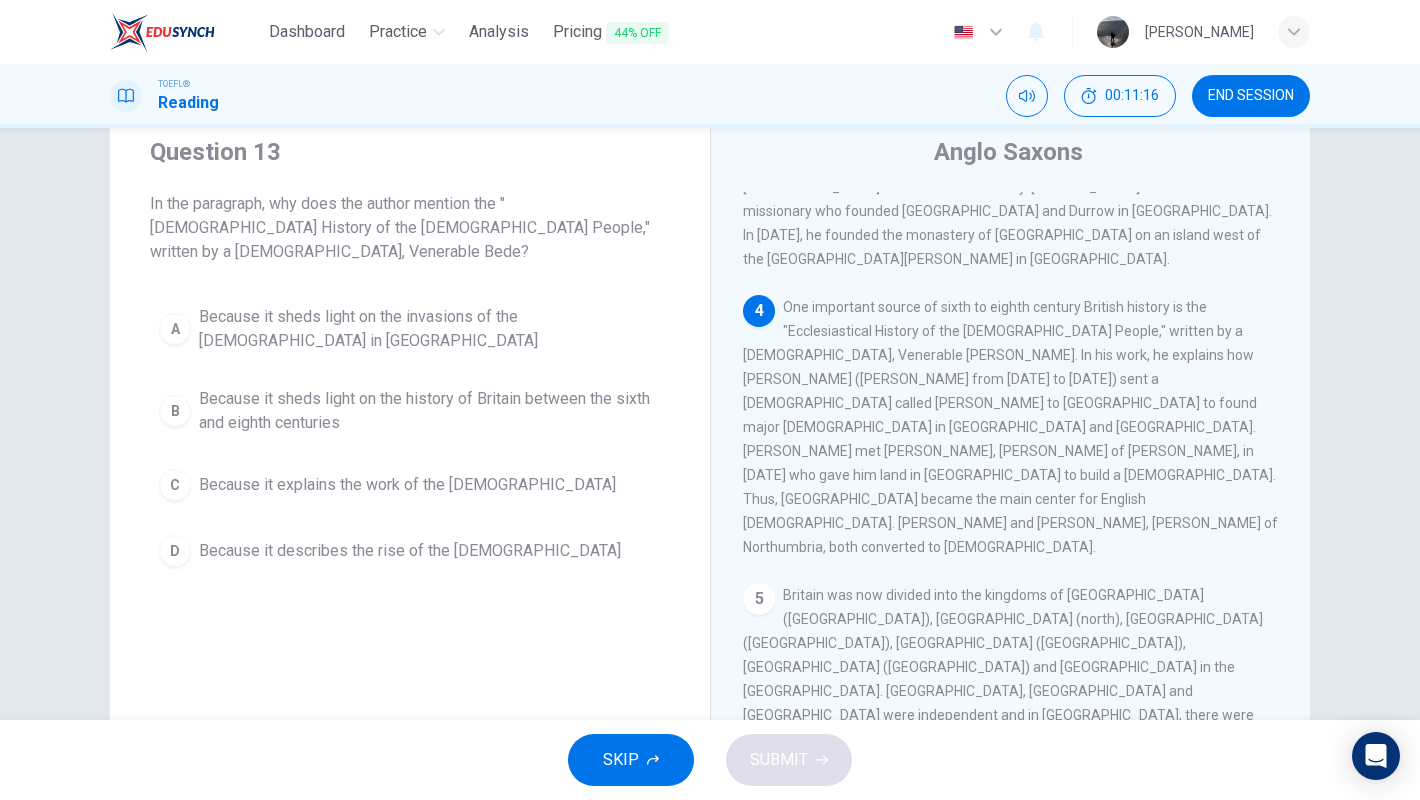 click on "SKIP" at bounding box center (621, 760) 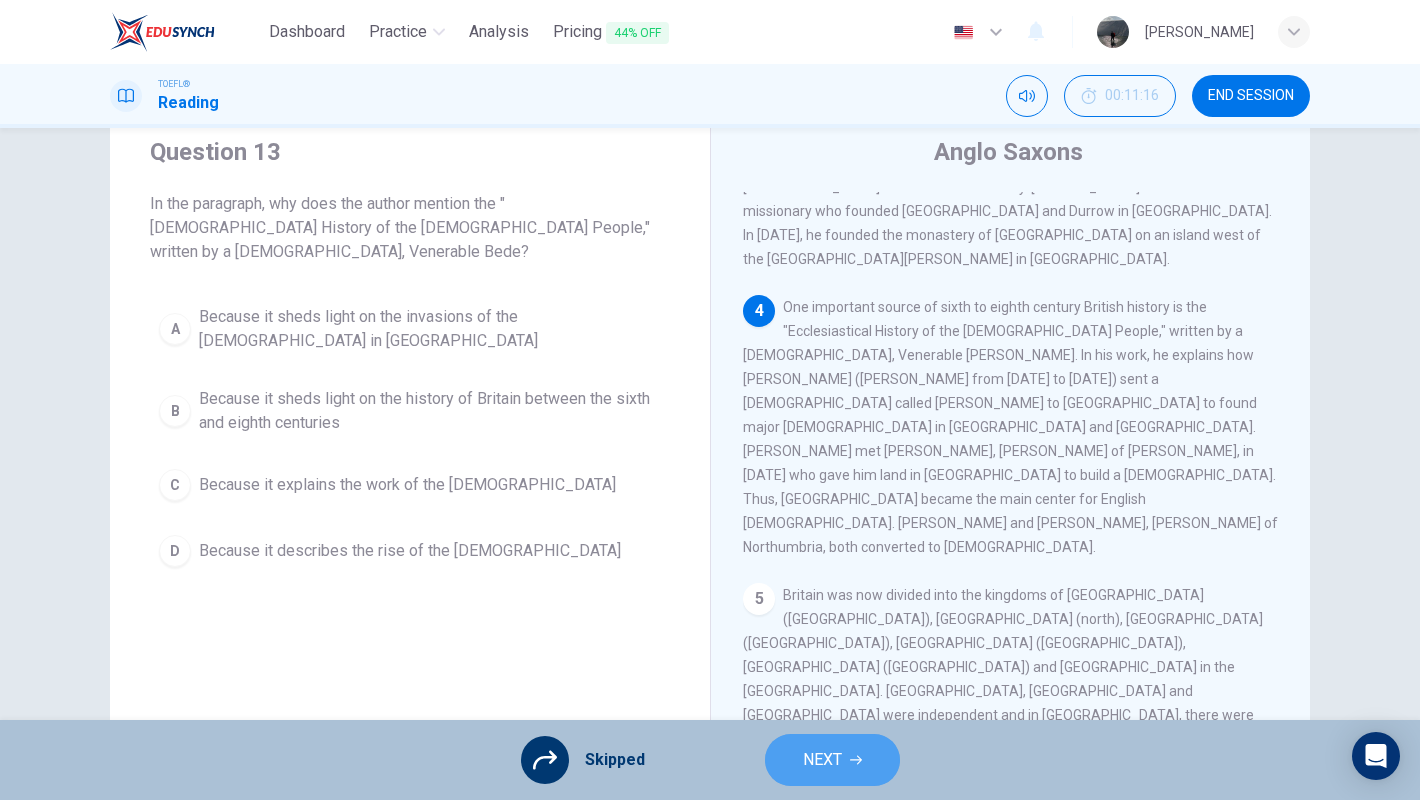 click on "NEXT" at bounding box center (832, 760) 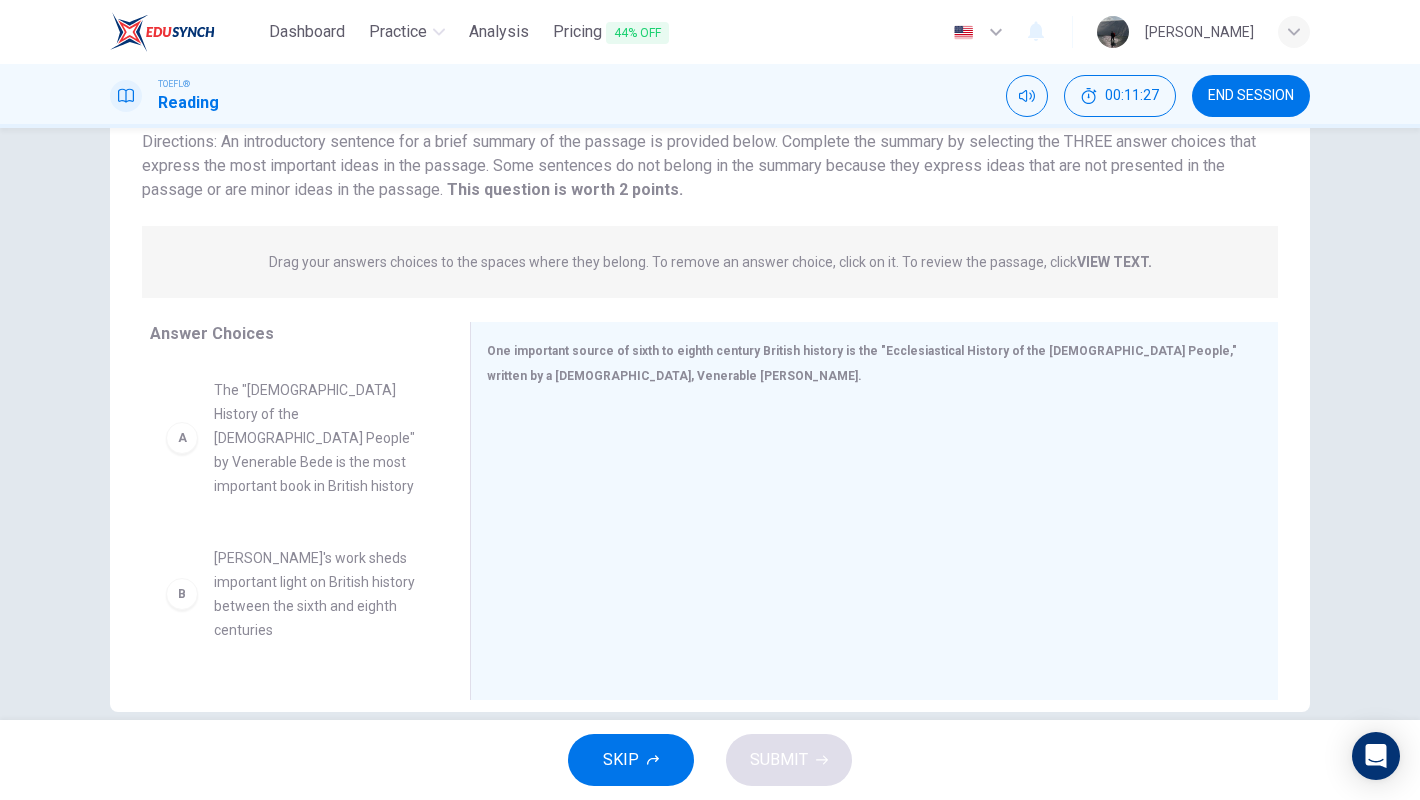 scroll, scrollTop: 183, scrollLeft: 0, axis: vertical 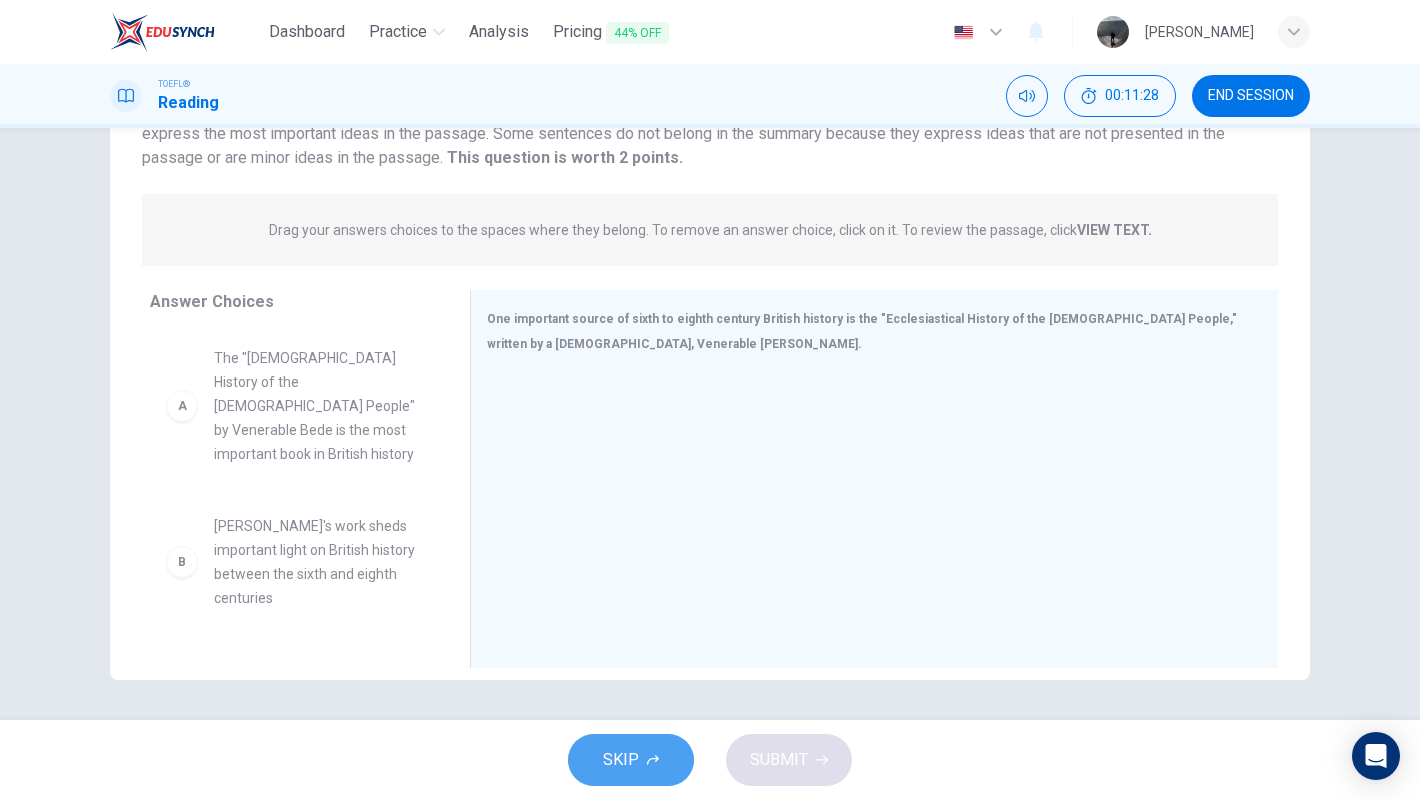 click on "SKIP" at bounding box center (631, 760) 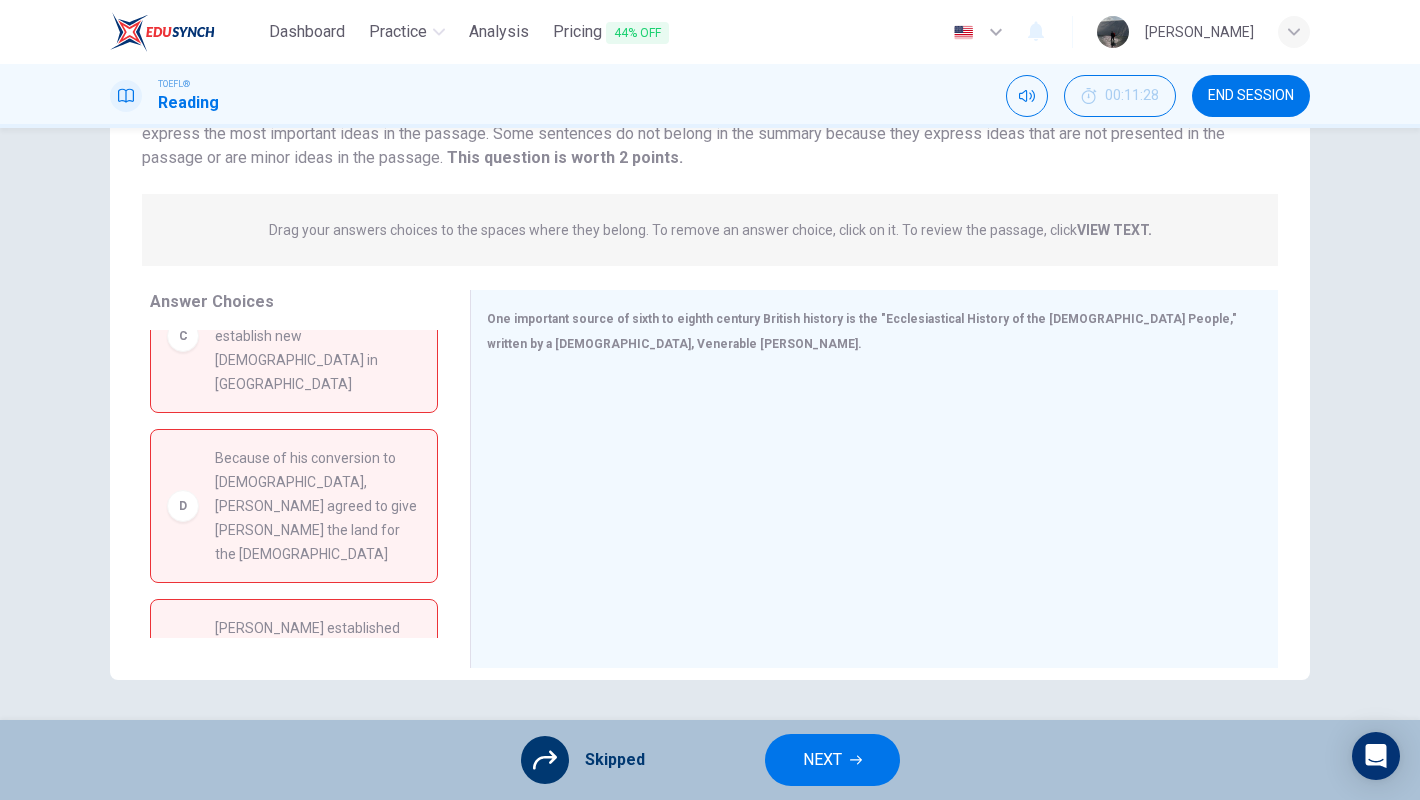 scroll, scrollTop: 456, scrollLeft: 0, axis: vertical 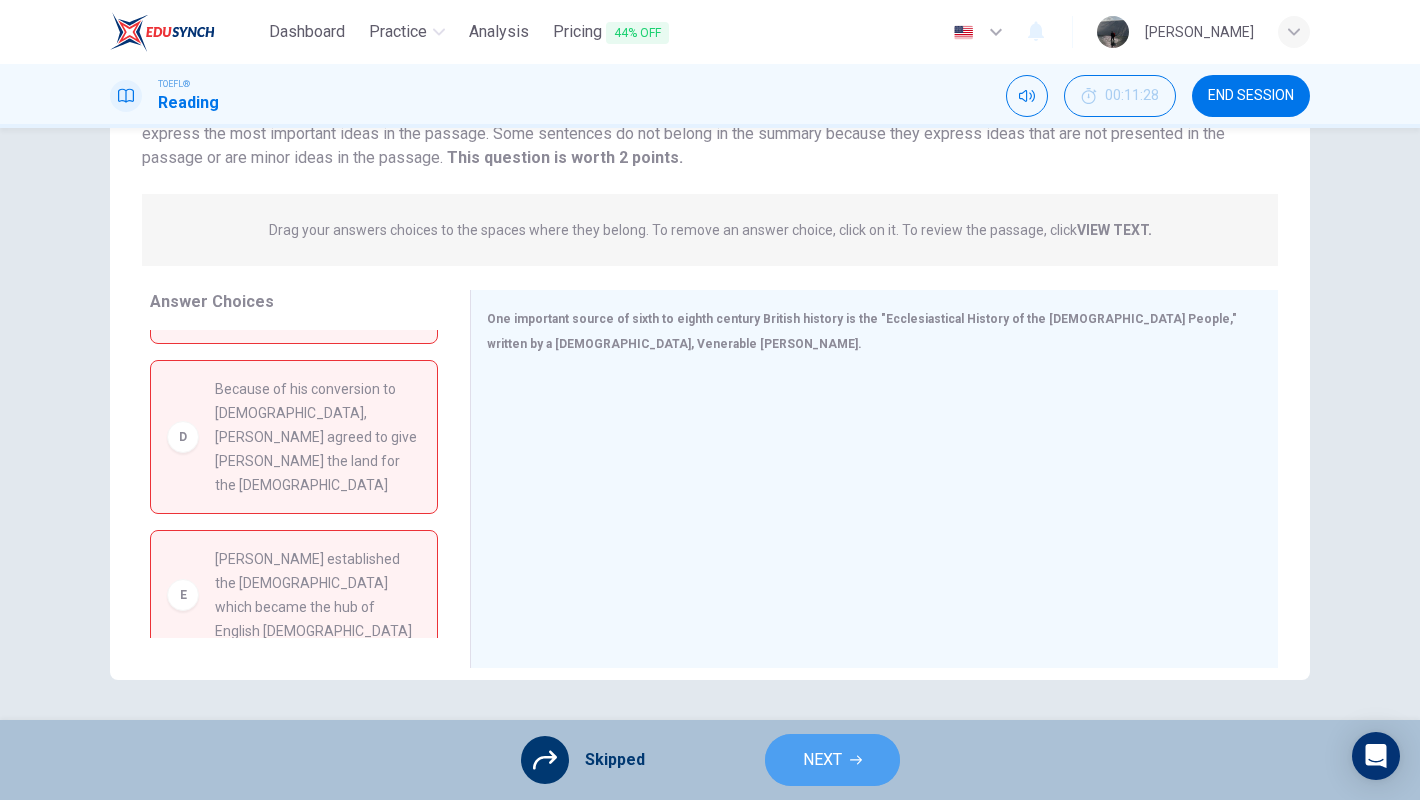 click on "NEXT" at bounding box center [822, 760] 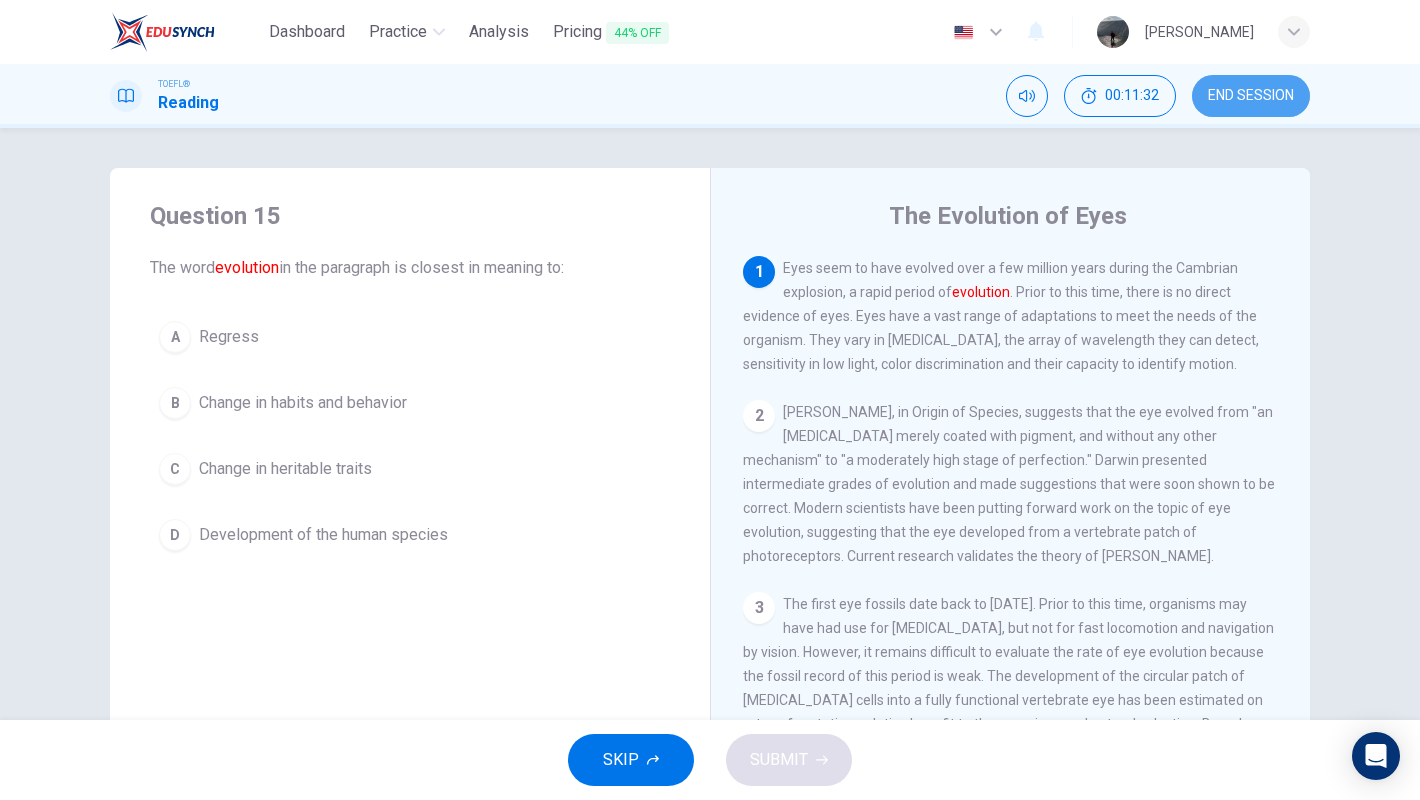 click on "END SESSION" at bounding box center [1251, 96] 